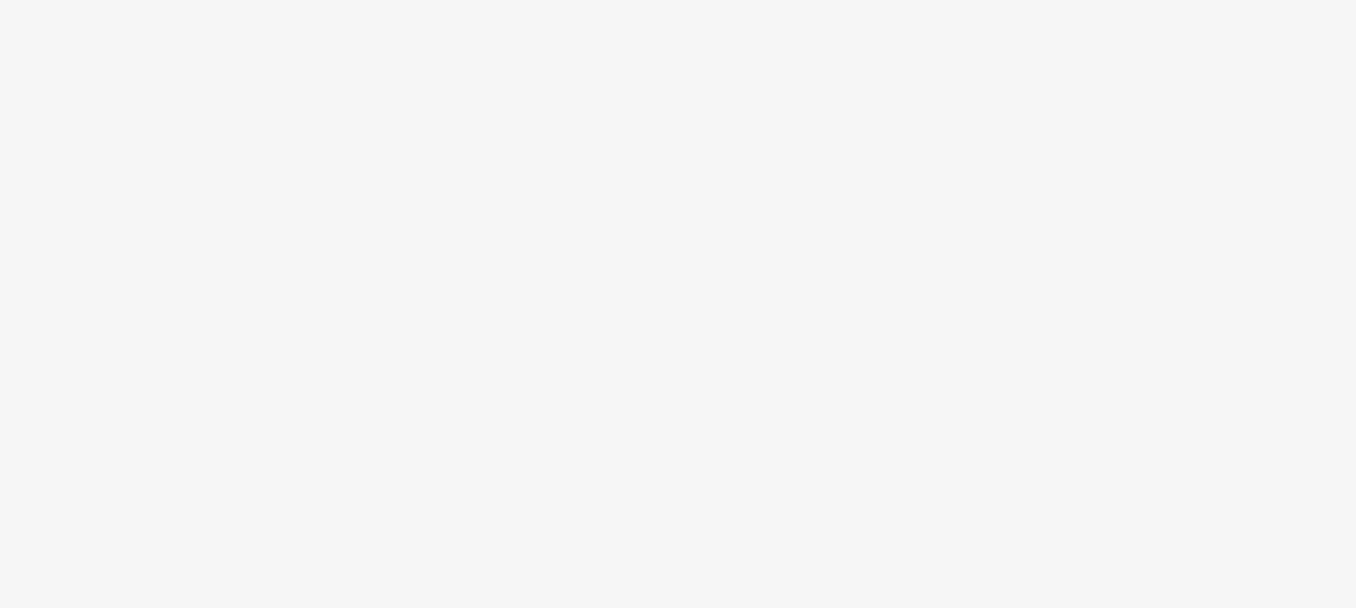 scroll, scrollTop: 0, scrollLeft: 0, axis: both 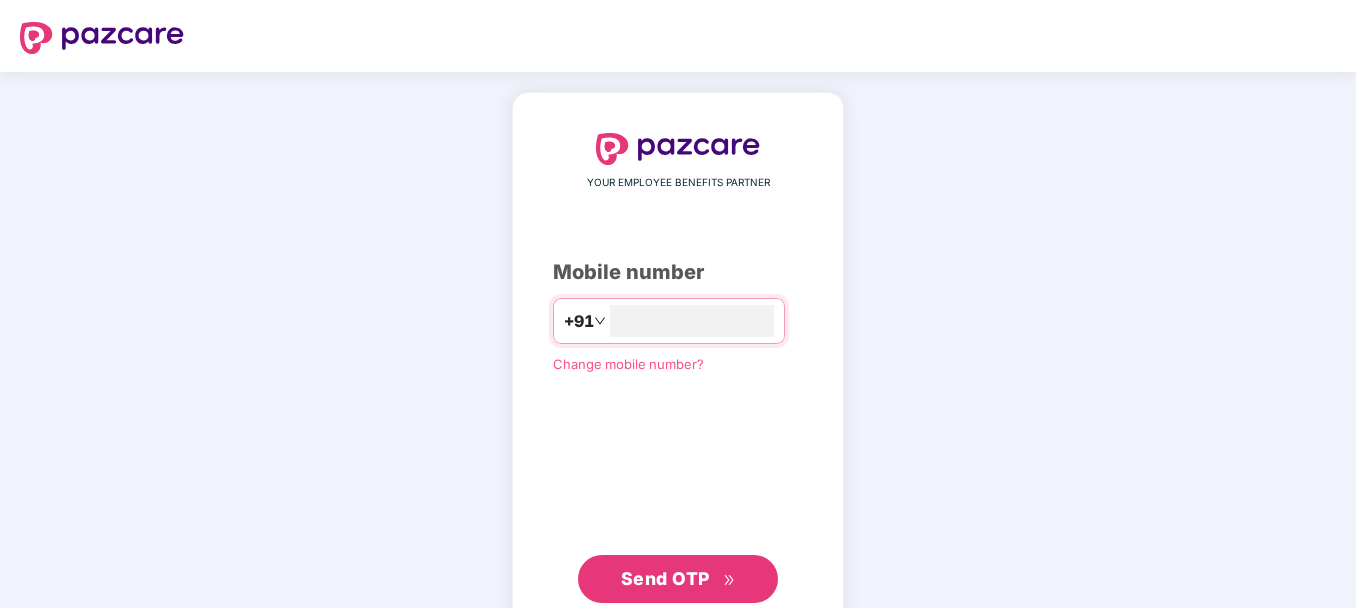 type on "**********" 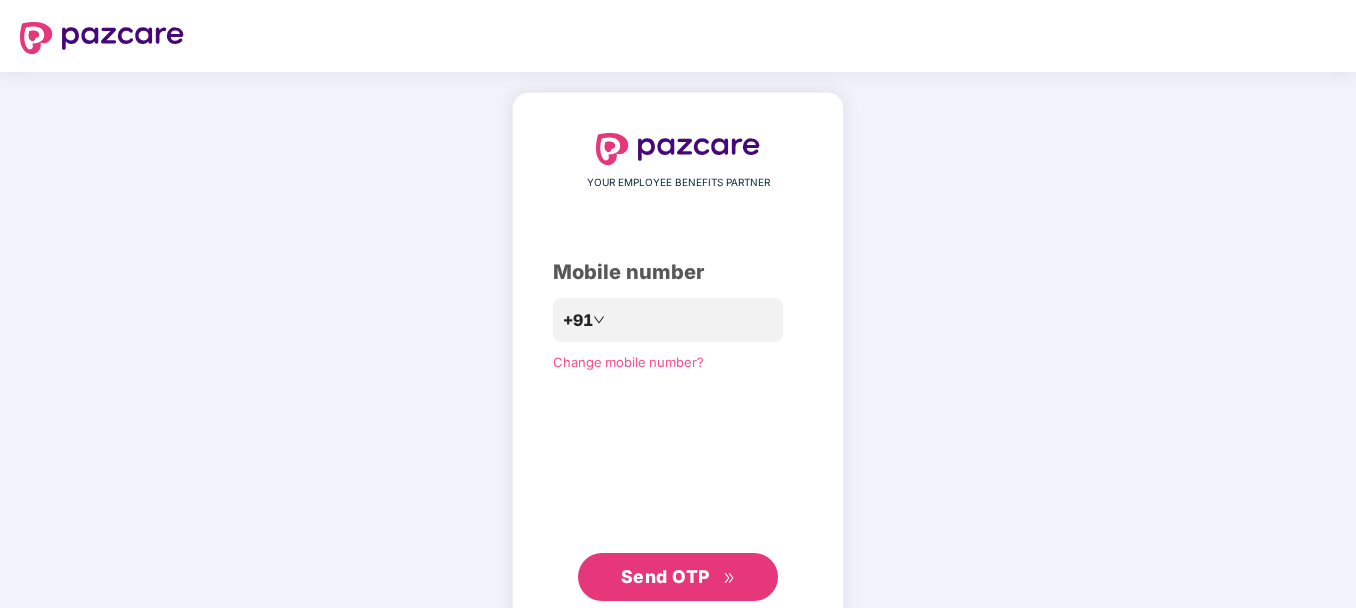 click on "Send OTP" at bounding box center (665, 576) 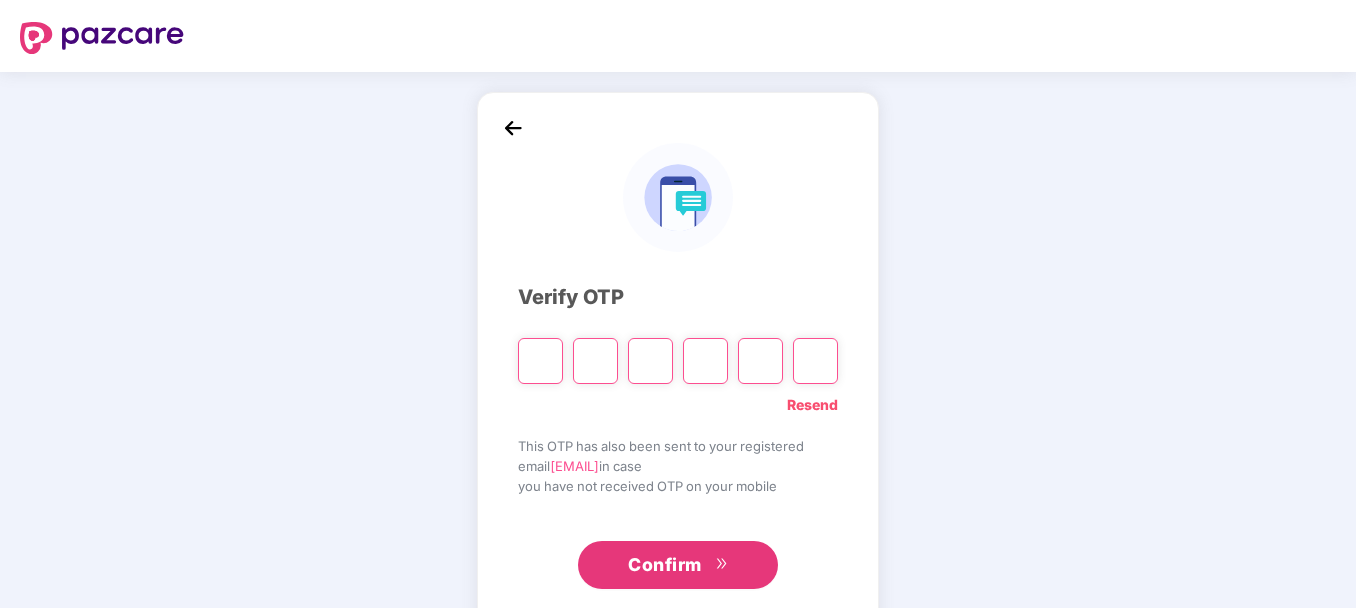 type on "*" 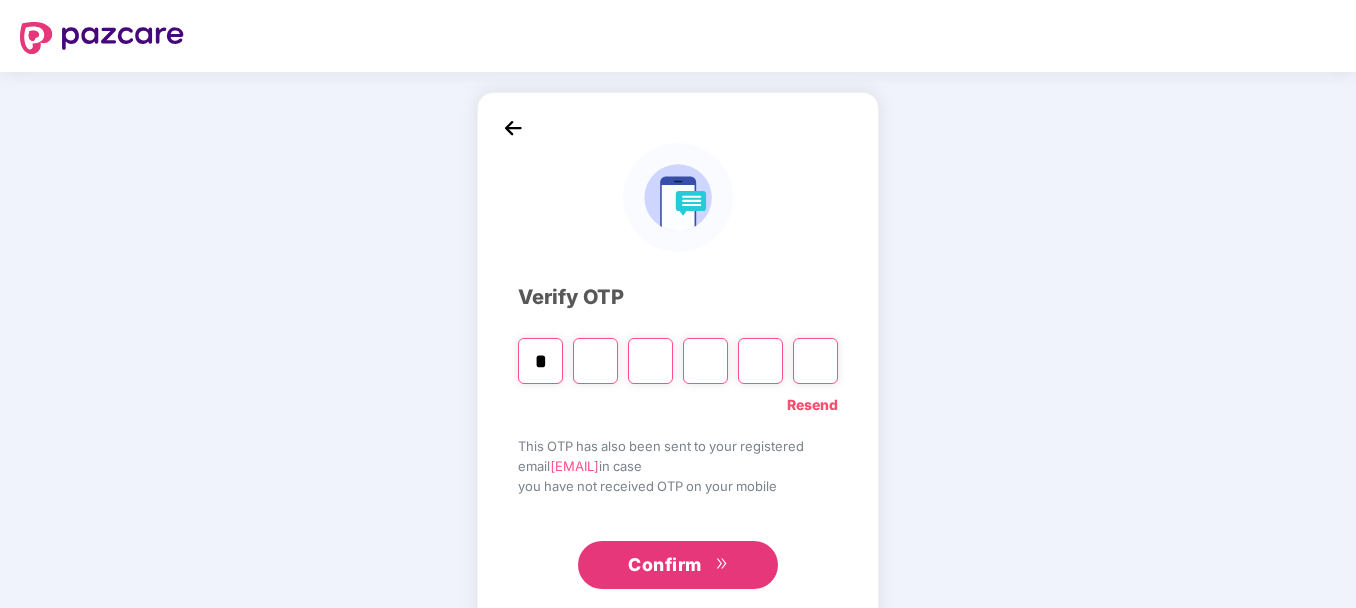 type on "*" 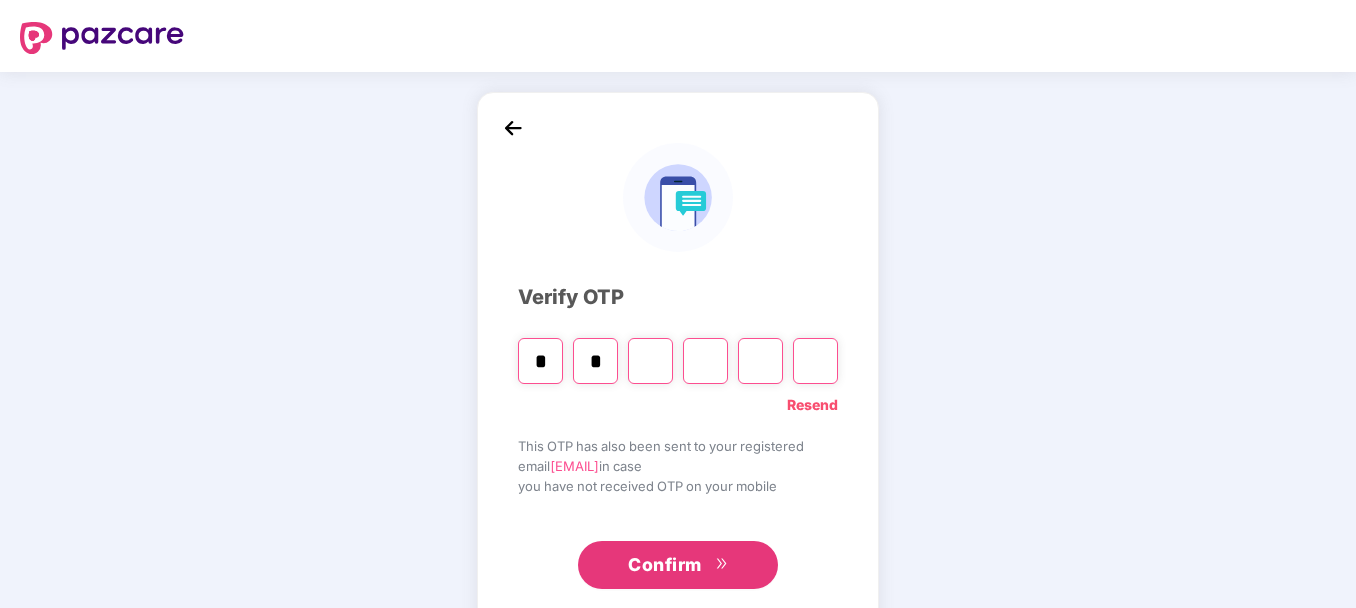type on "*" 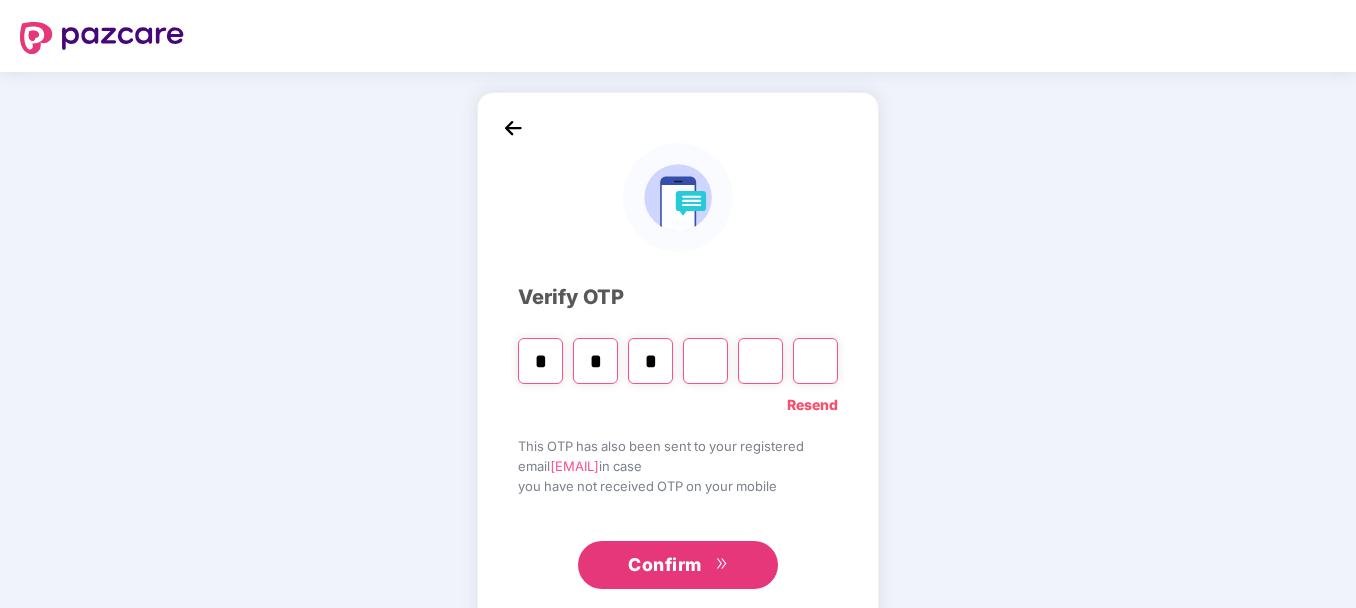 type on "*" 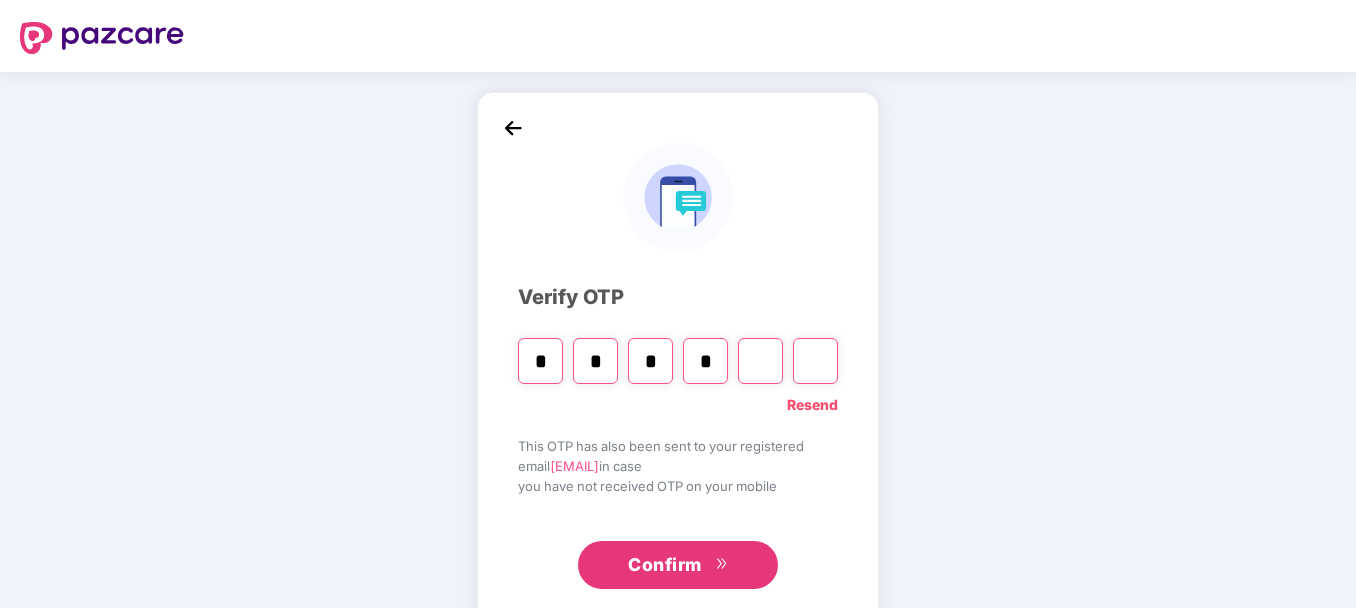 type on "*" 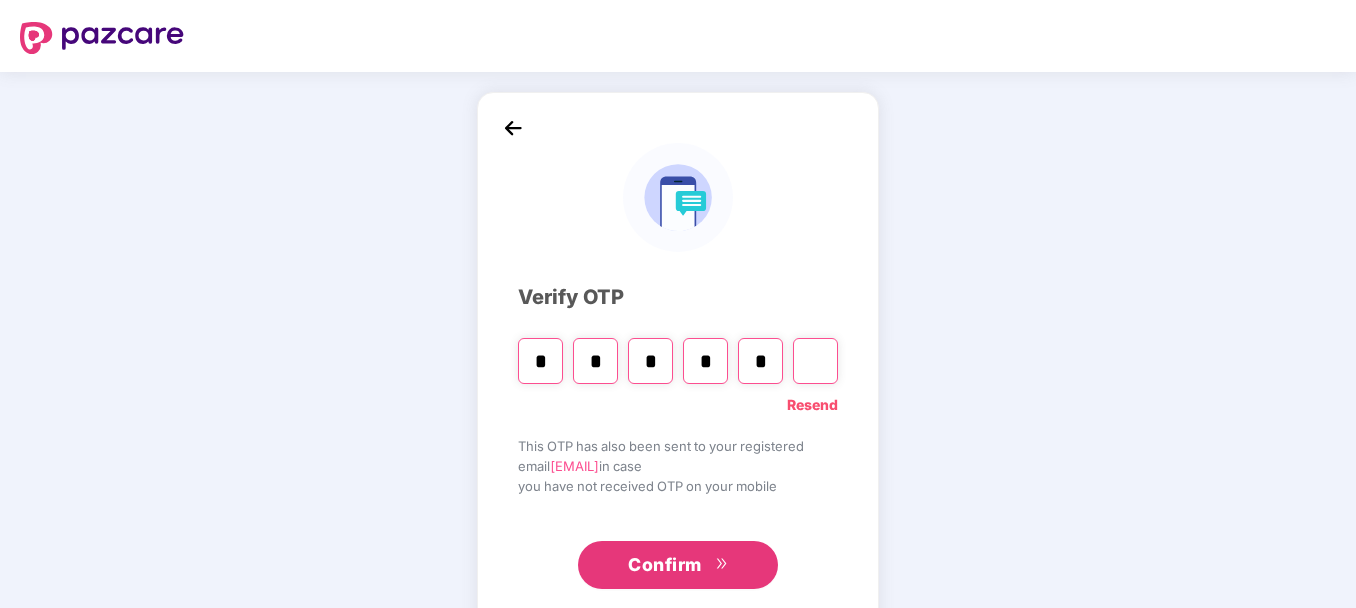 type on "*" 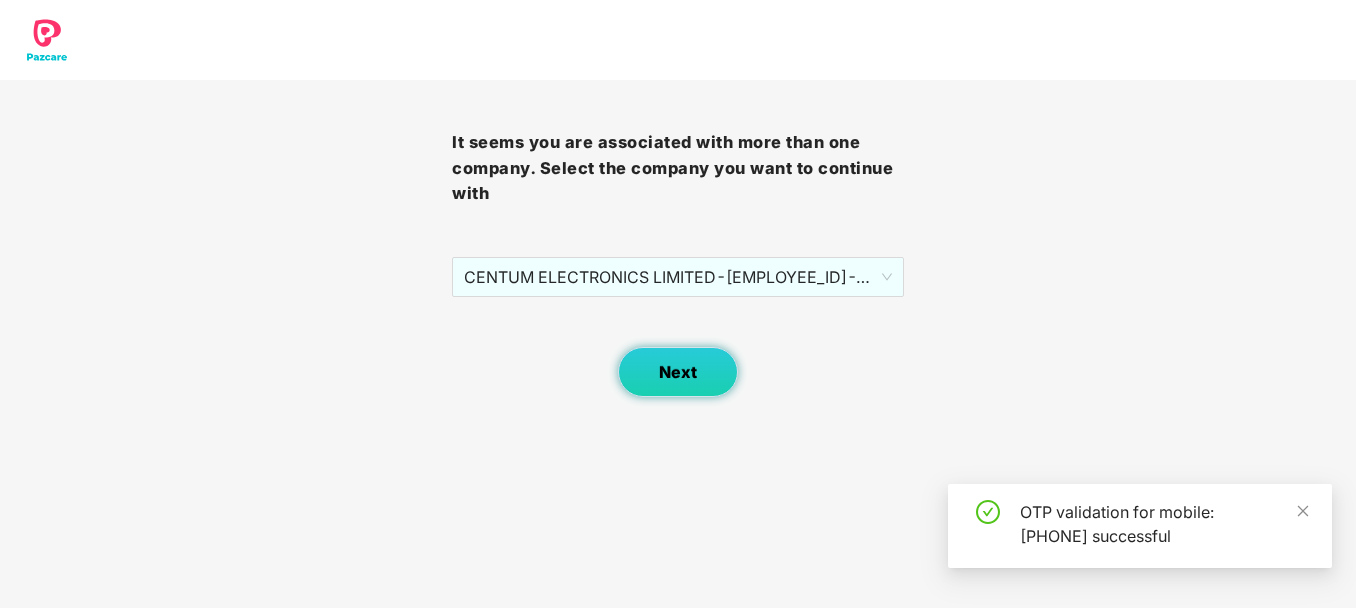 click on "Next" at bounding box center (678, 372) 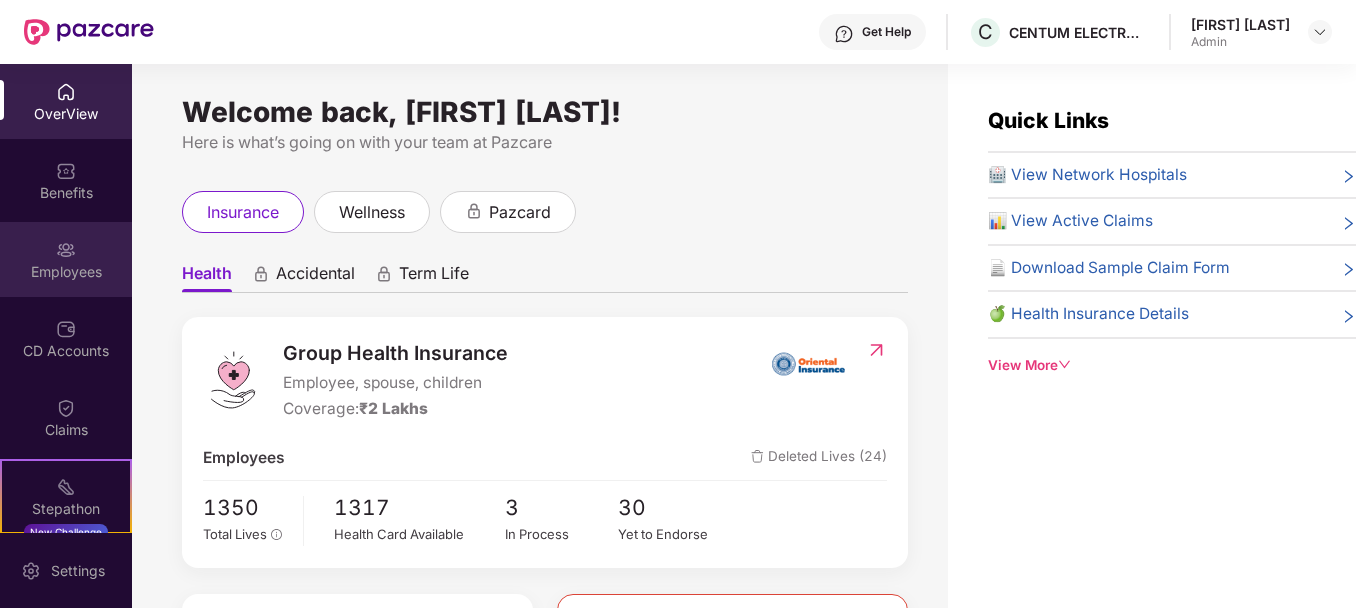 click on "Employees" at bounding box center [66, 272] 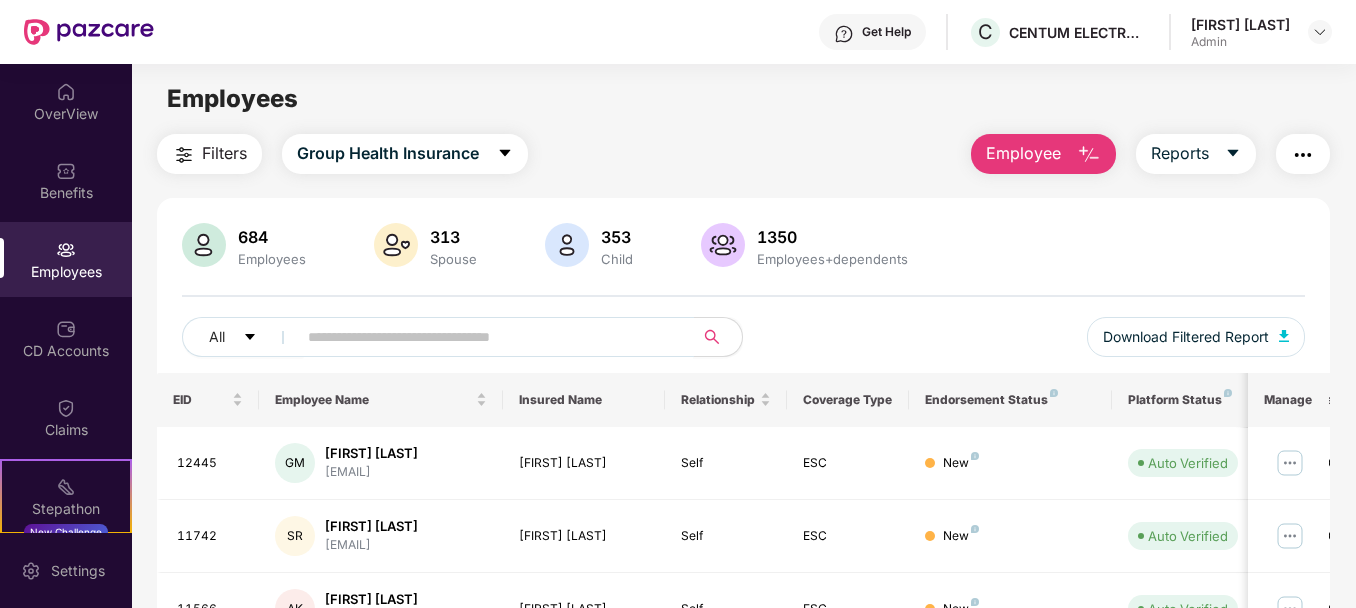 click at bounding box center (487, 337) 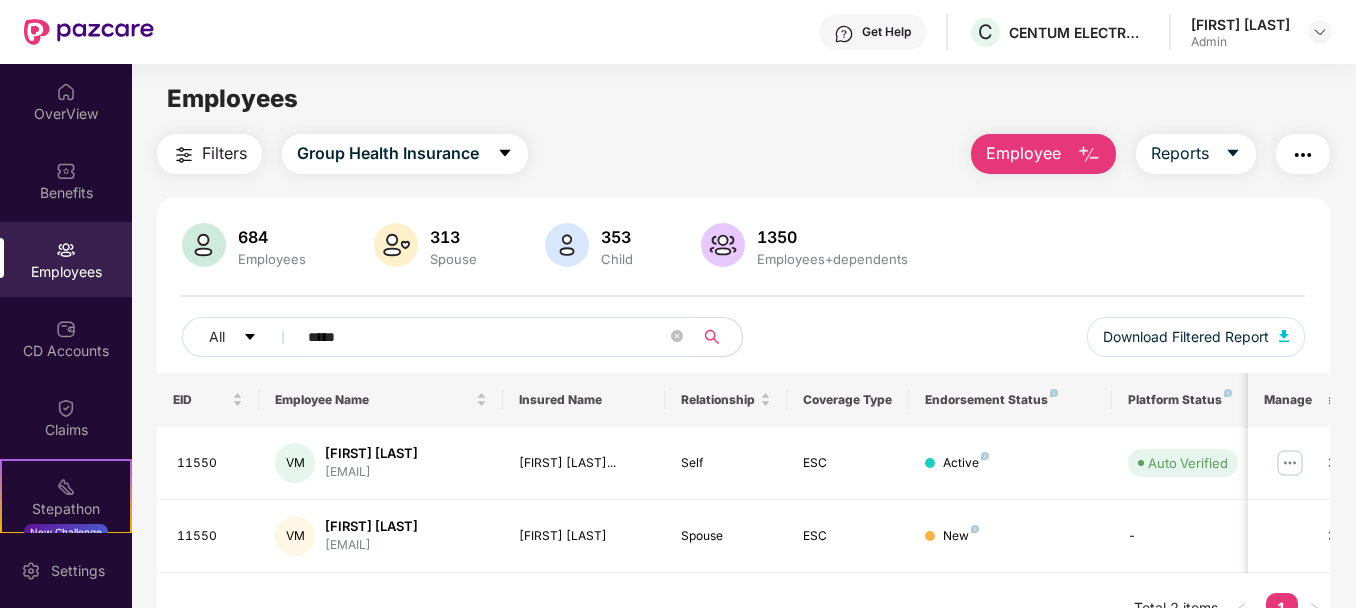 type on "*****" 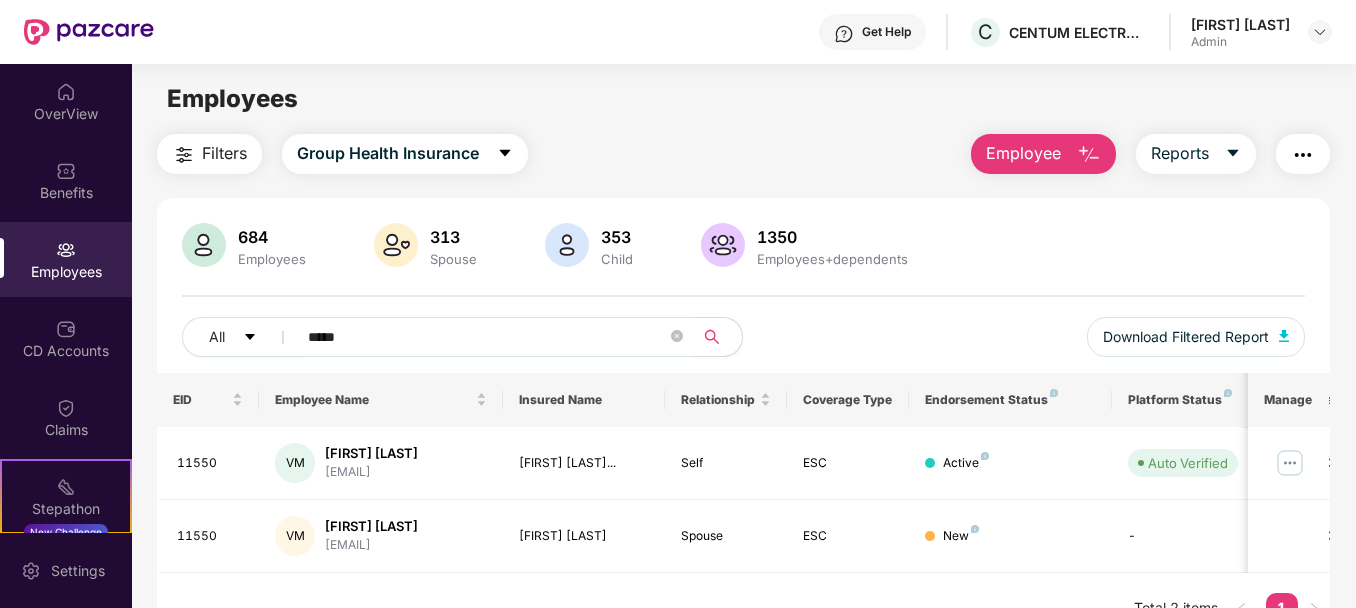 click on "684 Employees 313 Spouse 353 Child 1350 Employees+dependents All ***** Download Filtered Report" at bounding box center (743, 298) 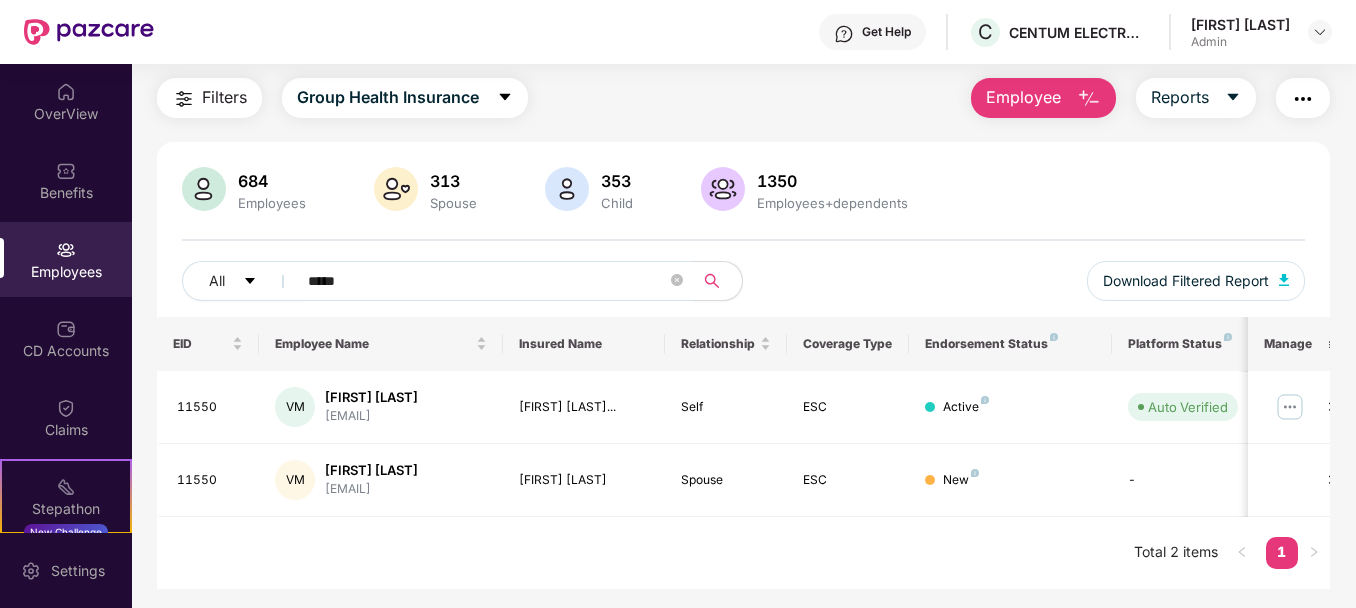 scroll, scrollTop: 64, scrollLeft: 0, axis: vertical 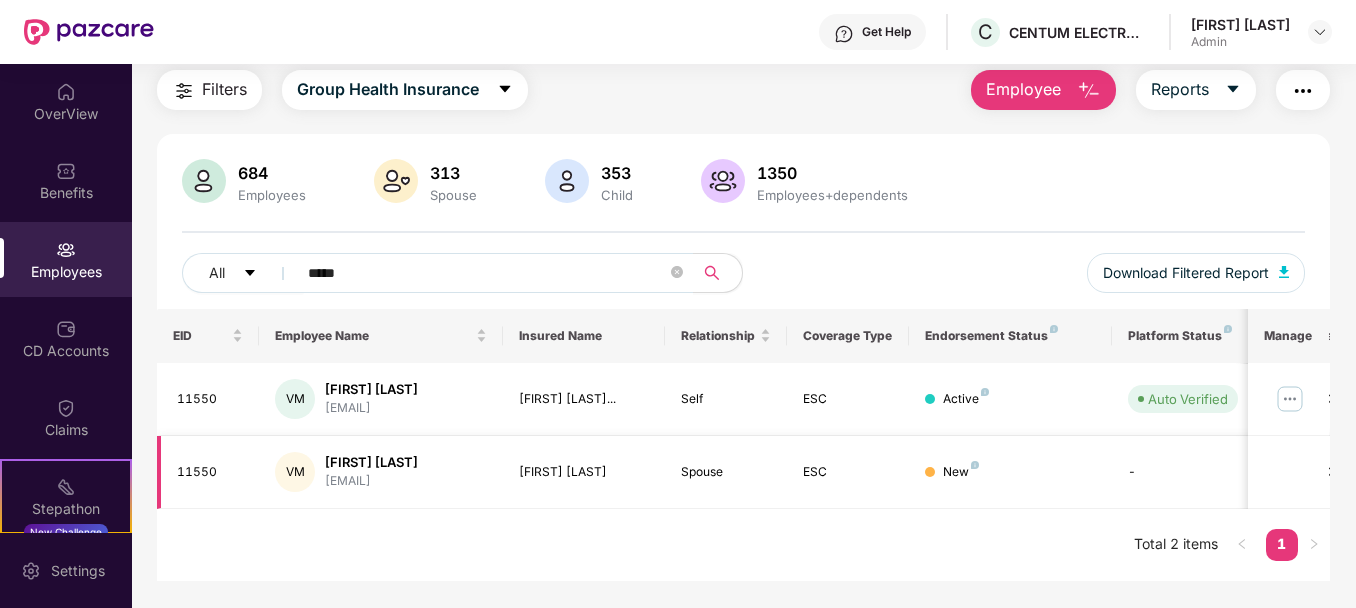 click on "New" at bounding box center (961, 472) 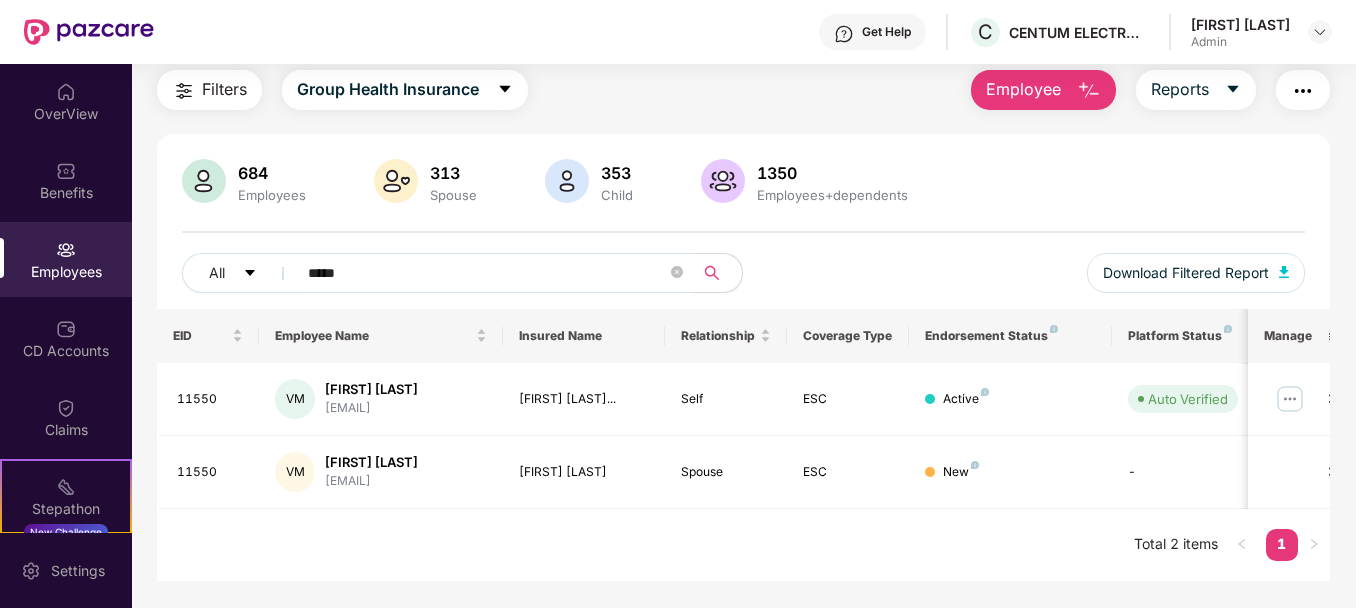 click on "1" at bounding box center [1282, 544] 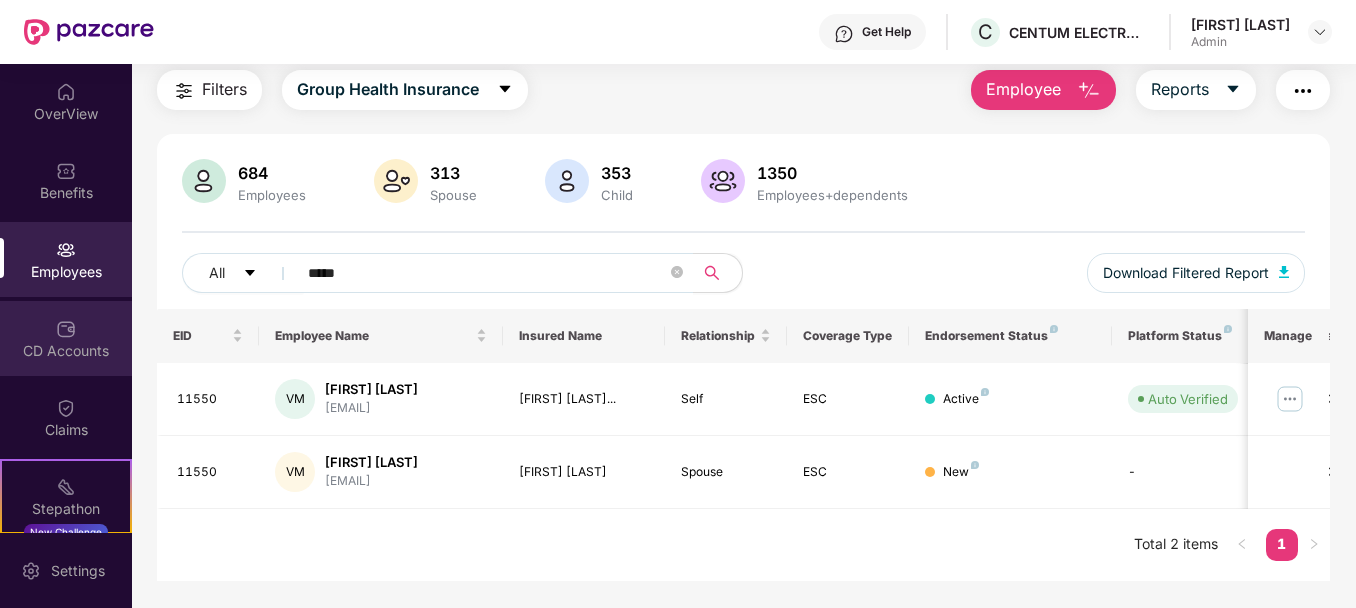 click at bounding box center (66, 329) 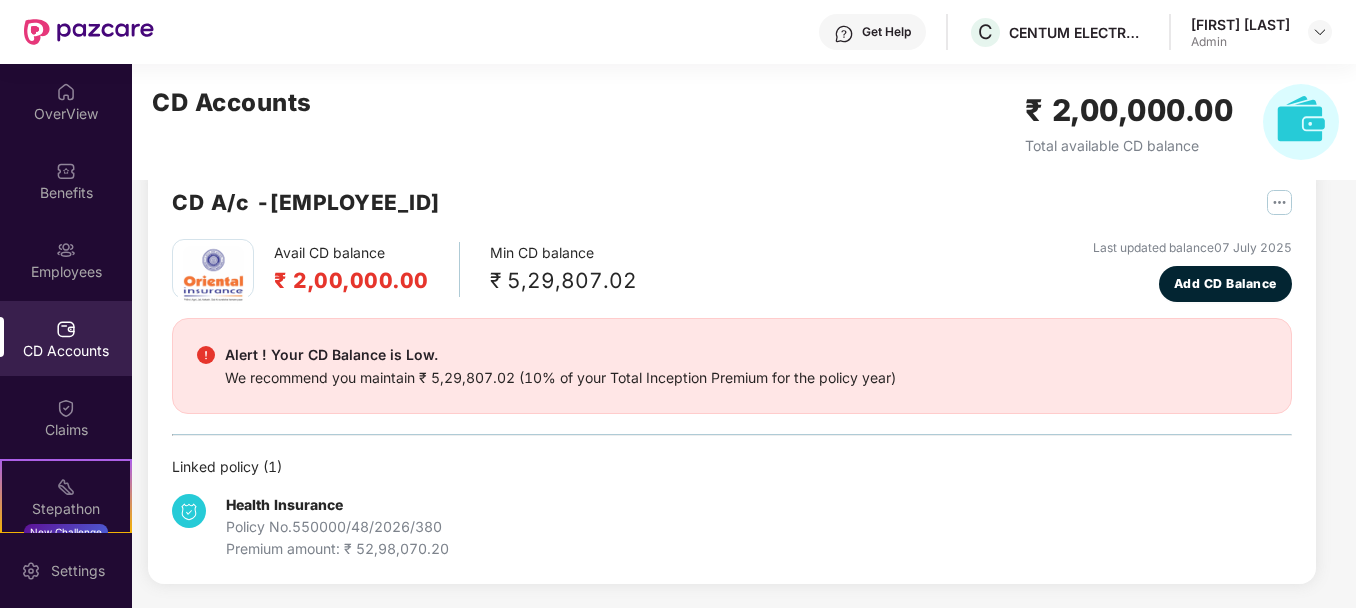 scroll, scrollTop: 42, scrollLeft: 0, axis: vertical 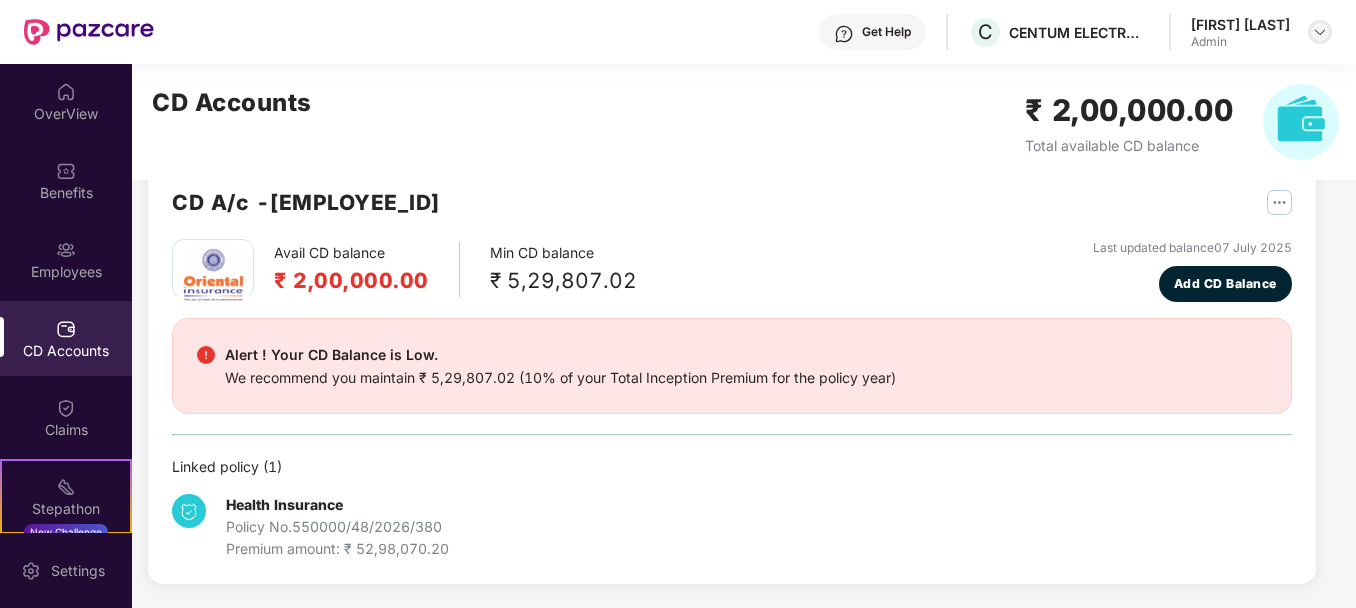 click at bounding box center [1320, 32] 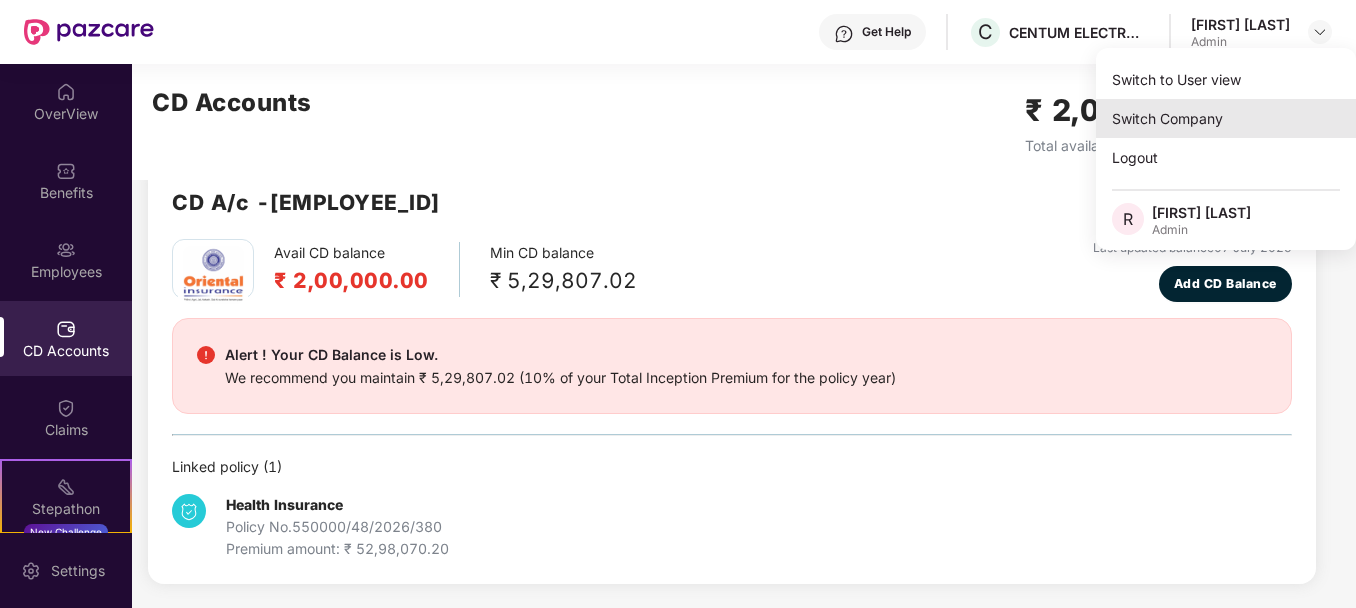 click on "Switch Company" at bounding box center (1226, 118) 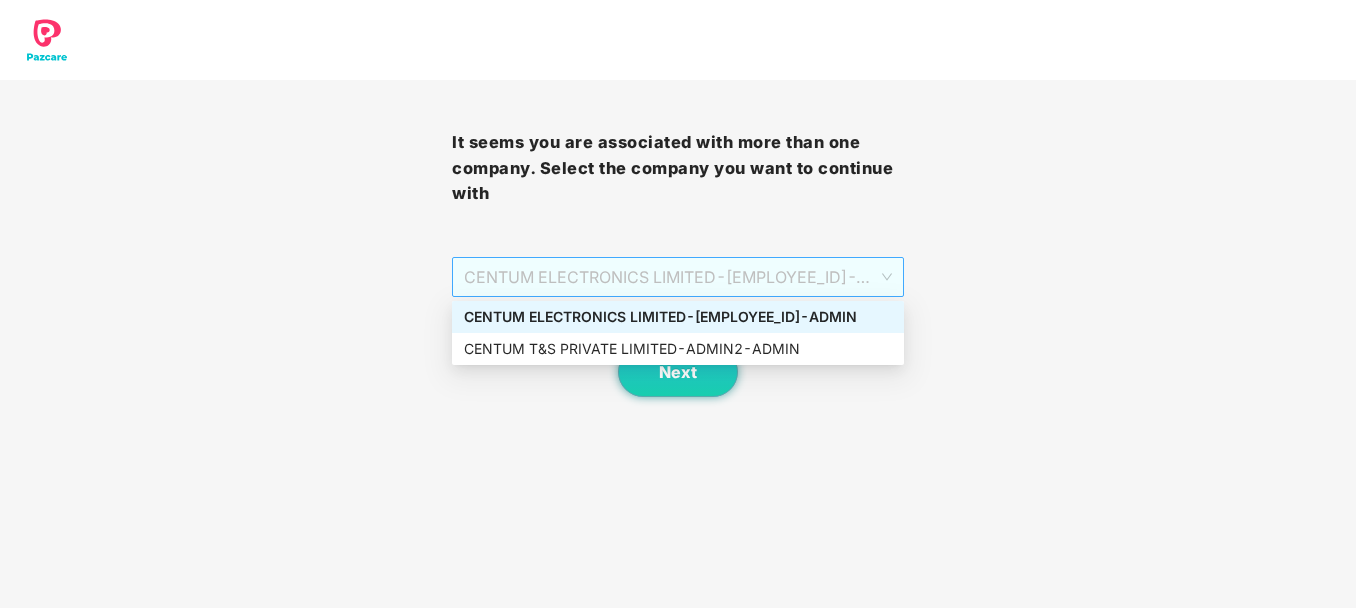 click on "CENTUM ELECTRONICS LIMITED  -  12008  -  ADMIN" at bounding box center [678, 277] 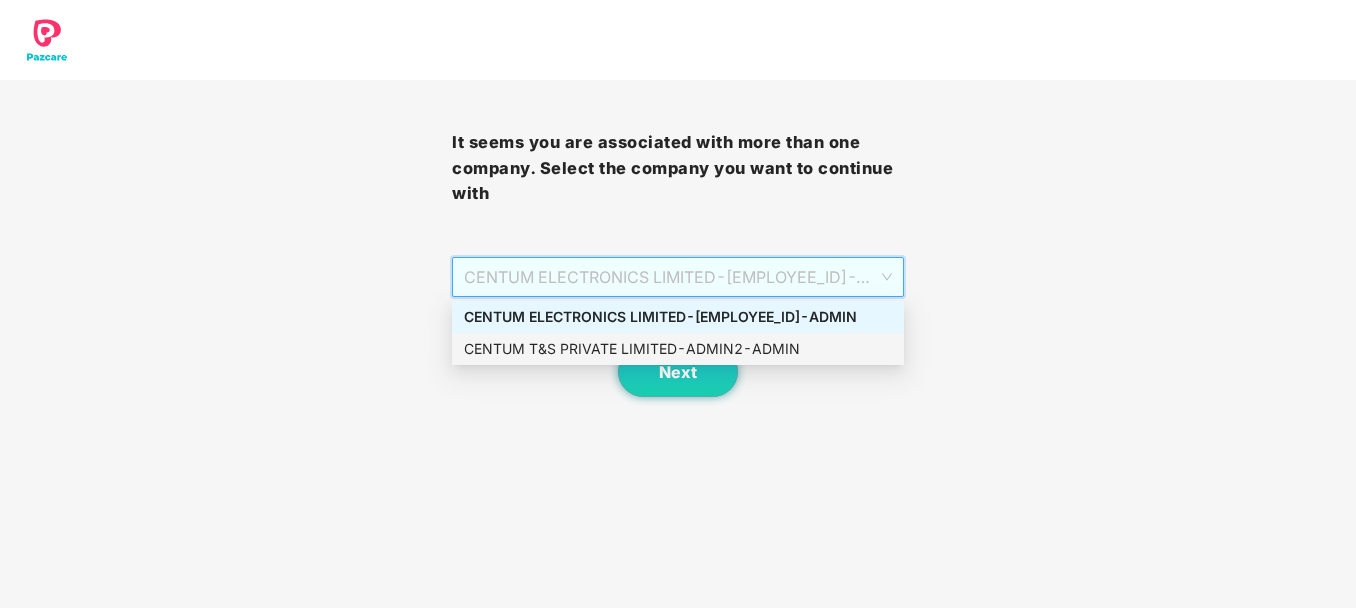 click on "CENTUM T&S PRIVATE LIMITED  -  ADMIN2  -  ADMIN" at bounding box center (678, 349) 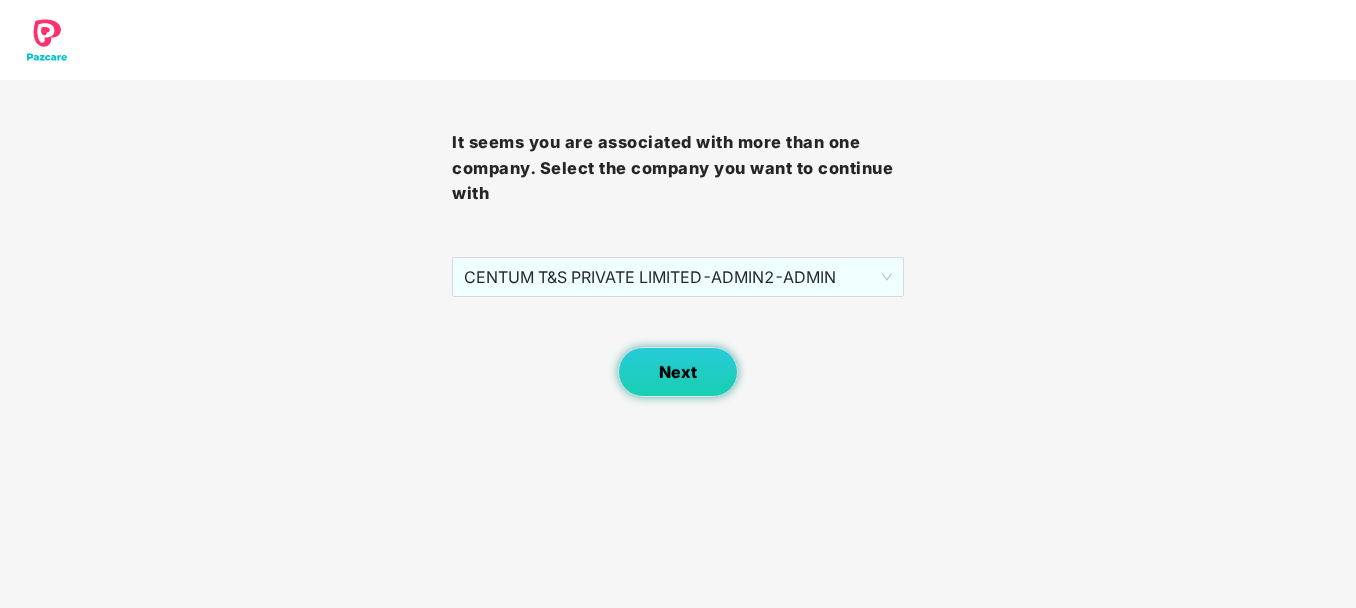 click on "Next" at bounding box center (678, 372) 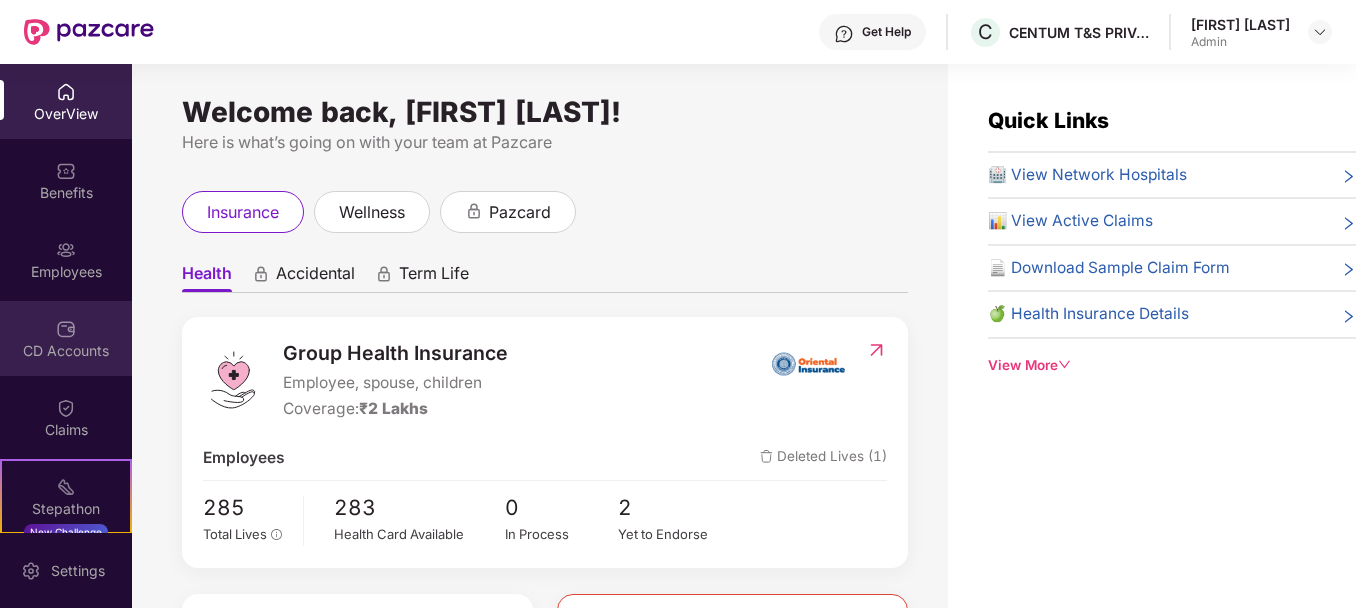 click at bounding box center [66, 329] 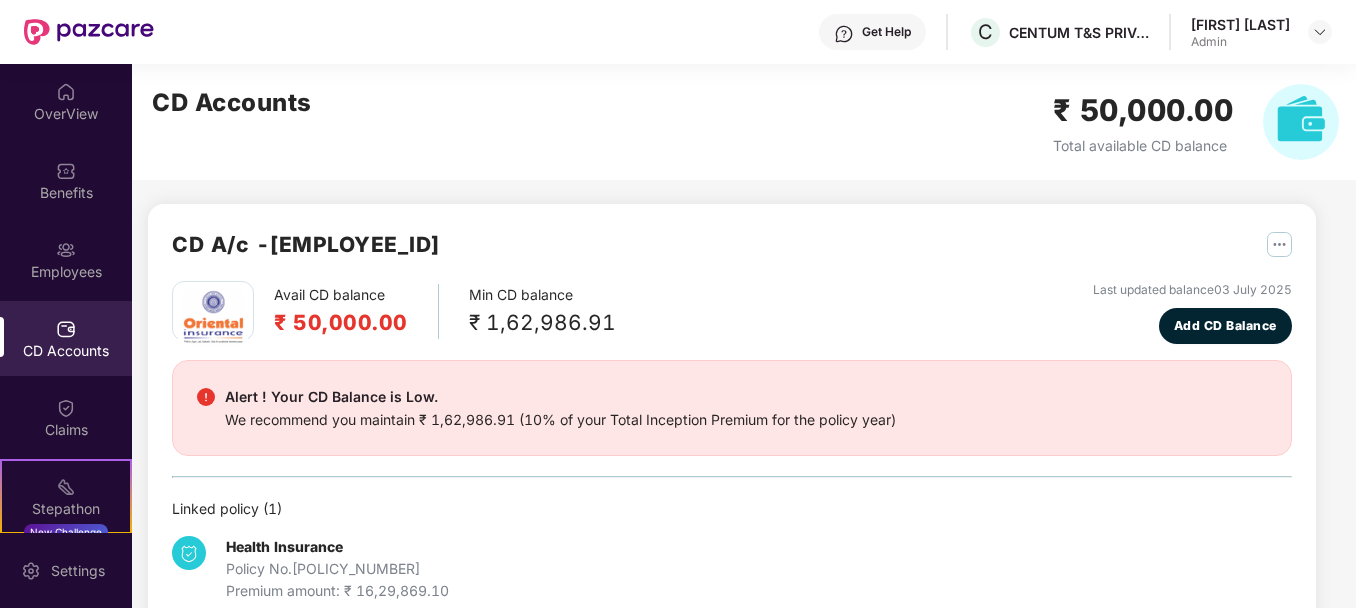 click on "₹ 50,000.00" at bounding box center [341, 322] 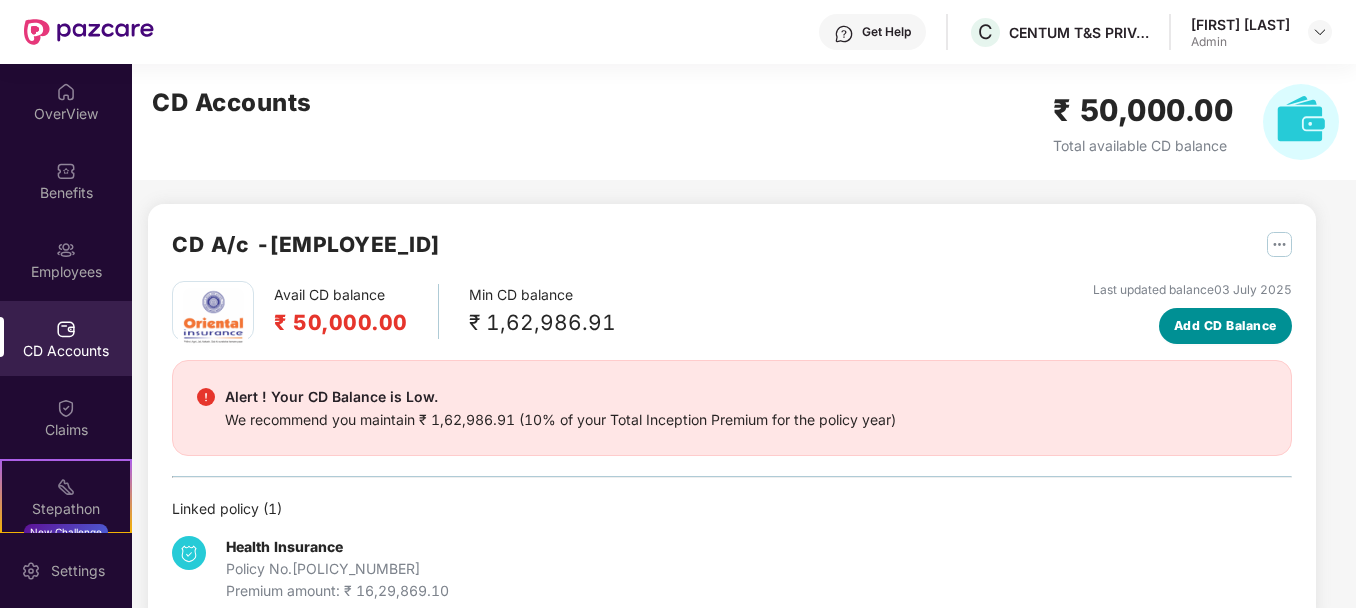 click on "Add CD Balance" at bounding box center [1225, 325] 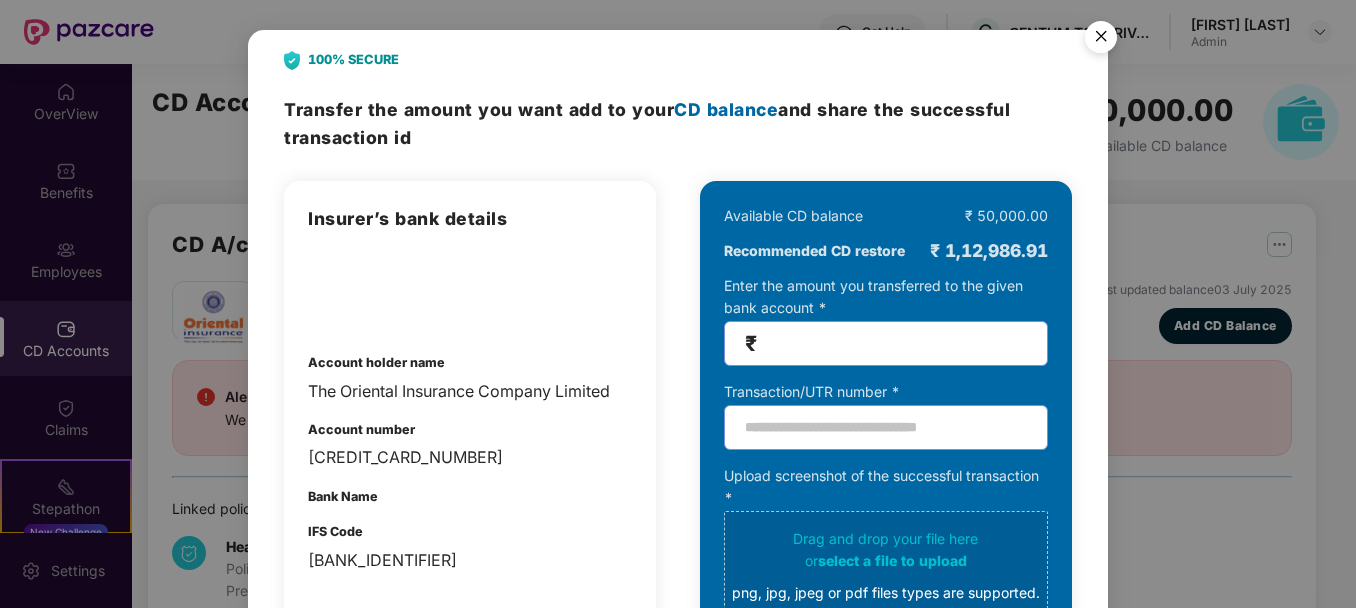 click at bounding box center [1101, 40] 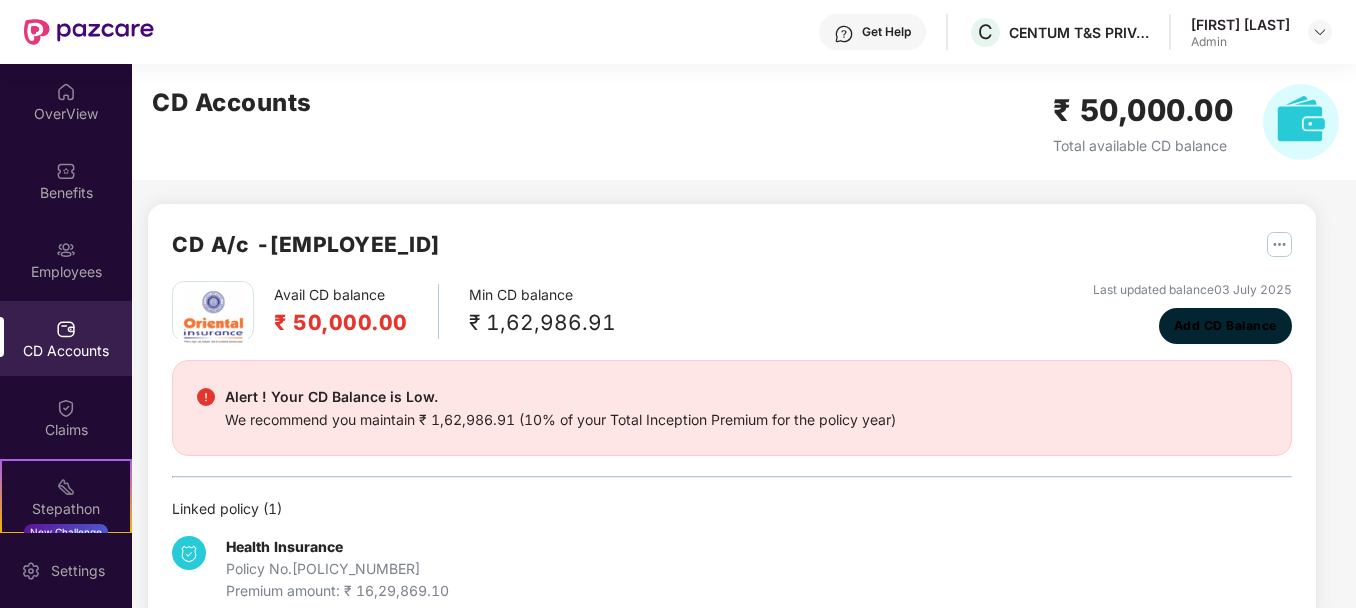 type 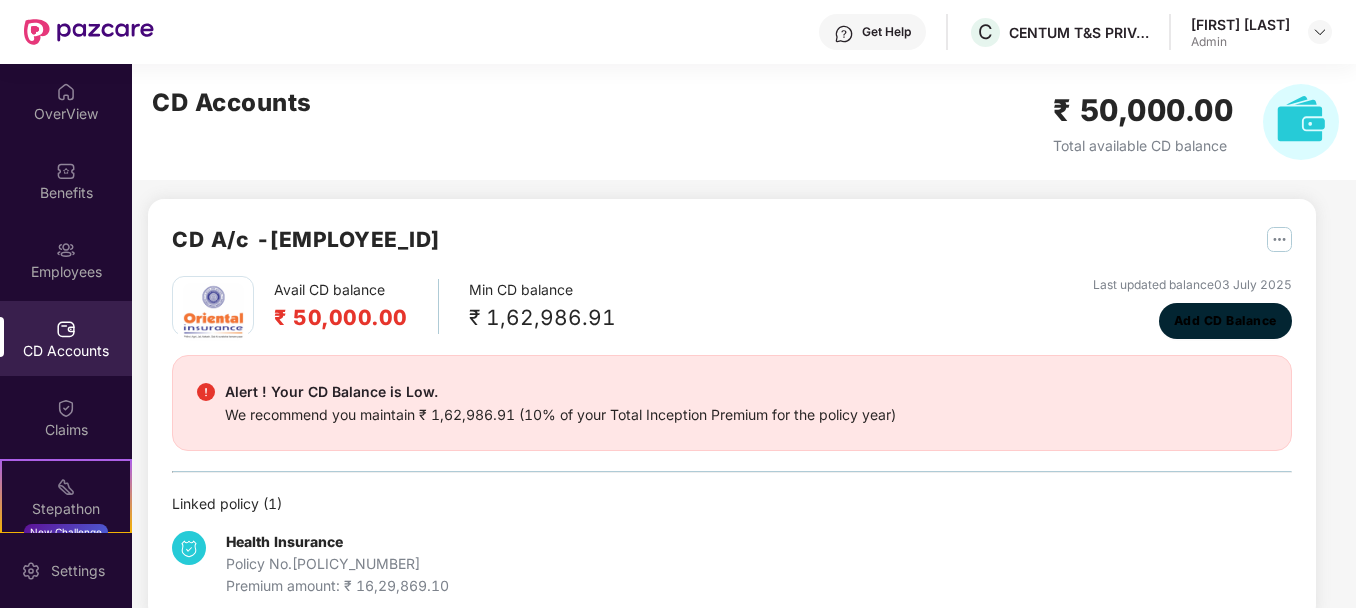 scroll, scrollTop: 2, scrollLeft: 0, axis: vertical 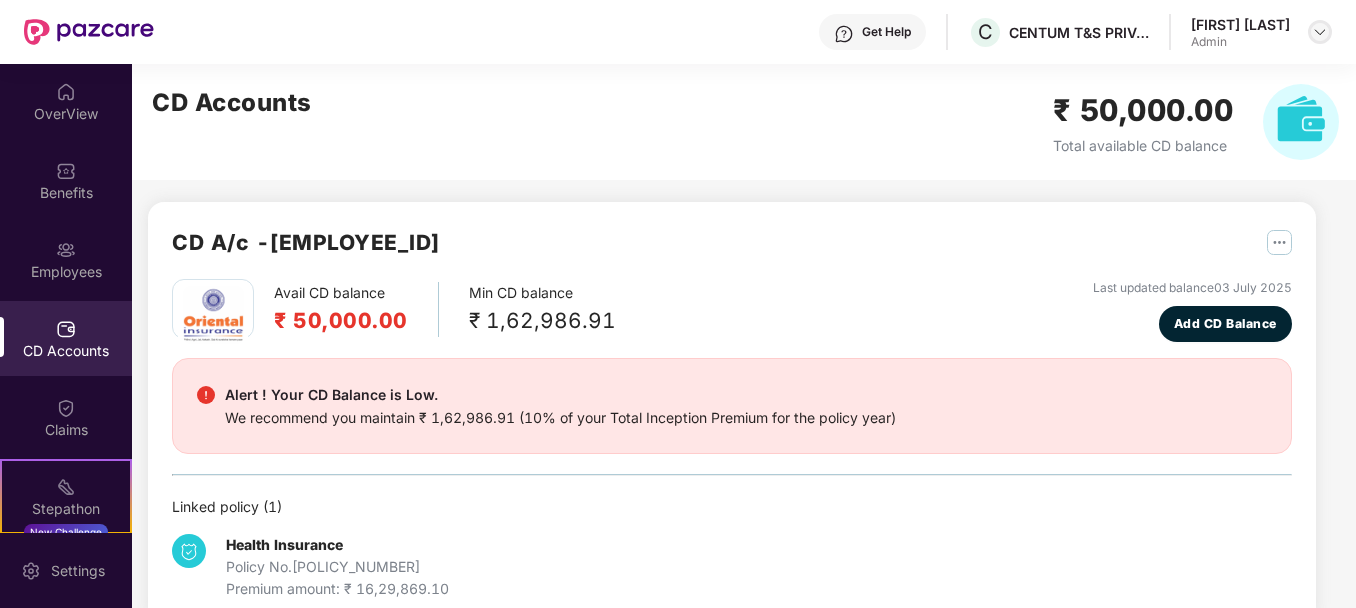 click at bounding box center (1320, 32) 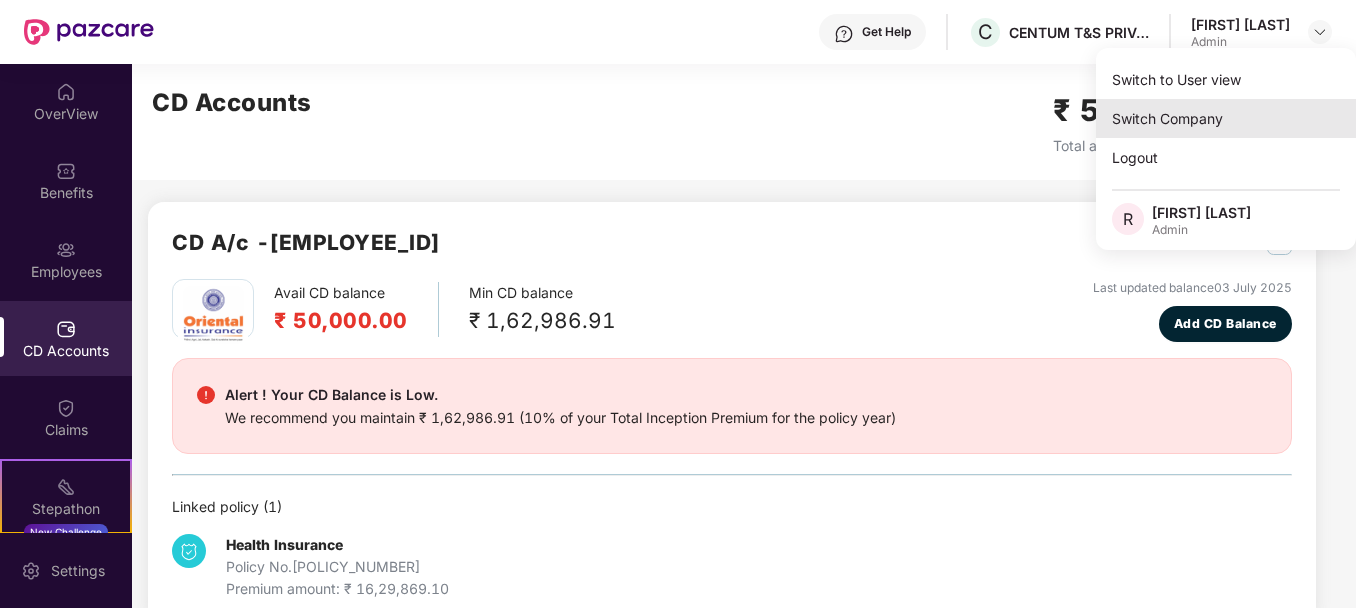 click on "Switch Company" at bounding box center (1226, 118) 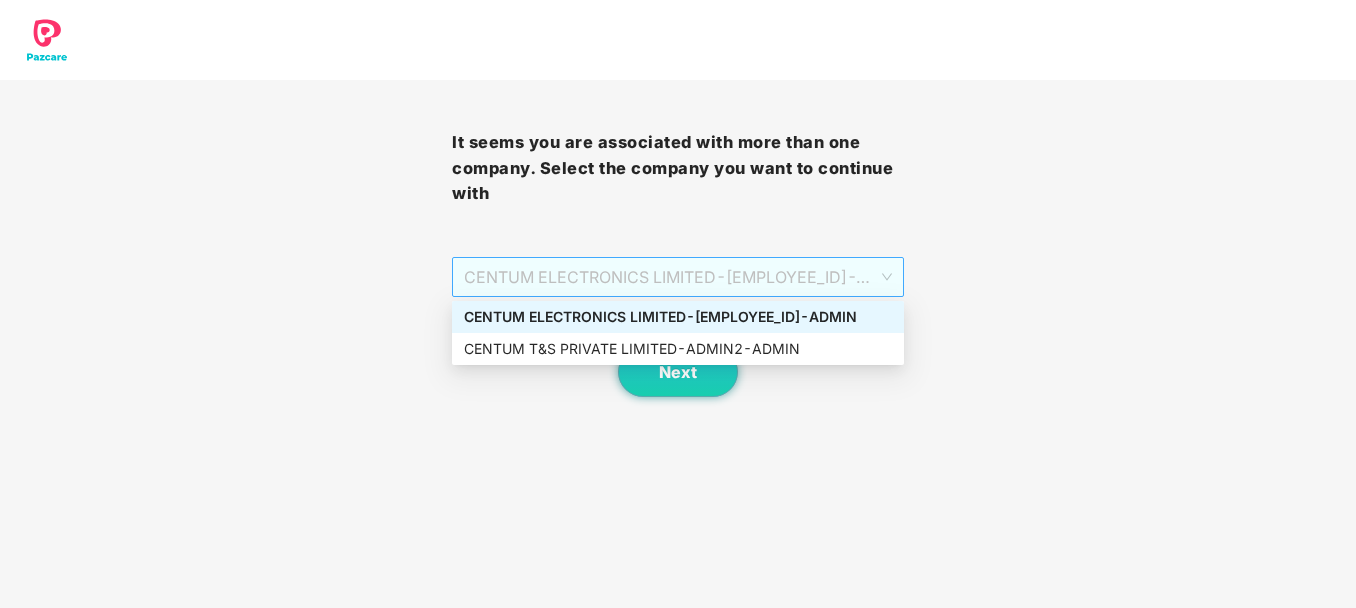 click on "CENTUM ELECTRONICS LIMITED  -  12008  -  ADMIN" at bounding box center (678, 277) 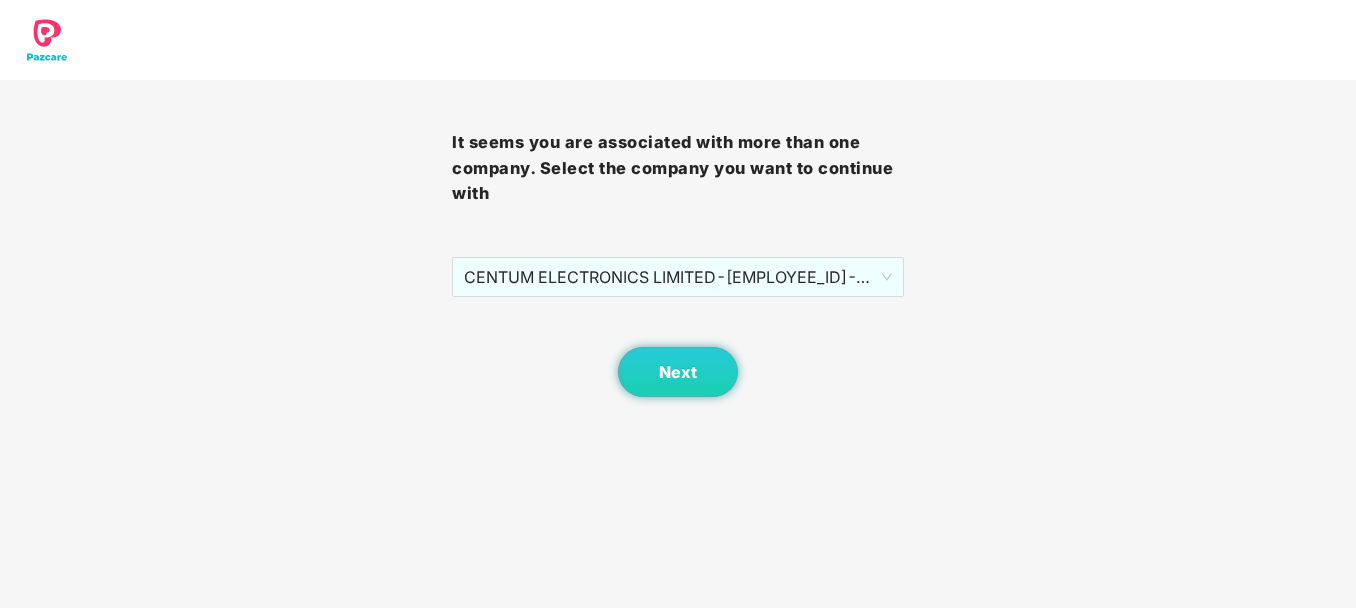 click on "It seems you are associated with more than one company. Select the company you want to continue with CENTUM ELECTRONICS LIMITED  -  12008  -  ADMIN Next" at bounding box center [678, 198] 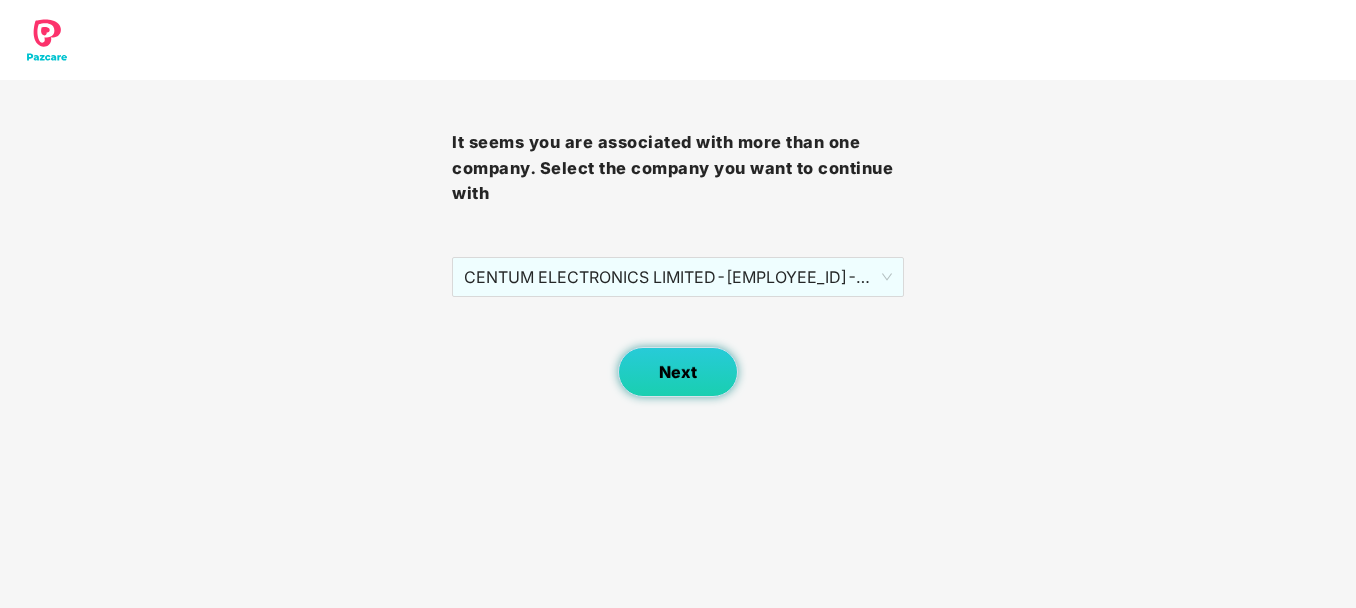 click on "Next" at bounding box center (678, 372) 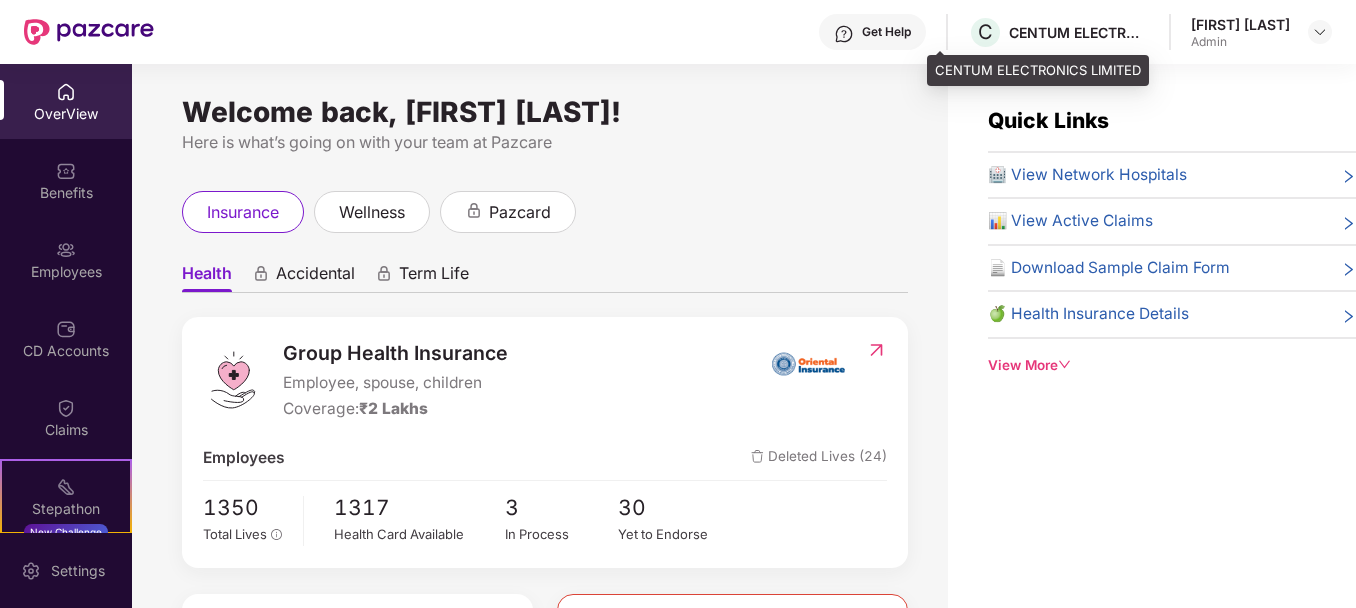 click on "CENTUM ELECTRONICS LIMITED" at bounding box center (1079, 32) 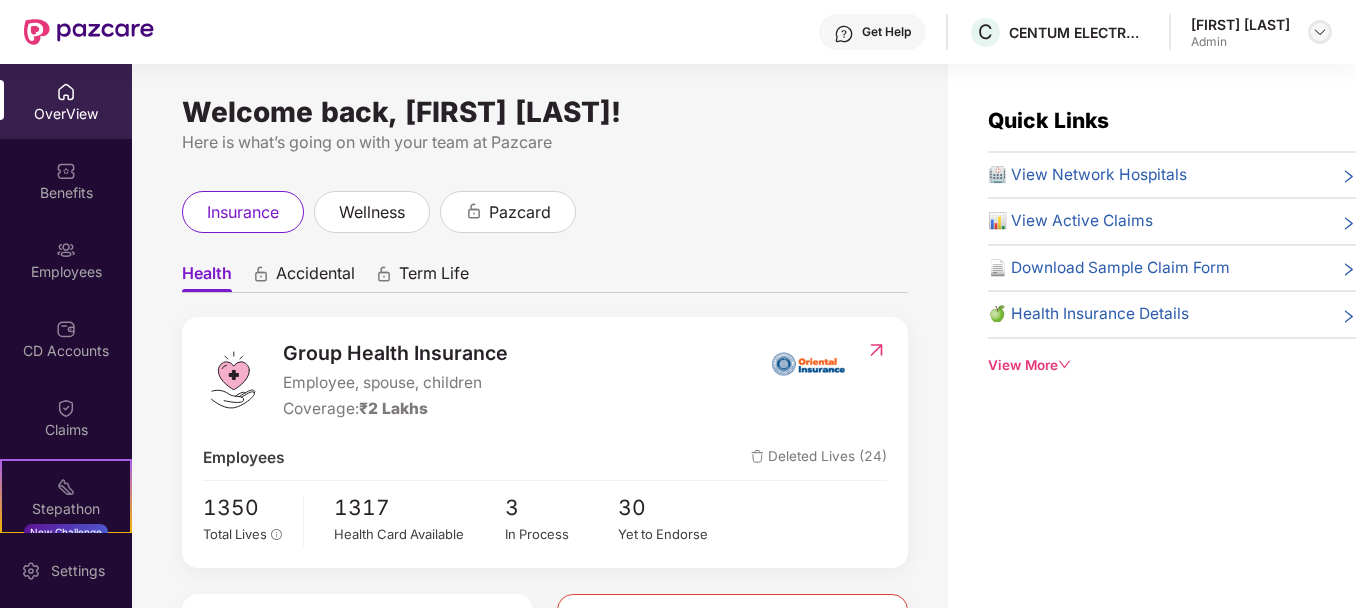 click at bounding box center (1320, 32) 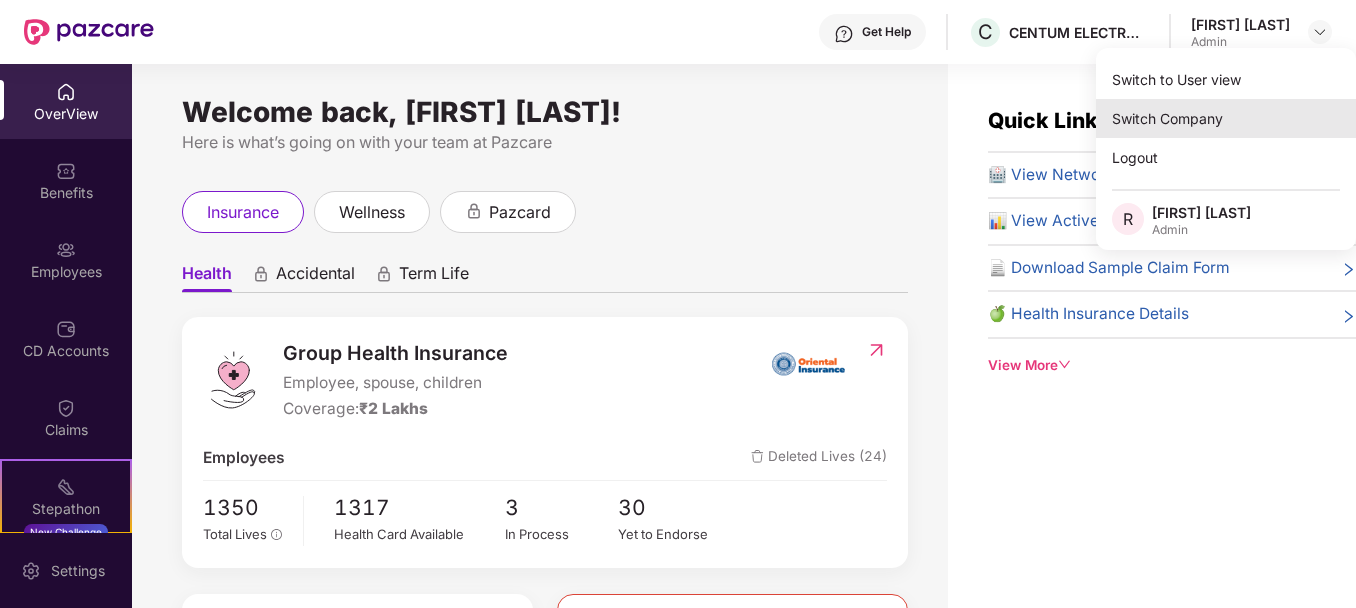 click on "Switch Company" at bounding box center [1226, 118] 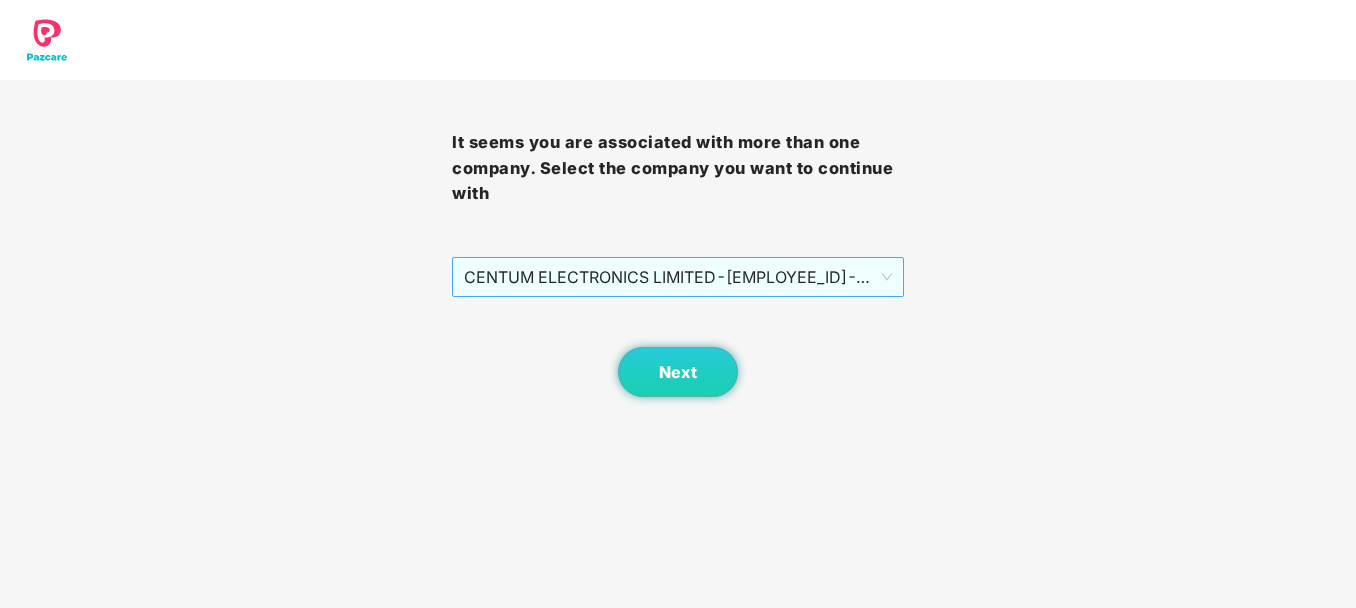 click on "CENTUM ELECTRONICS LIMITED  -  12008  -  ADMIN" at bounding box center [678, 277] 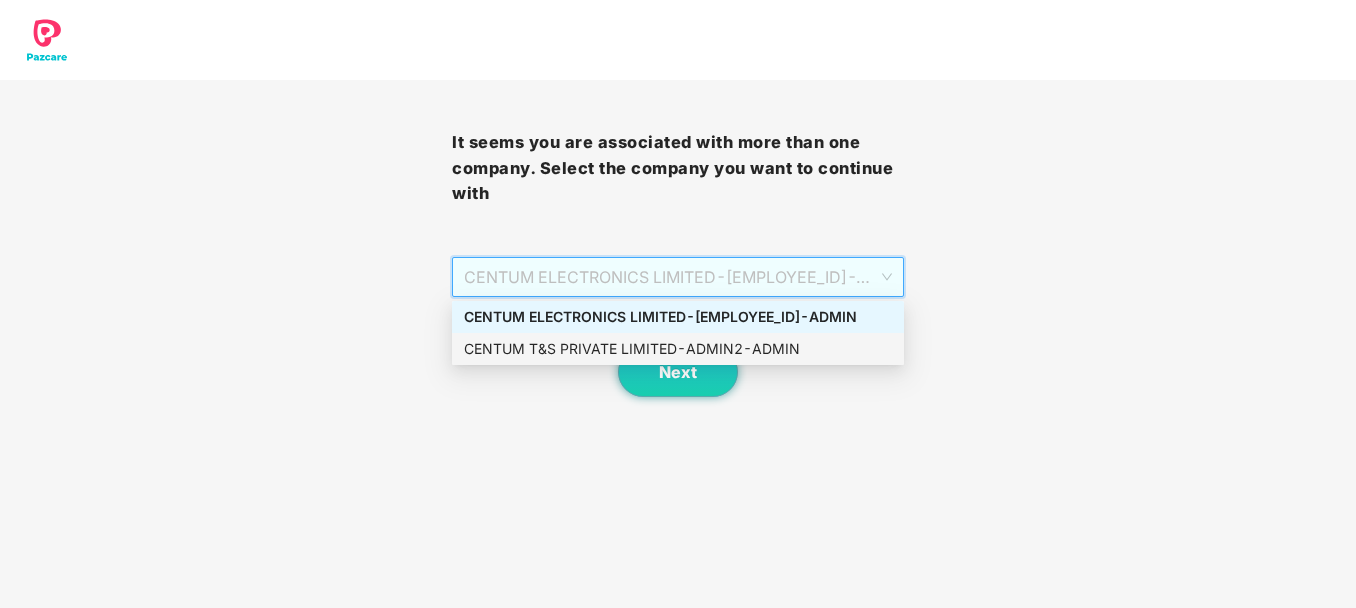 click on "CENTUM T&S PRIVATE LIMITED  -  ADMIN2  -  ADMIN" at bounding box center [678, 349] 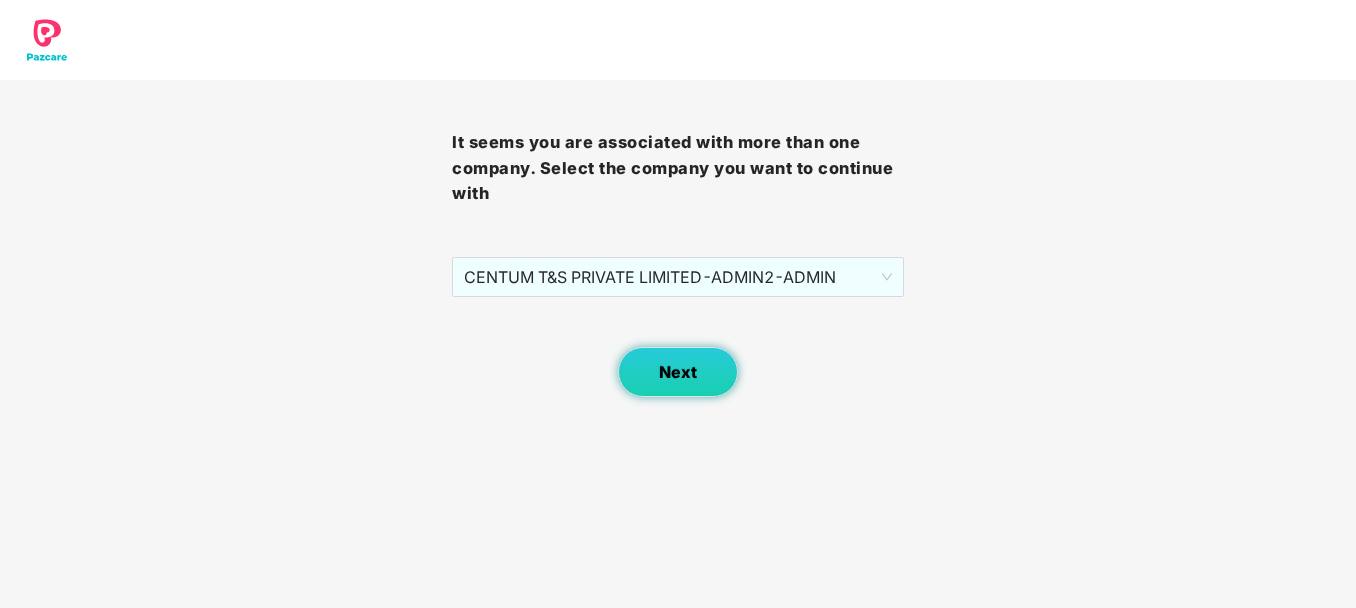 click on "Next" at bounding box center [678, 372] 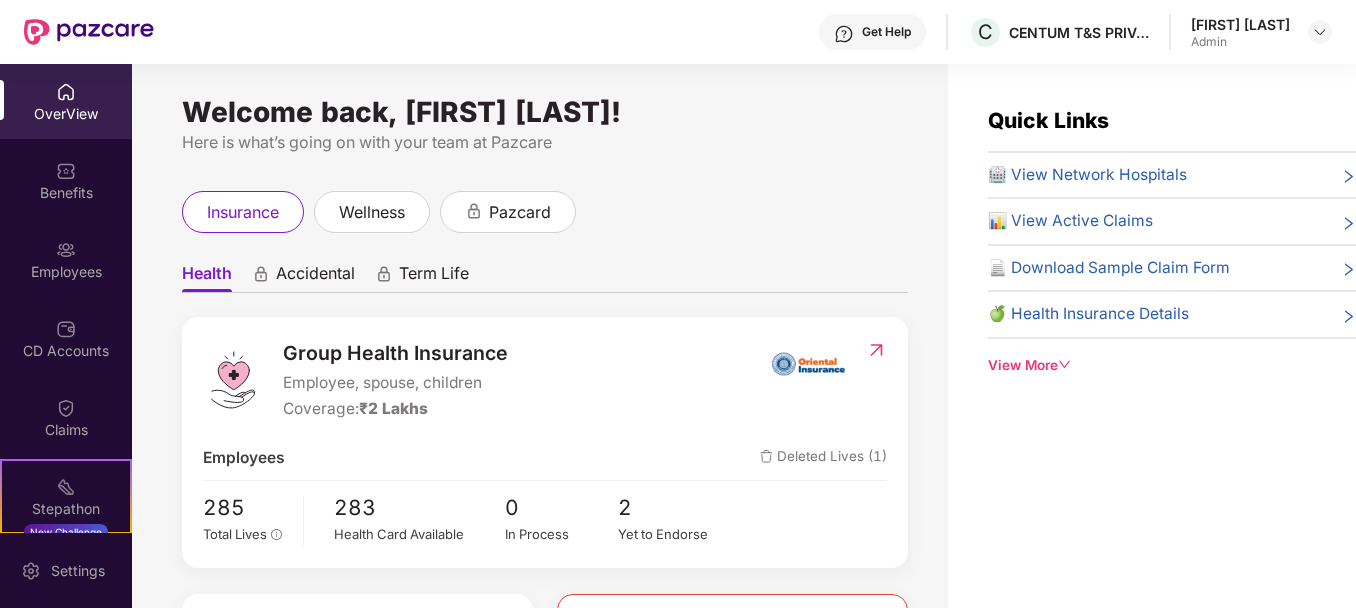 click on "Health   Accidental   Term Life Group Health Insurance Employee, spouse, children Coverage:  ₹2 Lakhs Employees   Deleted Lives (1) 285 Total Lives 283 Health Card Available 0 In Process 2 Yet to Endorse Premium ₹16,29,869.1 Total Paid Premium Low CD Balance Update CD ₹50,000 Available CD Balance Claim Update Total Claims Raised 4 Initiated Claims (2) In Process 1 Approved 0 IR Raised 0 Rejected 1 Settled 0 Uninitiated Claims (2)" at bounding box center (545, 711) 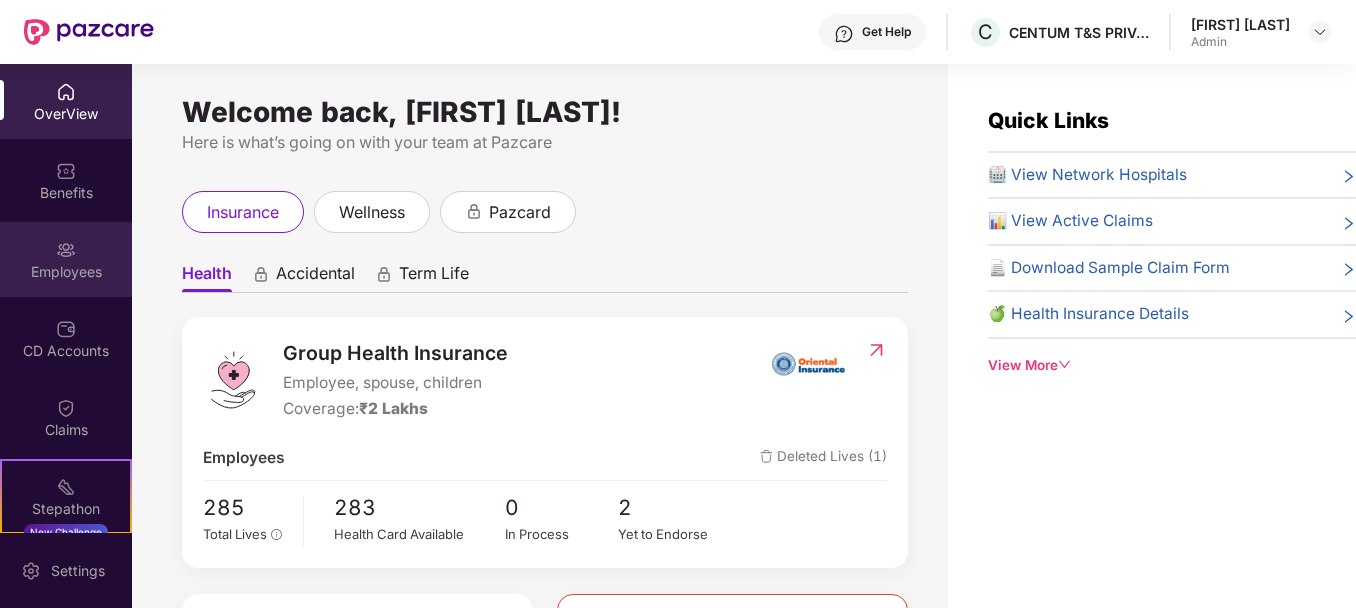 click at bounding box center [66, 250] 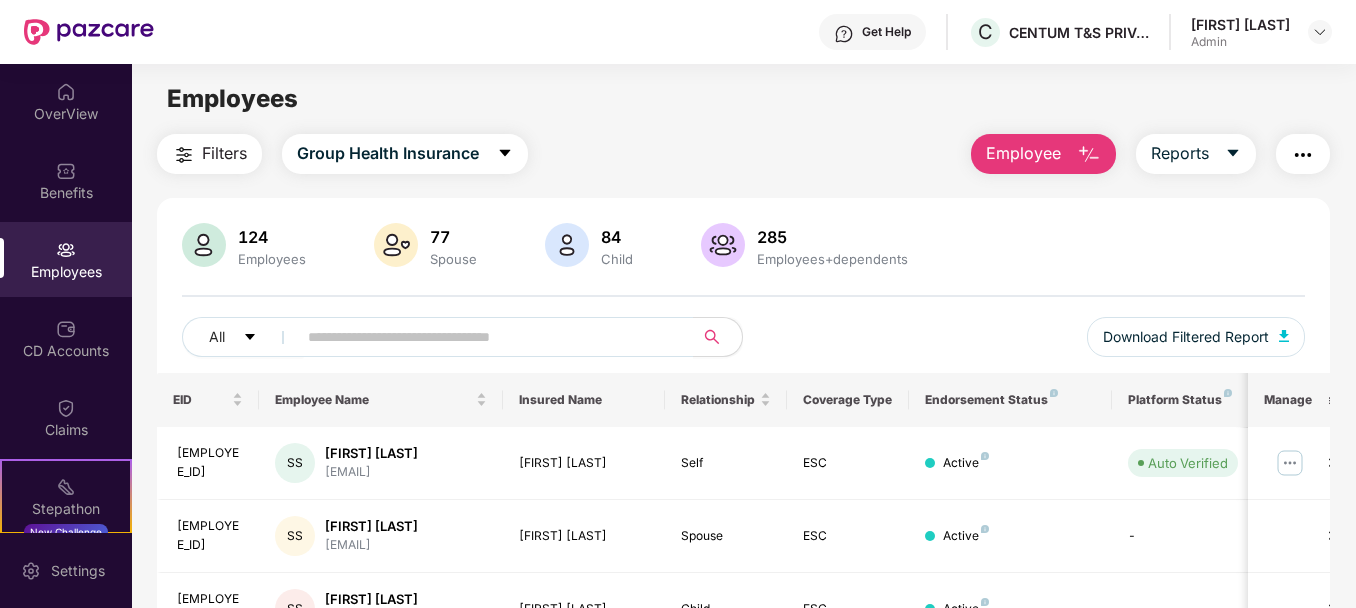 click on "Employee" at bounding box center (1023, 153) 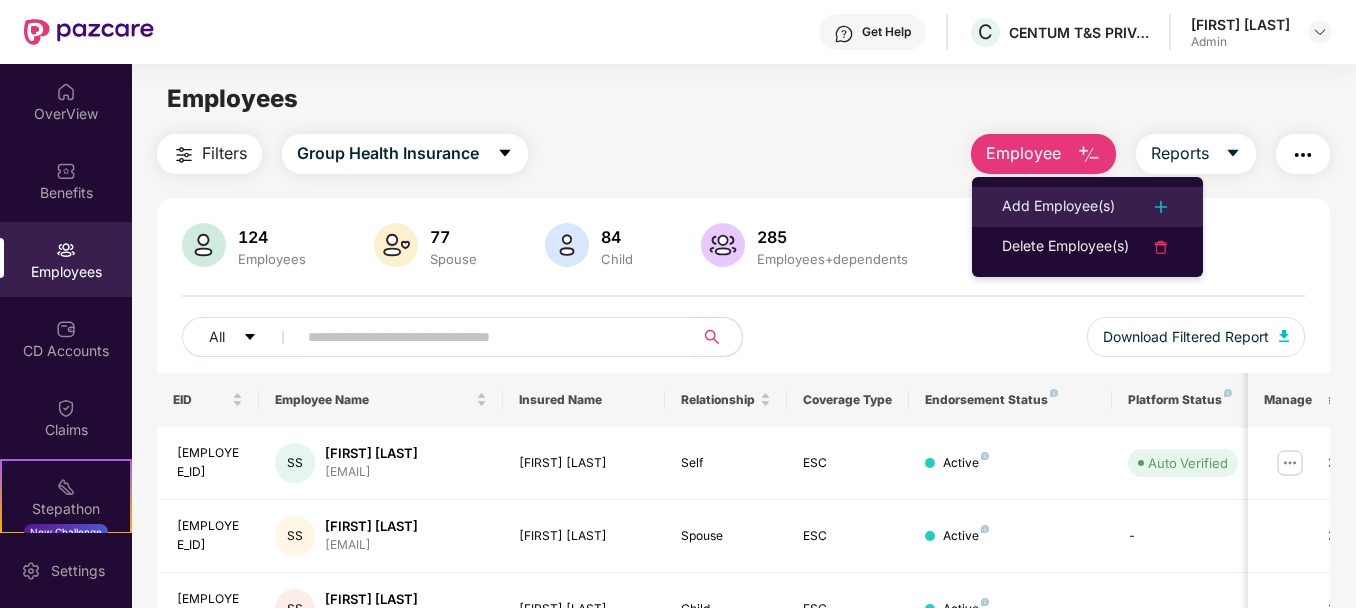 click on "Add Employee(s)" at bounding box center [1058, 207] 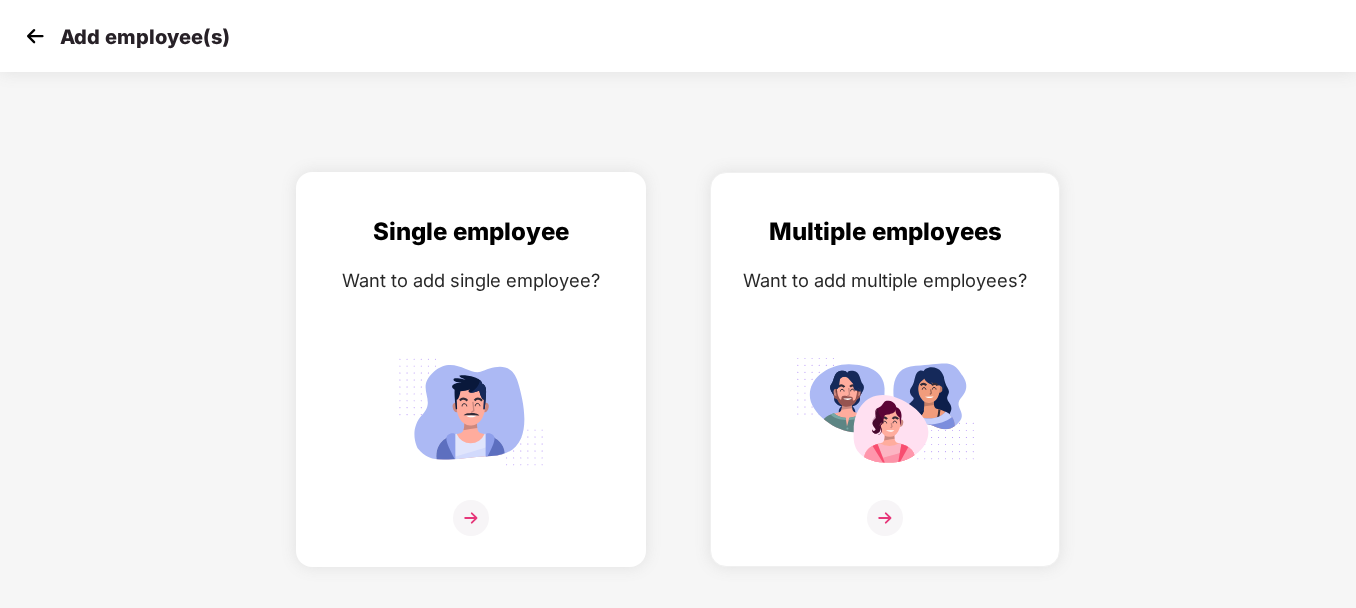 click on "Single employee Want to add single employee?" at bounding box center (471, 387) 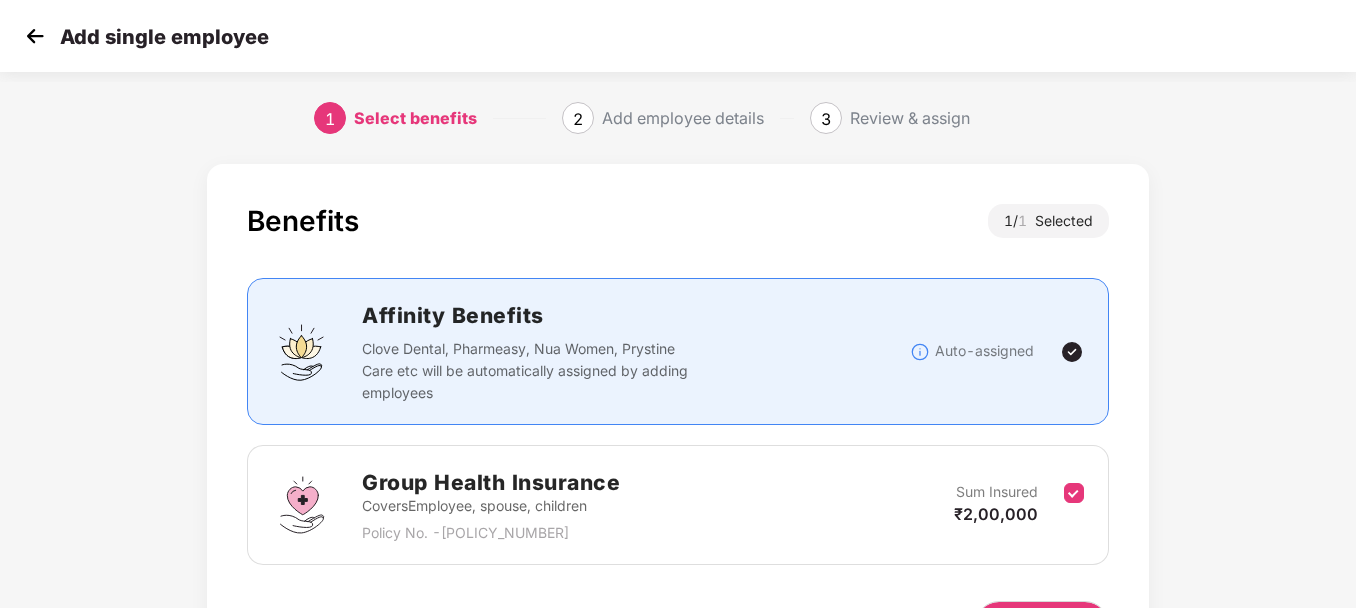 click on "Benefits 1 / 1     Selected Affinity Benefits Clove Dental, Pharmeasy, Nua Women, Prystine Care etc will be automatically assigned by adding employees Auto-assigned Group Health Insurance Covers  Employee, spouse, children Policy No. -  550000/48/2026/383 Sum Insured   ₹2,00,000 Back Next" at bounding box center (678, 446) 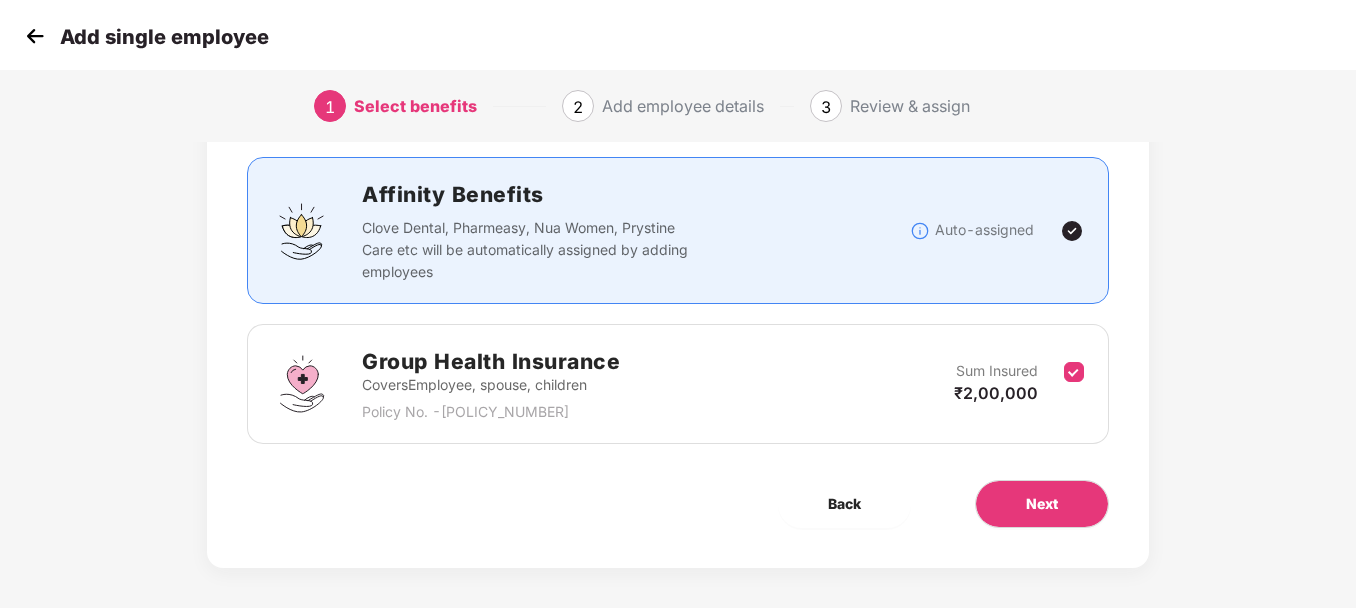 scroll, scrollTop: 131, scrollLeft: 0, axis: vertical 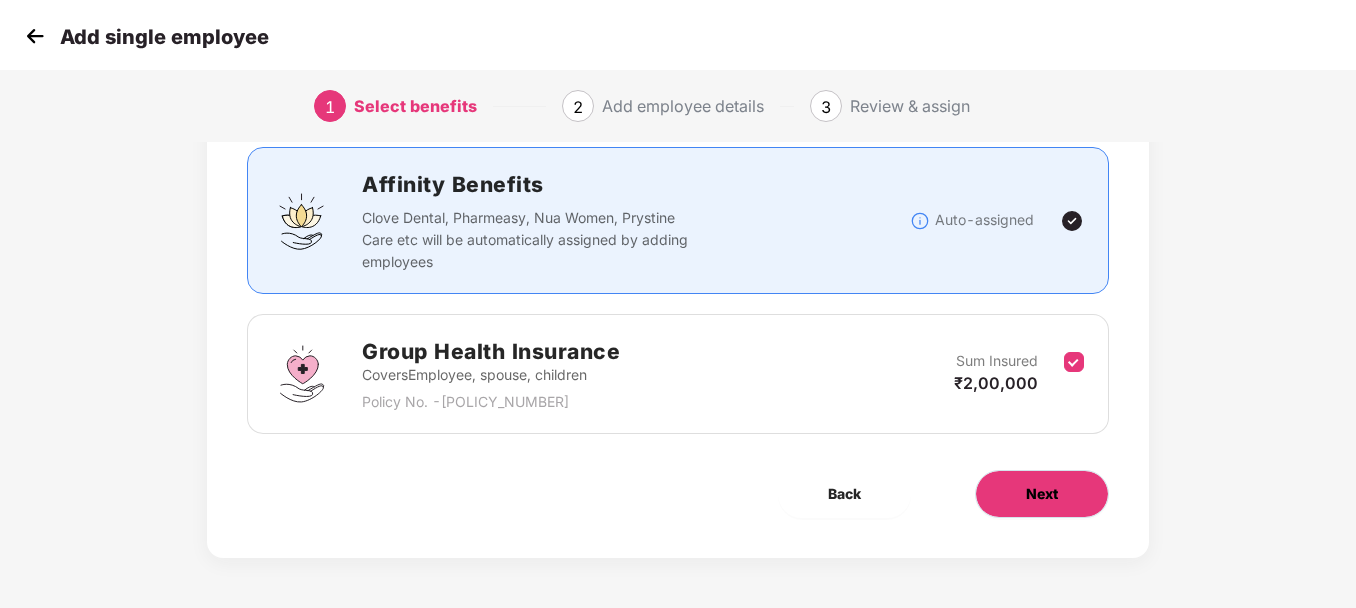 click on "Next" at bounding box center (1042, 494) 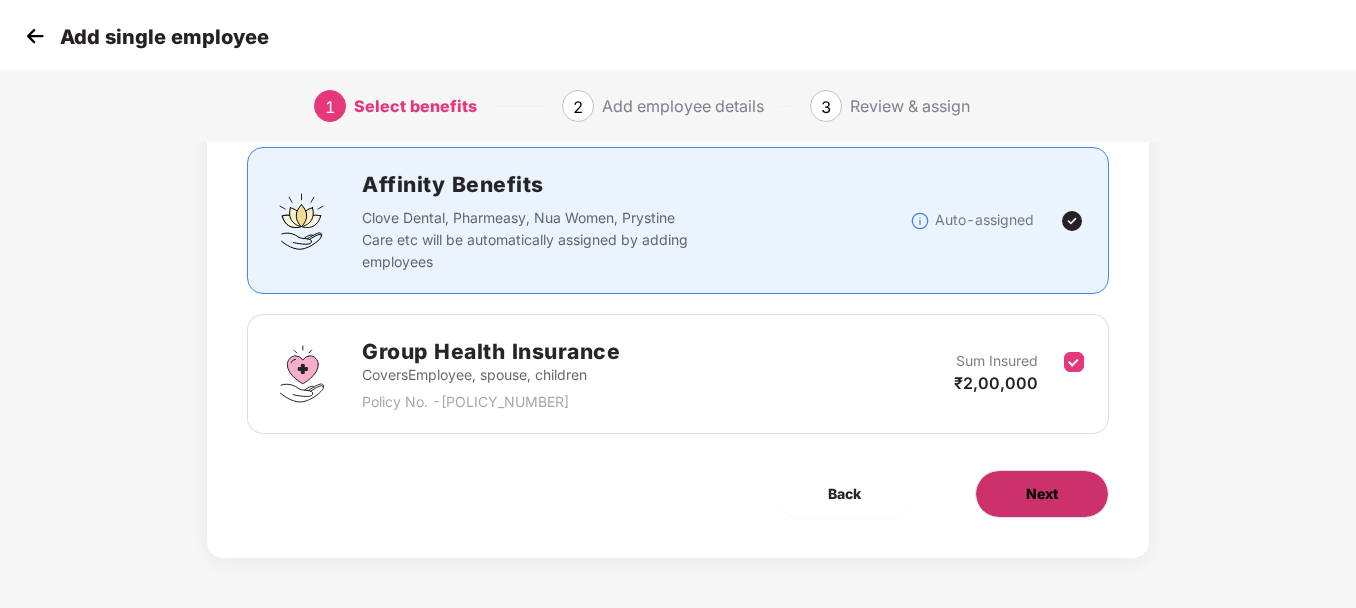 scroll, scrollTop: 0, scrollLeft: 0, axis: both 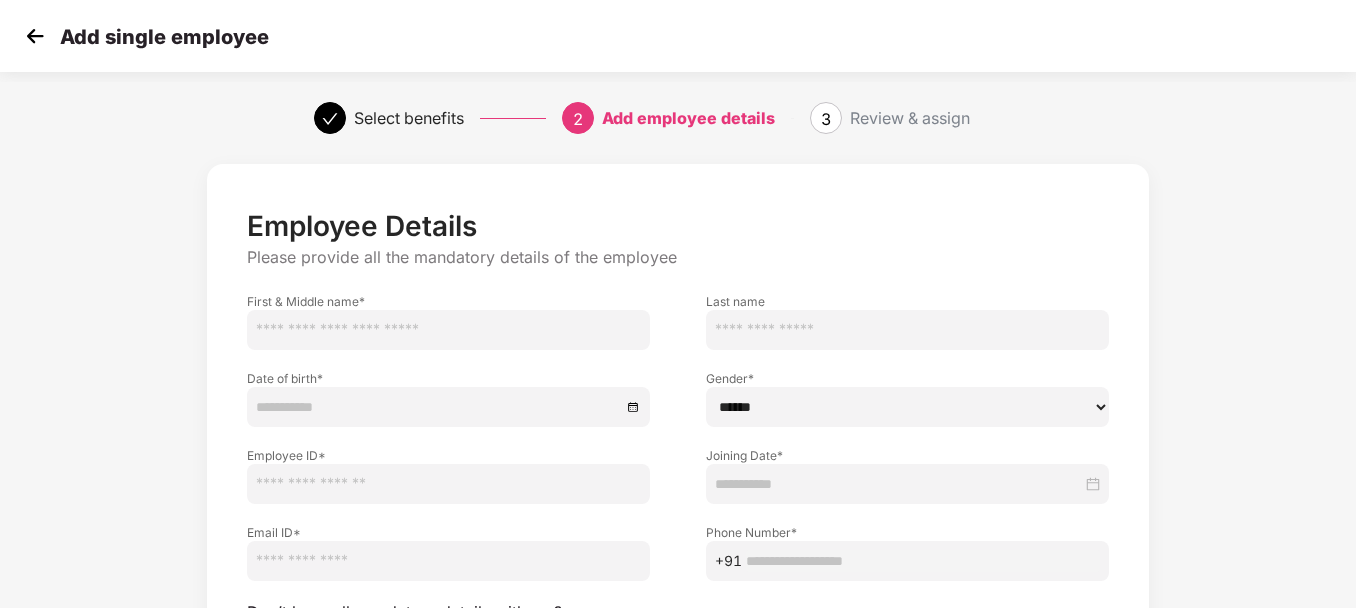 click at bounding box center (448, 330) 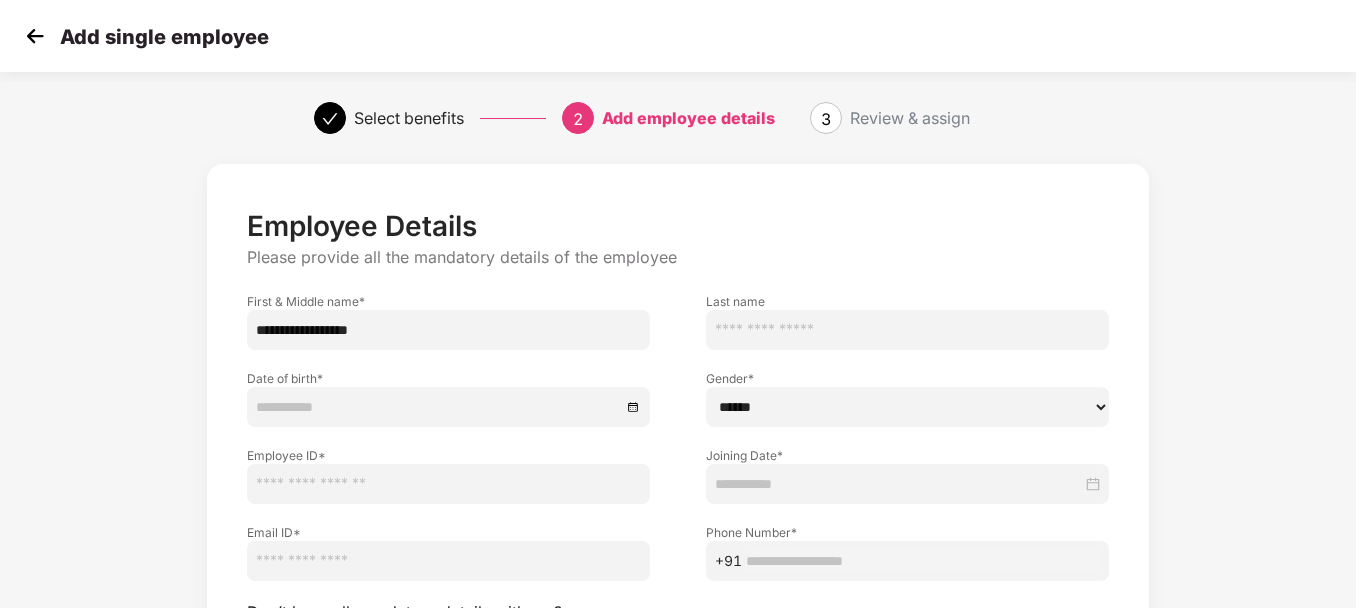 type on "**********" 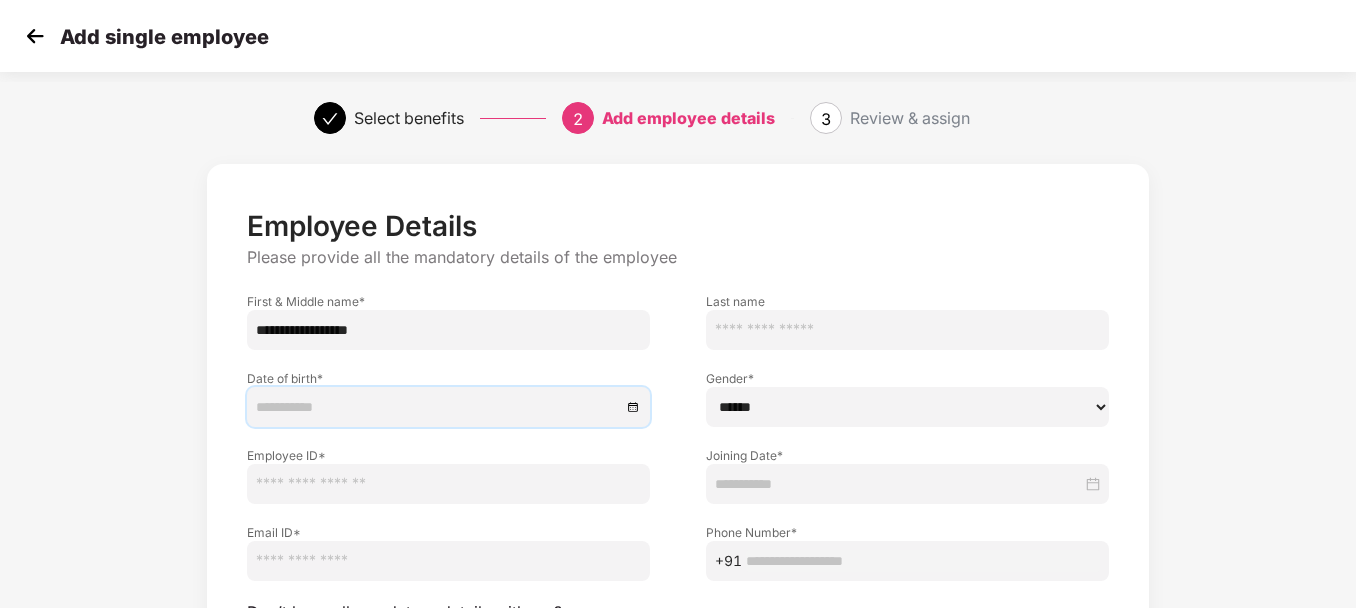 click at bounding box center [438, 407] 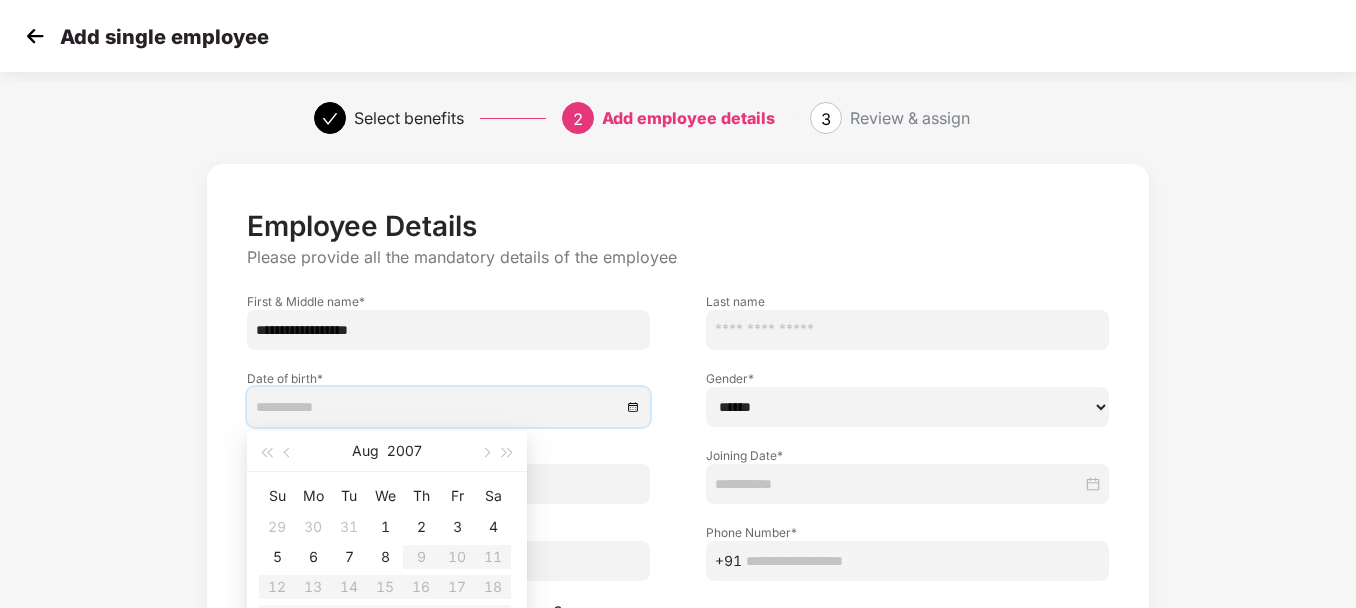 click at bounding box center (438, 407) 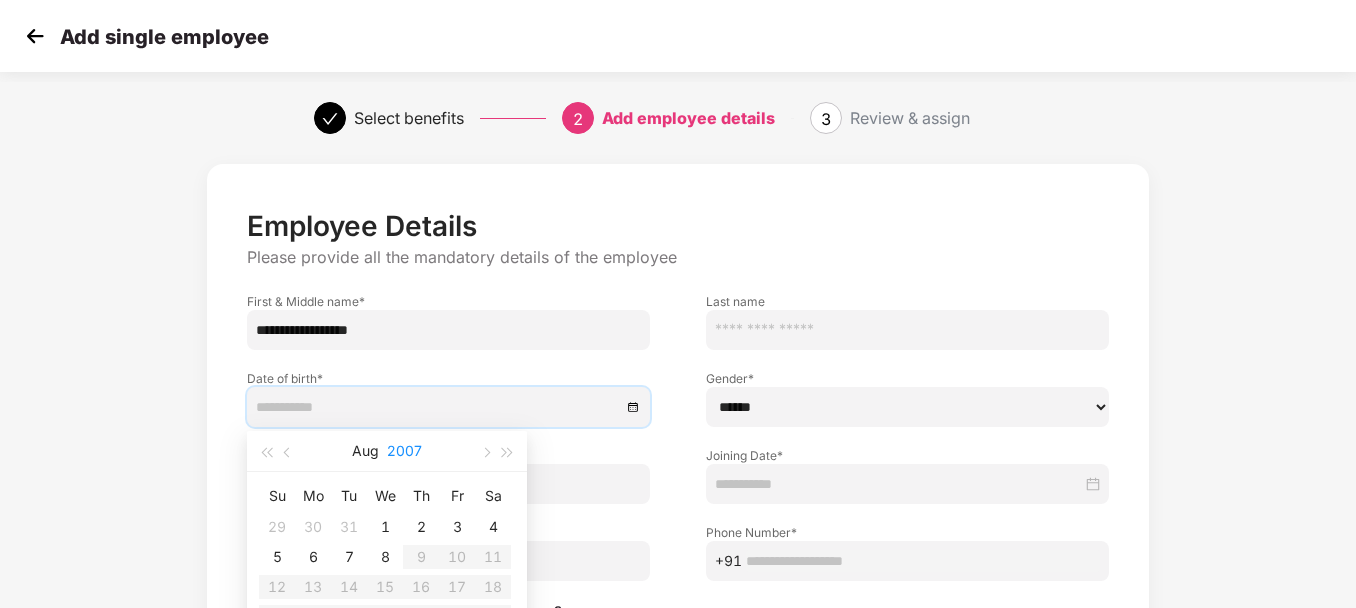 click on "2007" at bounding box center (404, 451) 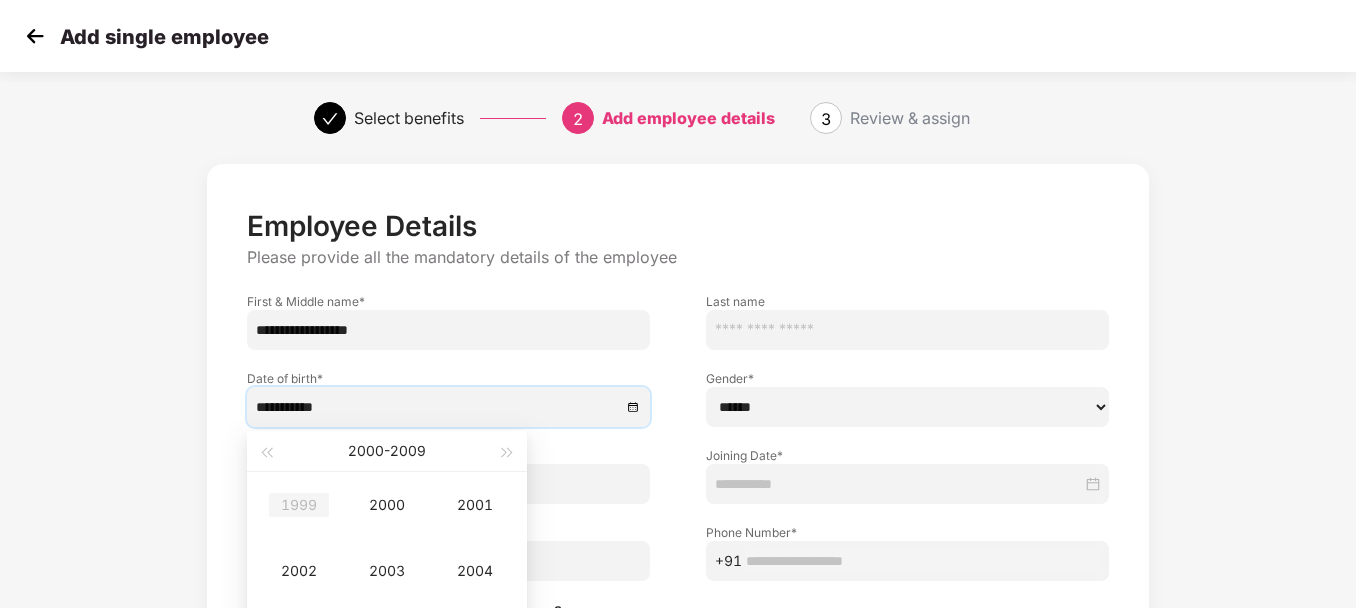 type on "**********" 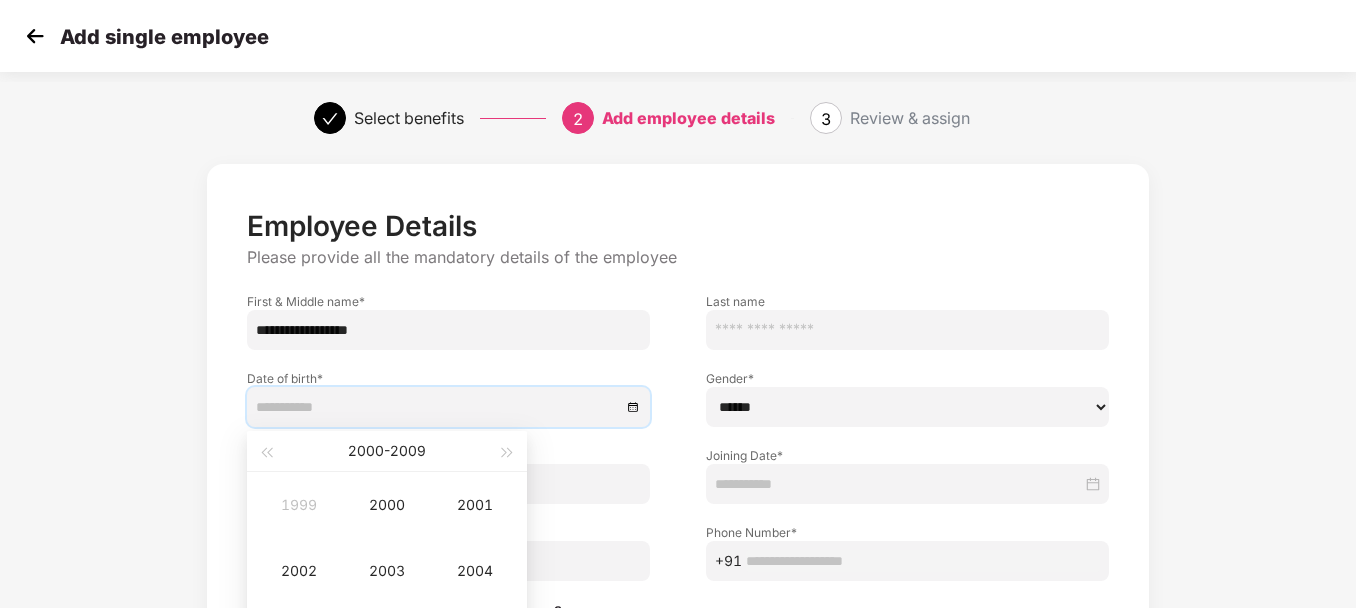 type on "**********" 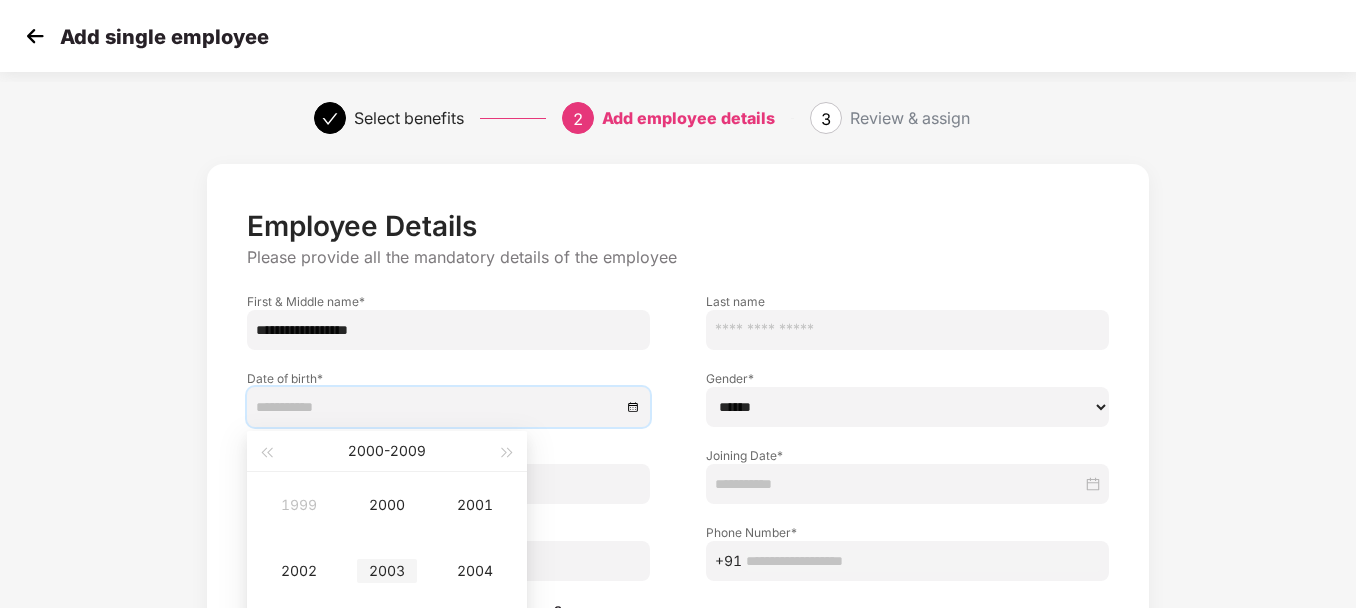 type on "**********" 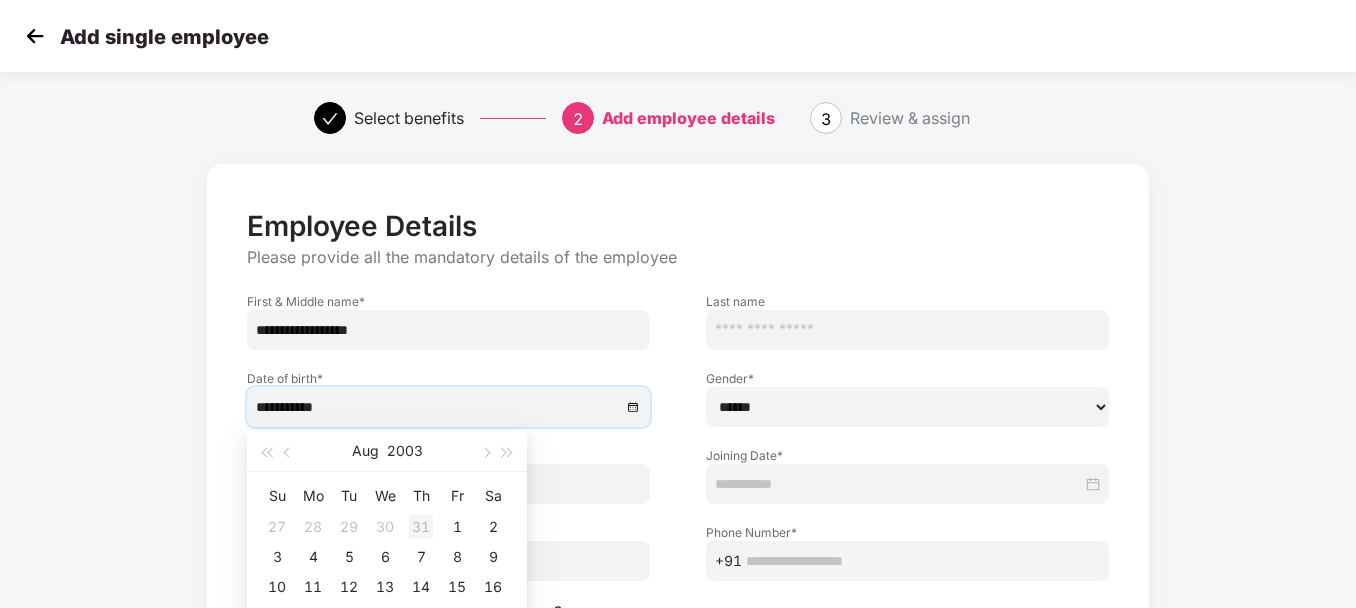 type on "**********" 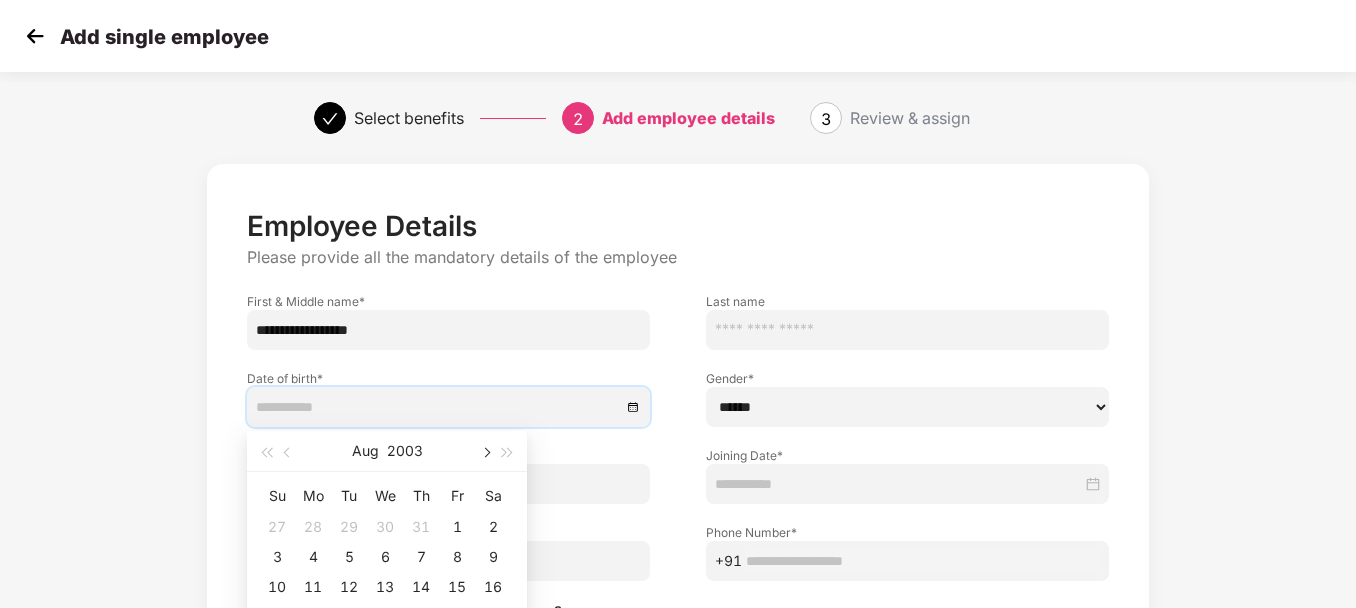 click at bounding box center [485, 453] 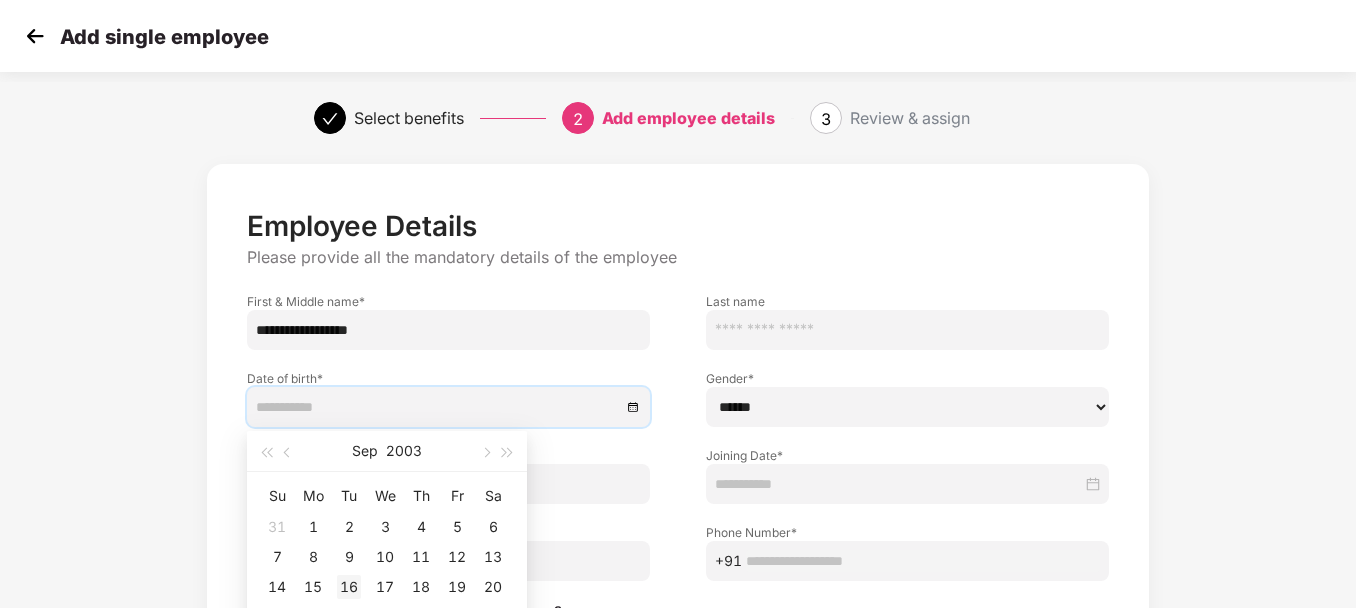 click on "16" at bounding box center (349, 587) 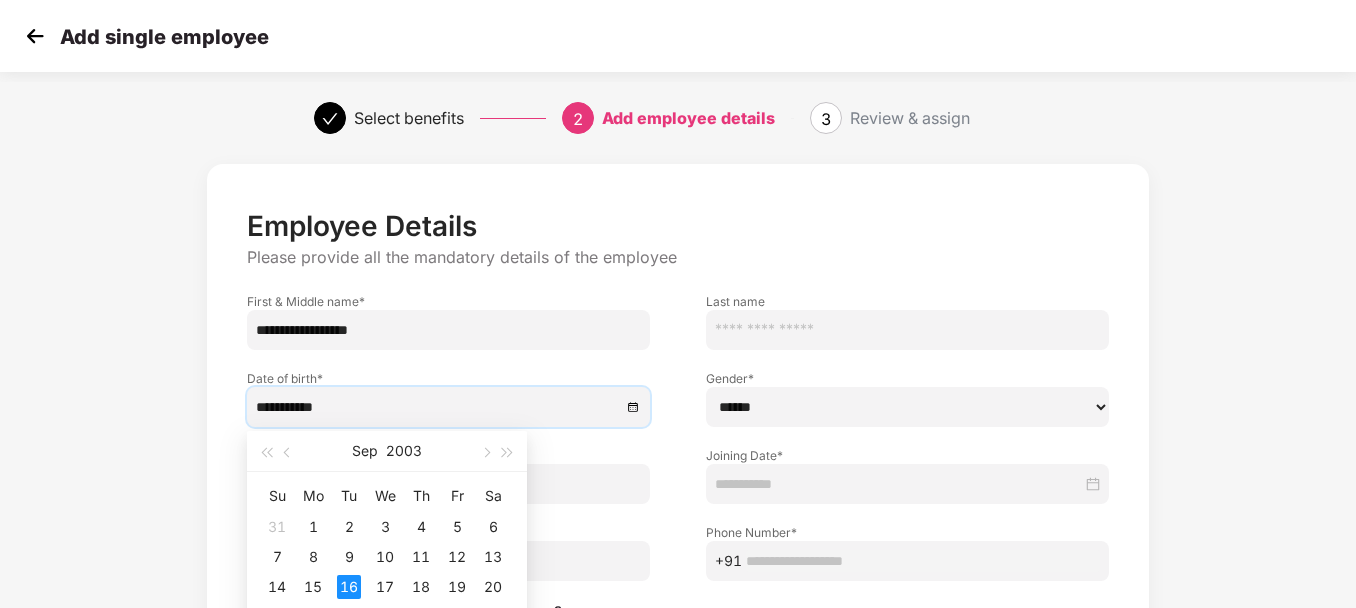 type on "**********" 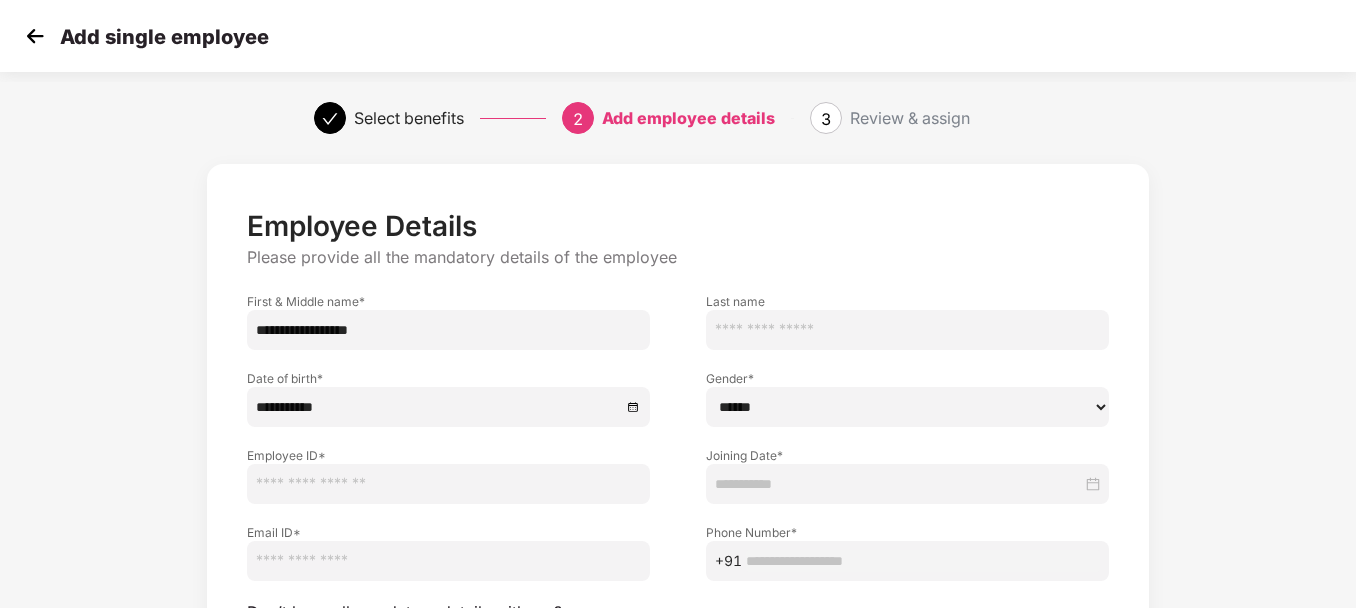 click on "**********" at bounding box center [678, 477] 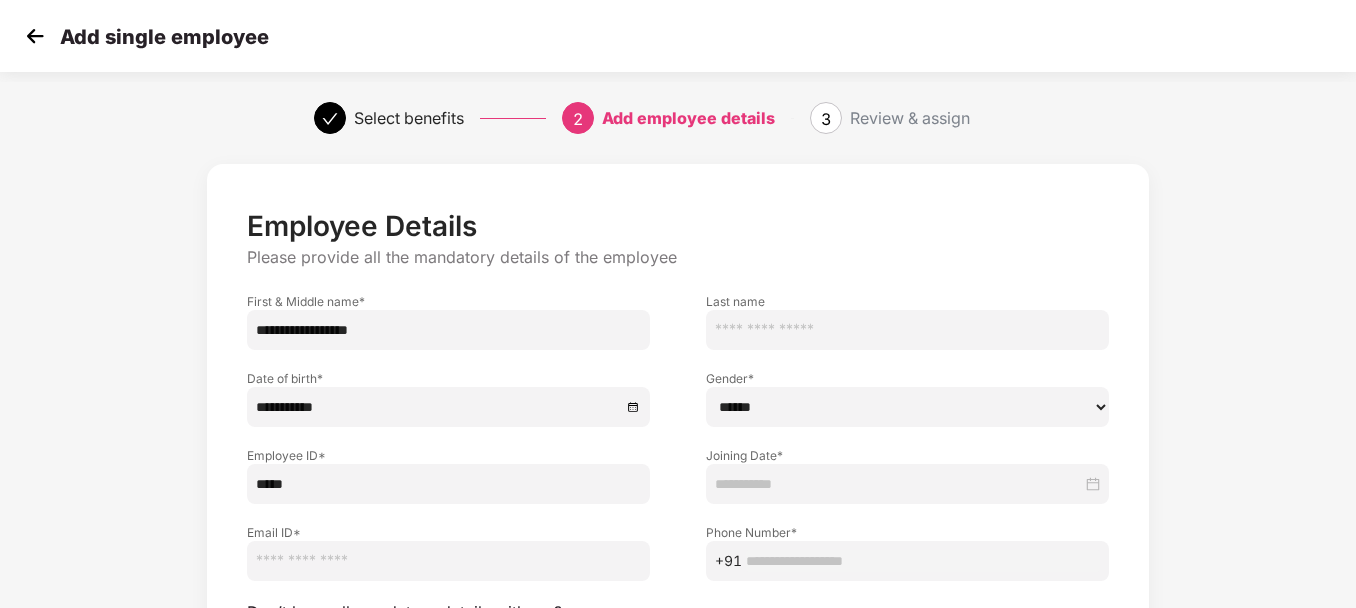 type on "*****" 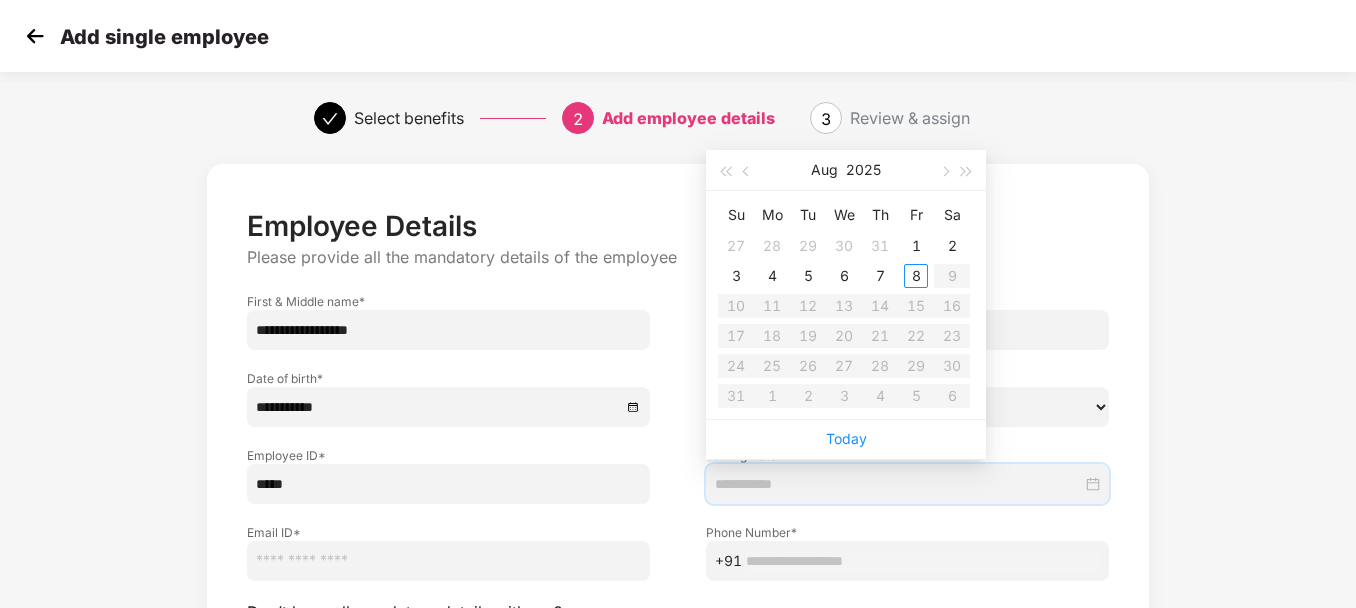 click at bounding box center (898, 484) 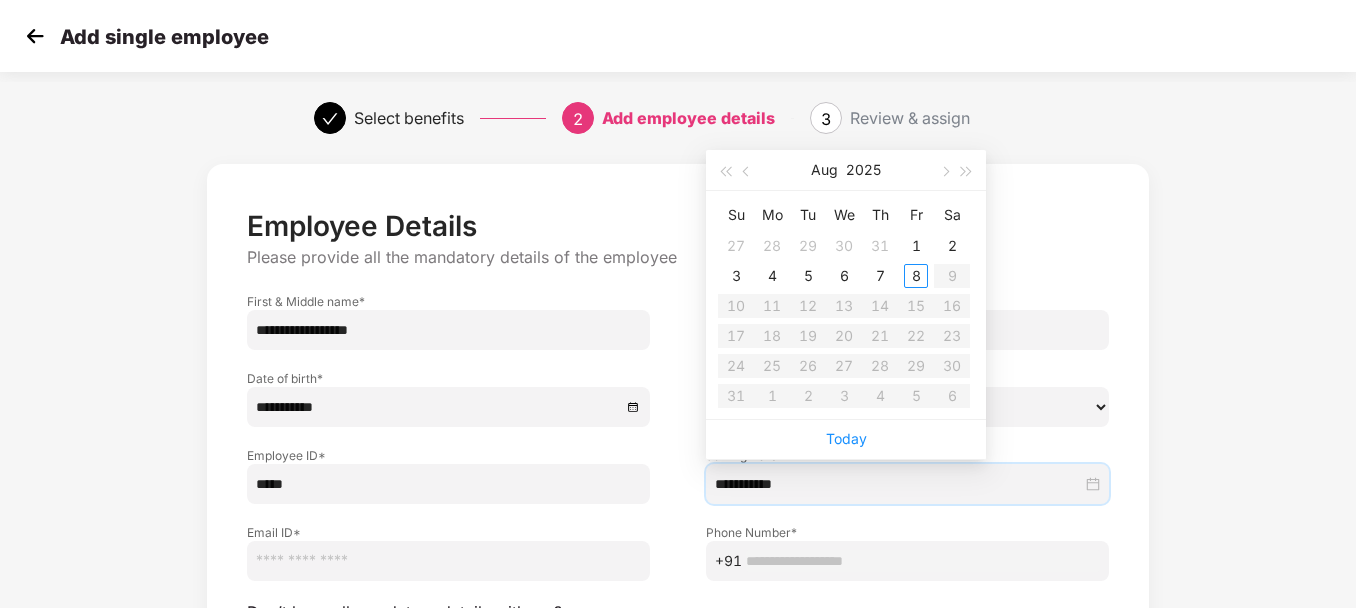 type on "**********" 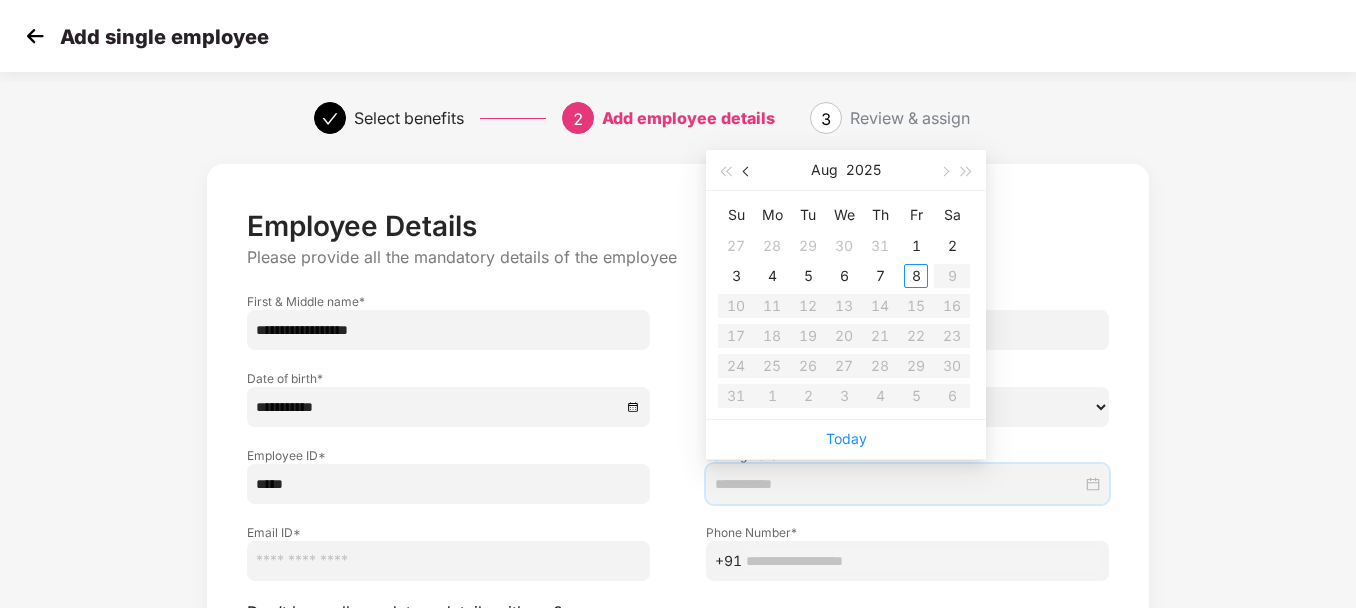 click at bounding box center [747, 170] 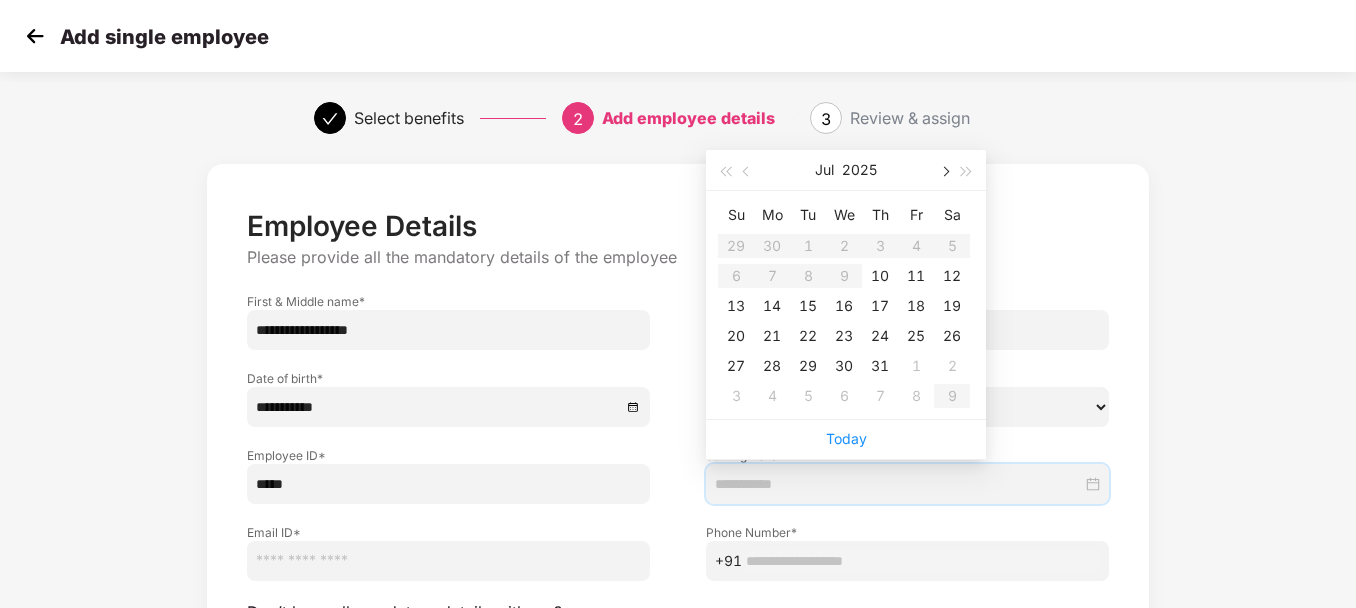 click at bounding box center (944, 170) 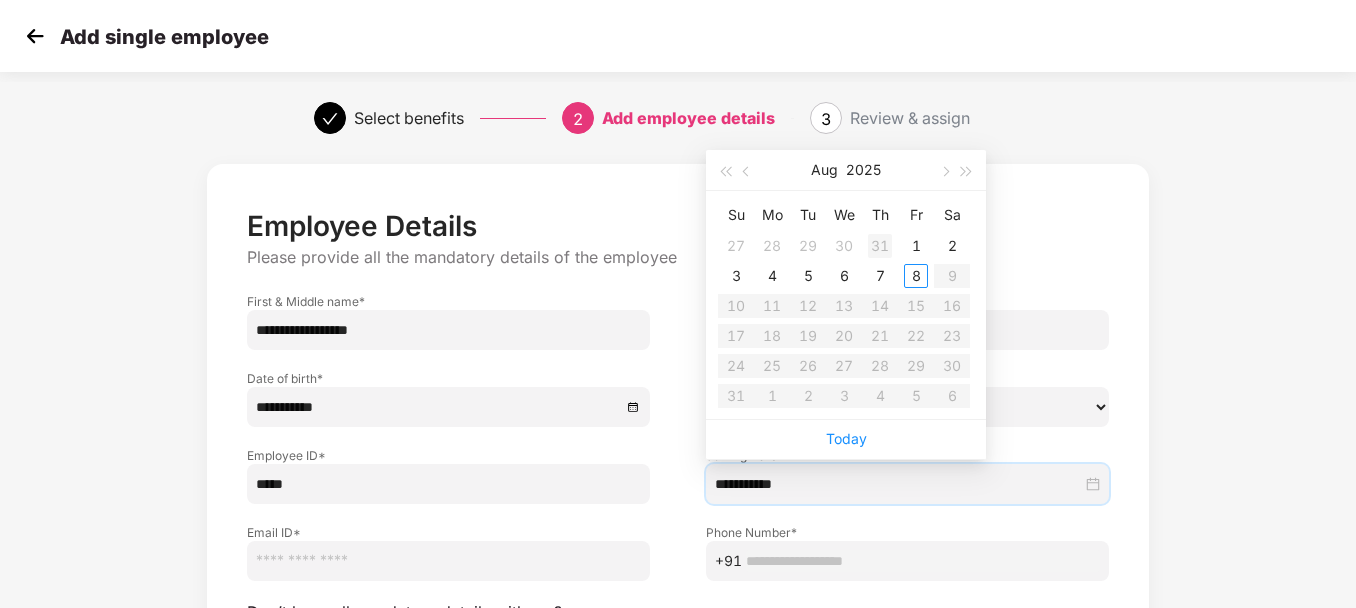 type on "**********" 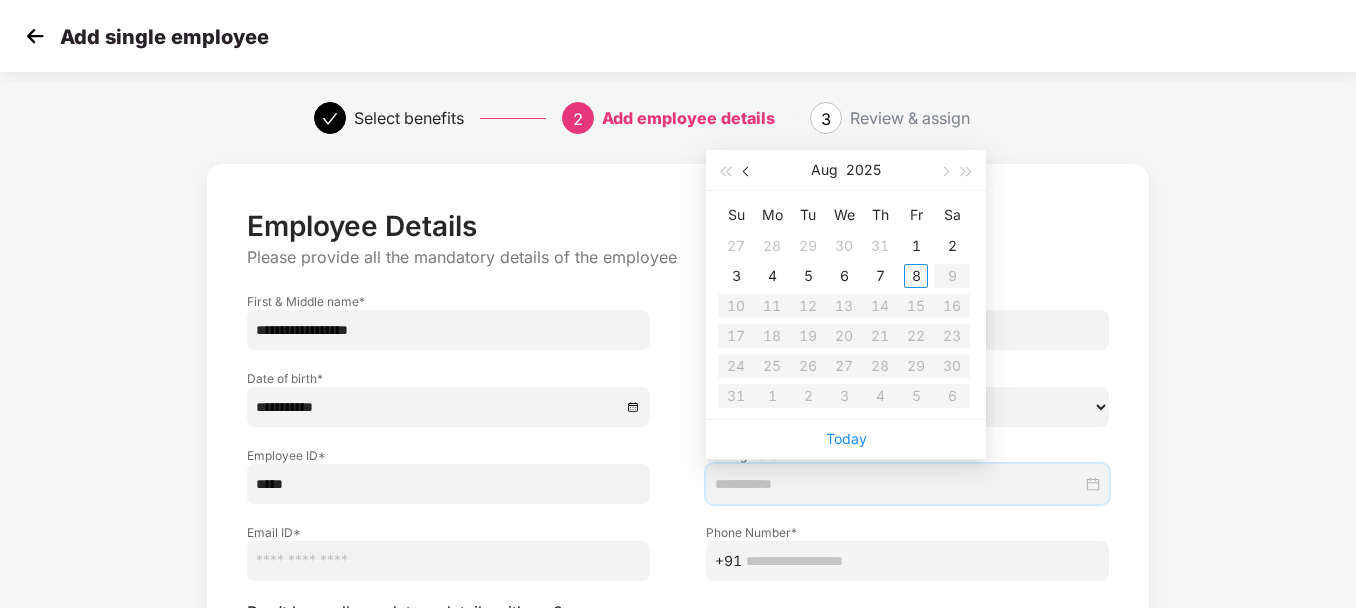 click at bounding box center (747, 170) 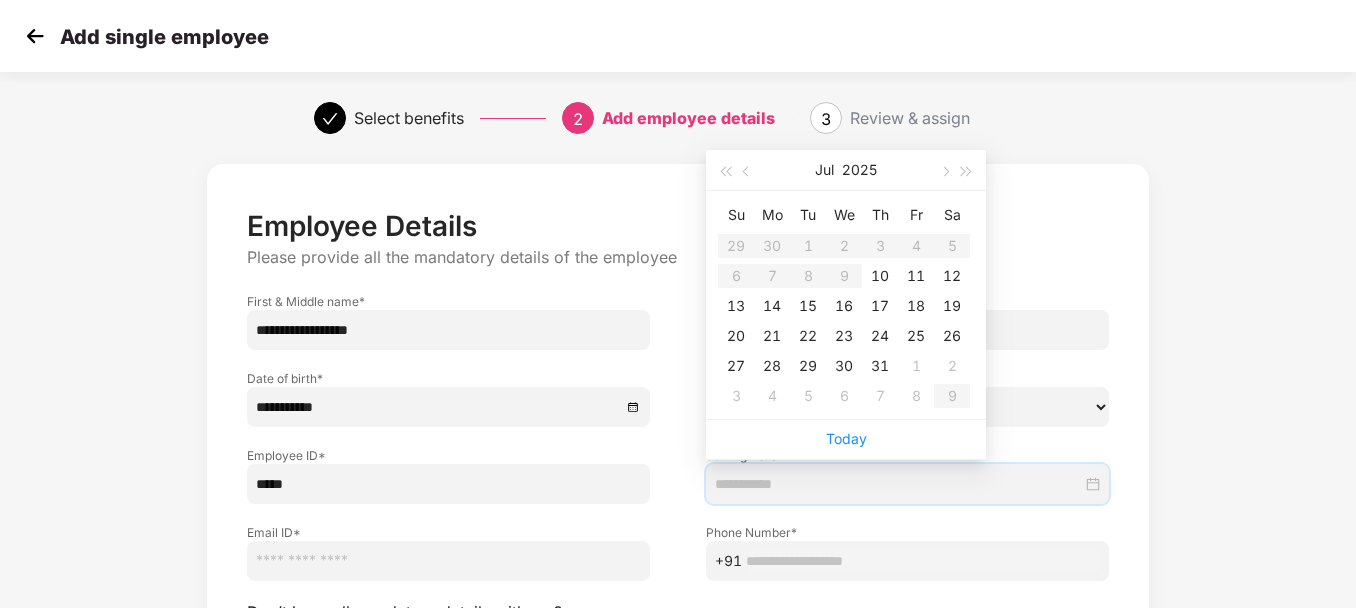 click on "Su Mo Tu We Th Fr Sa 29 30 1 2 3 4 5 6 7 8 9 10 11 12 13 14 15 16 17 18 19 20 21 22 23 24 25 26 27 28 29 30 31 1 2 3 4 5 6 7 8 9" at bounding box center (844, 305) 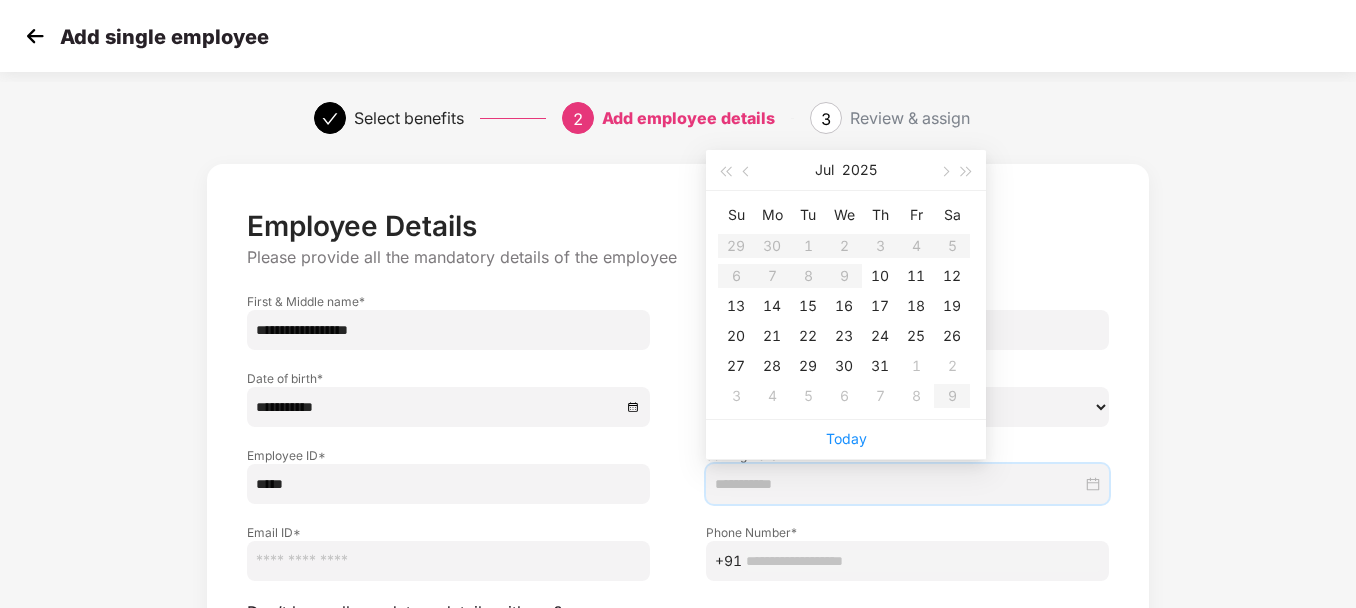 type on "**********" 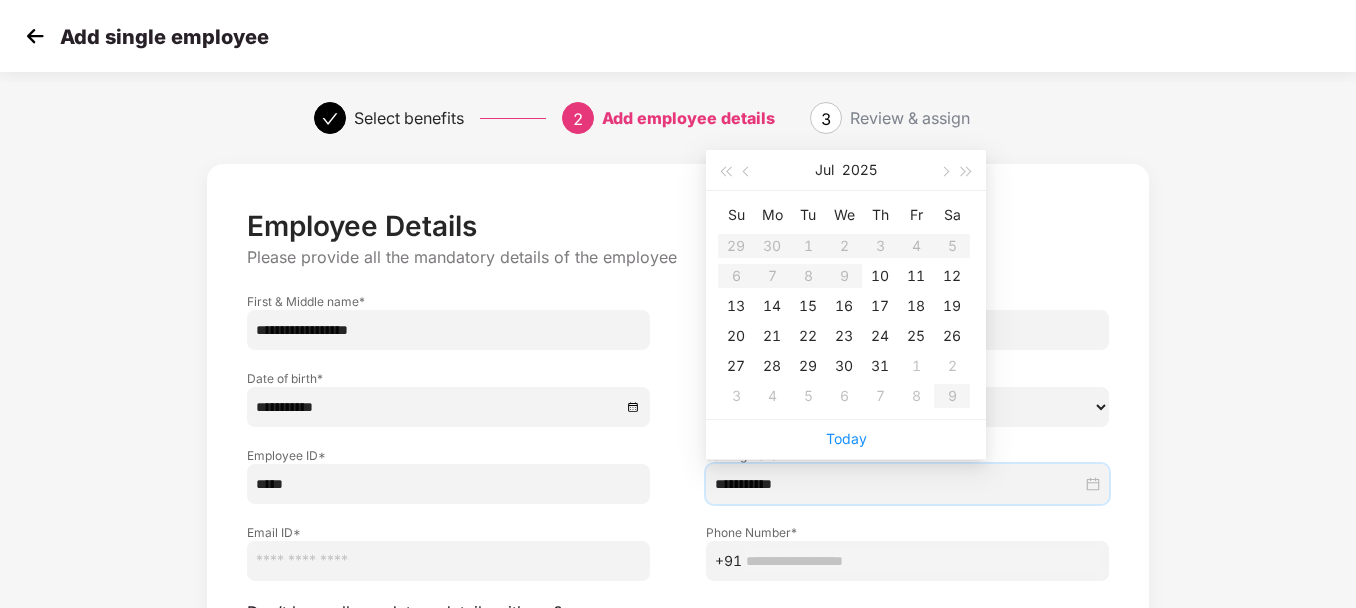 type on "**********" 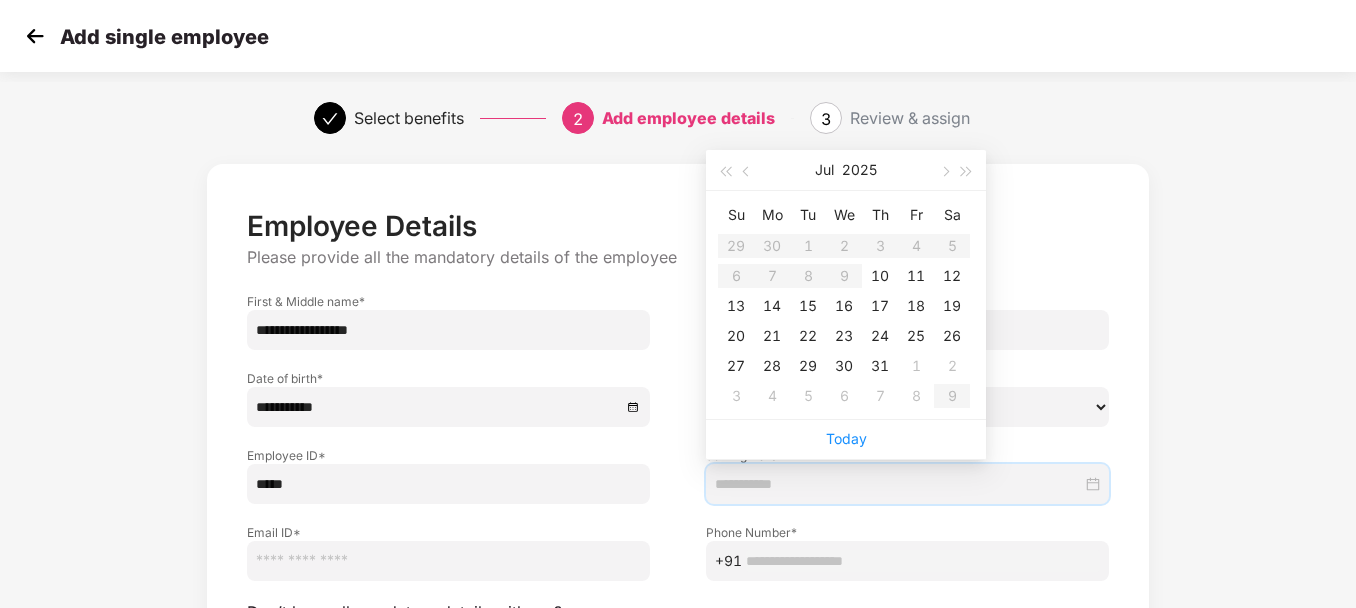 click on "Su Mo Tu We Th Fr Sa 29 30 1 2 3 4 5 6 7 8 9 10 11 12 13 14 15 16 17 18 19 20 21 22 23 24 25 26 27 28 29 30 31 1 2 3 4 5 6 7 8 9" at bounding box center (844, 305) 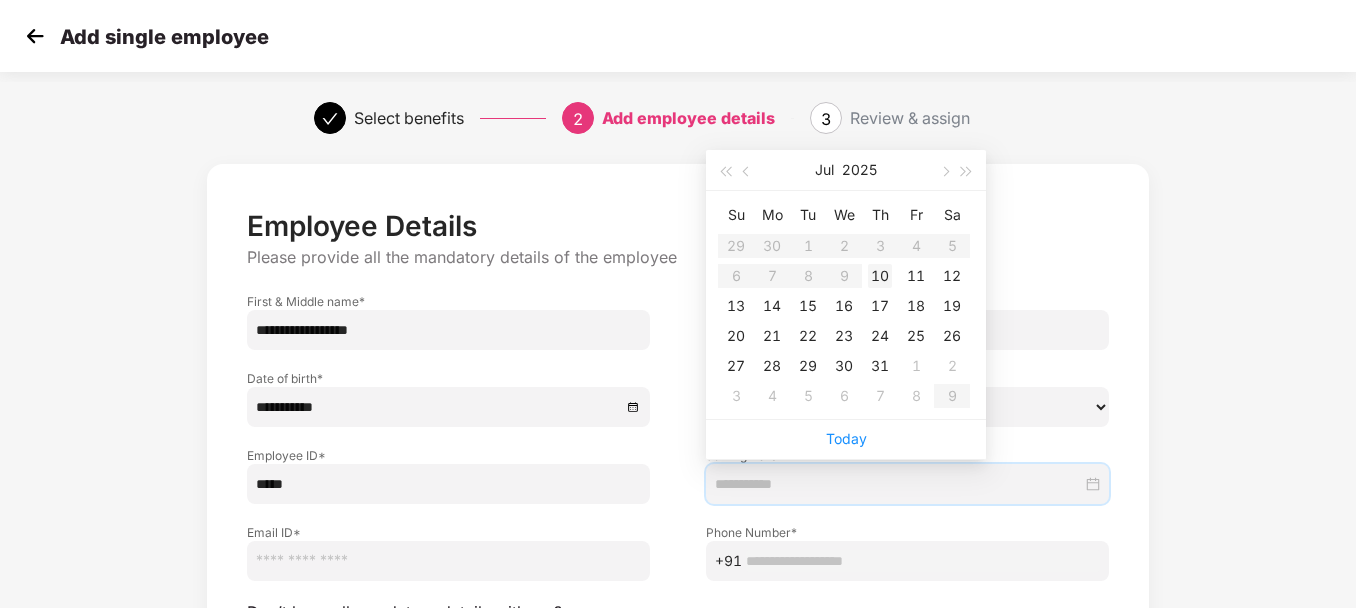 type on "**********" 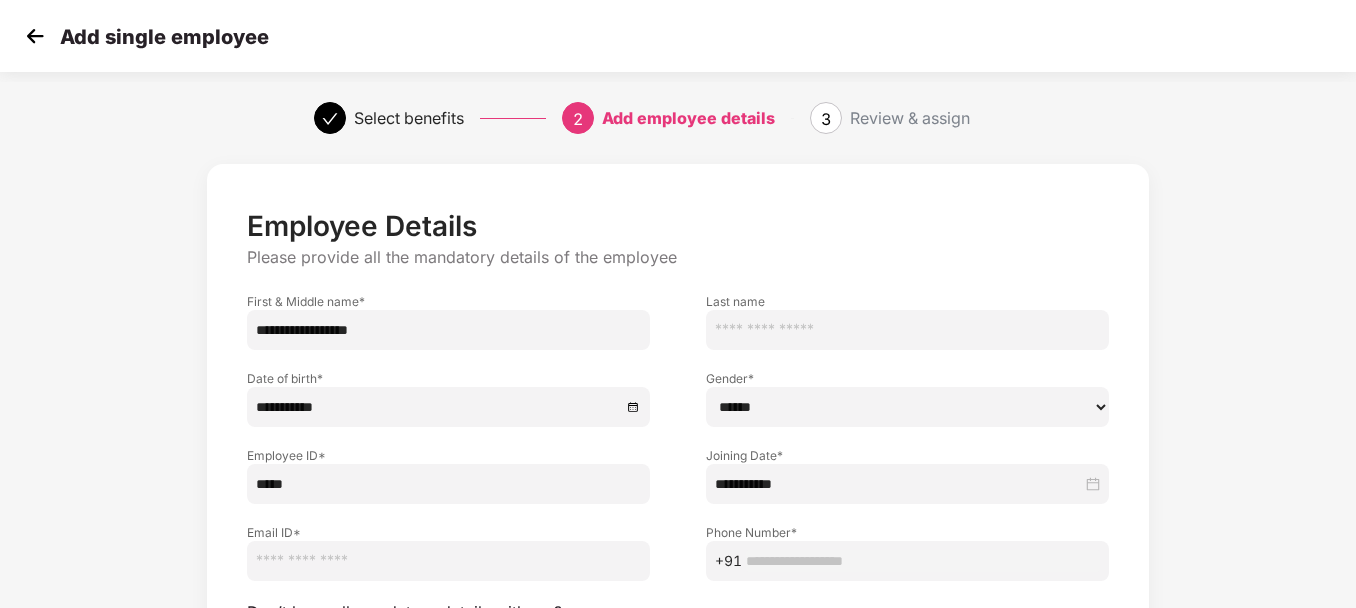 click at bounding box center [448, 561] 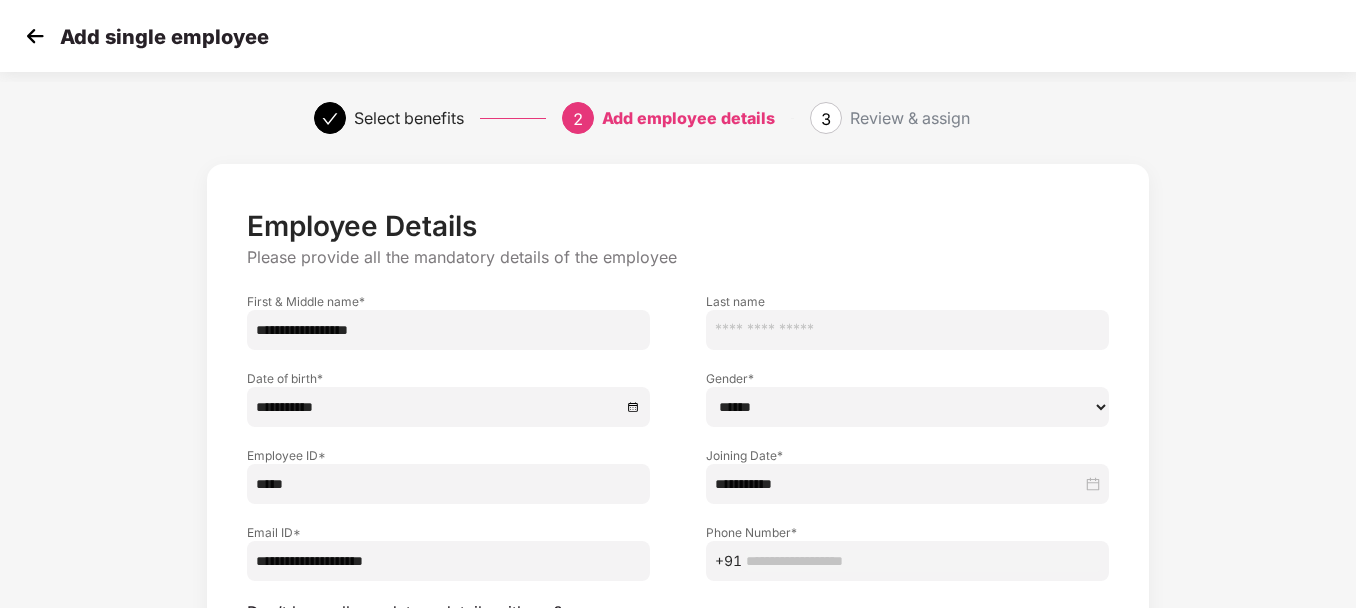 type on "**********" 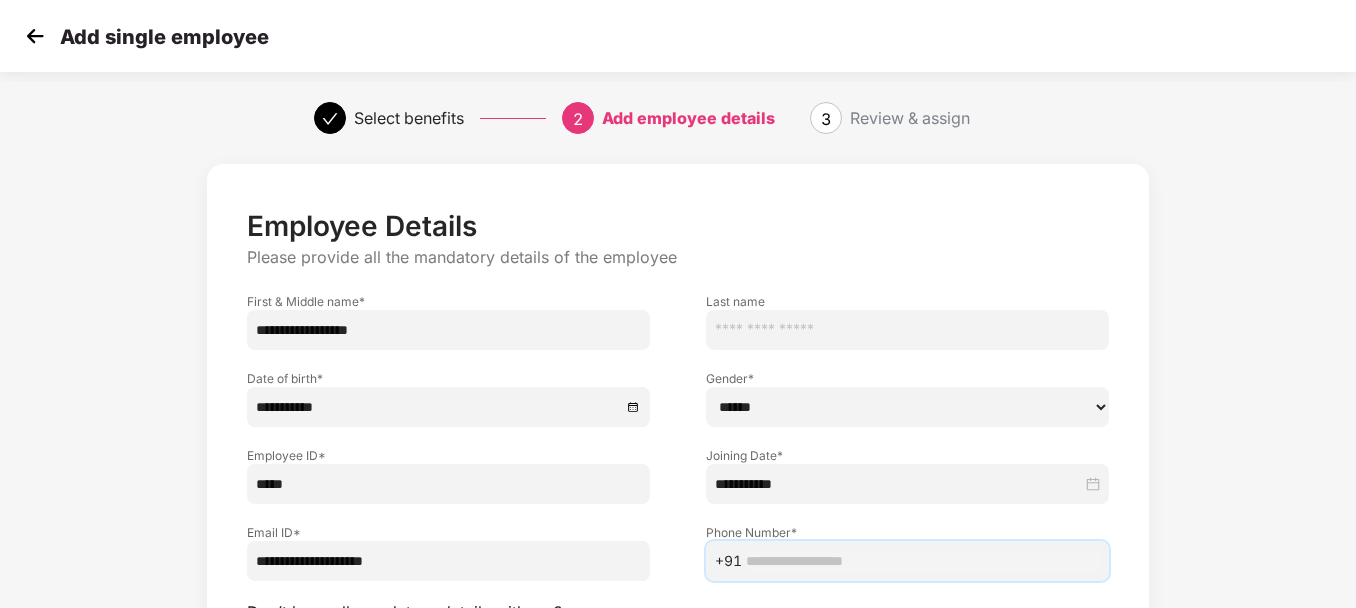 click at bounding box center [923, 561] 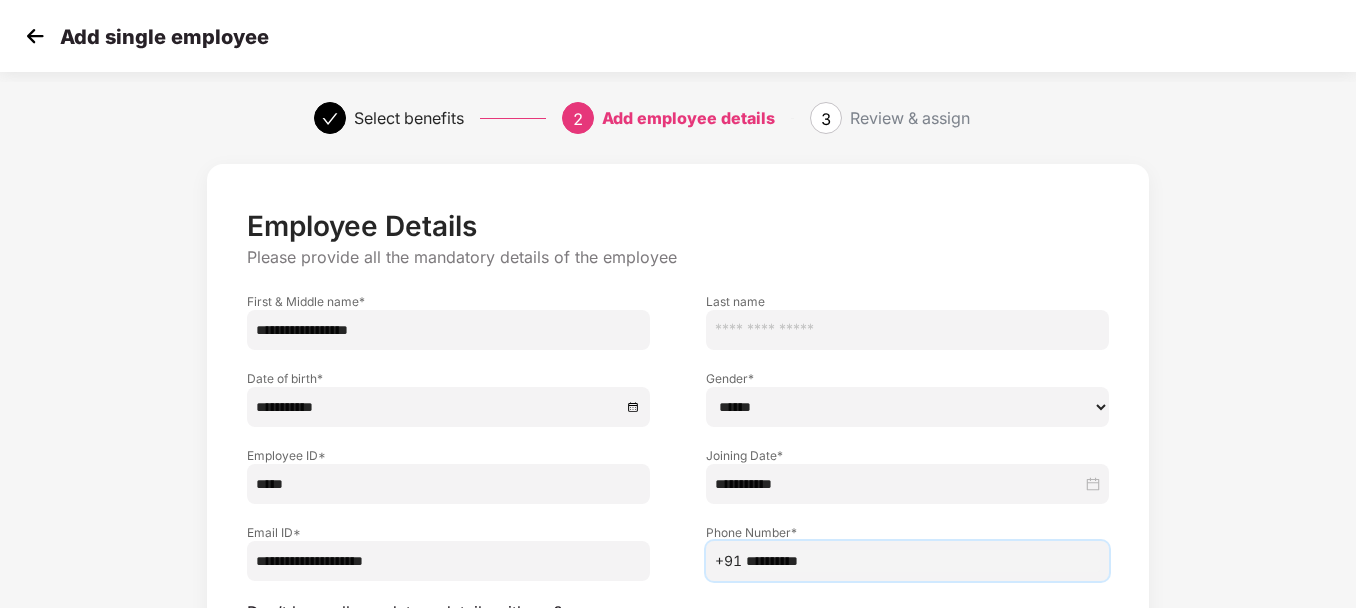 type on "**********" 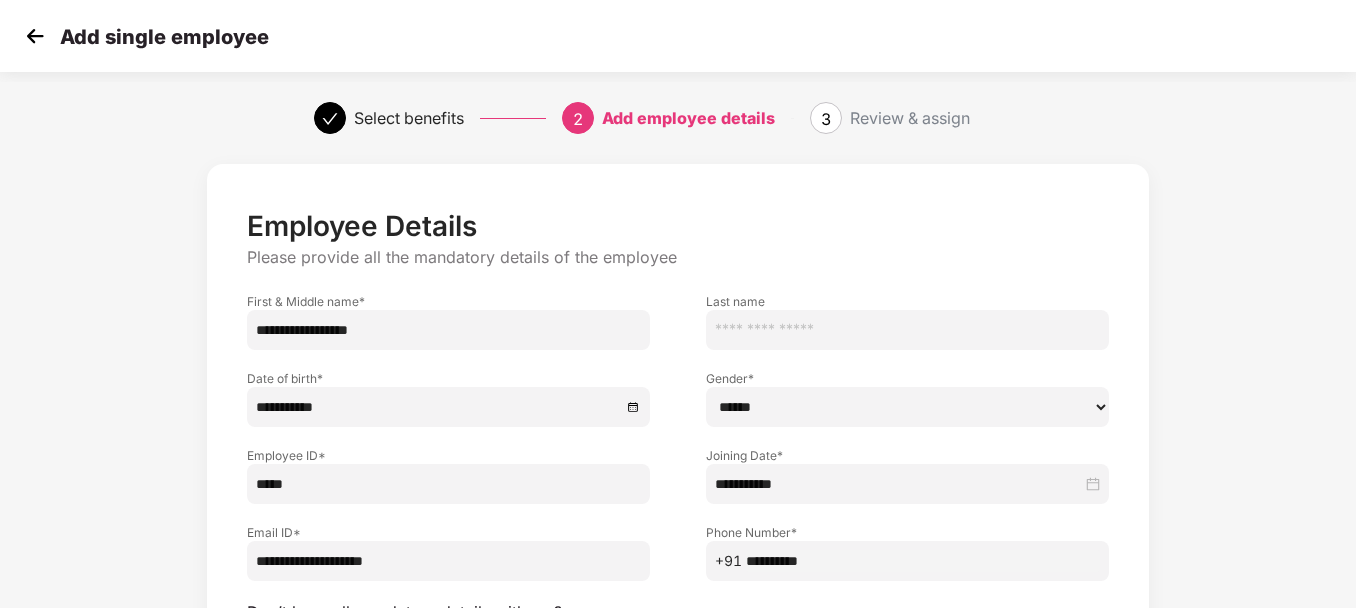click on "**********" at bounding box center [678, 477] 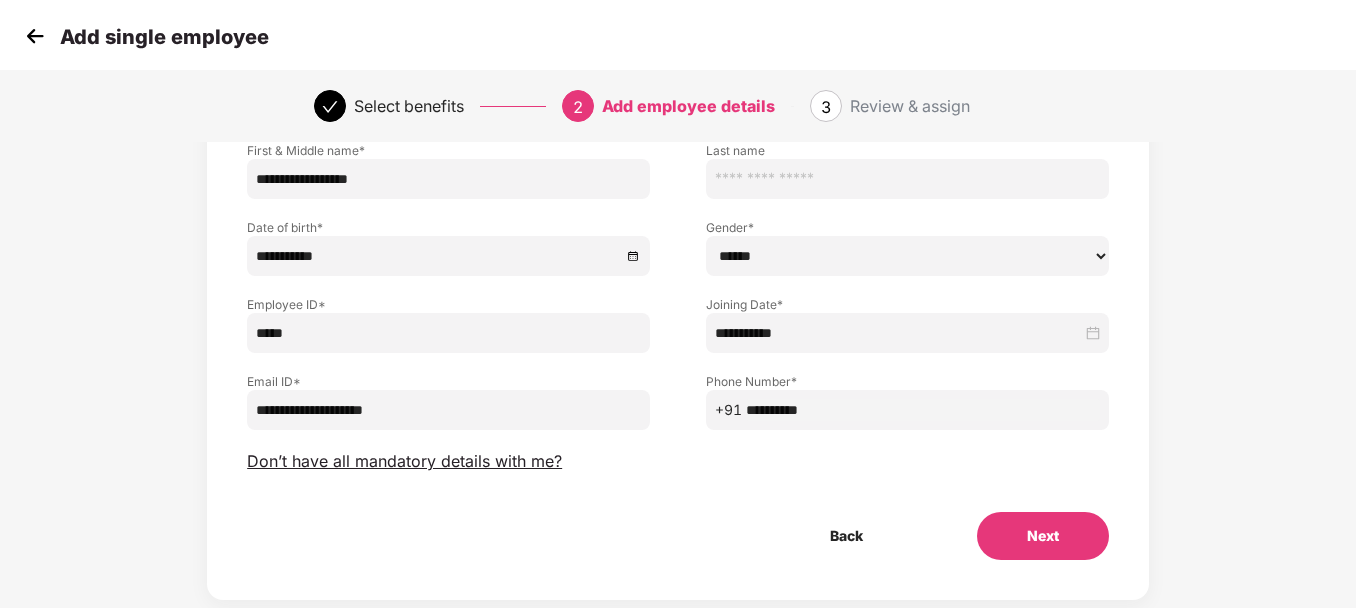 scroll, scrollTop: 160, scrollLeft: 2, axis: both 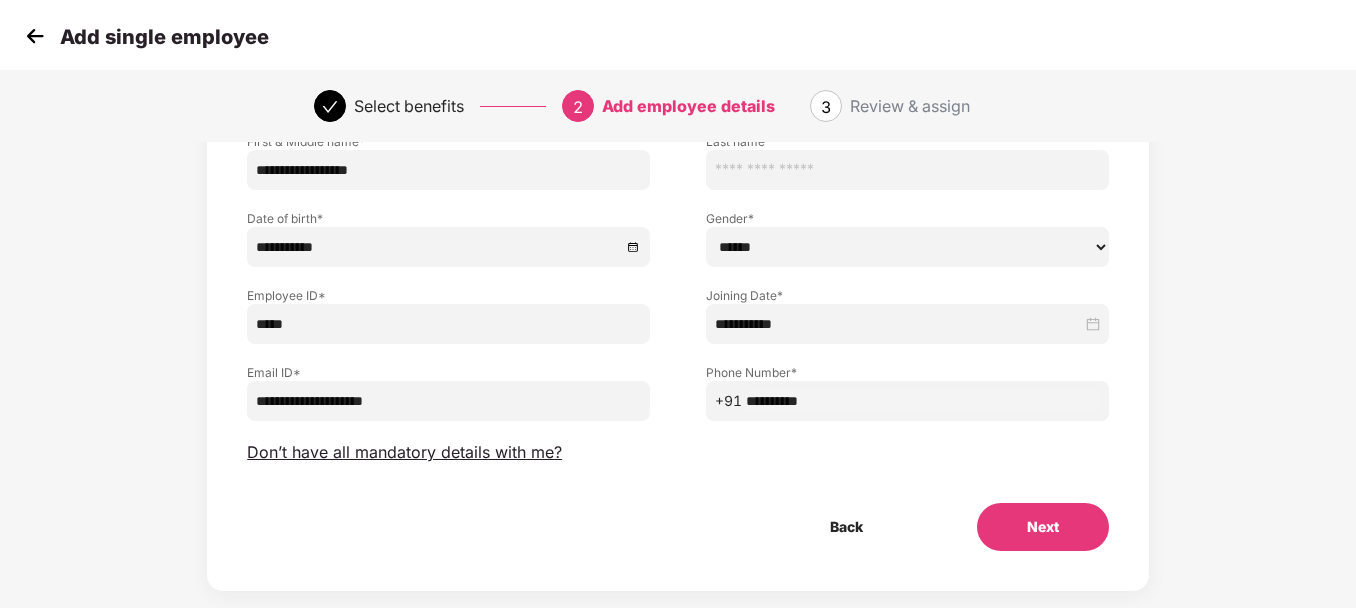 click on "Next" at bounding box center [1043, 527] 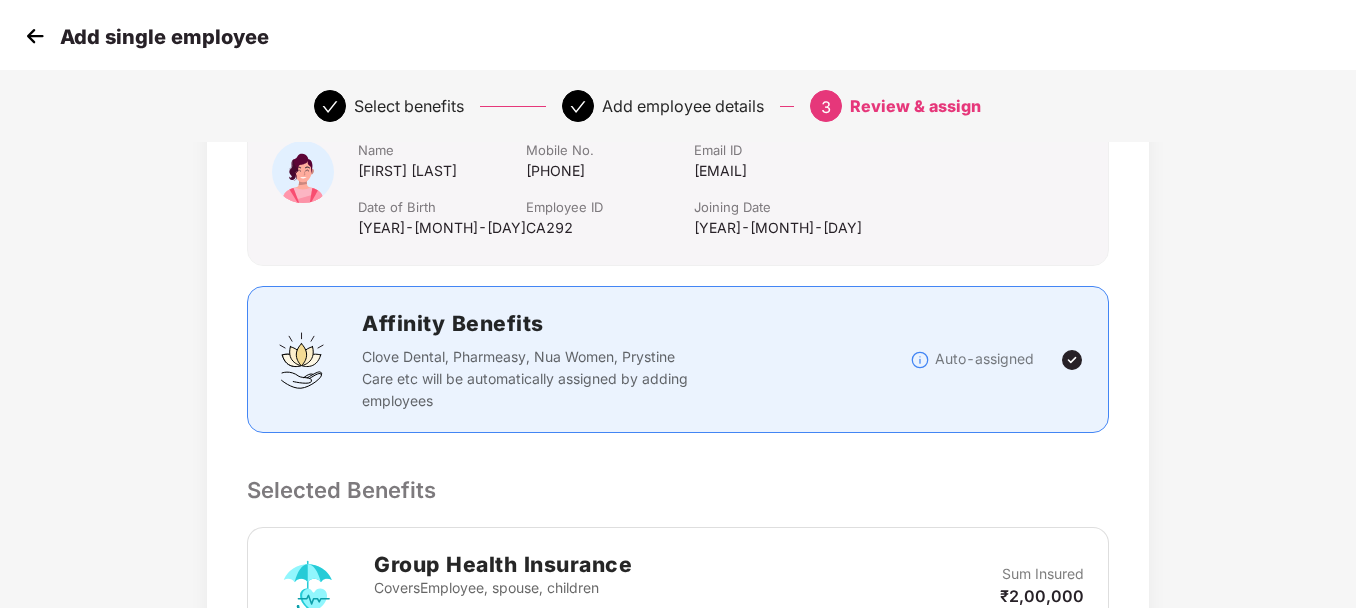 scroll, scrollTop: 0, scrollLeft: 2, axis: horizontal 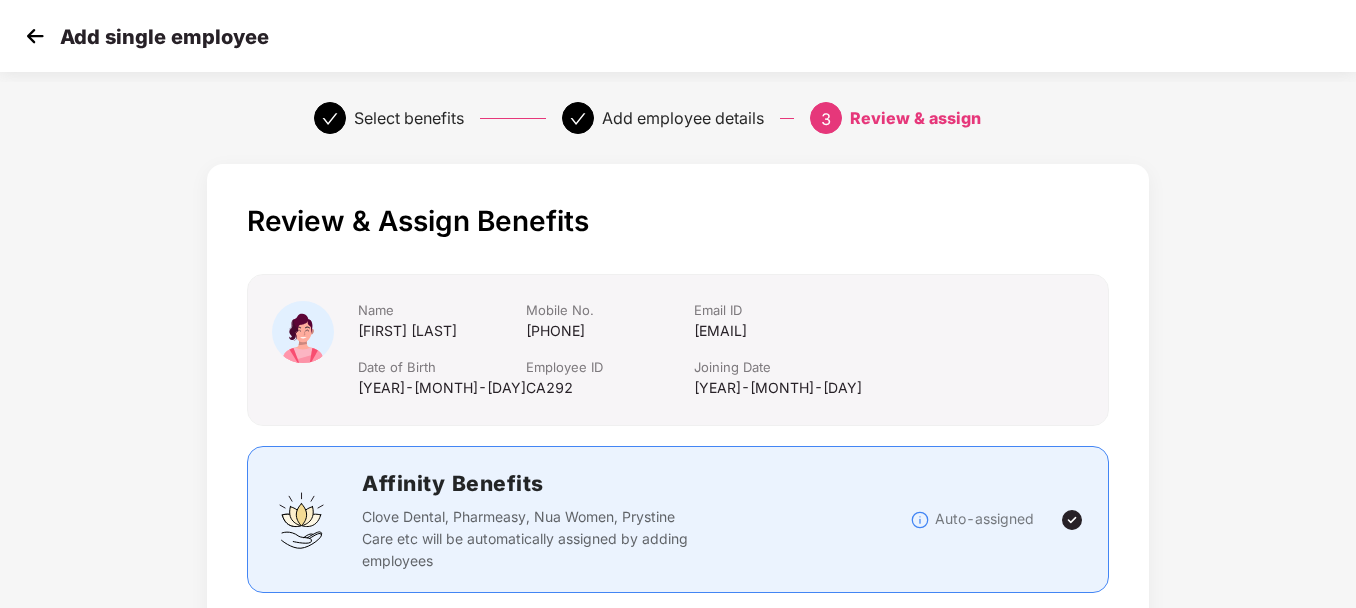 click on "Review & Assign Benefits Name    [FIRST] [LAST]  Mobile No.    [PHONE] Email ID    [EMAIL] Date of Birth    [YEAR]-[MONTH]-[DAY] Employee ID  [EMPLOYEE_ID]   Joining Date    [YEAR]-[MONTH]-[DAY] Affinity Benefits Clove Dental, Pharmeasy, Nua Women, Prystine Care etc will be automatically assigned by adding employees Auto-assigned Selected Benefits Group Health Insurance Covers  Employee, spouse, children Policy No. -  [POLICY_NUMBER] Sum Insured ₹2,00,000 Email preference Send Onboarding Email If you plan to send this email later, you can send it using the ‘Reminder’ button on the Employees Tab Back Submit" at bounding box center (678, 664) 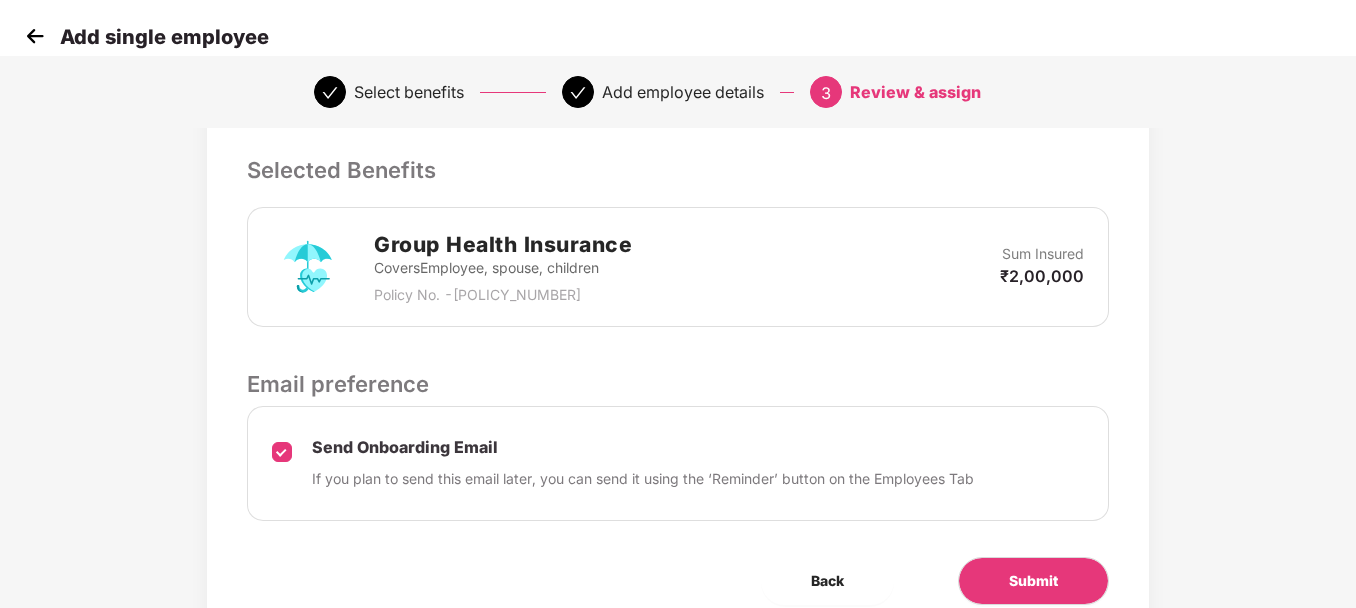 scroll, scrollTop: 560, scrollLeft: 2, axis: both 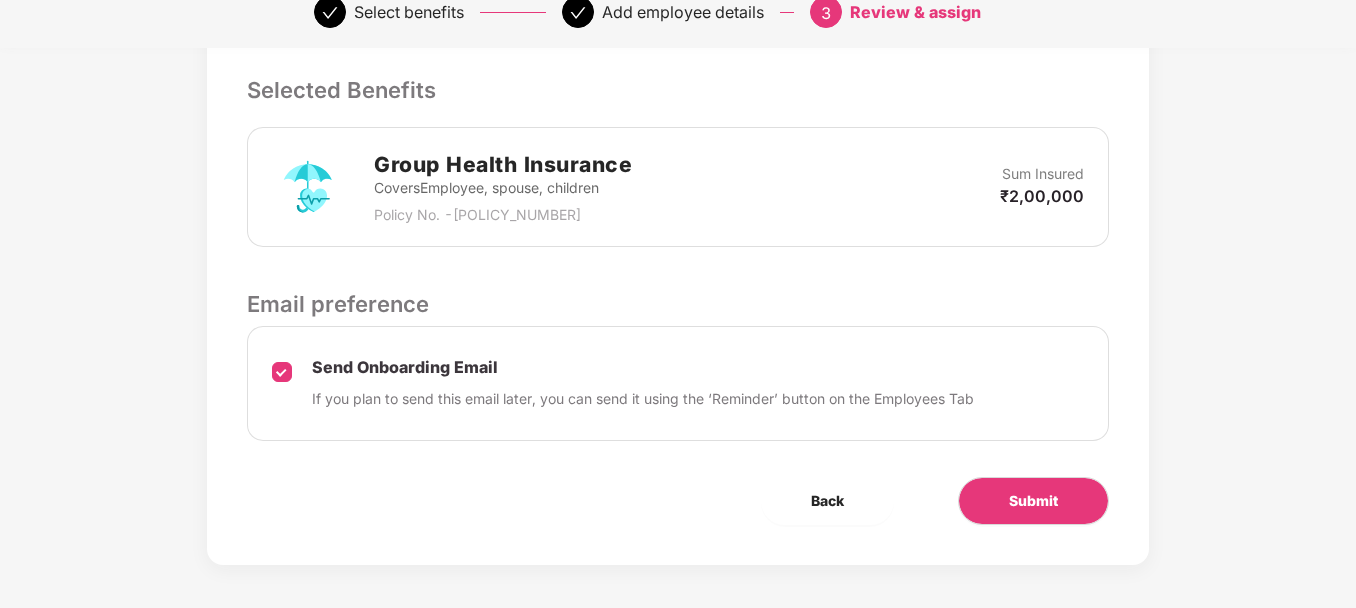 click on "Review & Assign Benefits Name    [FIRST] [LAST]  Mobile No.    [PHONE] Email ID    [EMAIL] Date of Birth    [YEAR]-[MONTH]-[DAY] Employee ID  [EMPLOYEE_ID]   Joining Date    [YEAR]-[MONTH]-[DAY] Affinity Benefits Clove Dental, Pharmeasy, Nua Women, Prystine Care etc will be automatically assigned by adding employees Auto-assigned Selected Benefits Group Health Insurance Covers  Employee, spouse, children Policy No. -  [POLICY_NUMBER] Sum Insured ₹2,00,000 Email preference Send Onboarding Email If you plan to send this email later, you can send it using the ‘Reminder’ button on the Employees Tab Back Submit" at bounding box center [678, 104] 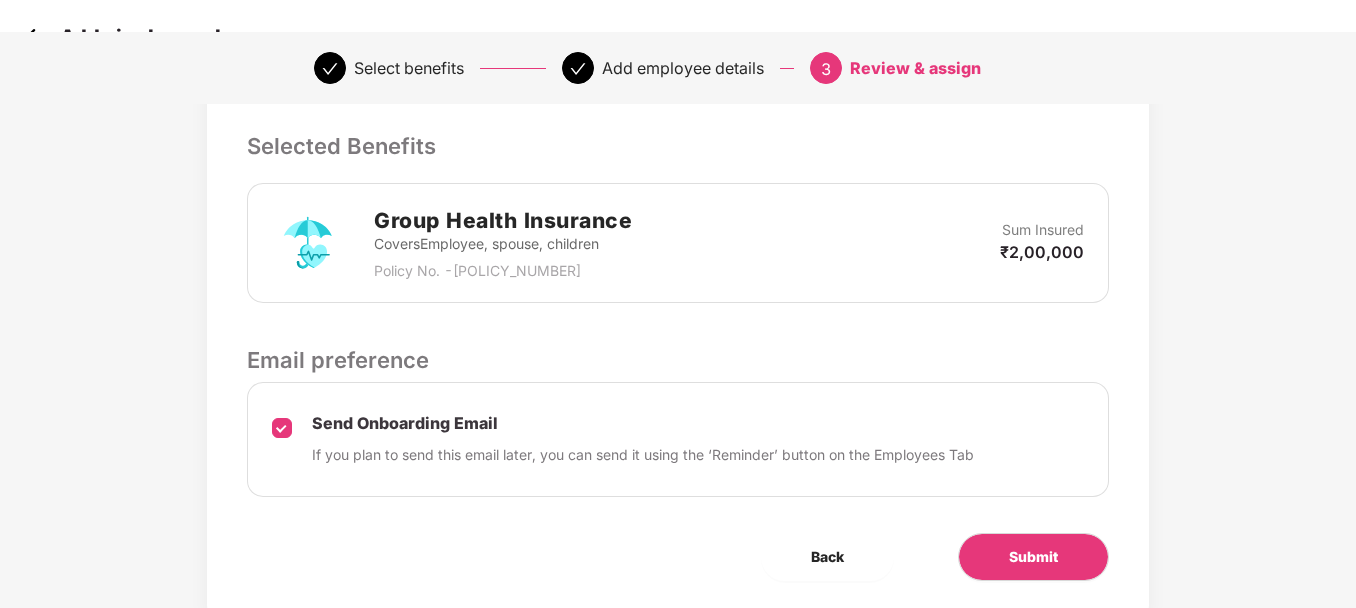 scroll, scrollTop: 567, scrollLeft: 2, axis: both 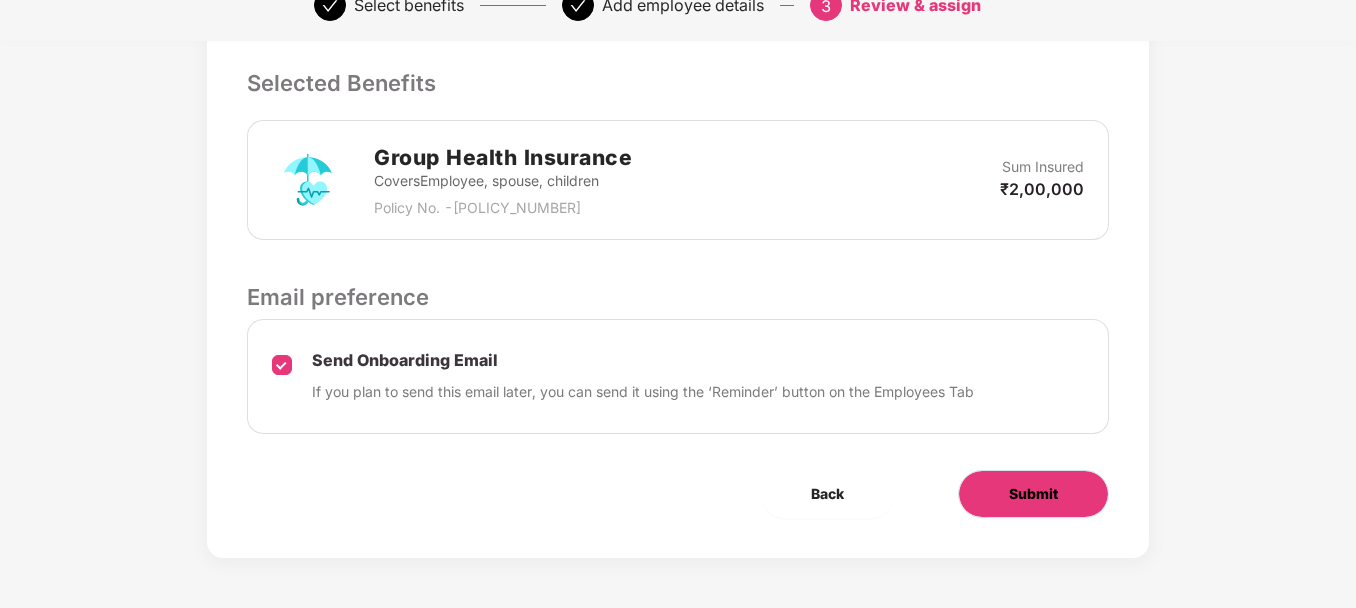 click on "Submit" at bounding box center (1033, 494) 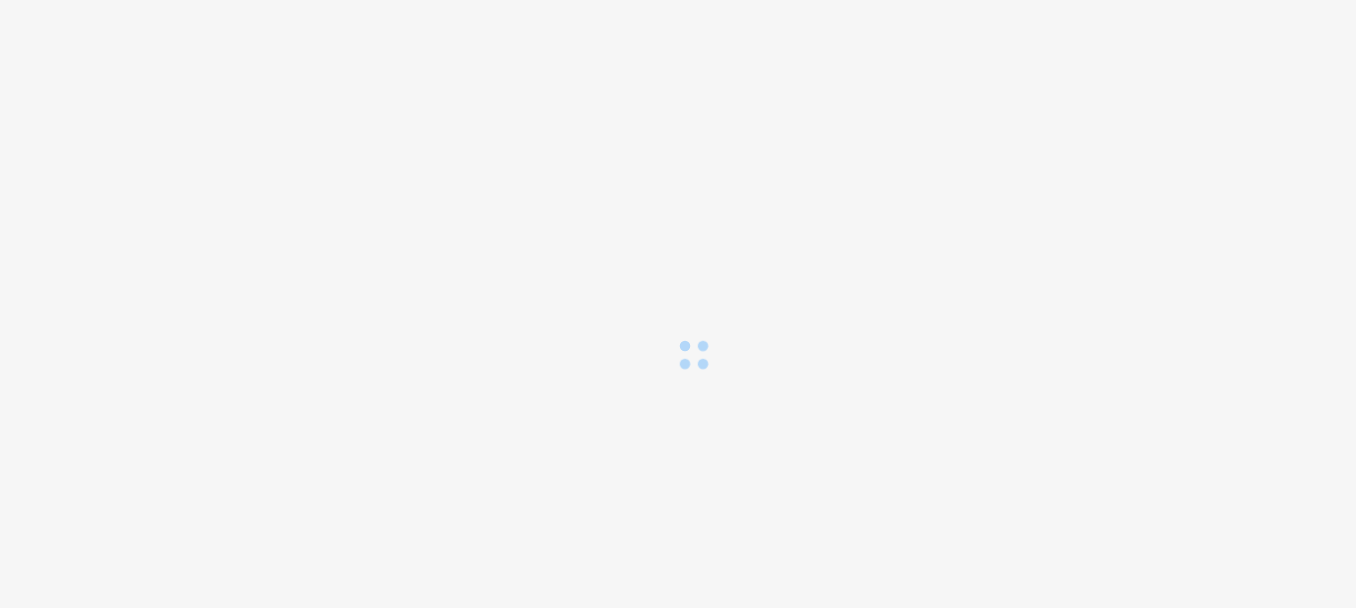 scroll, scrollTop: 0, scrollLeft: 0, axis: both 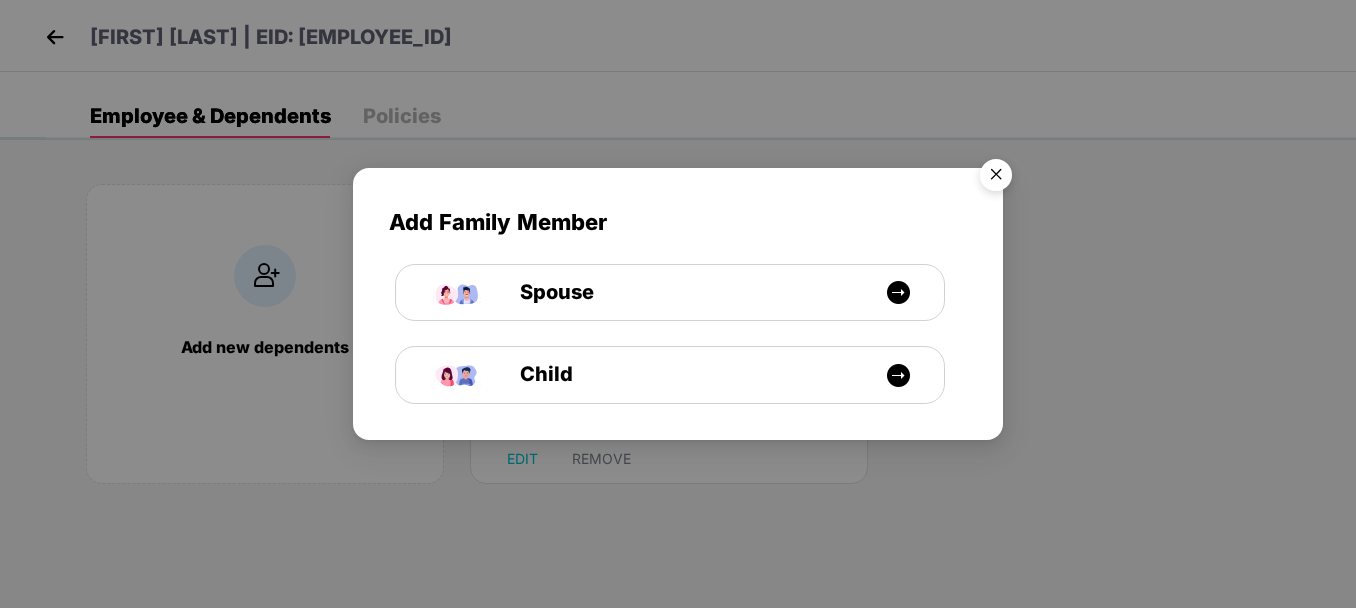 click at bounding box center (996, 178) 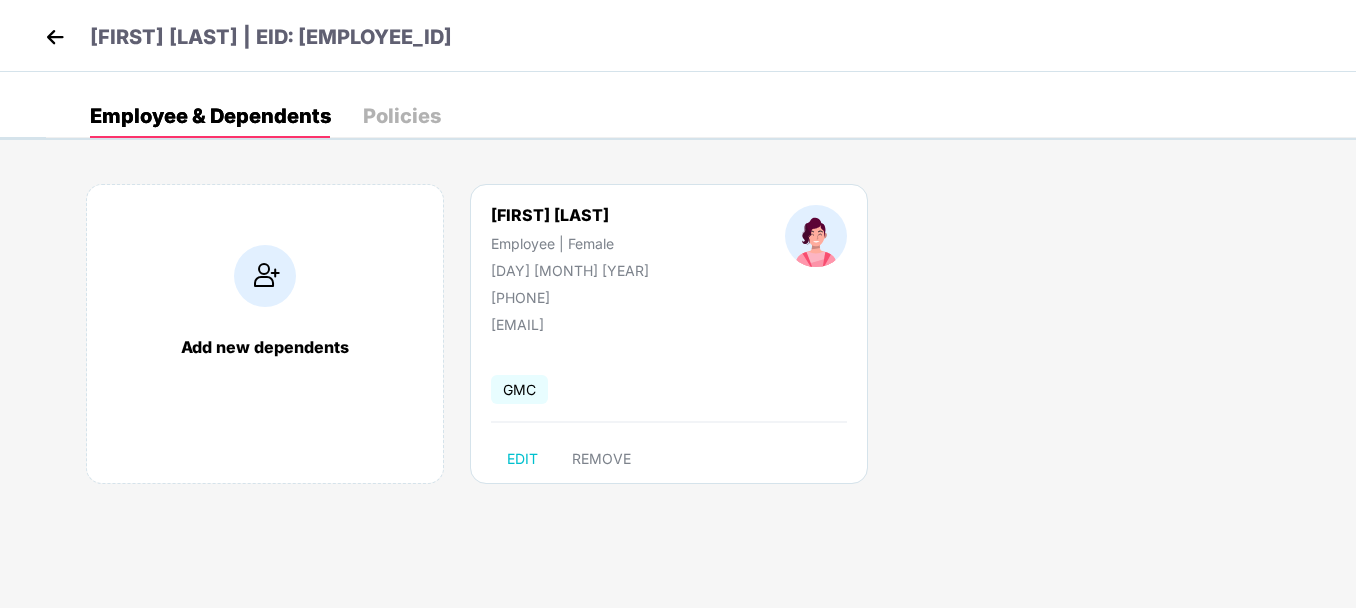 click at bounding box center [55, 37] 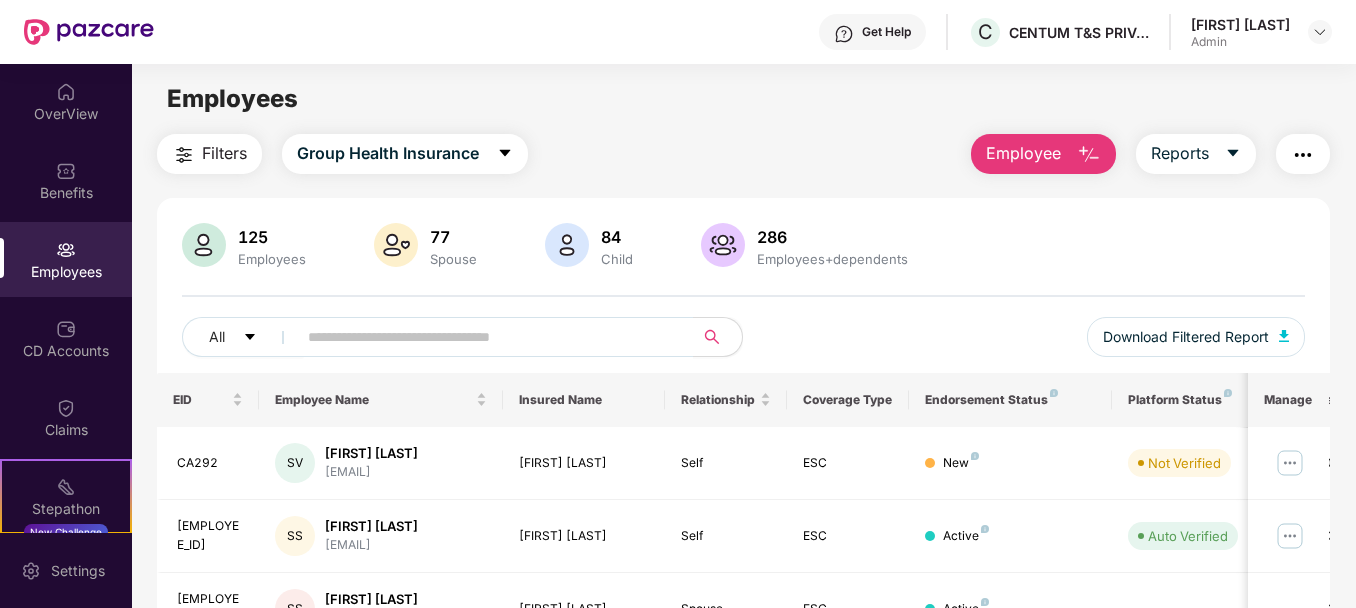 click at bounding box center [1089, 155] 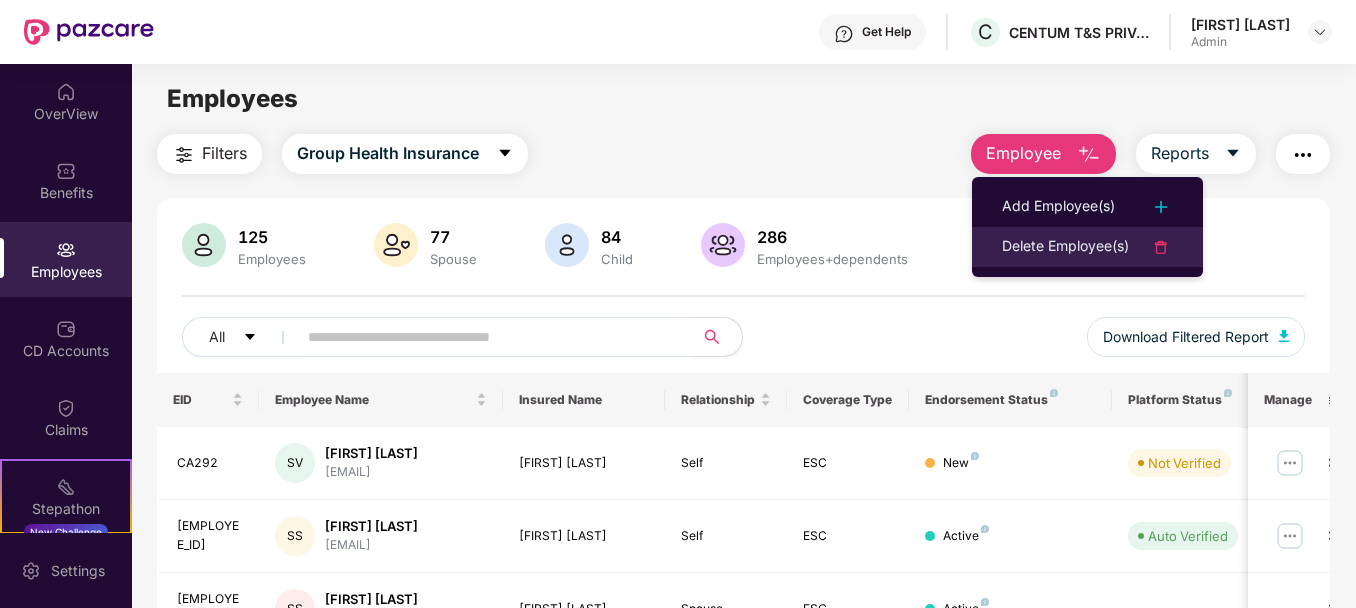 click on "Delete Employee(s)" at bounding box center (1065, 247) 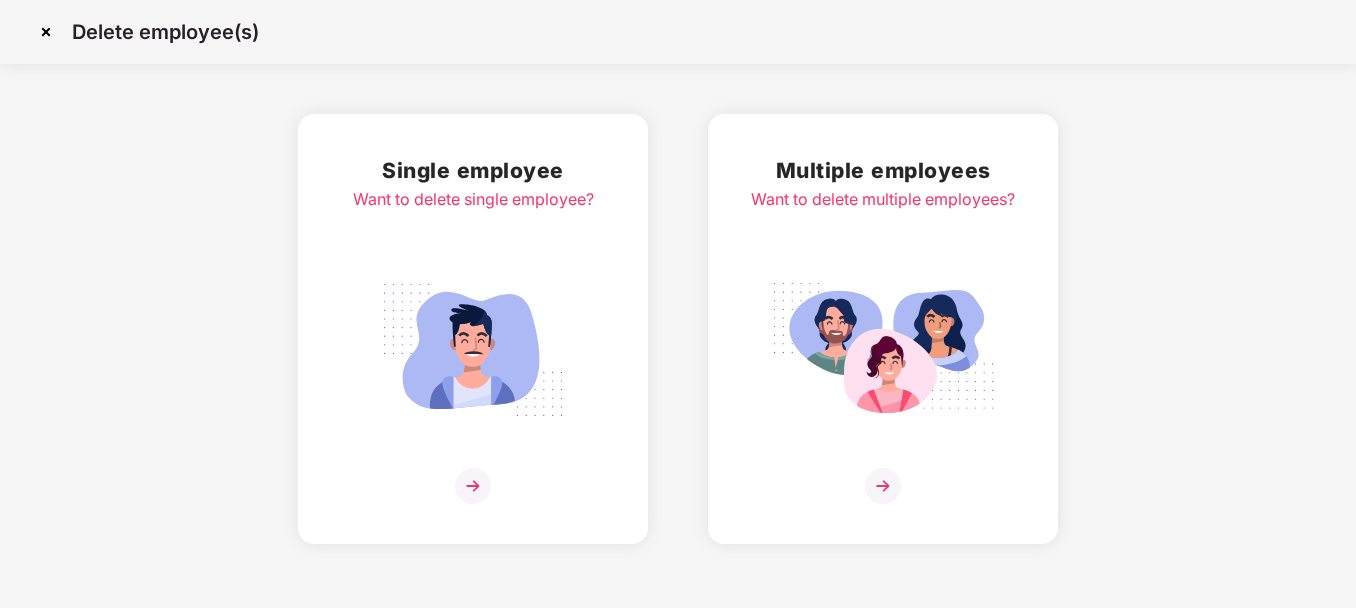 click at bounding box center [473, 350] 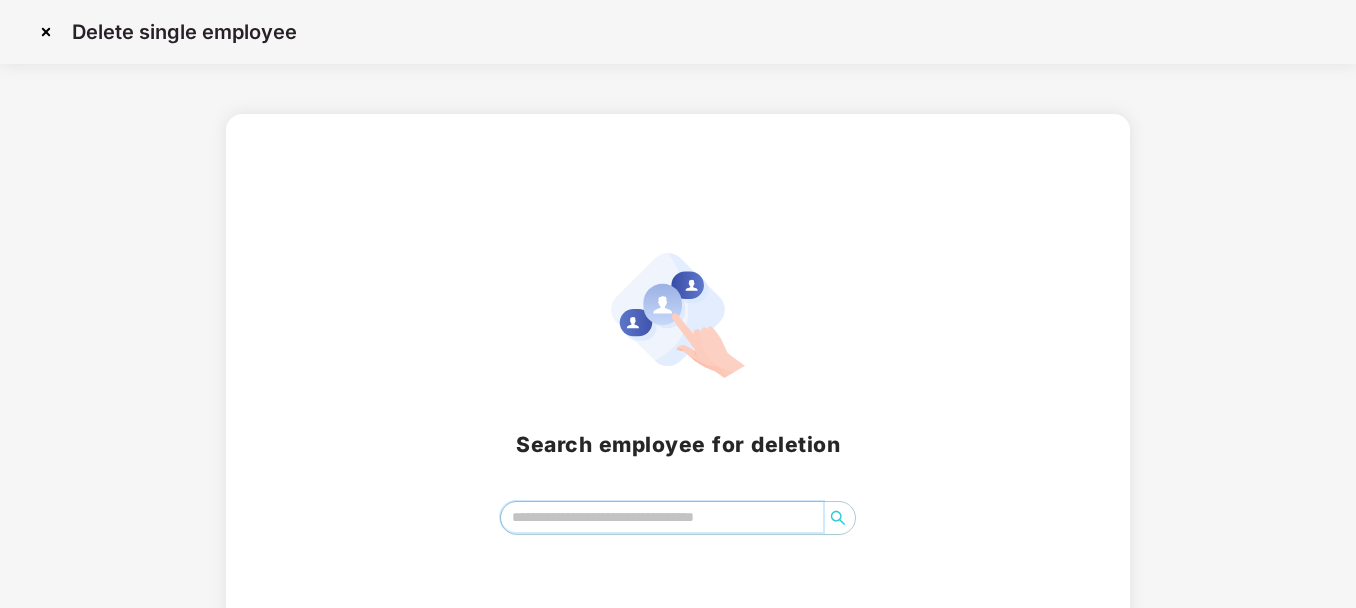 click at bounding box center [662, 517] 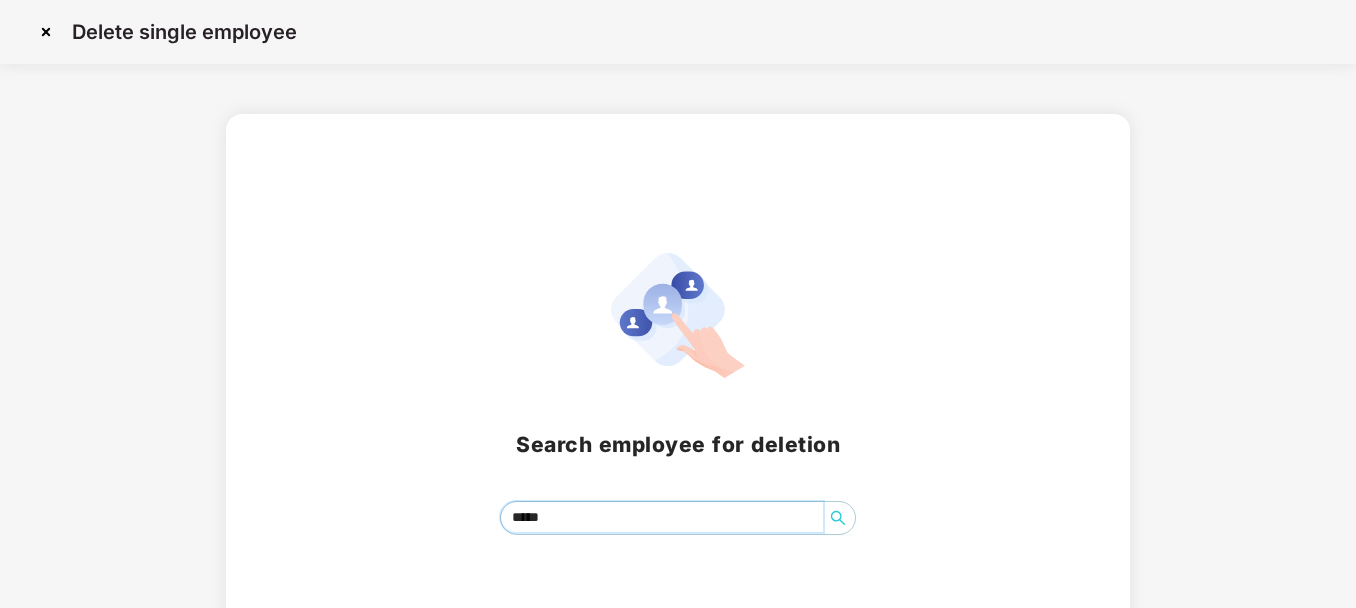 click 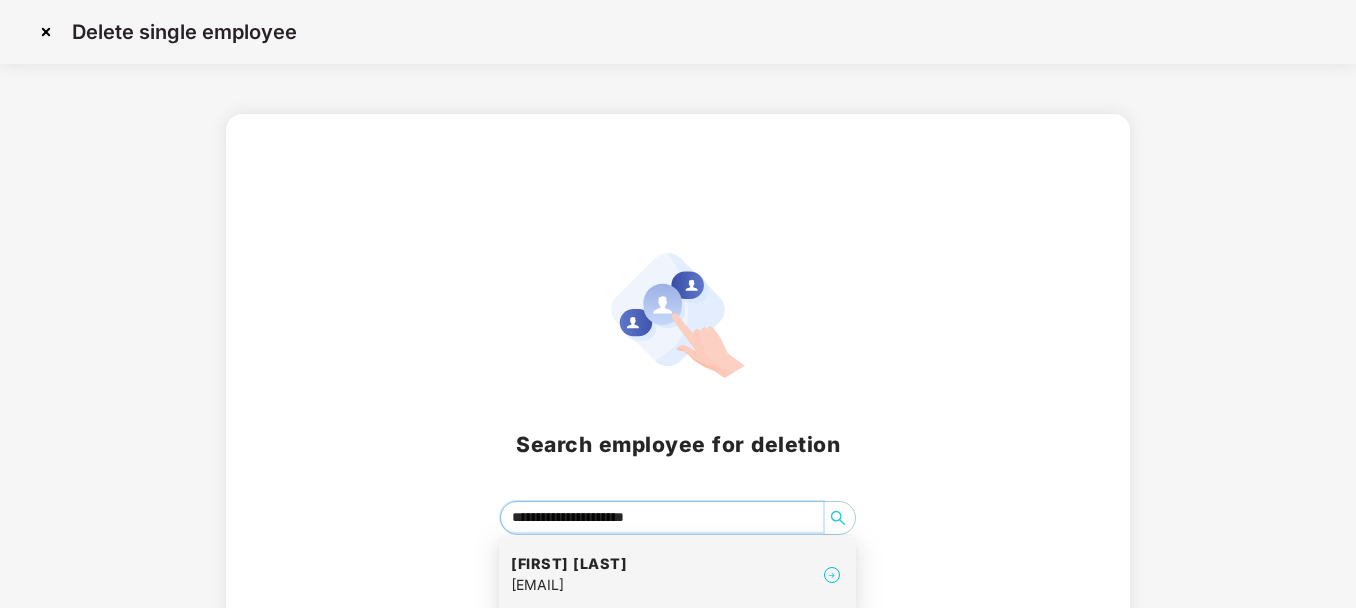 click on "[EMAIL]" at bounding box center [569, 585] 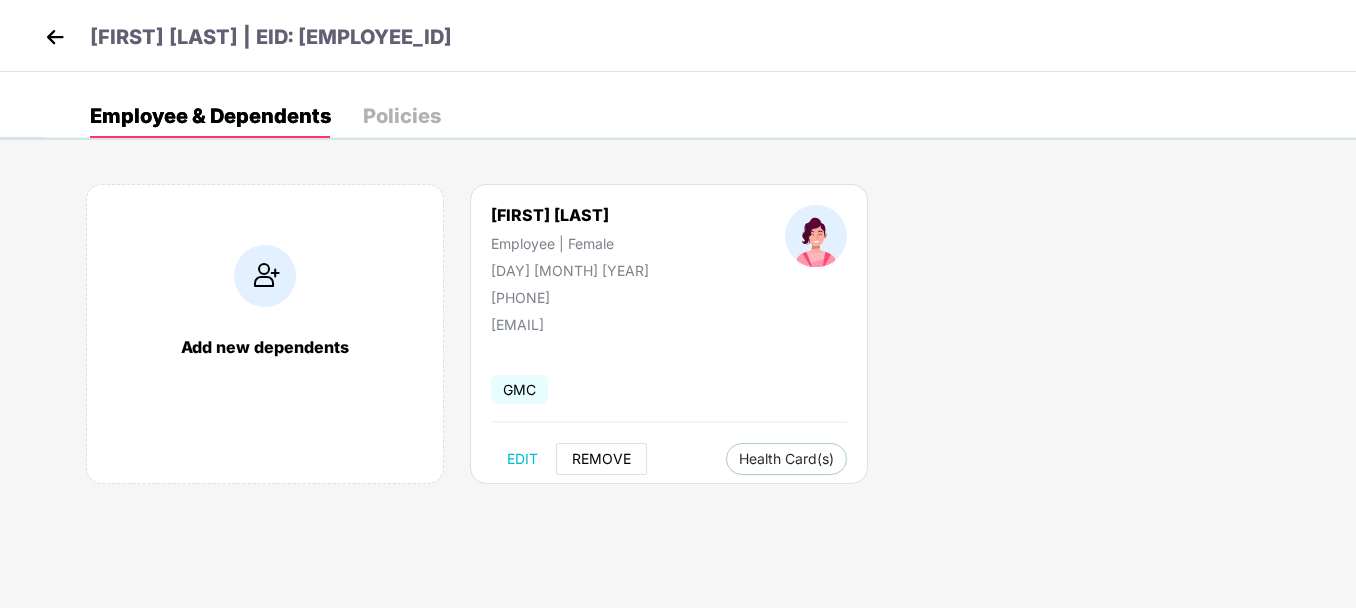 click on "REMOVE" at bounding box center (601, 459) 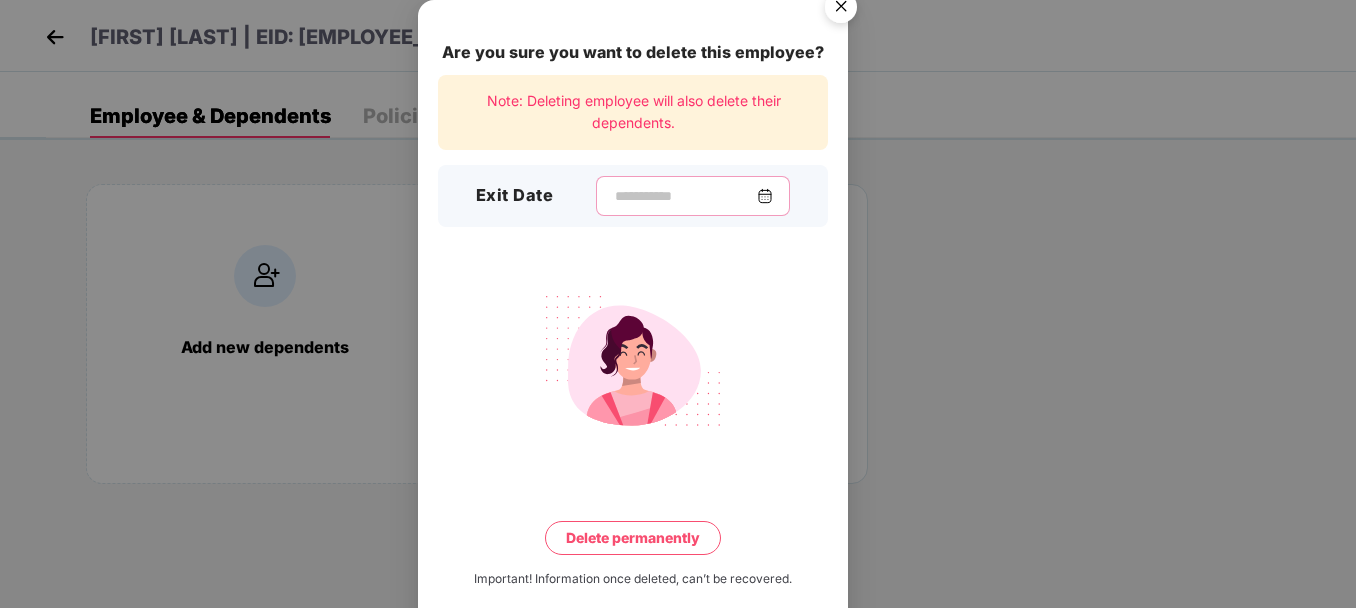 click at bounding box center (685, 196) 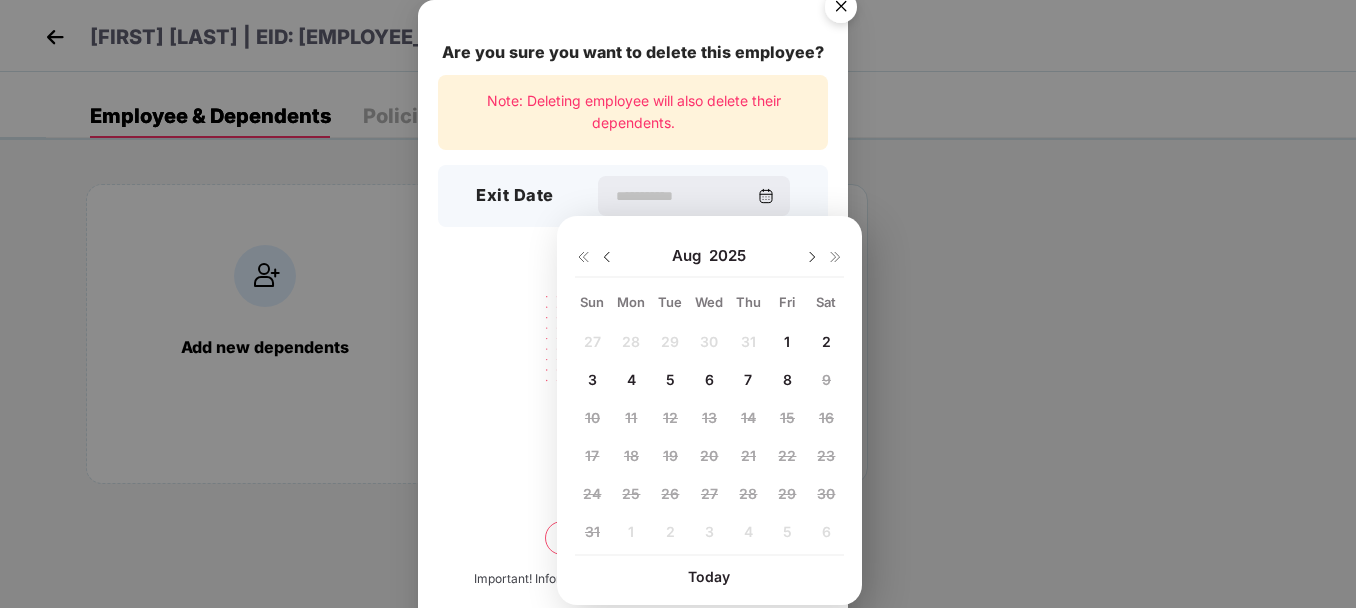 click at bounding box center (583, 257) 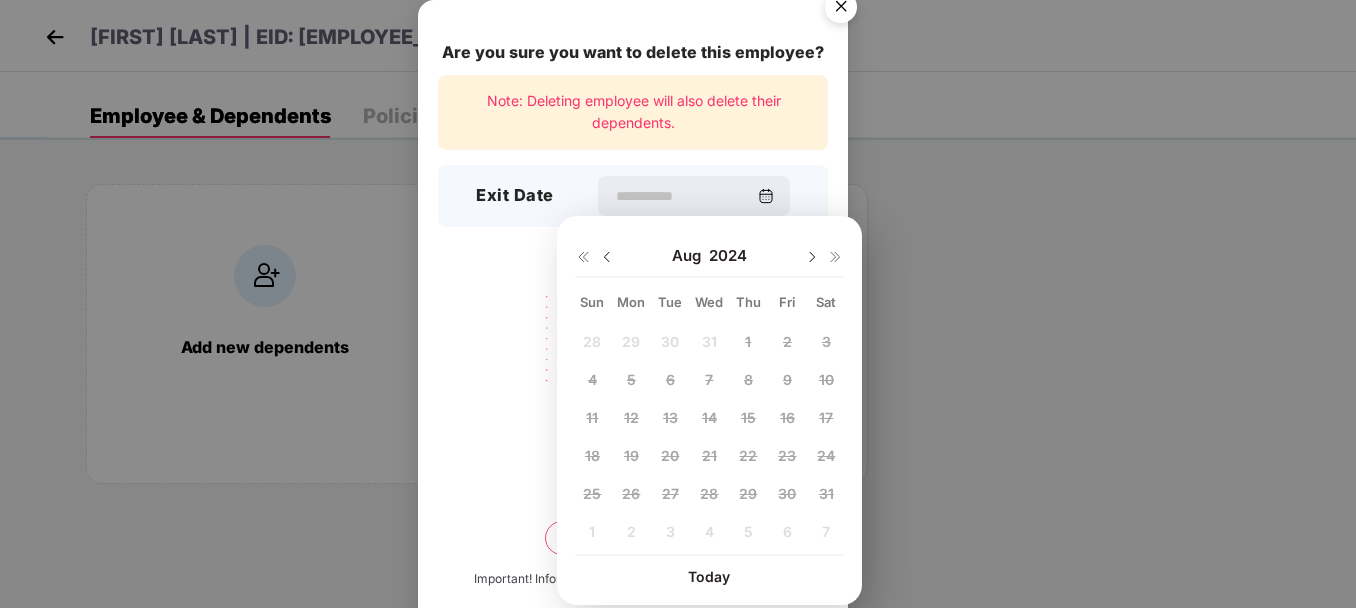 click at bounding box center [836, 257] 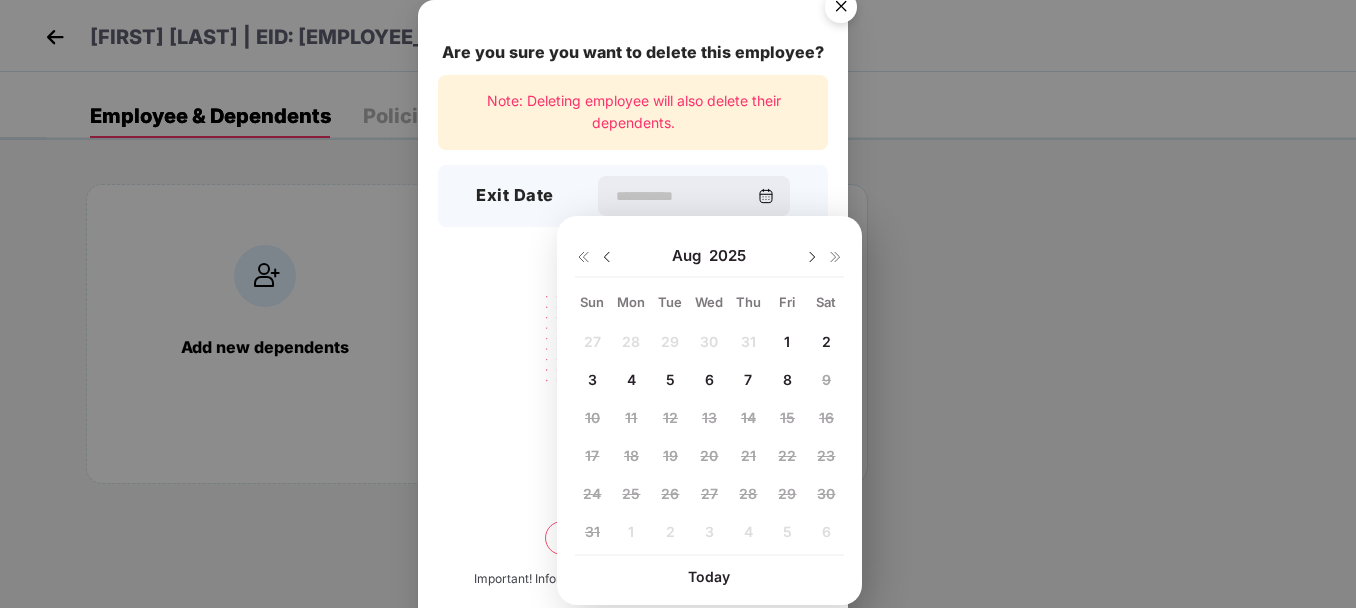 click at bounding box center (607, 257) 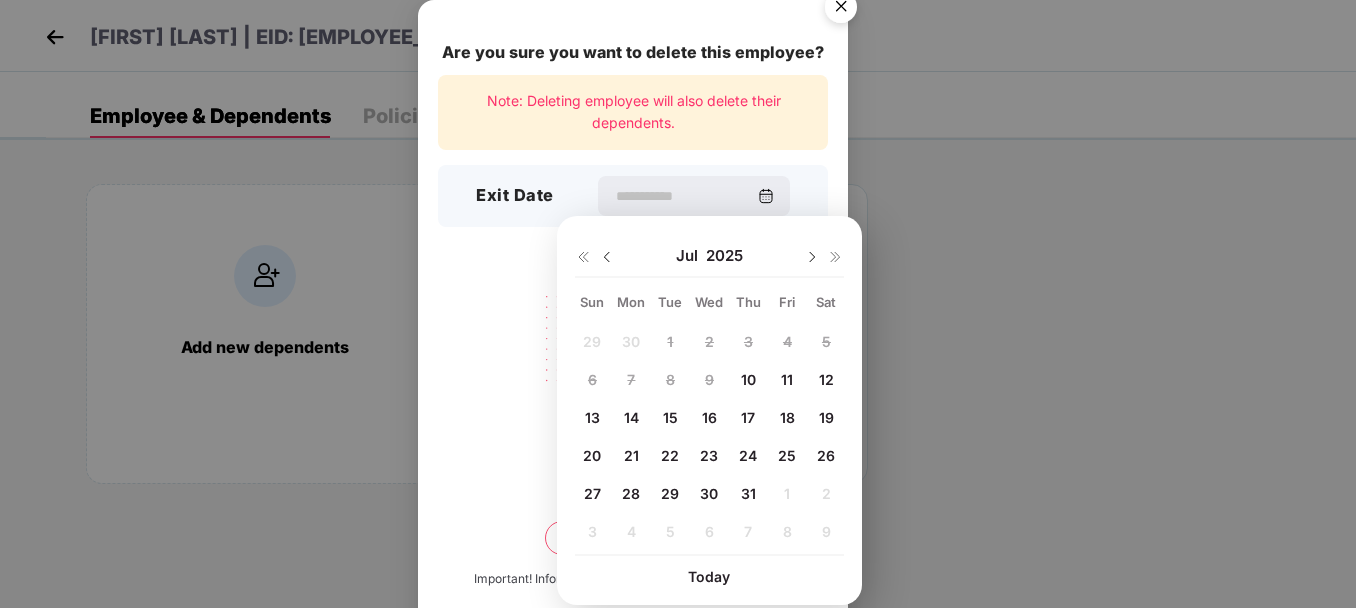click on "28" at bounding box center (631, 493) 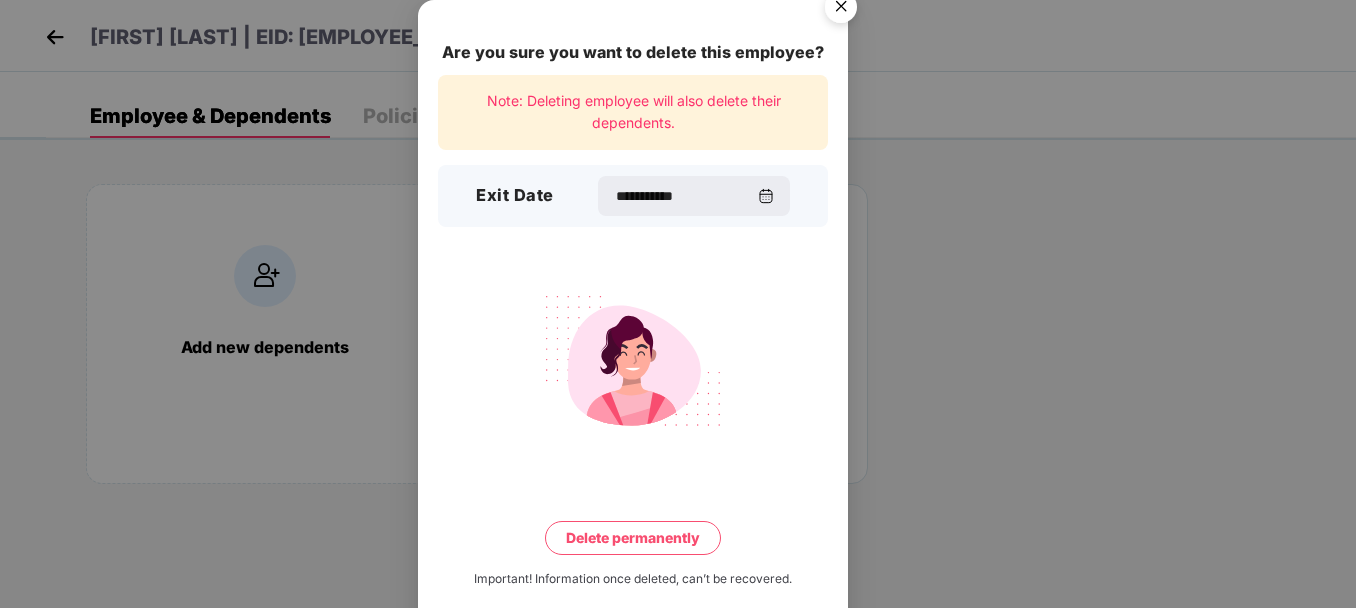 click on "Delete permanently" at bounding box center [633, 538] 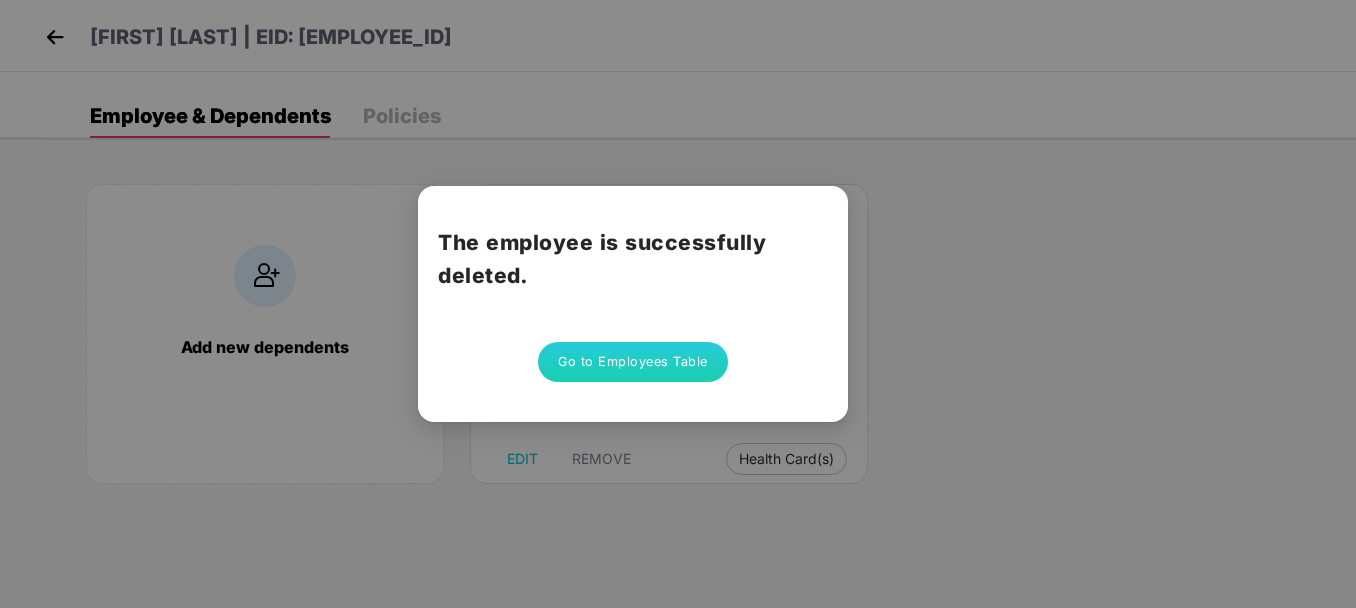 click on "Go to Employees Table" at bounding box center [633, 362] 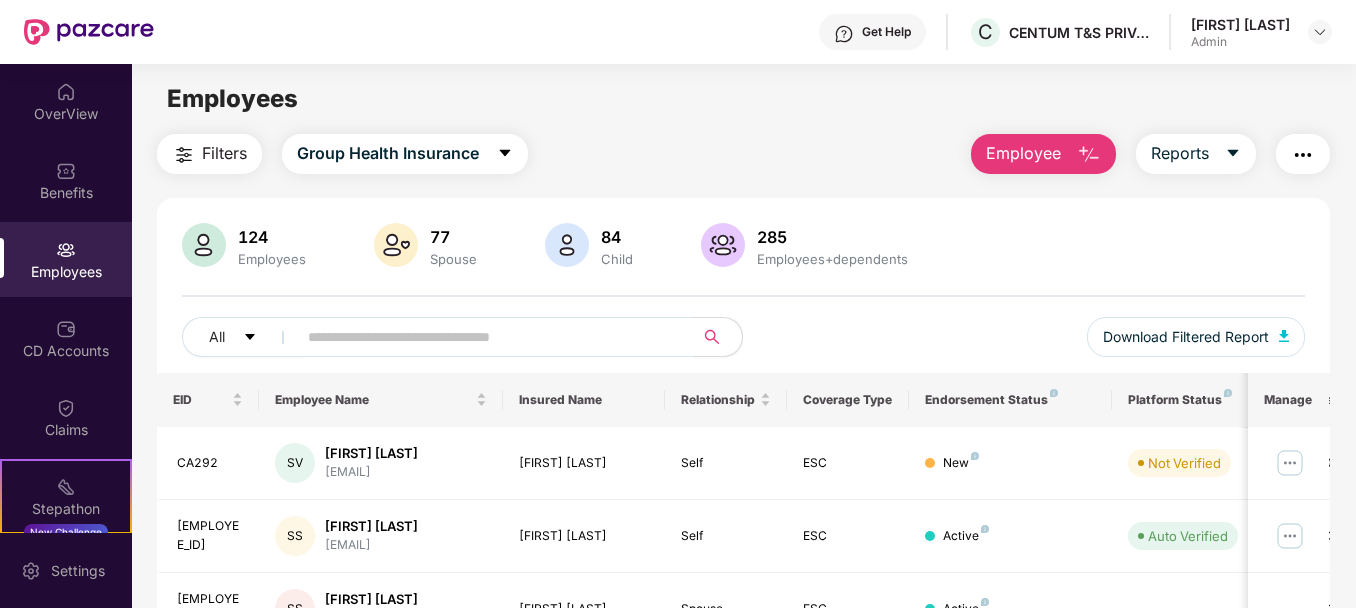click at bounding box center (1089, 155) 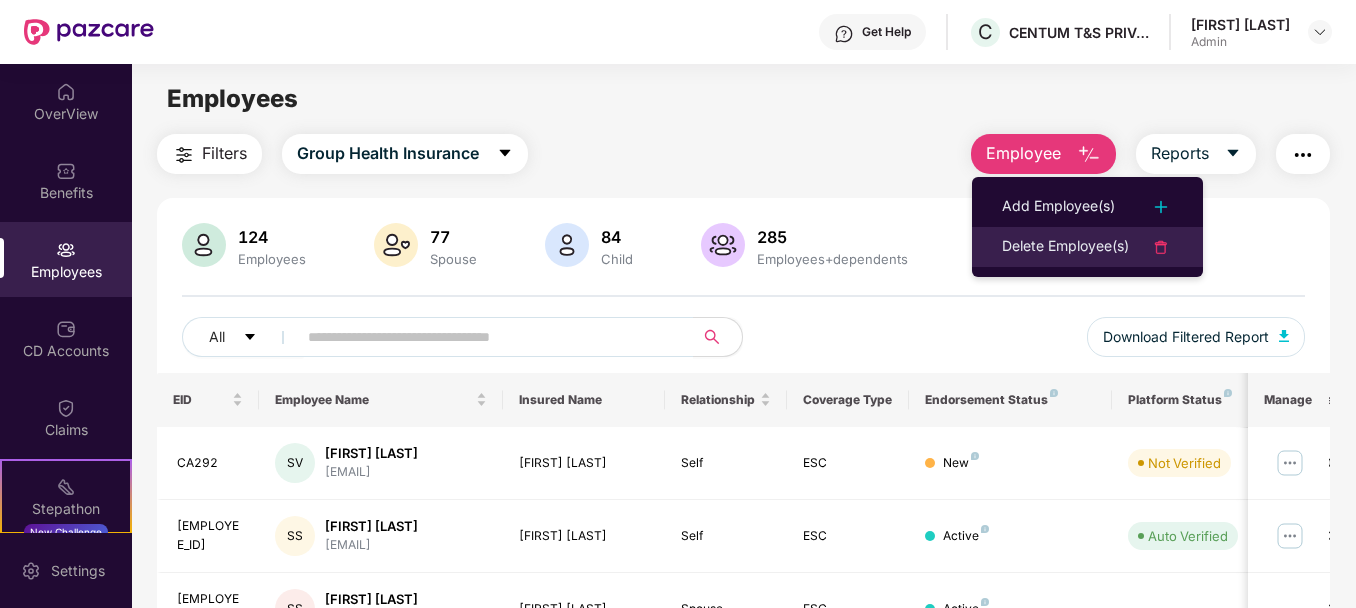 click on "Delete Employee(s)" at bounding box center (1065, 247) 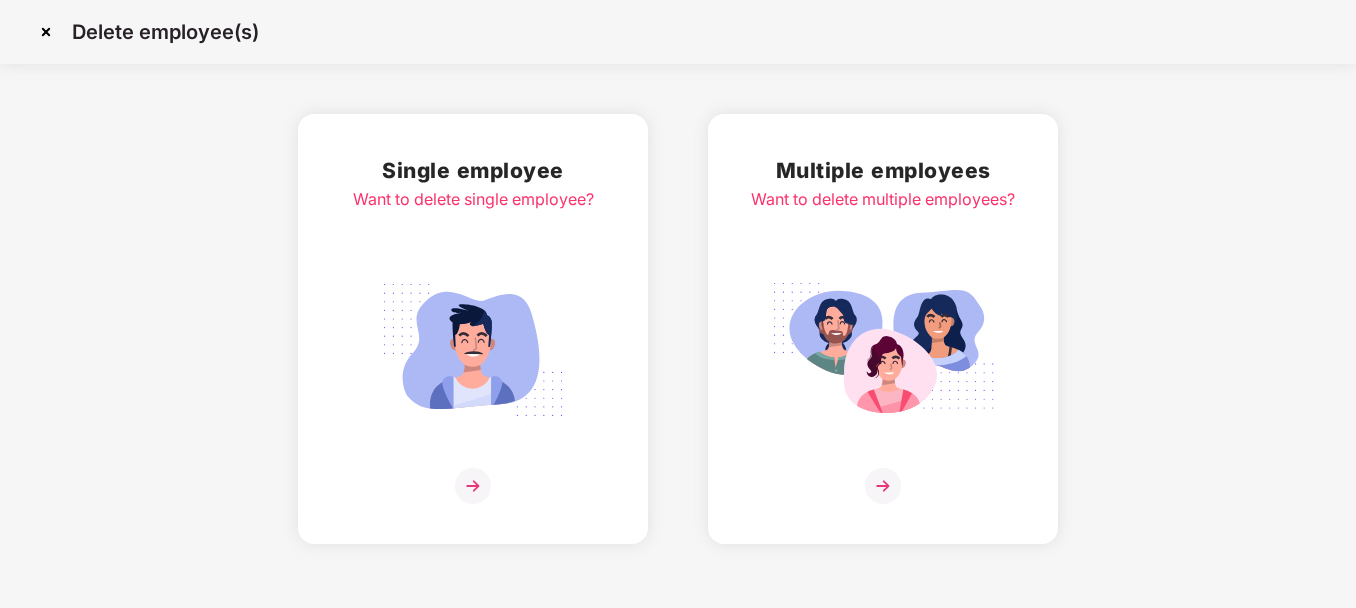click on "Single employee Want to delete single employee?" at bounding box center [473, 329] 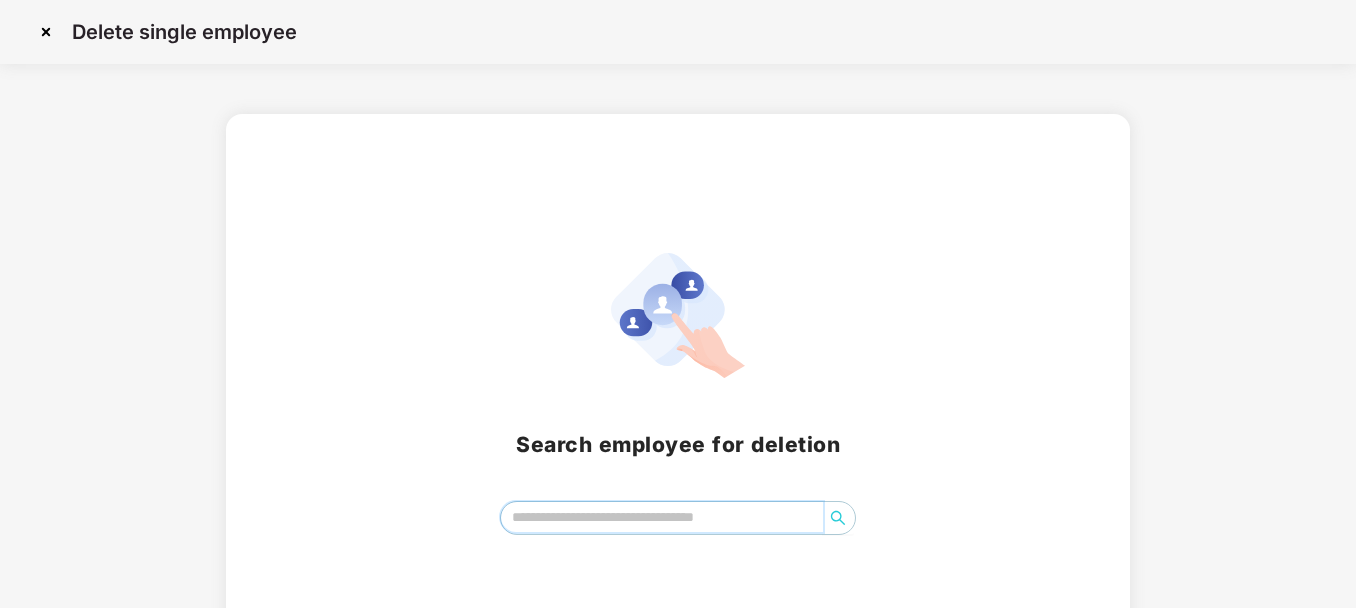 paste on "**********" 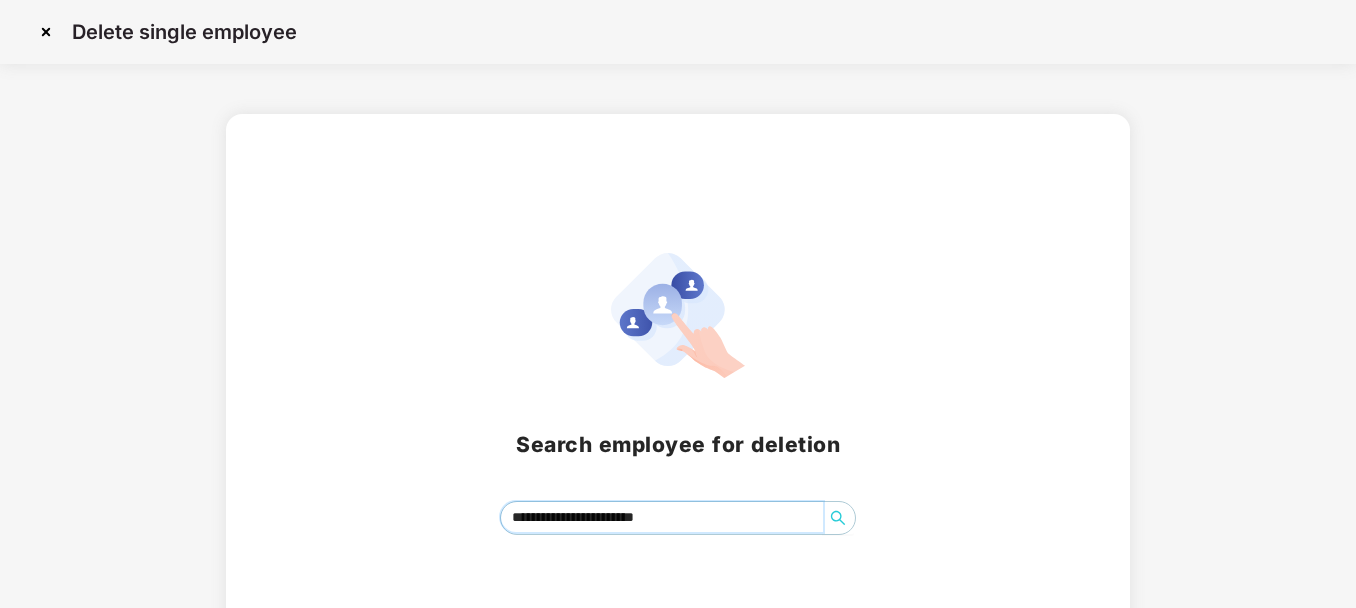 type on "**********" 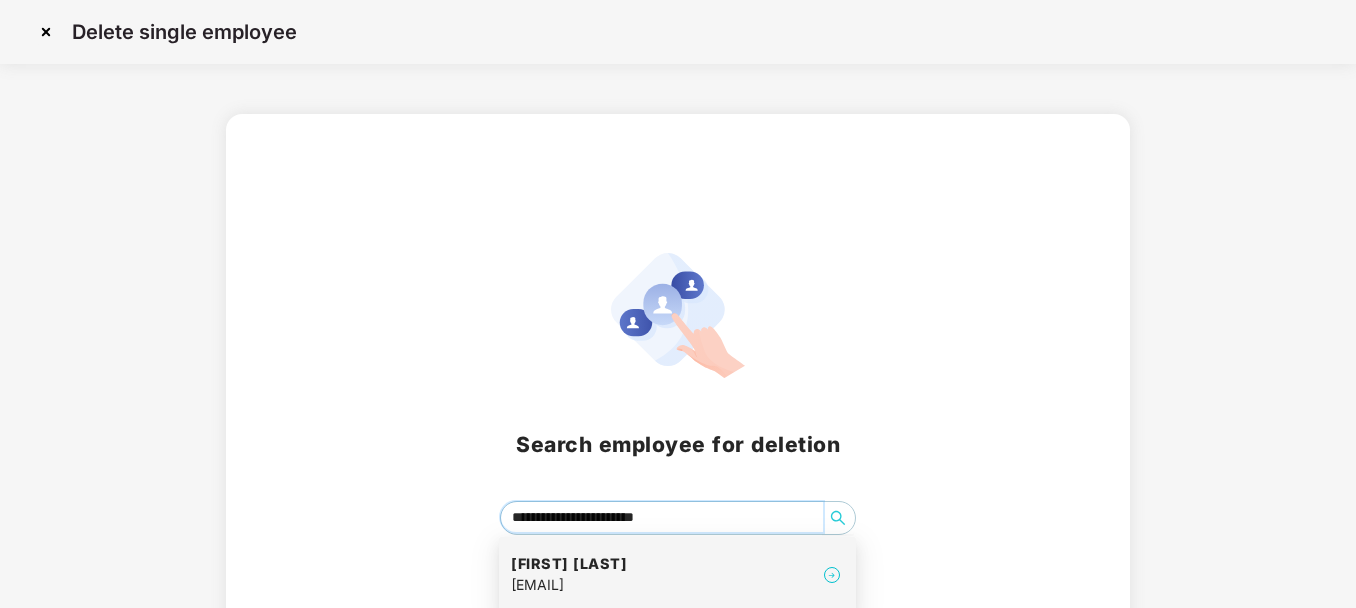 click on "[FIRST] [LAST]" at bounding box center (569, 564) 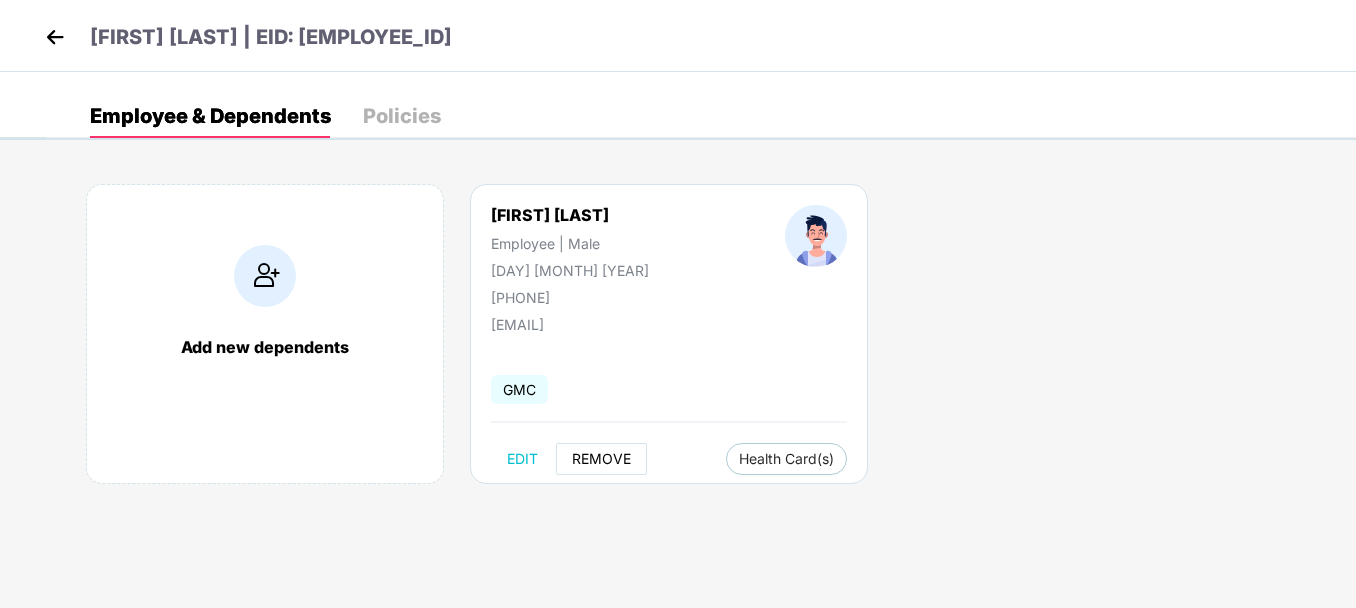 click on "REMOVE" at bounding box center (601, 459) 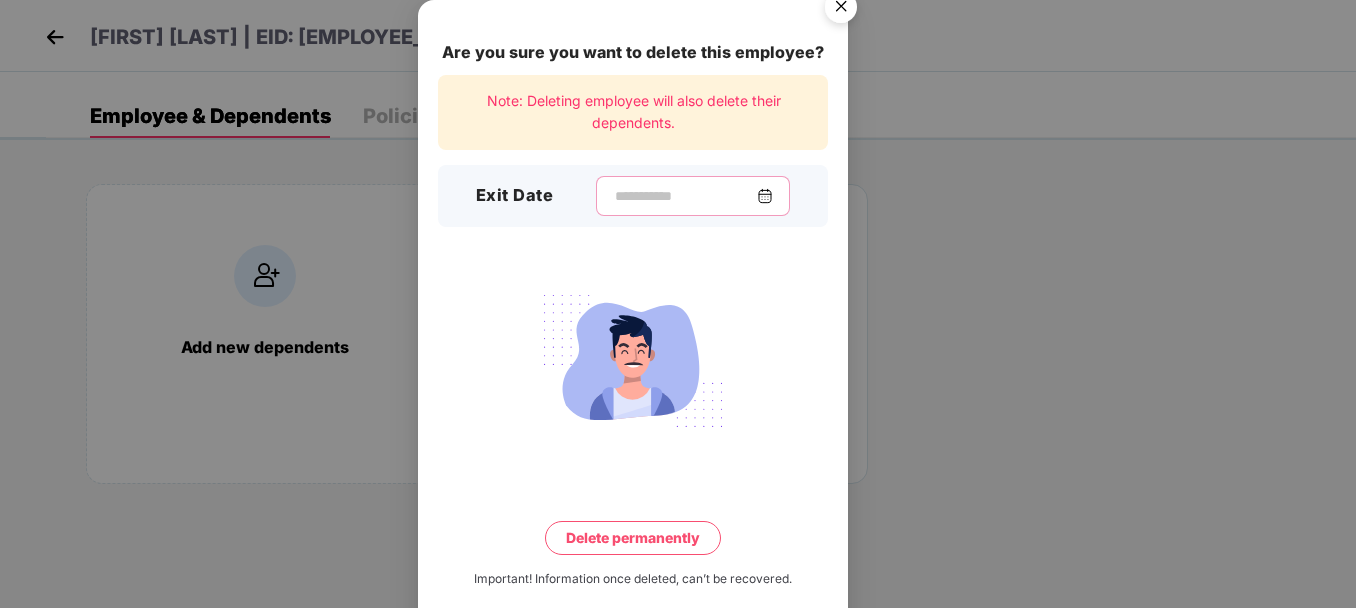 click at bounding box center [685, 196] 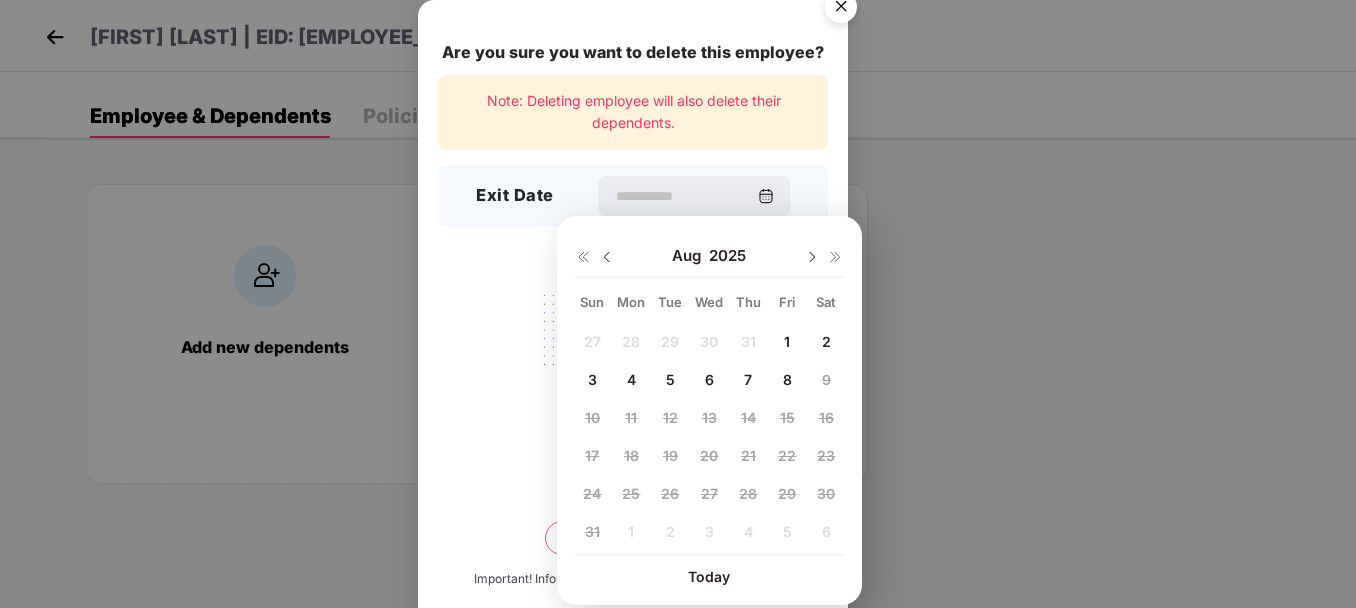 click on "Aug 2025" at bounding box center (709, 256) 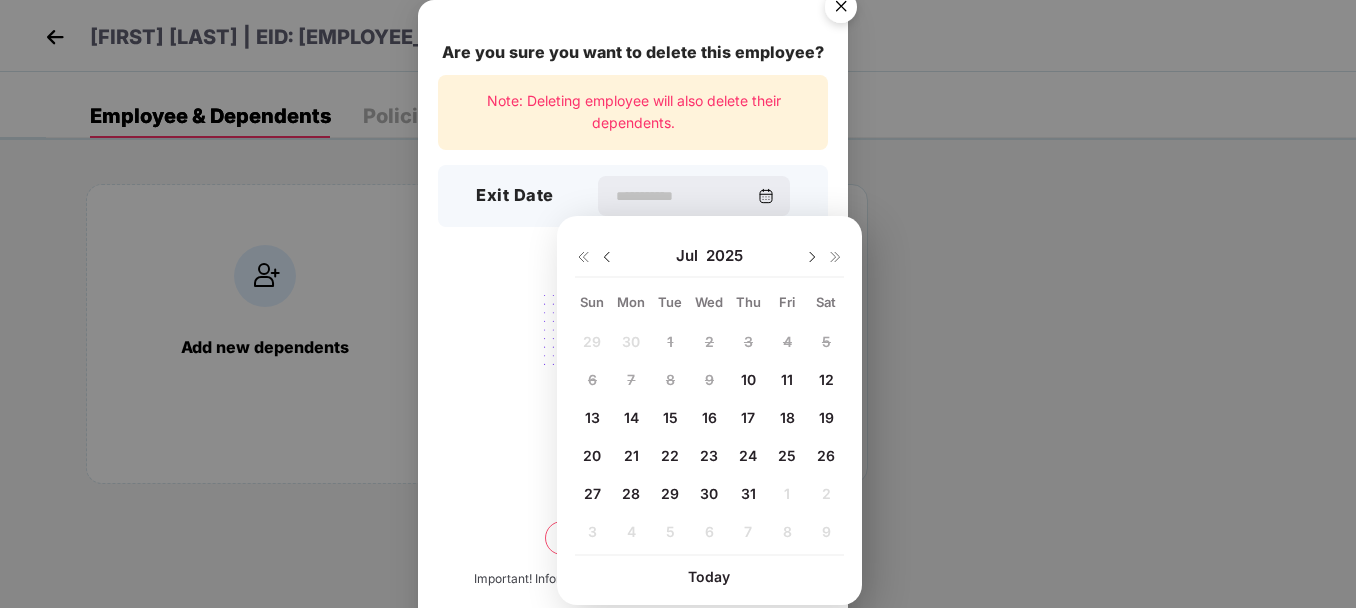 click on "28" at bounding box center (631, 493) 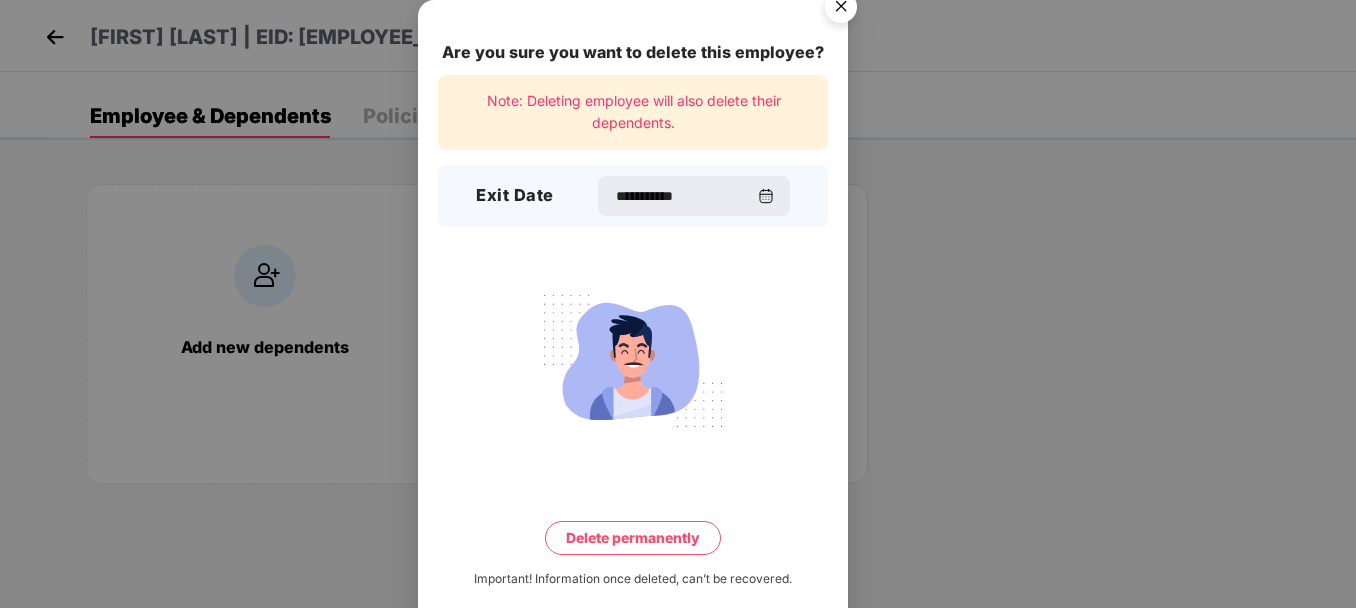 click on "Delete permanently" at bounding box center (633, 538) 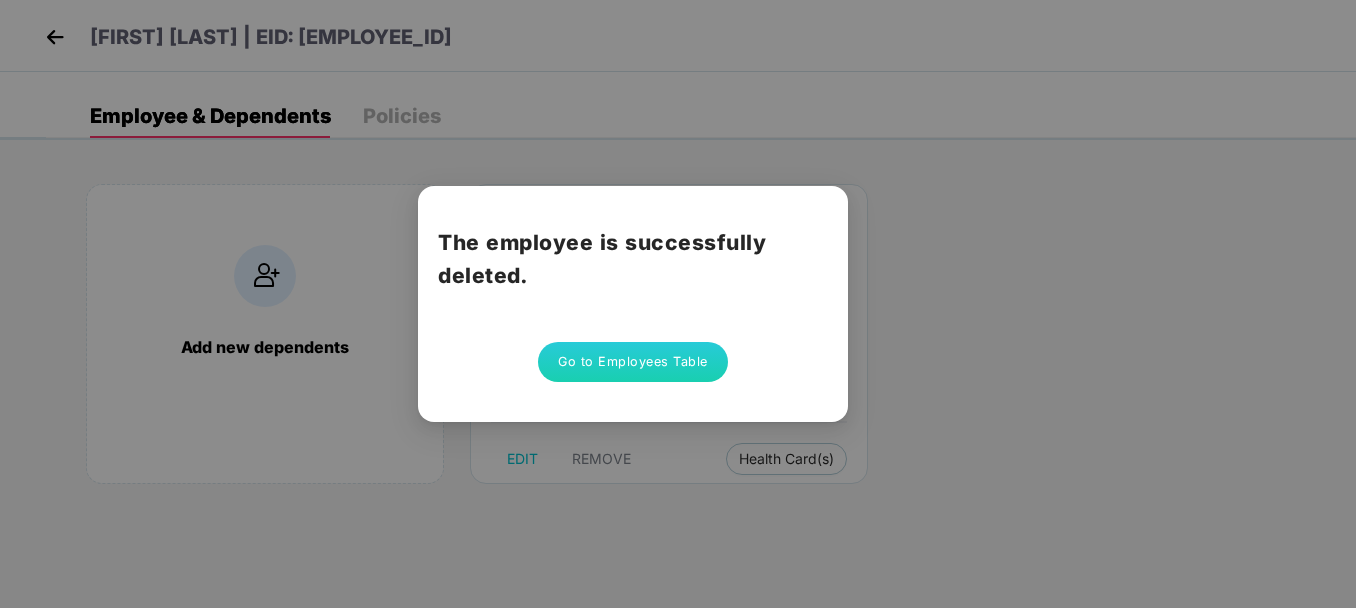 click on "Go to Employees Table" at bounding box center [633, 362] 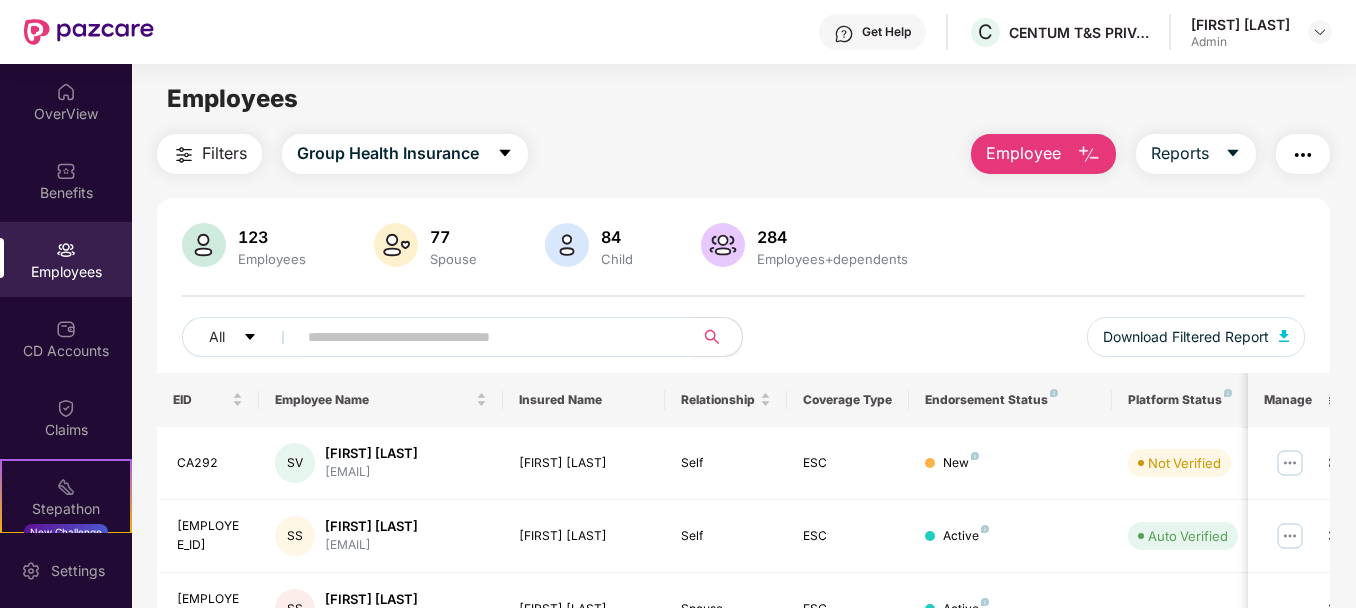 click at bounding box center [487, 337] 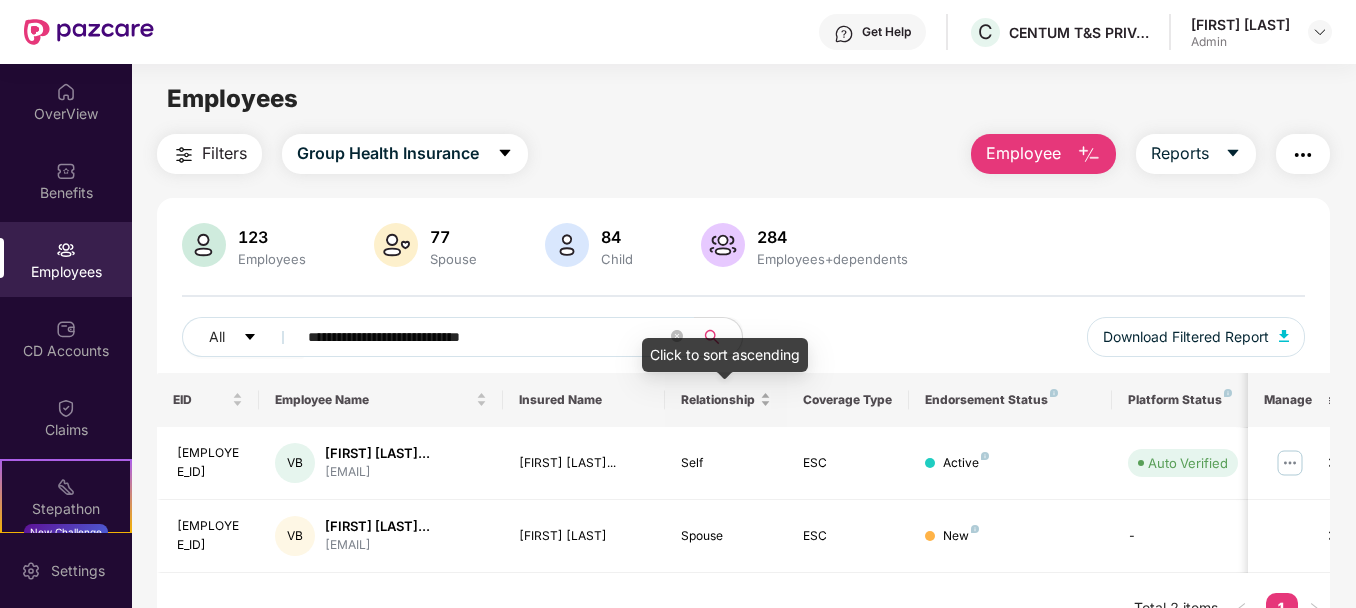 paste 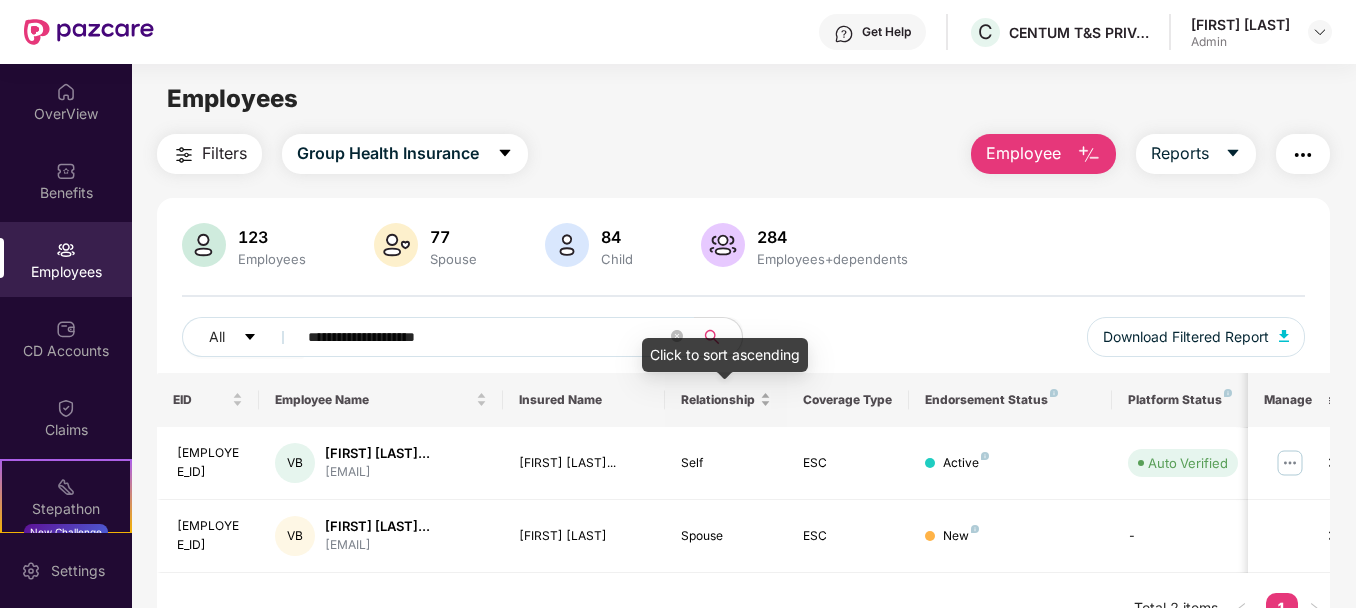 type on "**********" 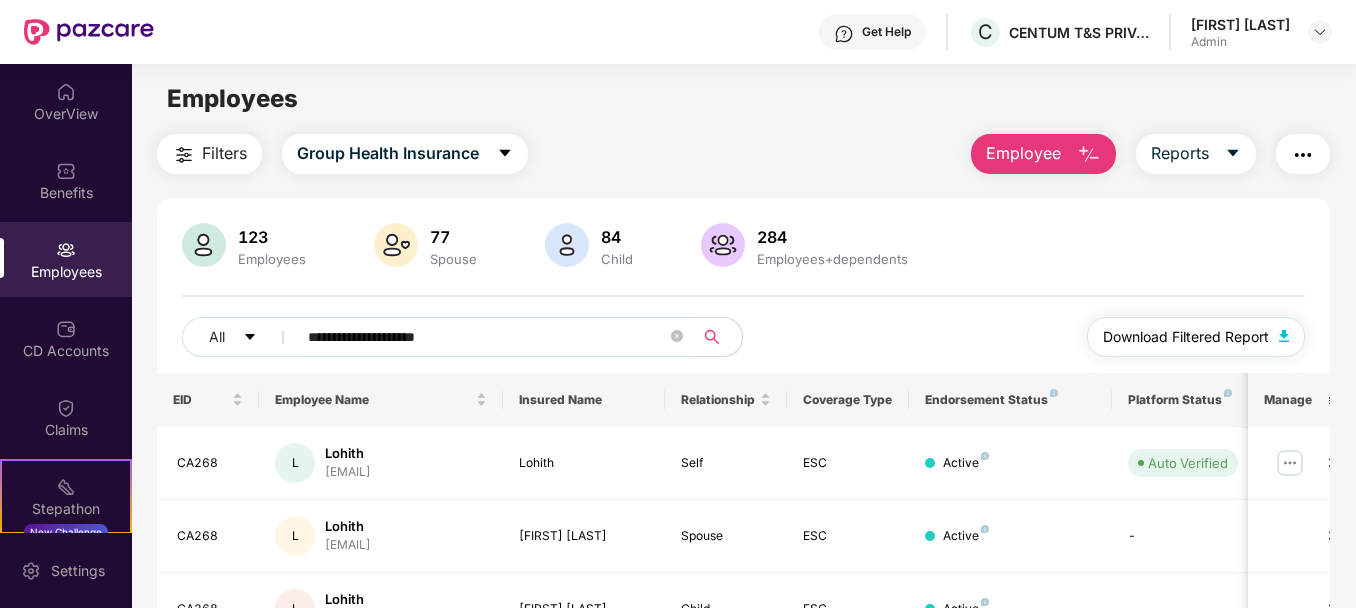 click on "Download Filtered Report" at bounding box center [1196, 337] 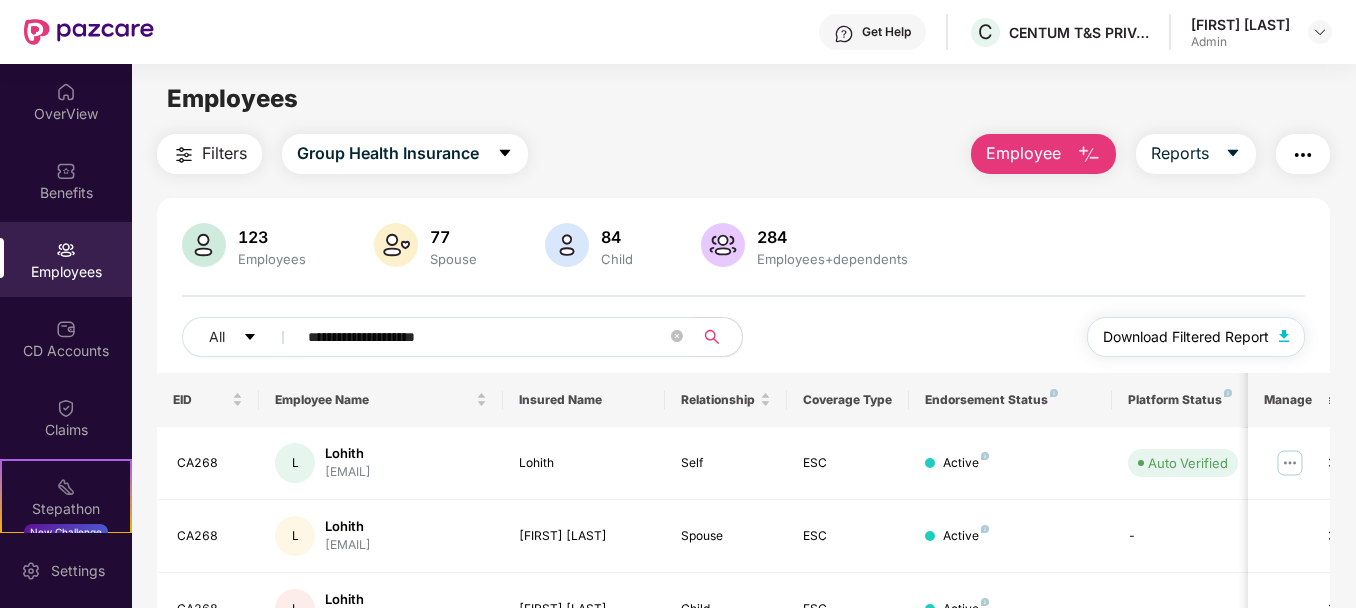 type 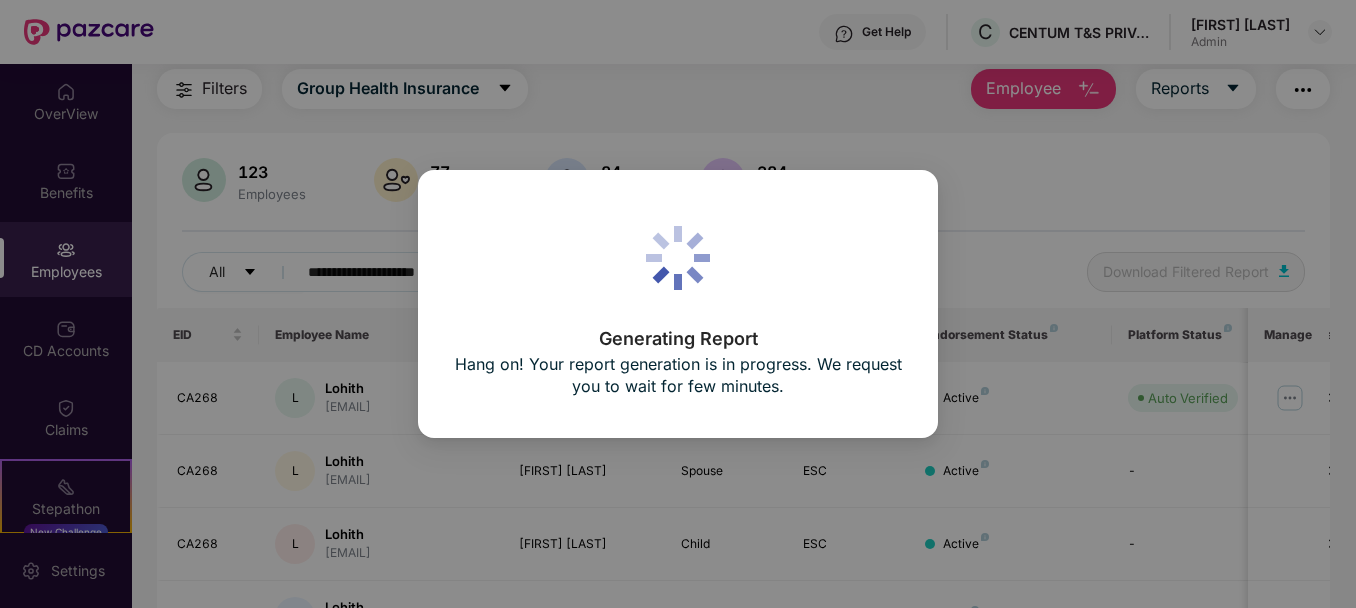 scroll, scrollTop: 120, scrollLeft: 0, axis: vertical 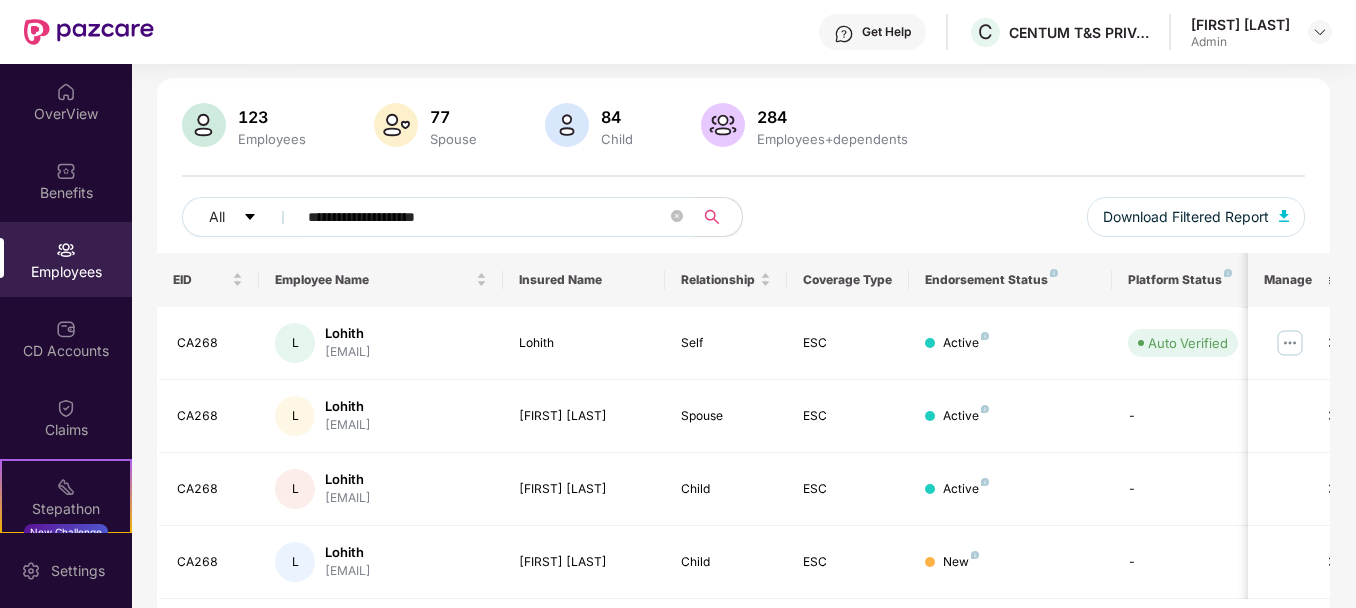 click on "**********" at bounding box center (487, 217) 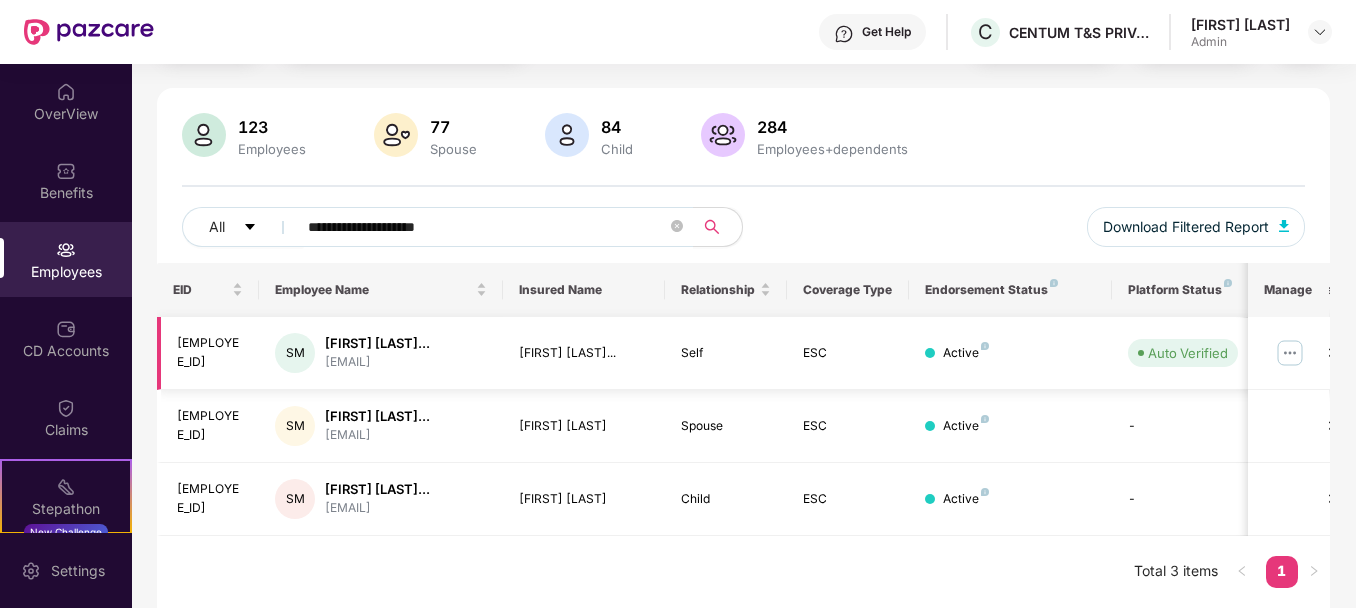 click at bounding box center (1290, 353) 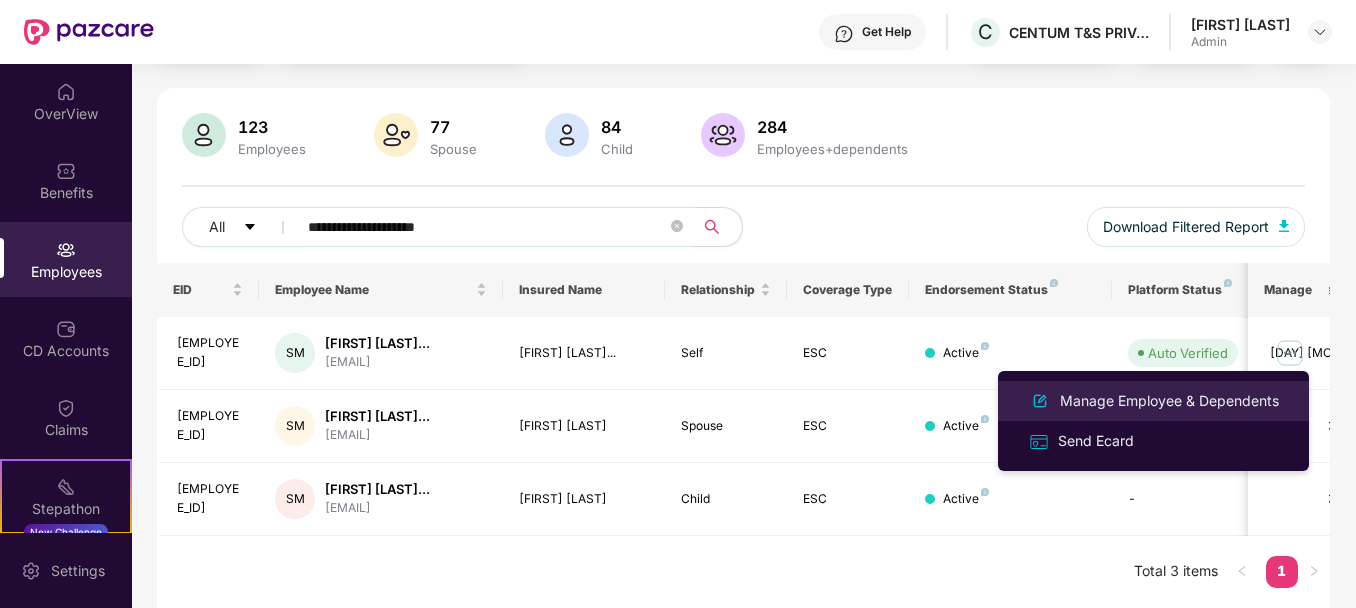 click on "Manage Employee & Dependents" at bounding box center (1169, 401) 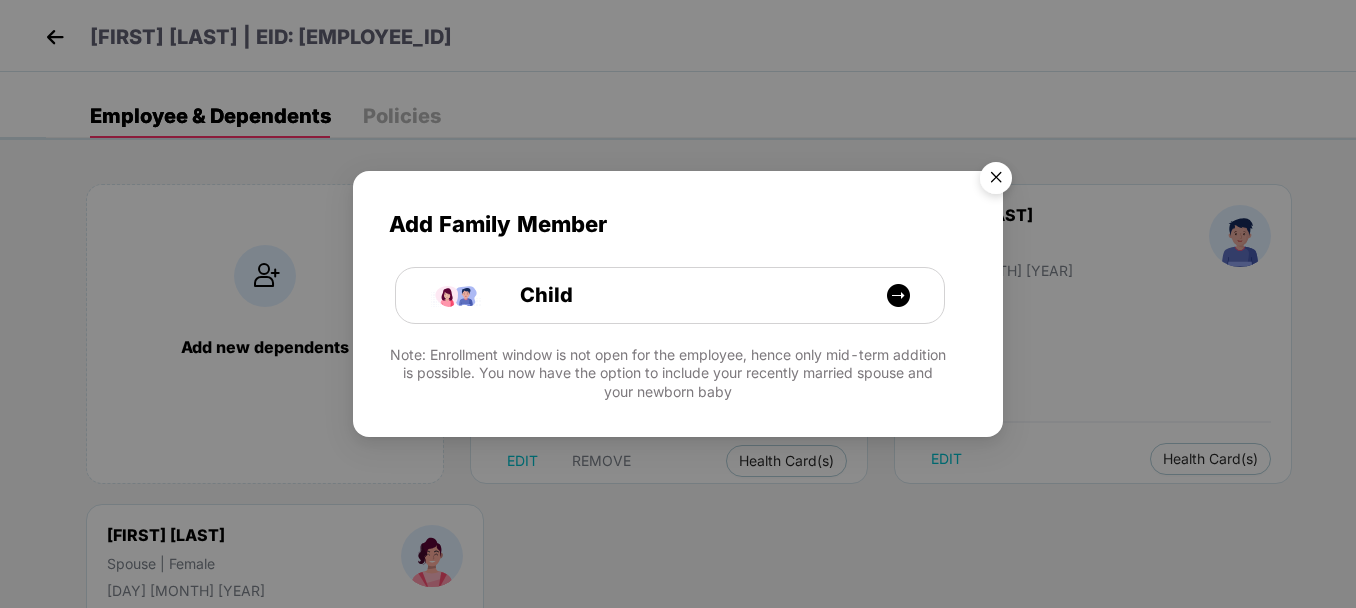 click at bounding box center (996, 181) 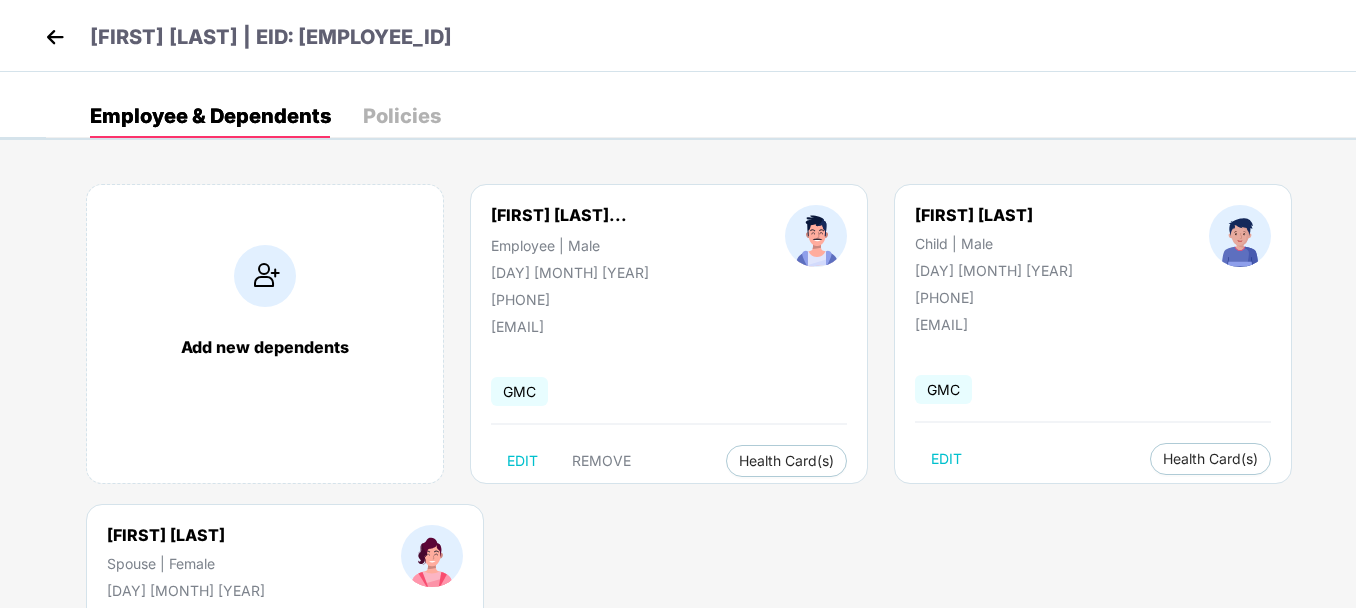 click on "Add new dependents [FIRST] [LAST] Employee | Male [DAY] [MONTH] [YEAR] [PHONE] [EMAIL] GMC   EDIT REMOVE Health Card(s) [FIRST] [LAST] Child | Male [DAY] [MONTH] [YEAR] [PHONE] [EMAIL] GMC EDIT Health Card(s) [FIRST] [LAST] Spouse | Female [DAY] [MONTH] [YEAR] [PHONE] [EMAIL] GMC EDIT REMOVE Health Card(s)" at bounding box center [701, 504] 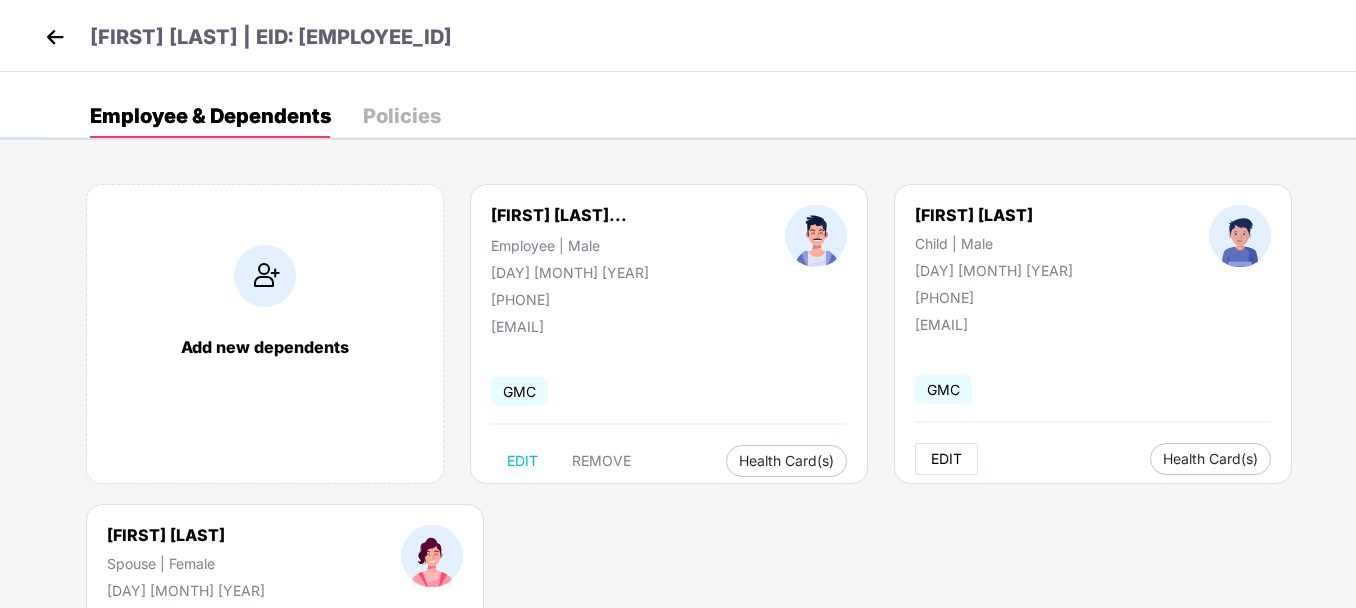 click on "EDIT" at bounding box center (946, 459) 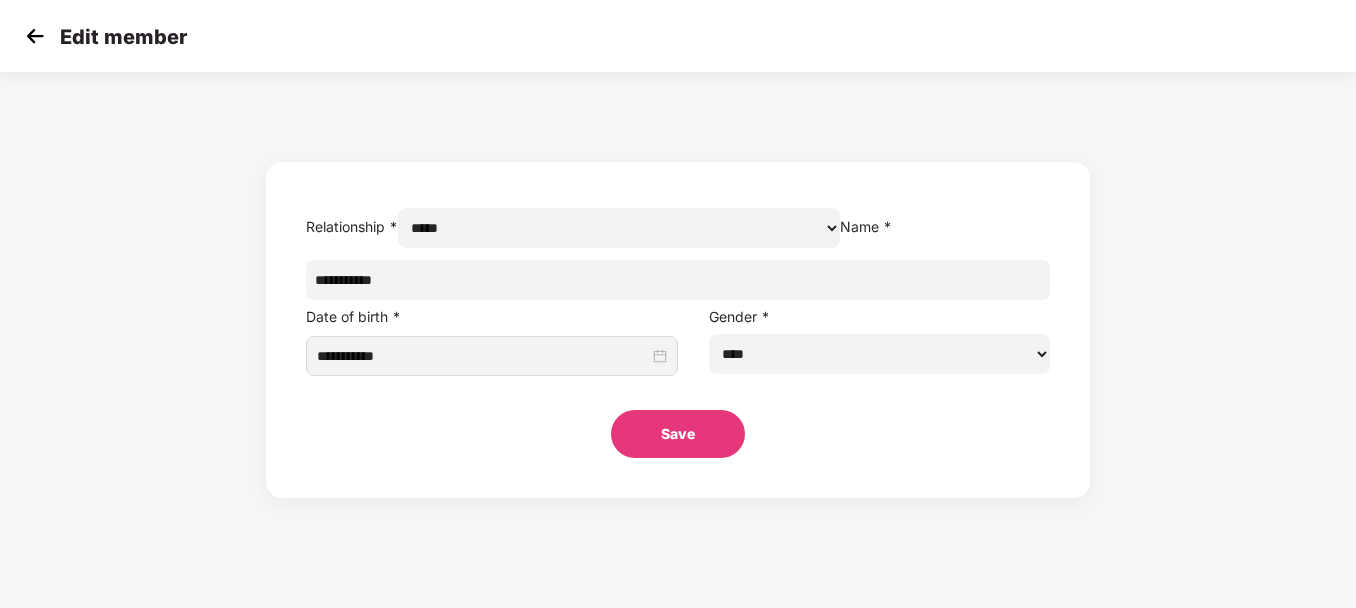 click on "**********" at bounding box center (678, 280) 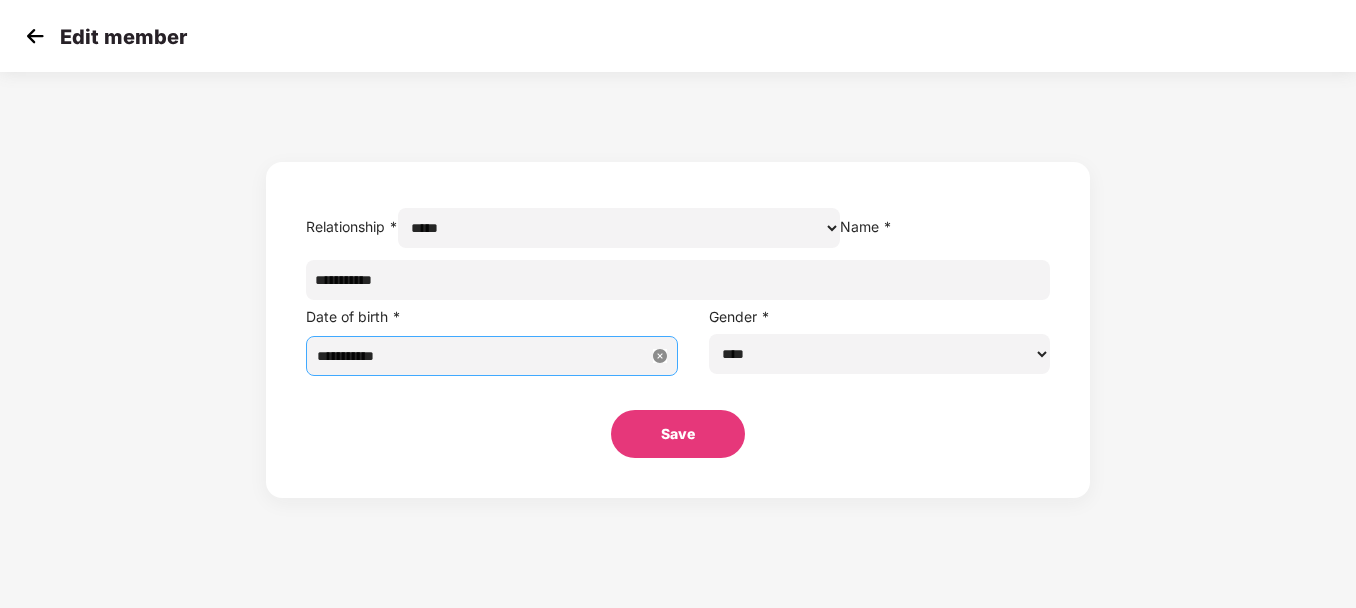 type on "**********" 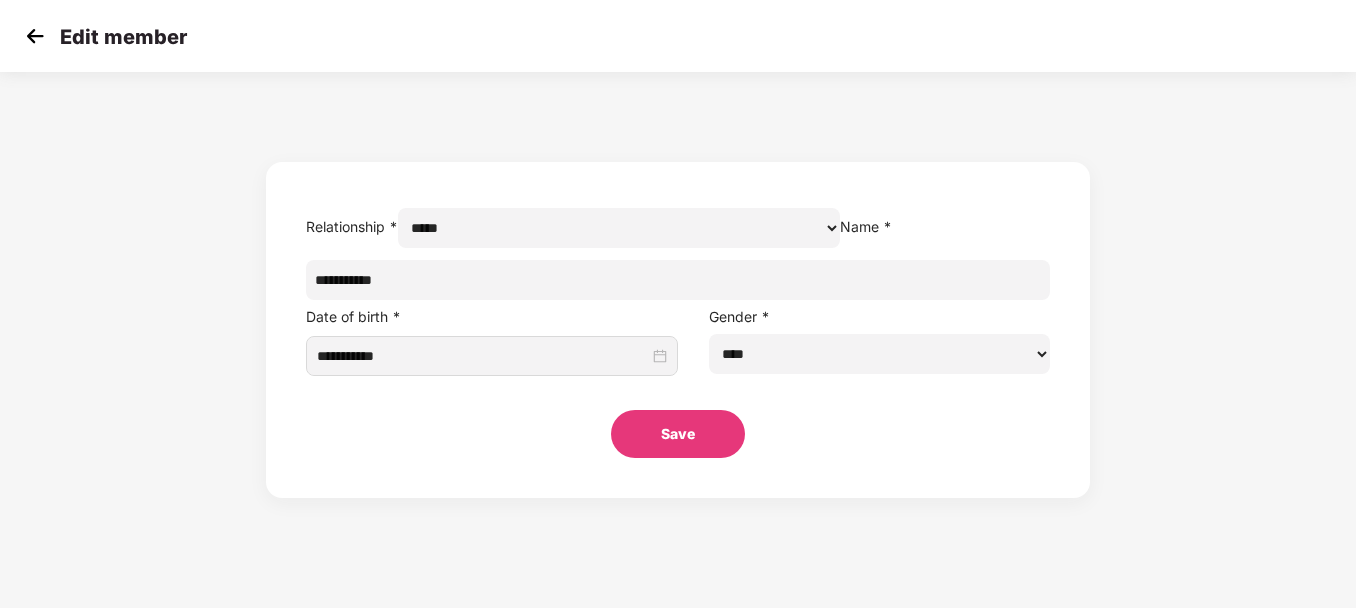 click on "Save" at bounding box center [678, 434] 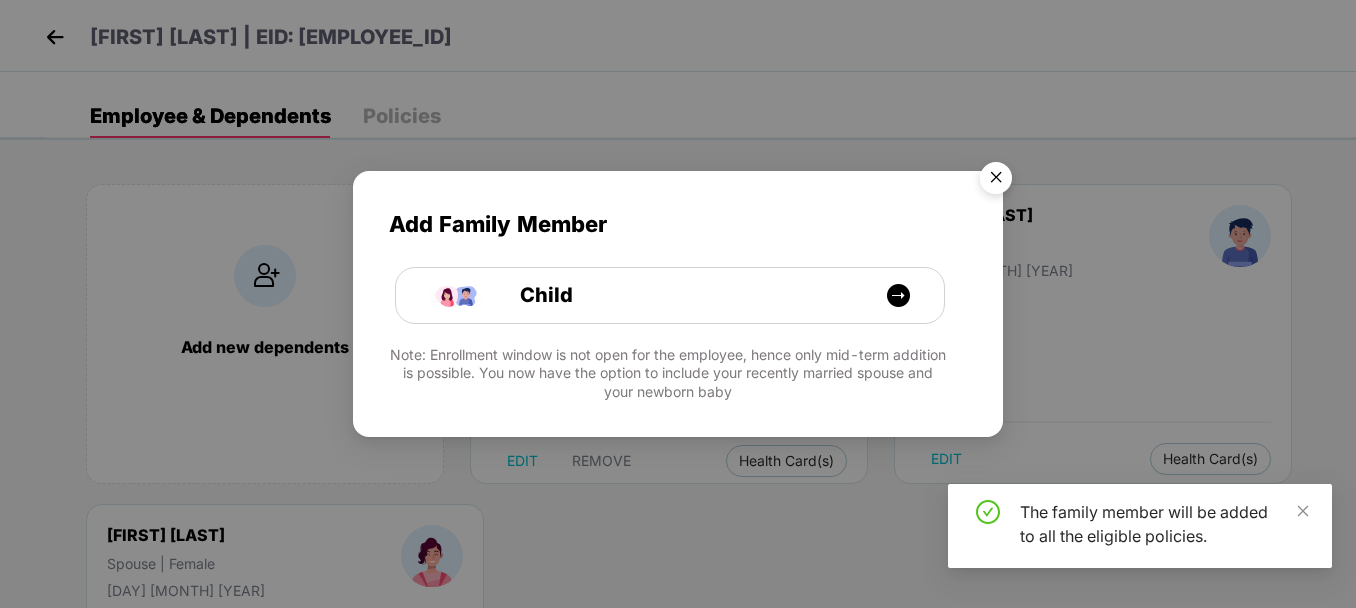 click at bounding box center (996, 181) 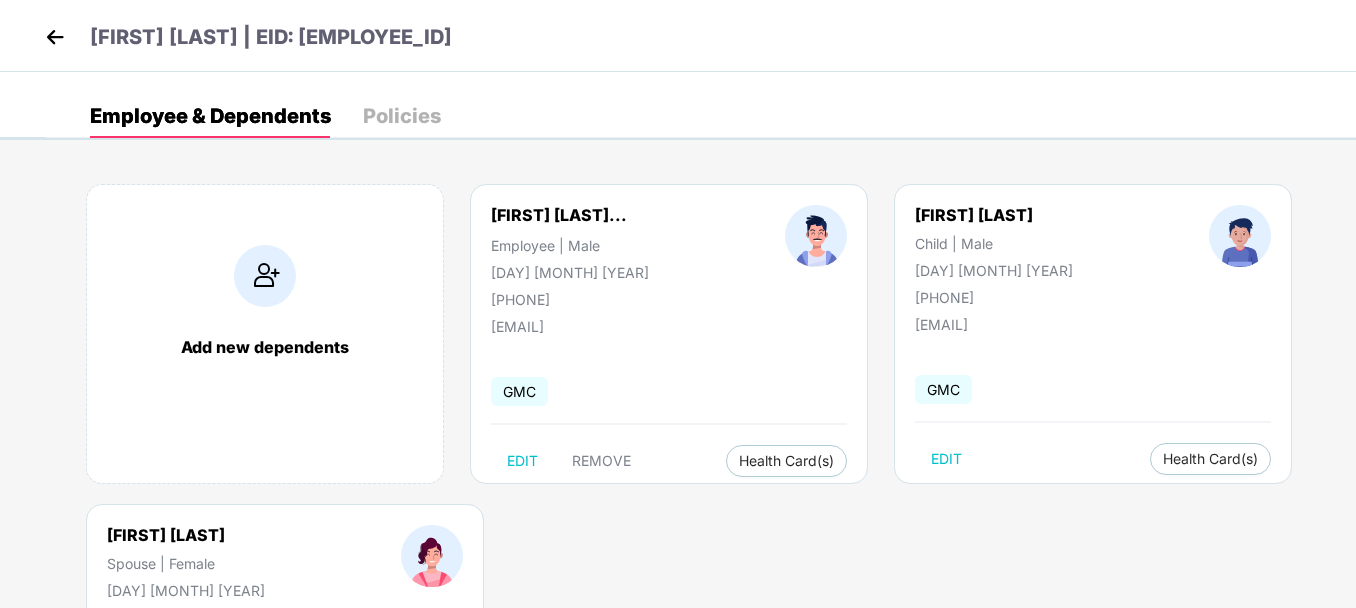 click at bounding box center [55, 37] 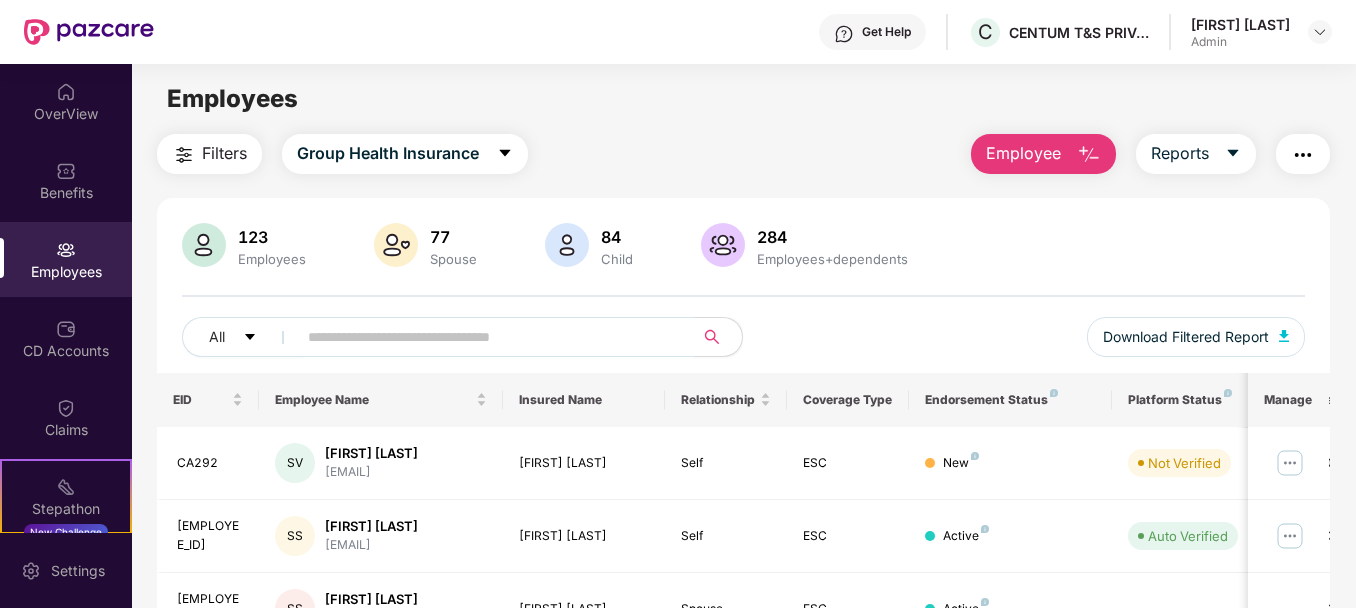 paste on "**********" 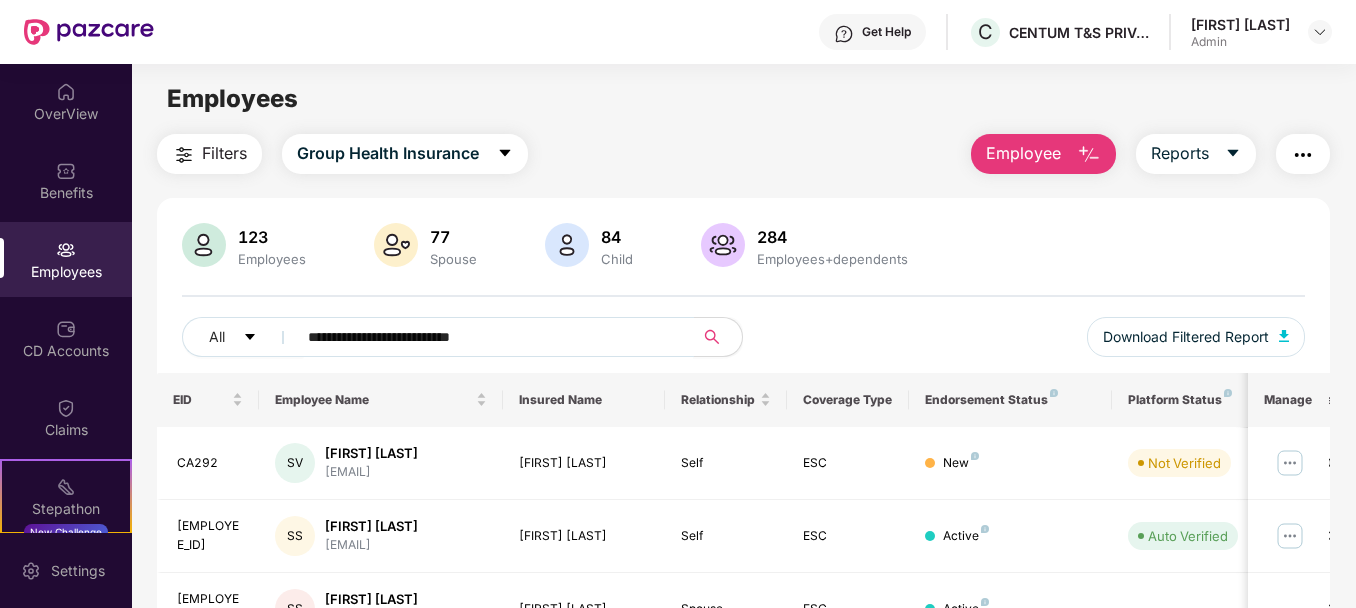 click on "**********" at bounding box center [487, 337] 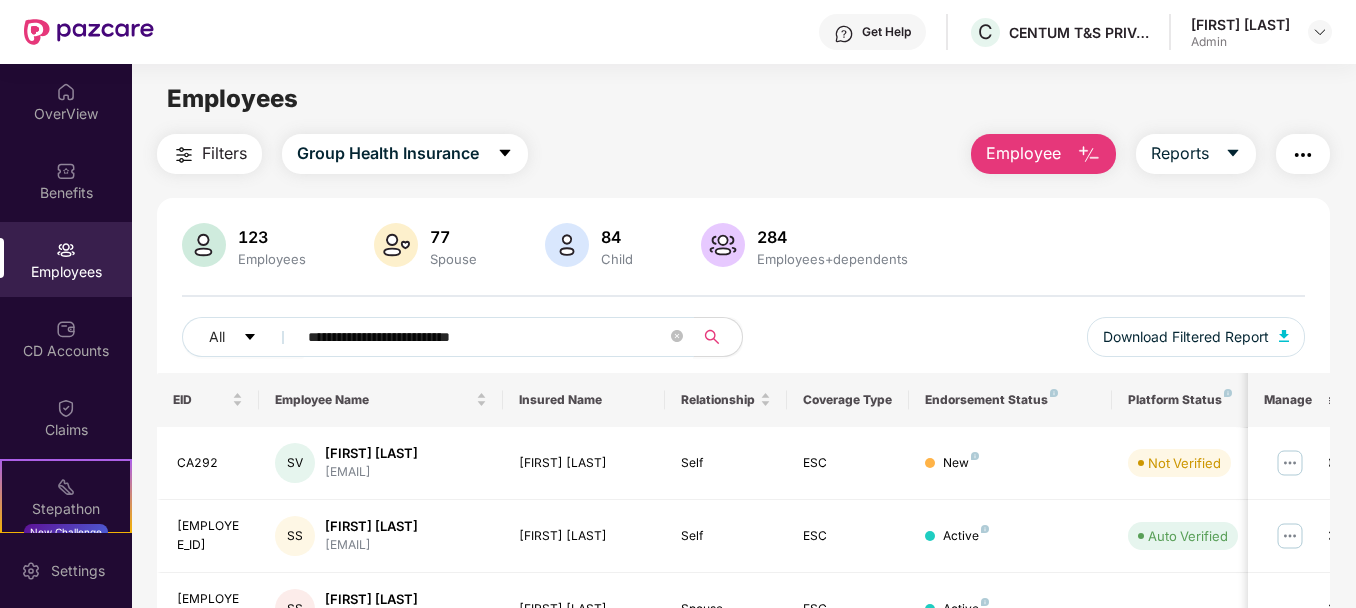 type on "**********" 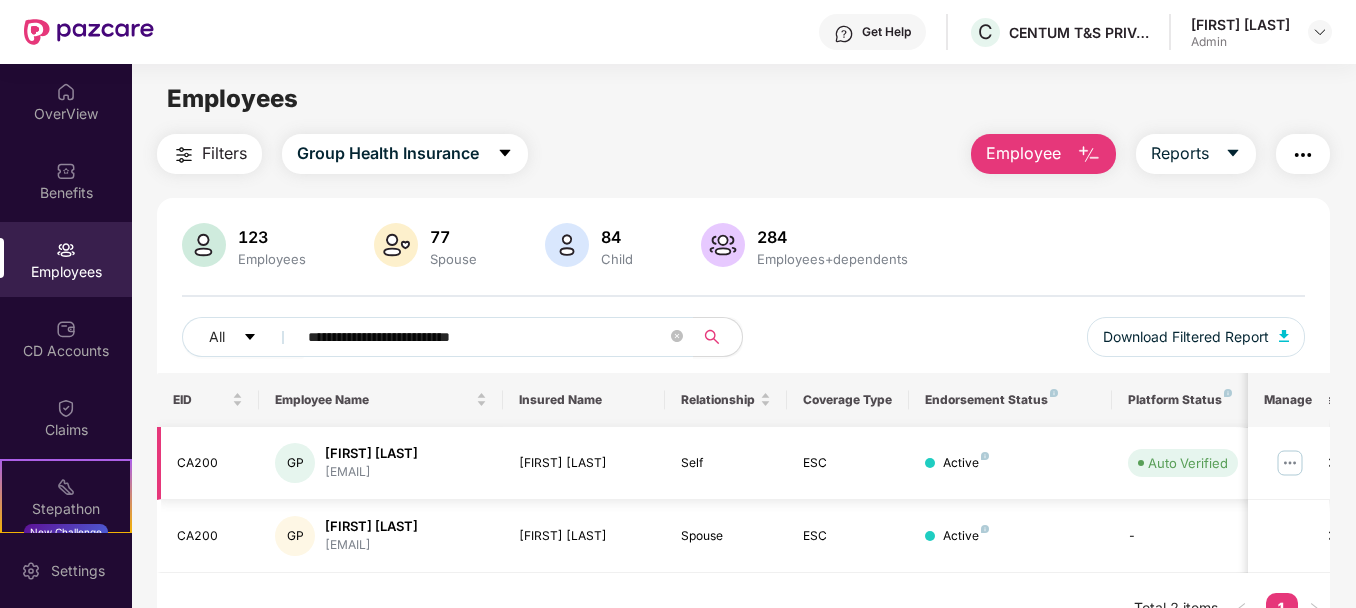 click at bounding box center [1290, 463] 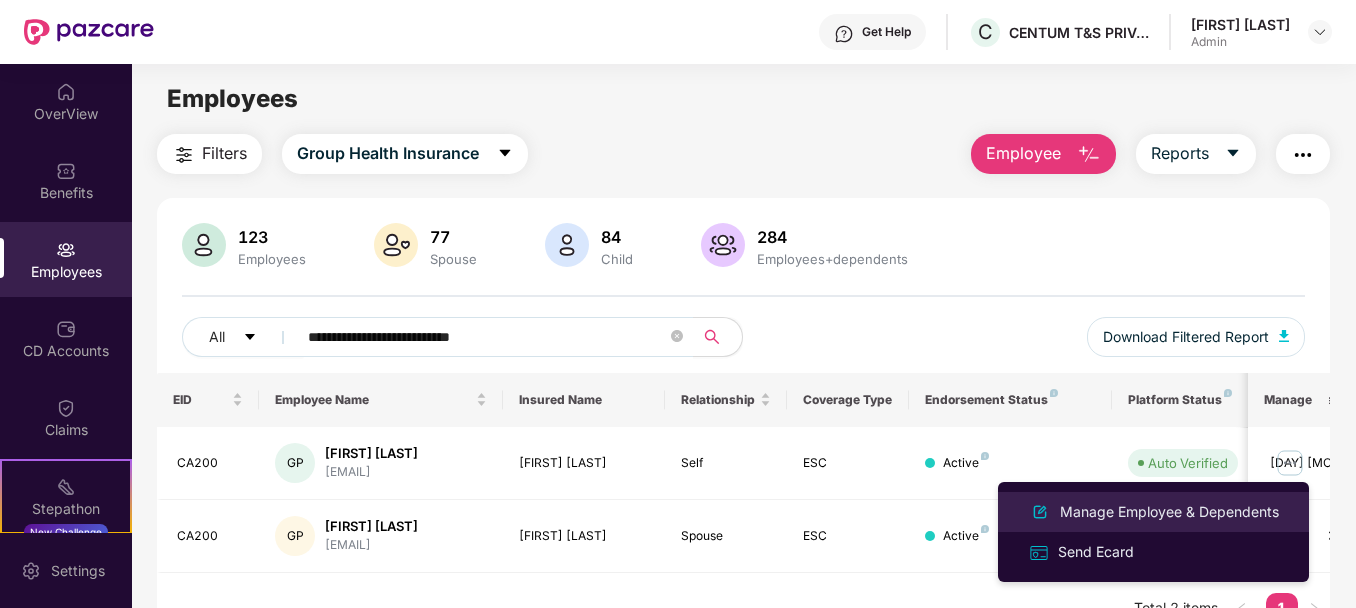 click on "Manage Employee & Dependents" at bounding box center (1153, 512) 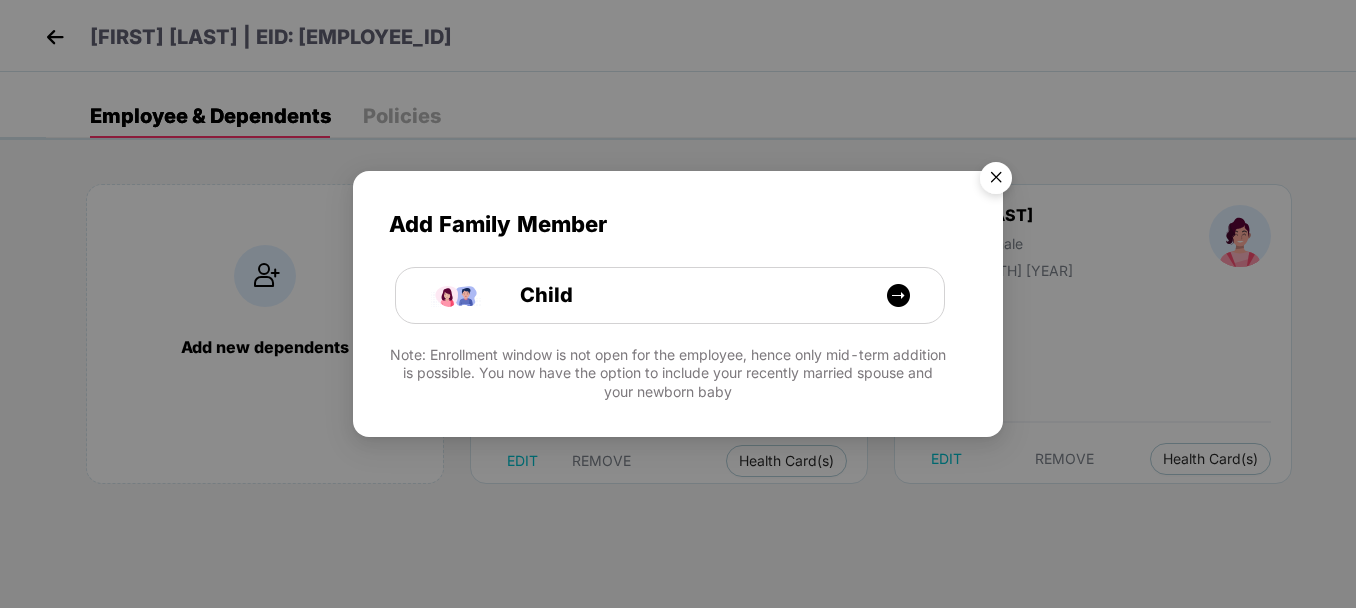 click at bounding box center (996, 181) 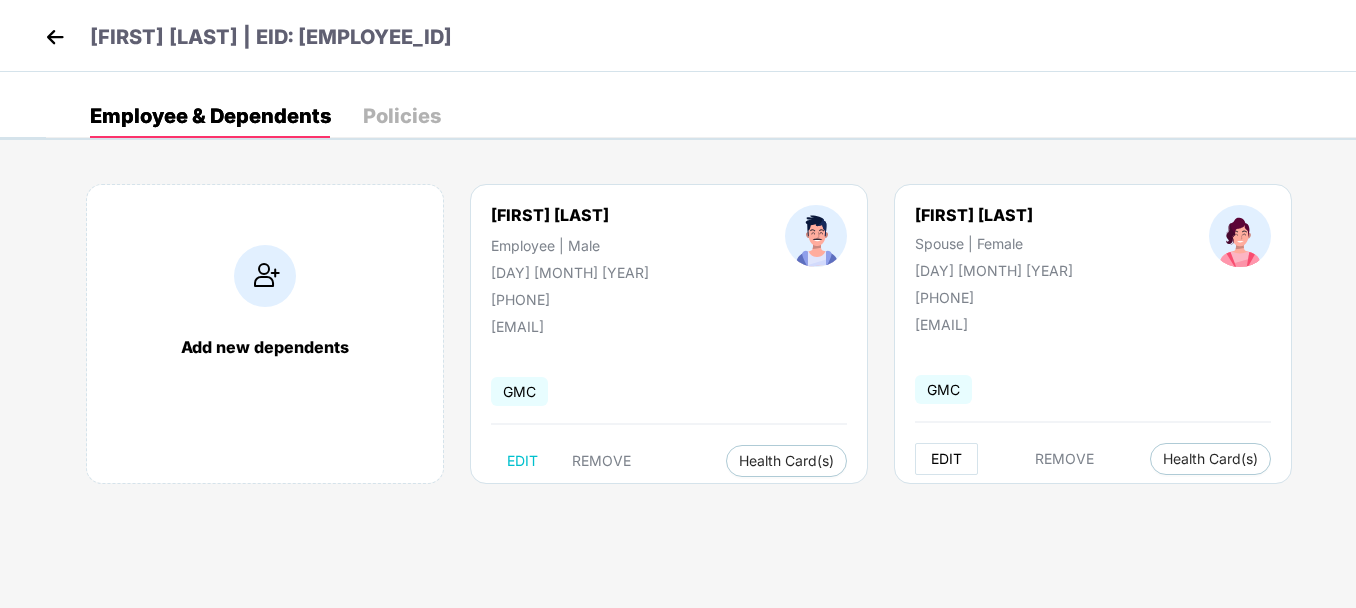 click on "EDIT" at bounding box center [946, 459] 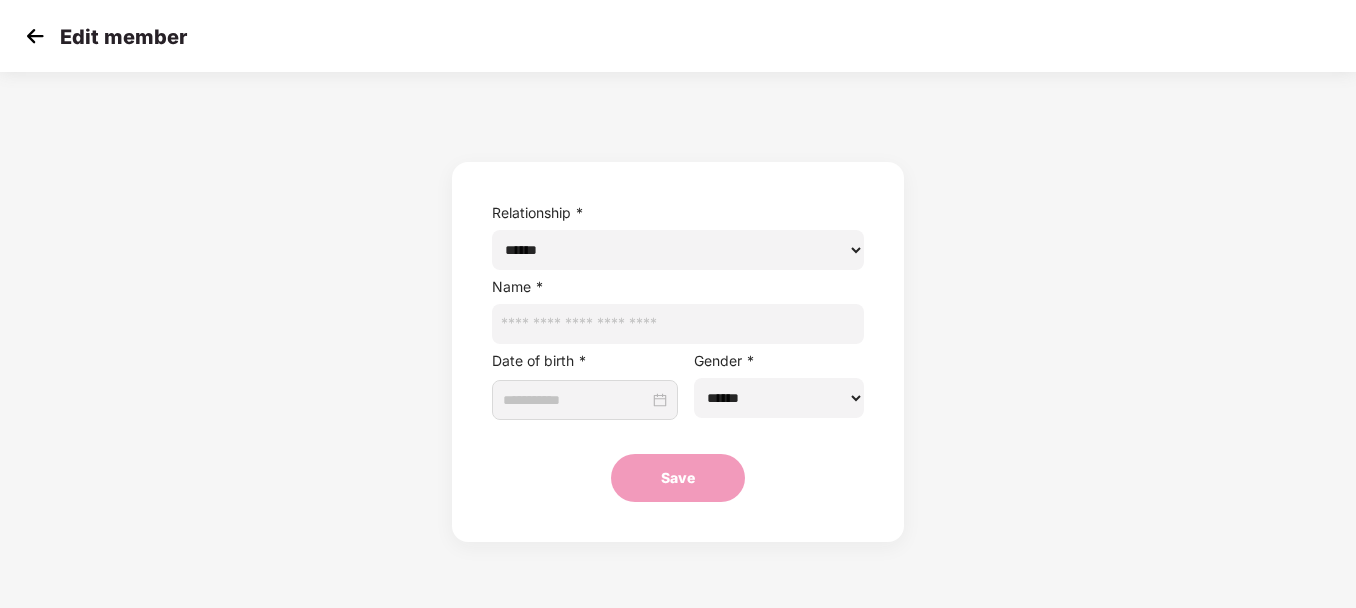 type on "**********" 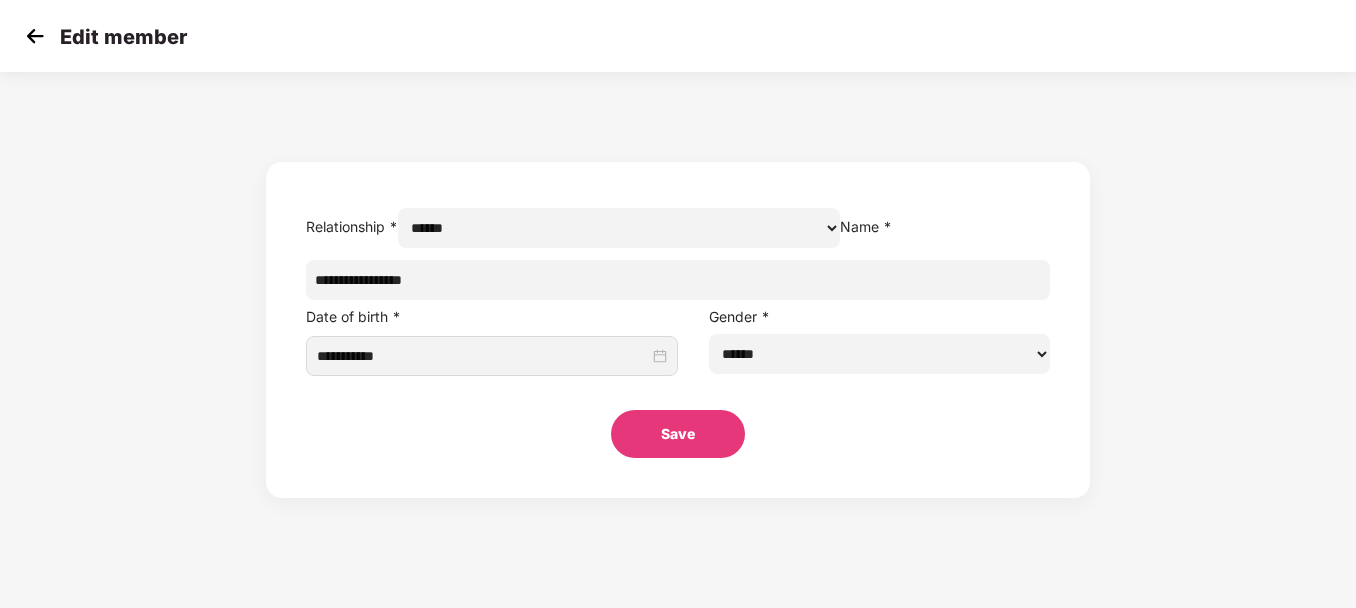 click on "**********" at bounding box center [678, 280] 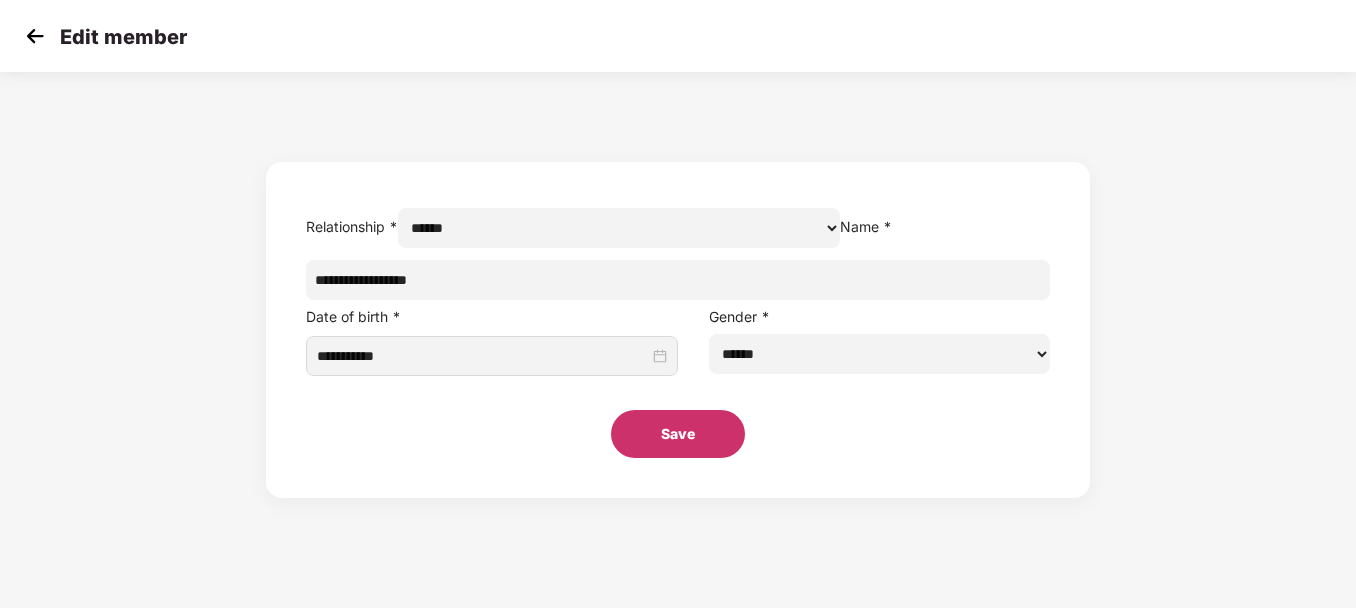 type on "**********" 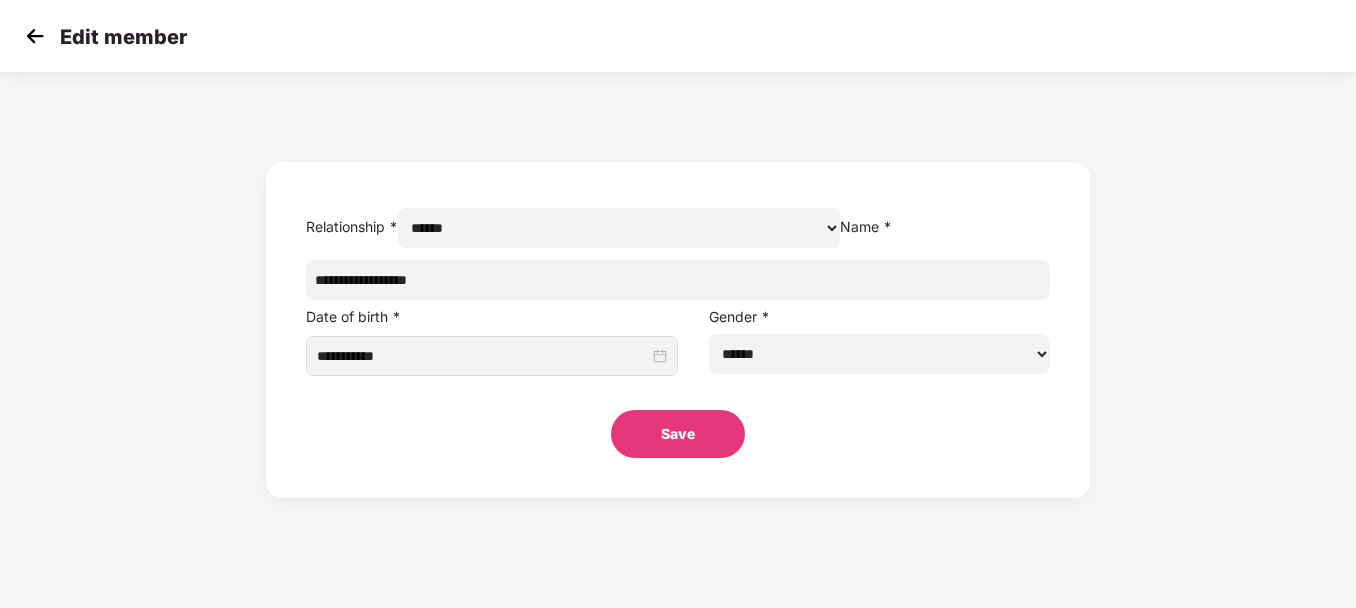 click on "Save" at bounding box center [678, 434] 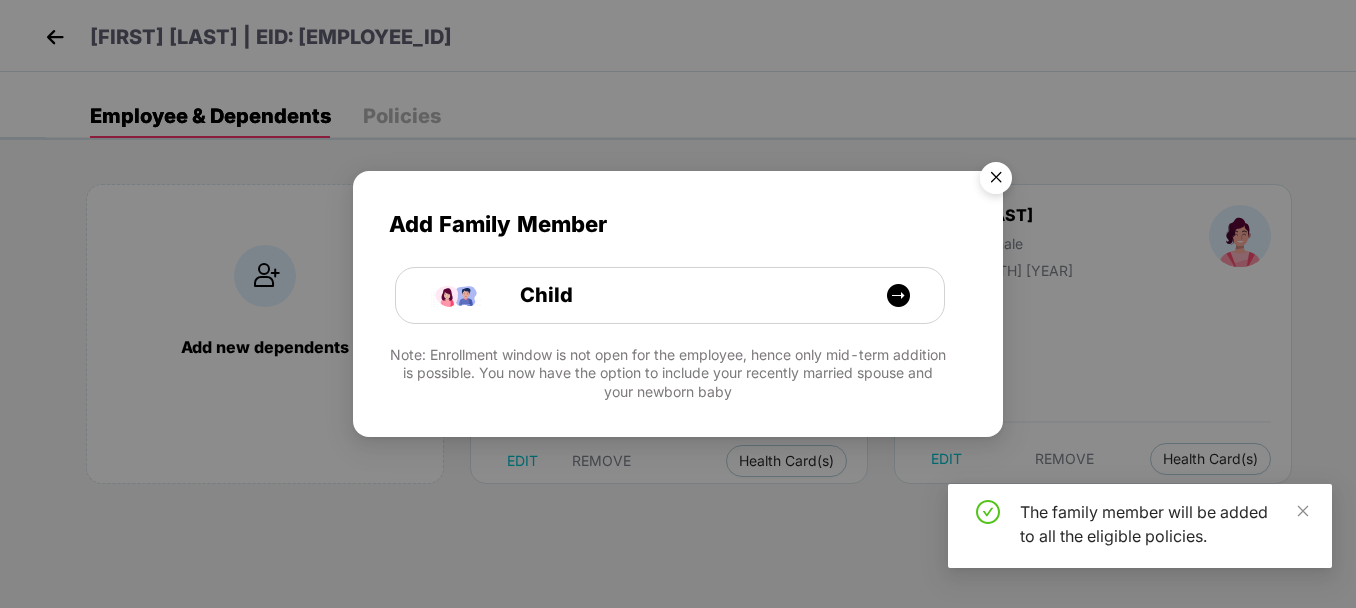 click at bounding box center [996, 181] 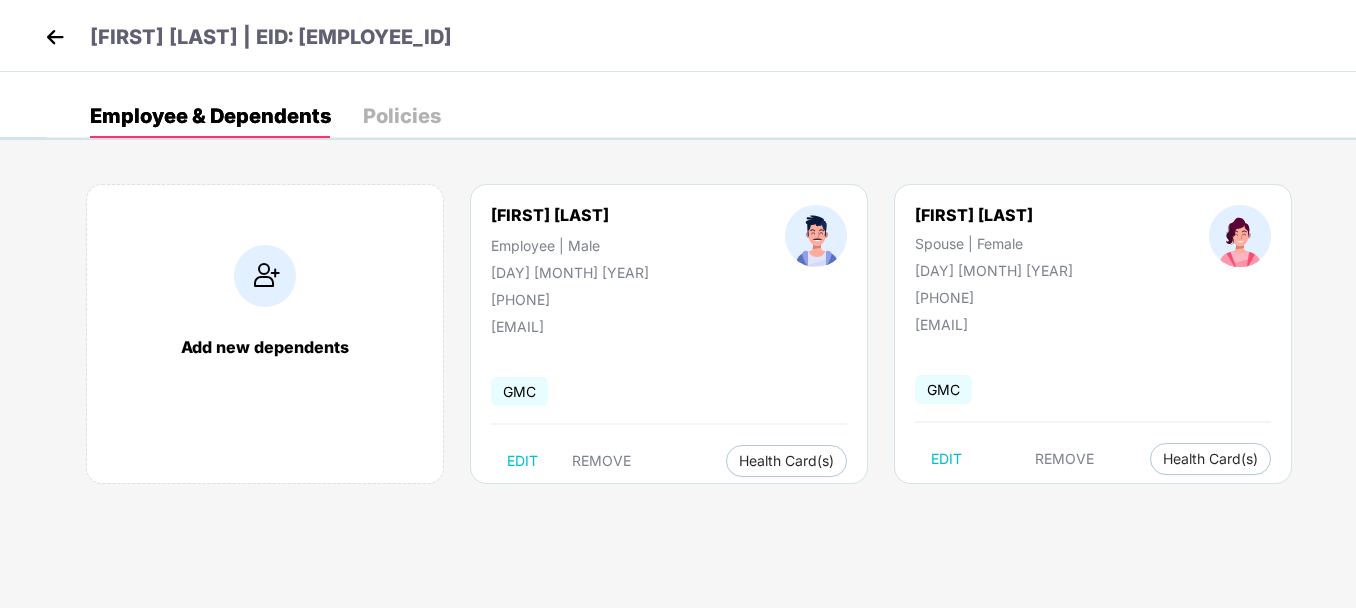 click at bounding box center (55, 37) 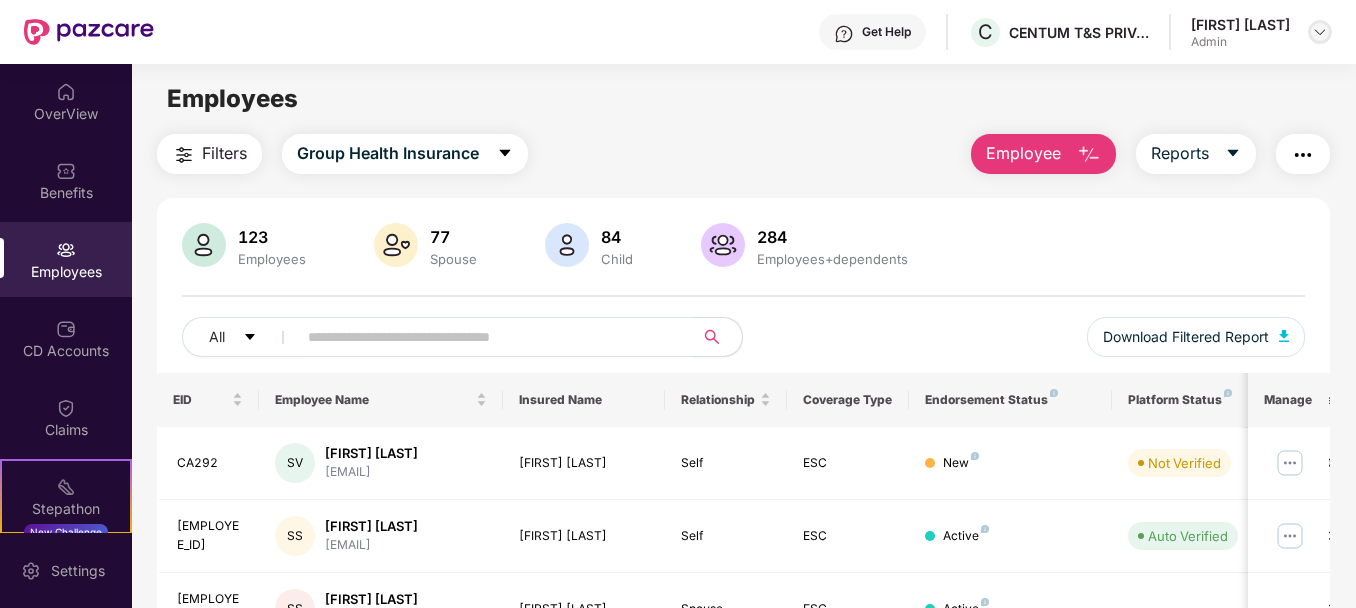 click at bounding box center (1320, 32) 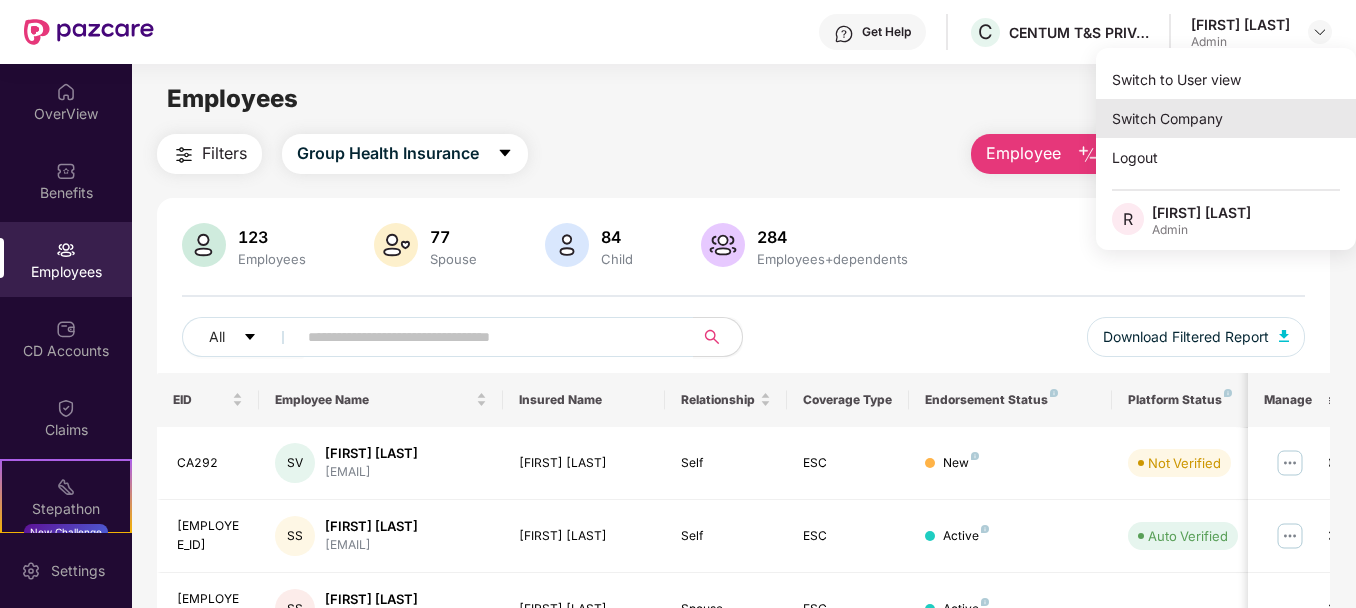 click on "Switch Company" at bounding box center [1226, 118] 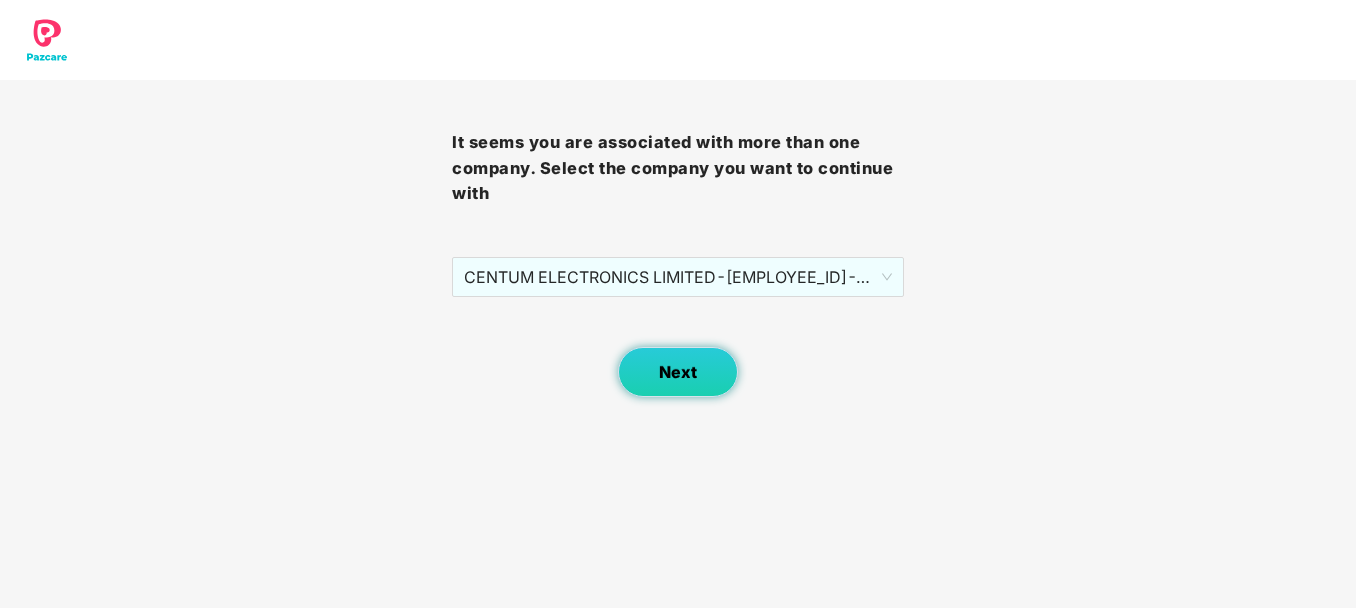 click on "Next" at bounding box center (678, 372) 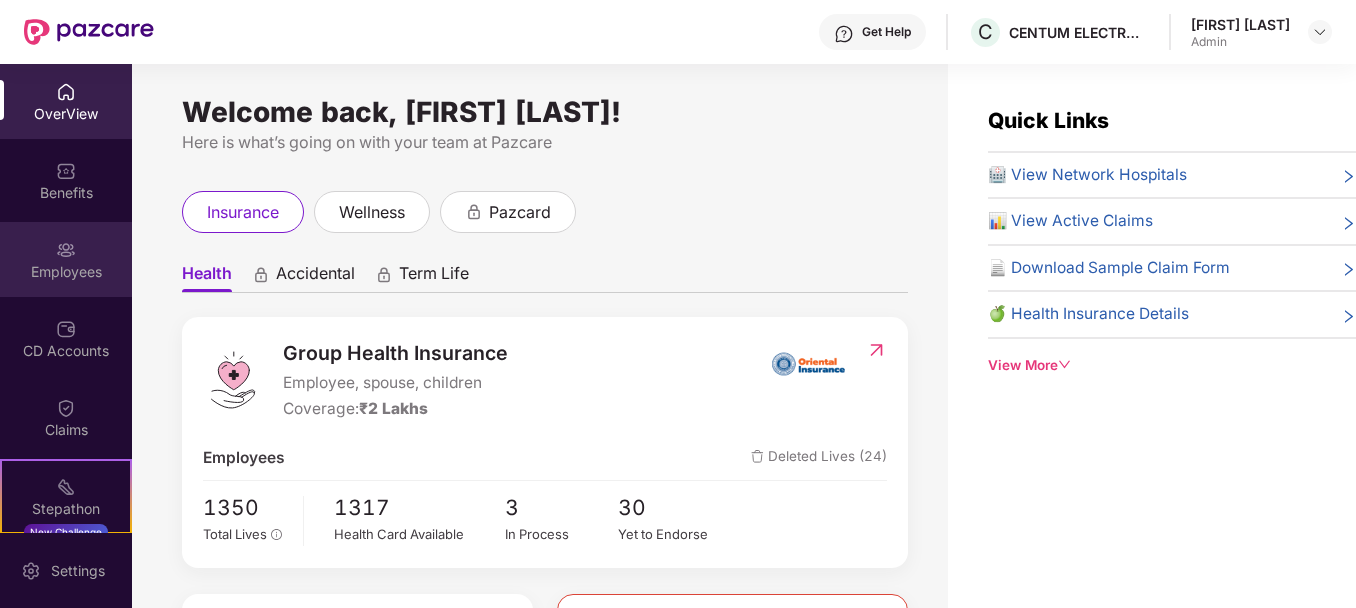 click at bounding box center (66, 250) 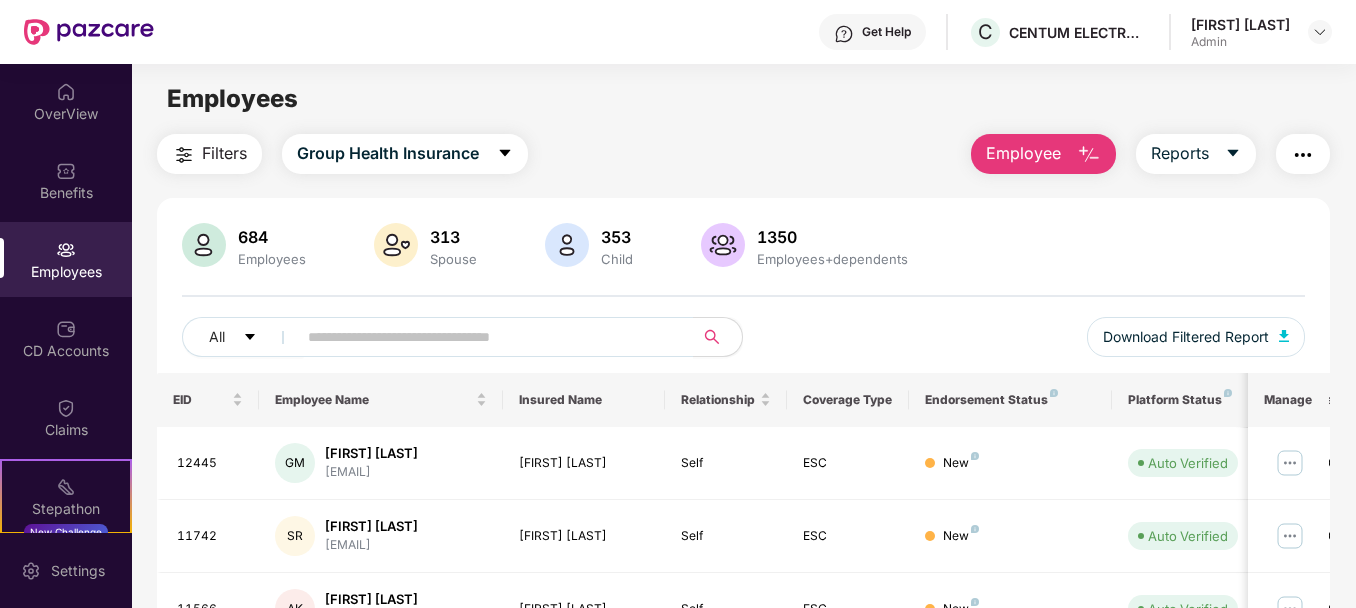 click on "Employee" at bounding box center (1023, 153) 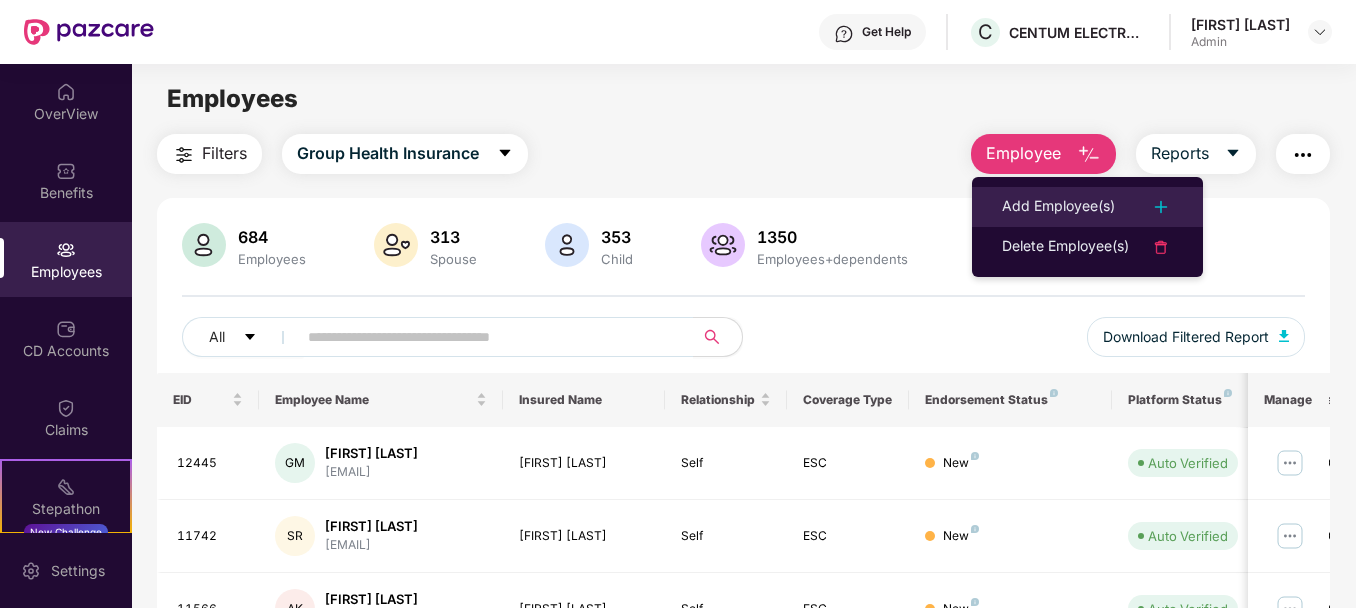 click on "Add Employee(s)" at bounding box center (1058, 207) 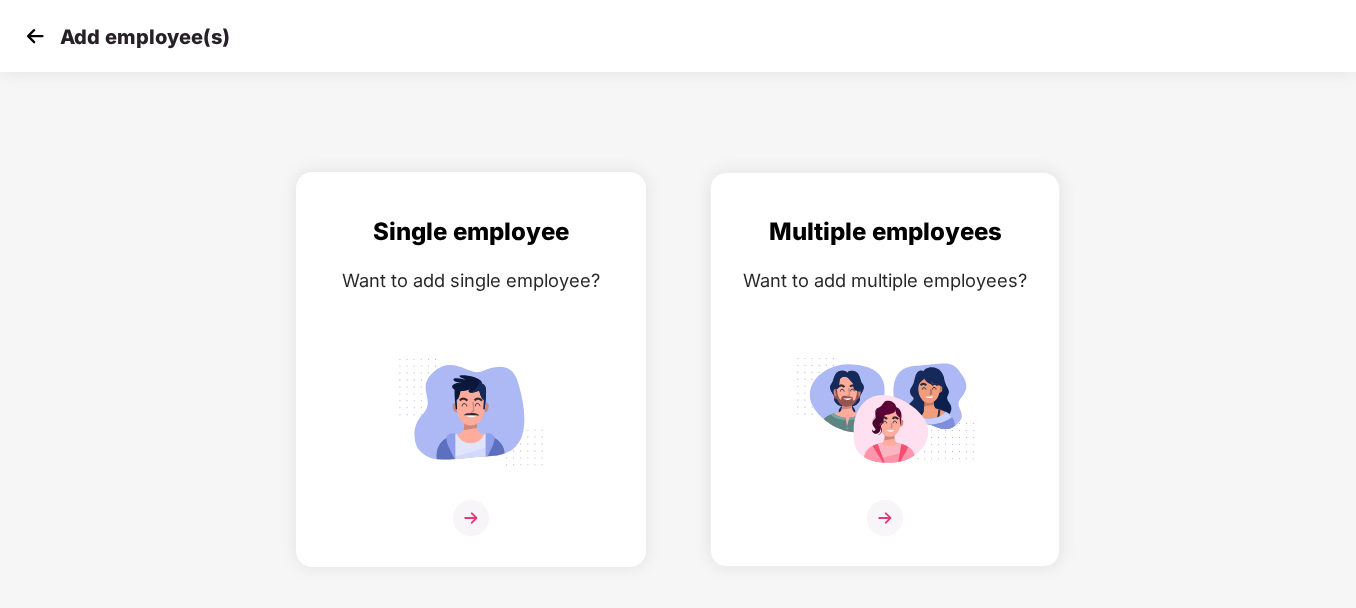 click at bounding box center [471, 411] 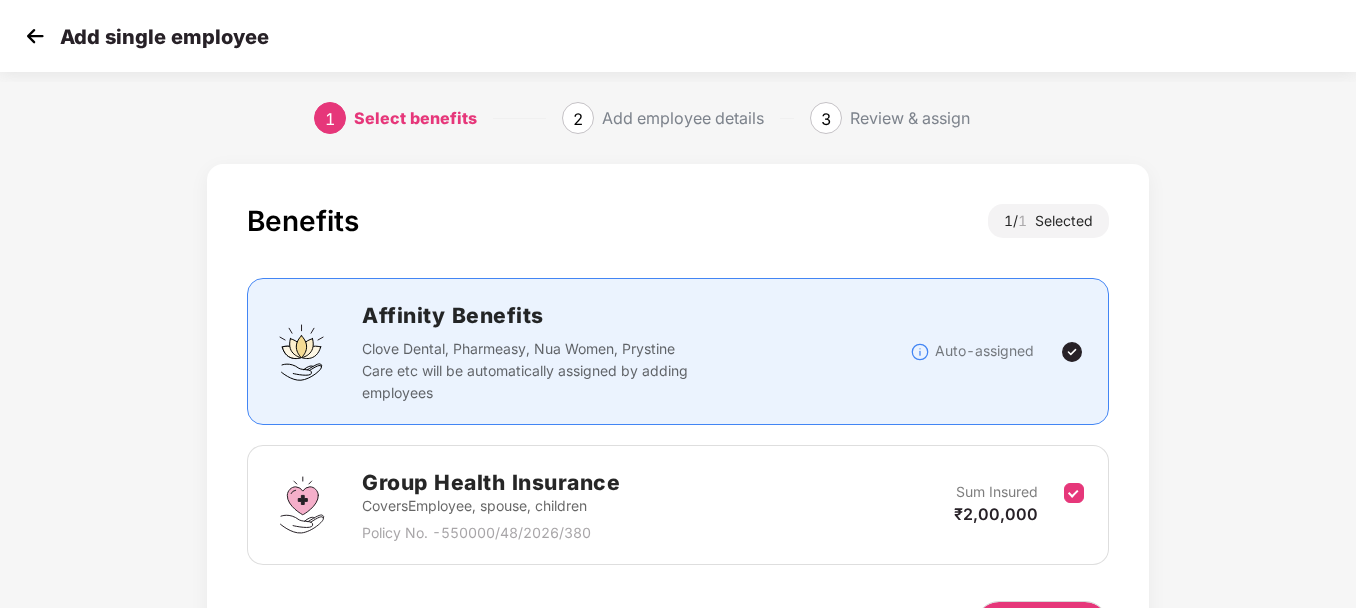 click on "Benefits 1 / 1     Selected Affinity Benefits Clove Dental, Pharmeasy, Nua Women, Prystine Care etc will be automatically assigned by adding employees Auto-assigned Group Health Insurance Covers  Employee, spouse, children Policy No. -  550000/48/2026/380 Sum Insured   ₹2,00,000 Back Next" at bounding box center [678, 446] 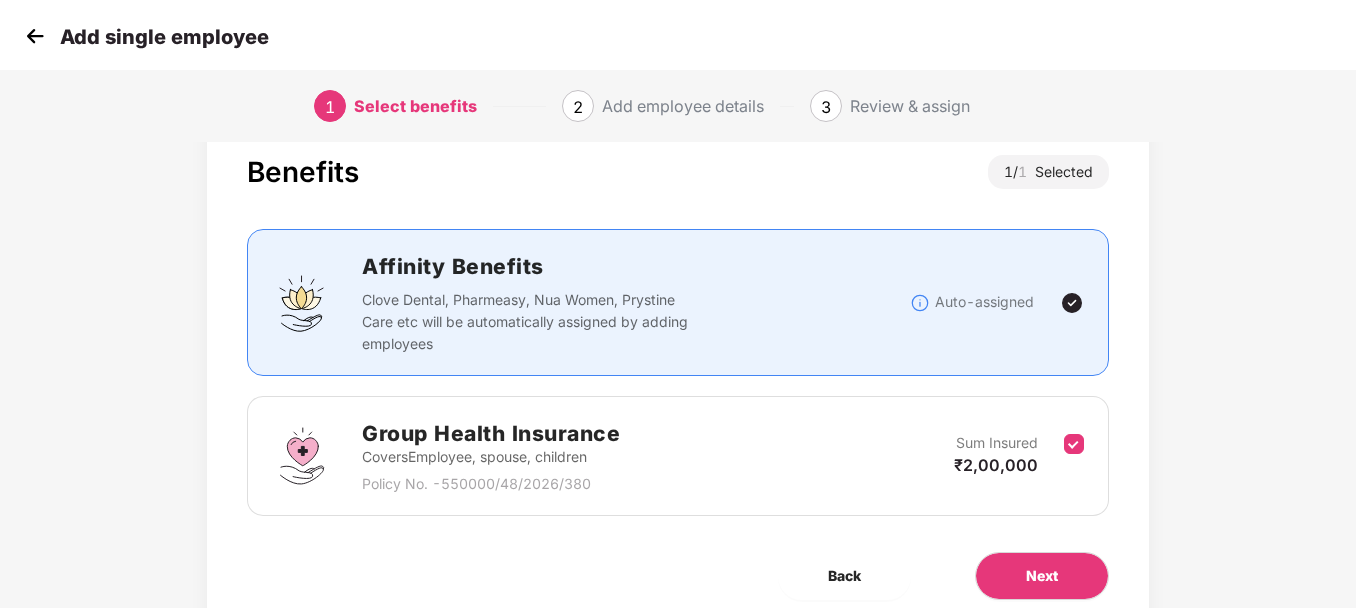 scroll, scrollTop: 120, scrollLeft: 0, axis: vertical 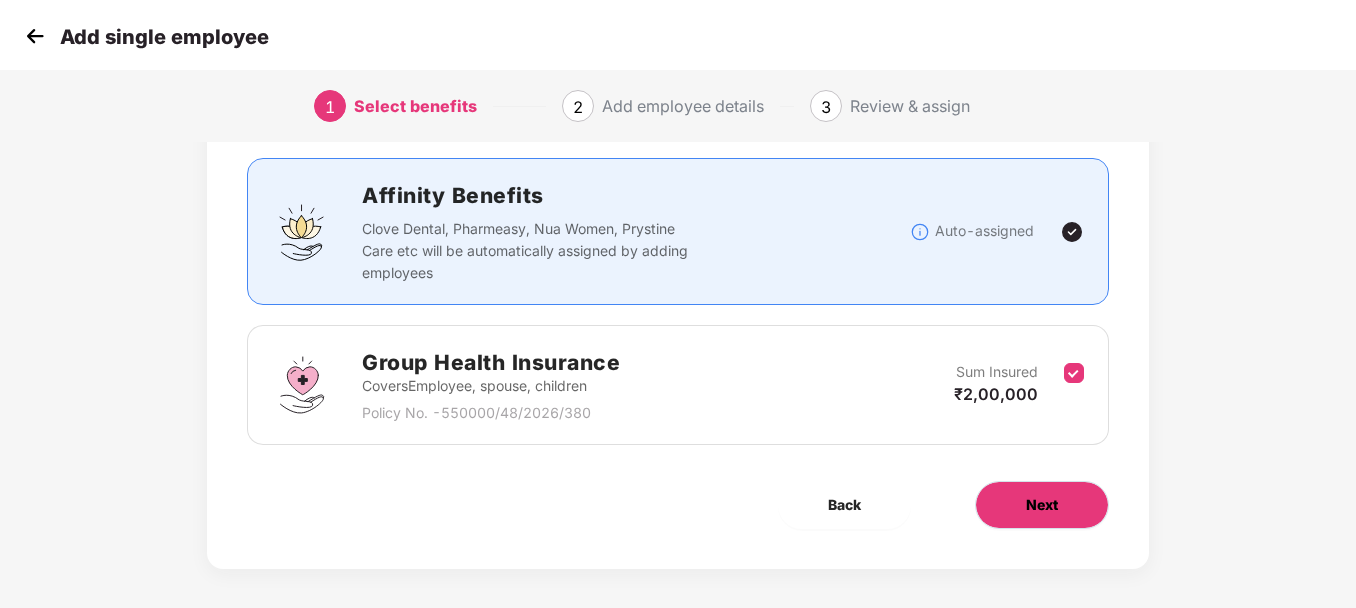 click on "Next" at bounding box center [1042, 505] 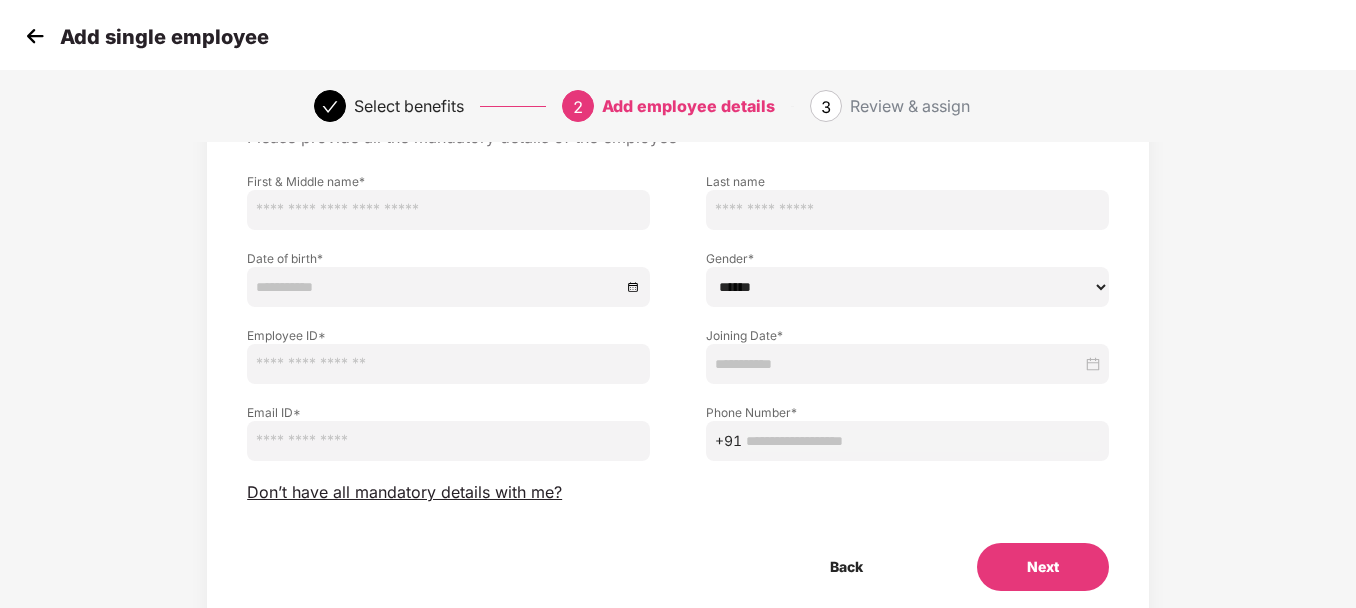 scroll, scrollTop: 0, scrollLeft: 0, axis: both 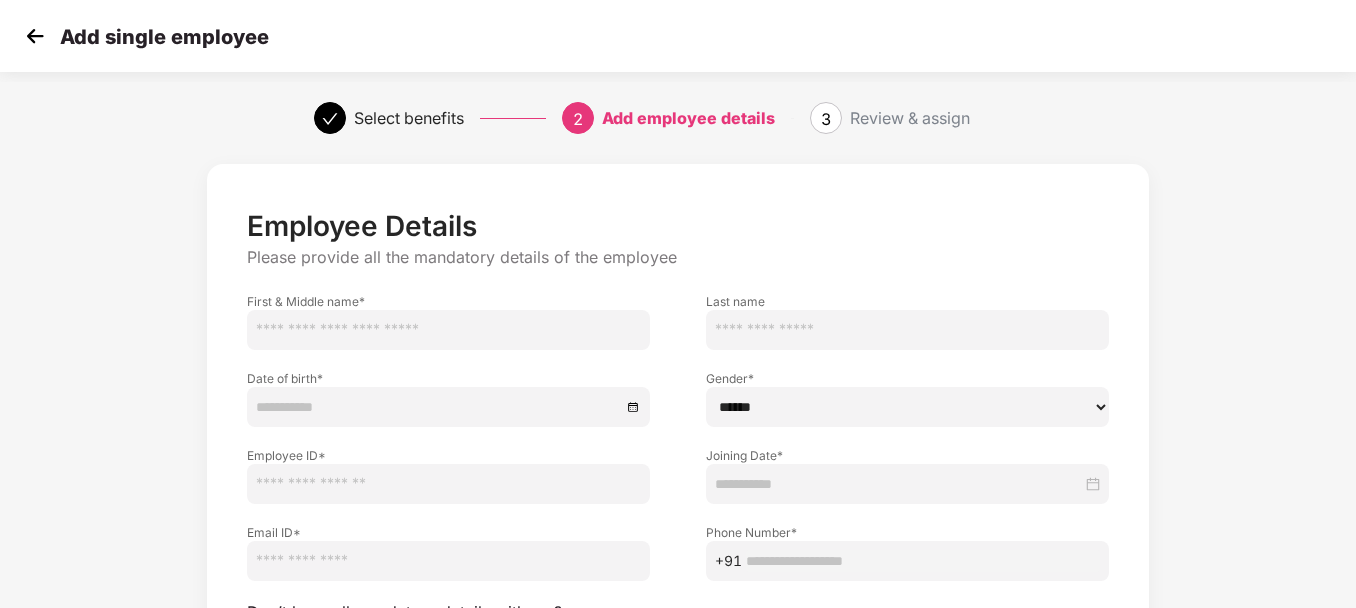 paste on "*********" 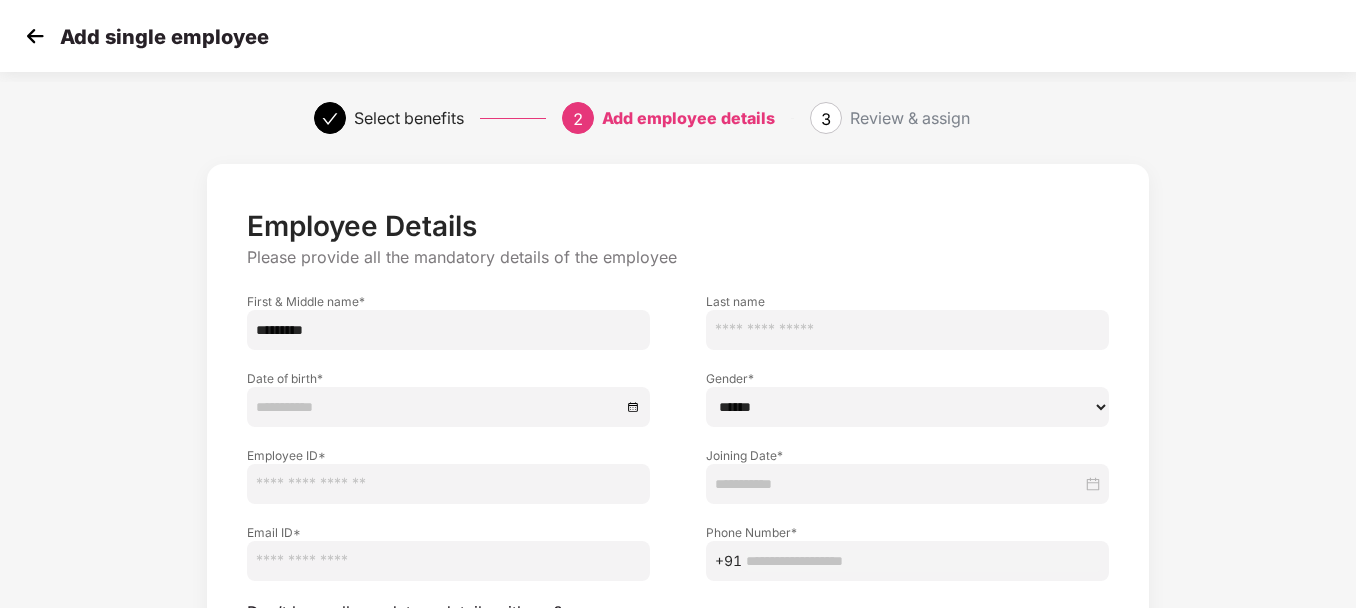 click on "*********" at bounding box center [448, 330] 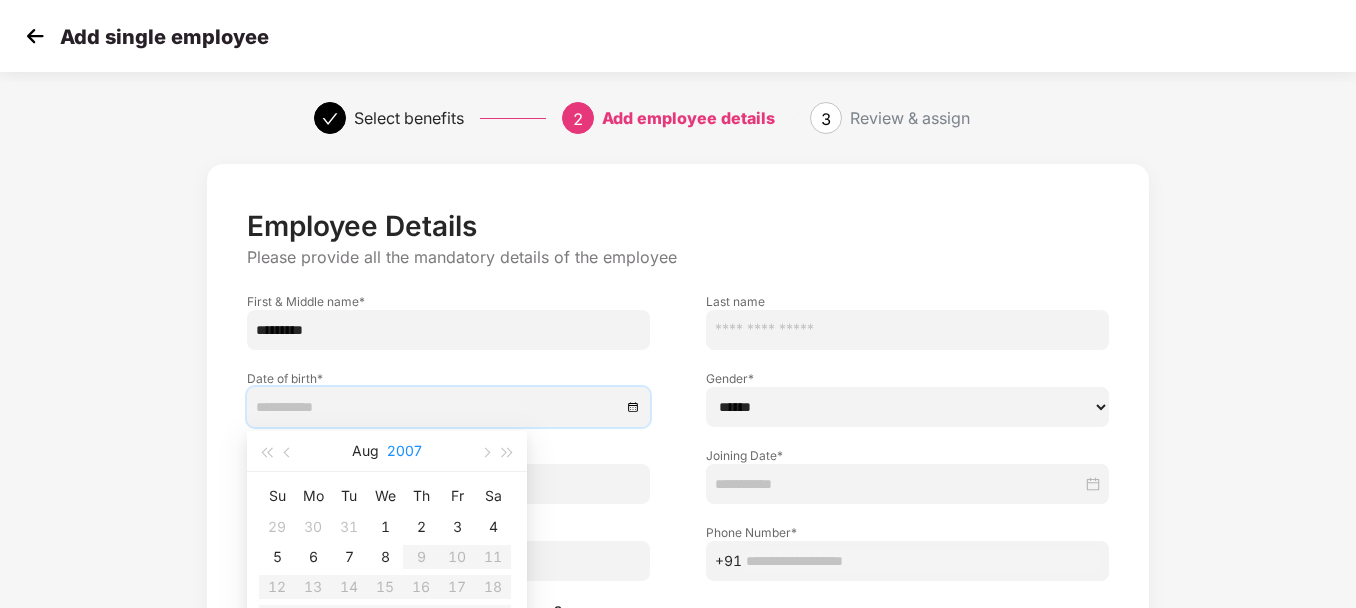 click on "2007" at bounding box center [404, 451] 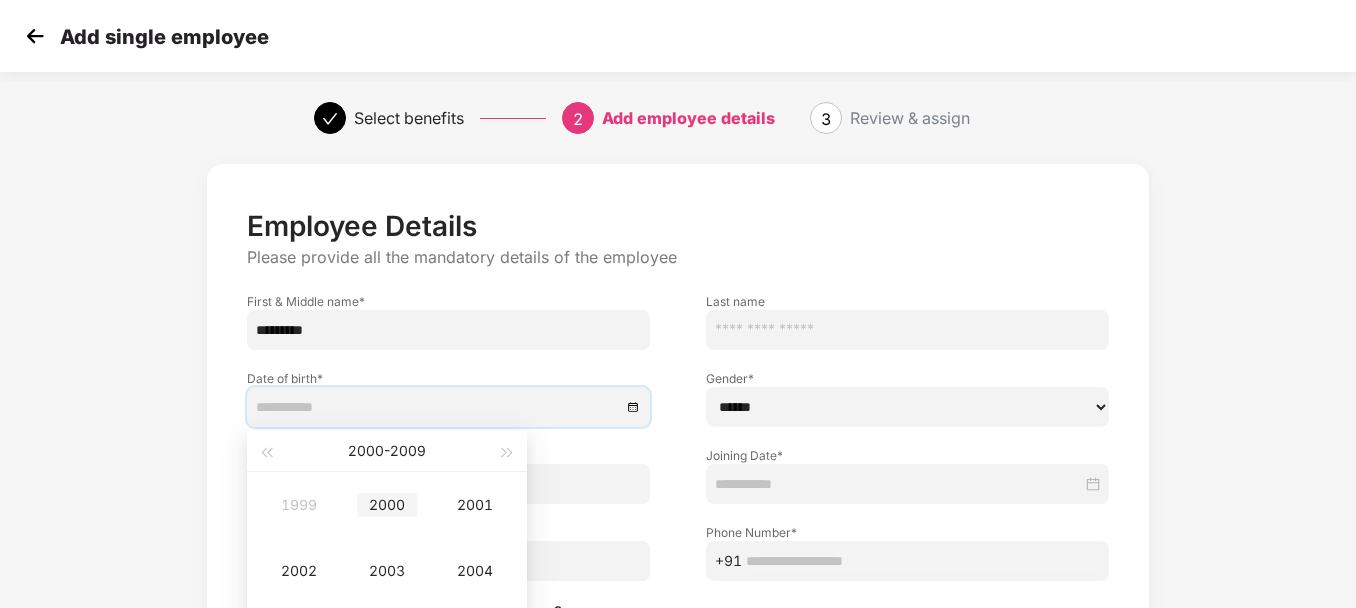 type on "**********" 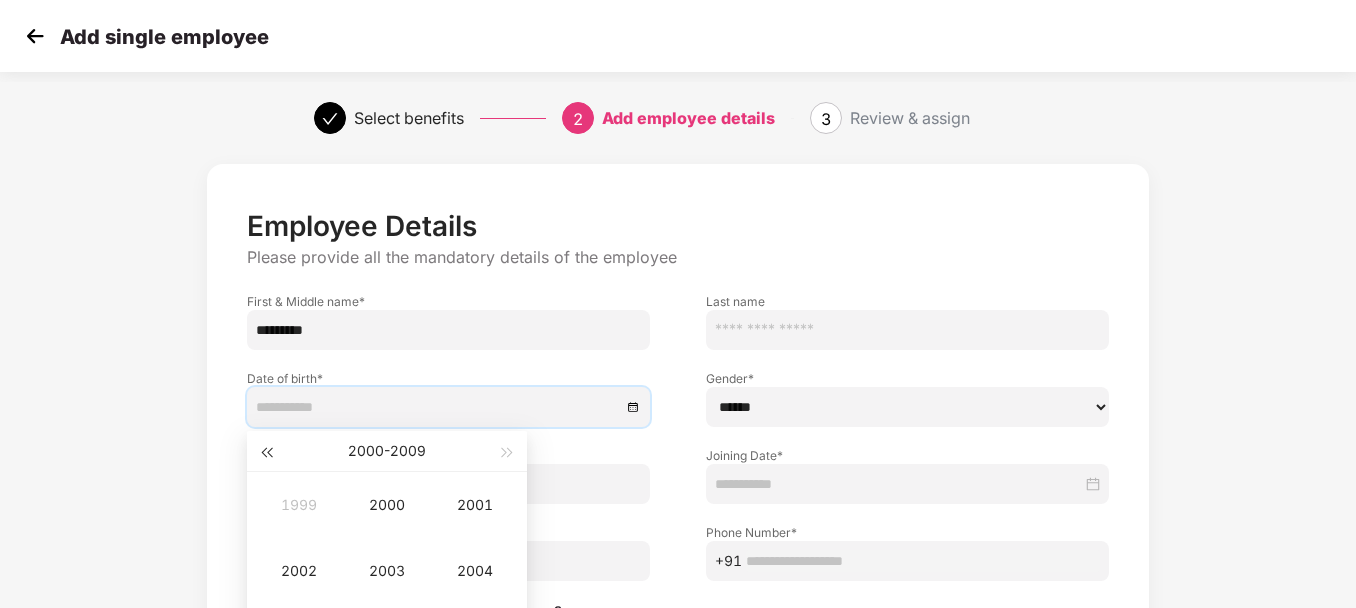 click at bounding box center [266, 451] 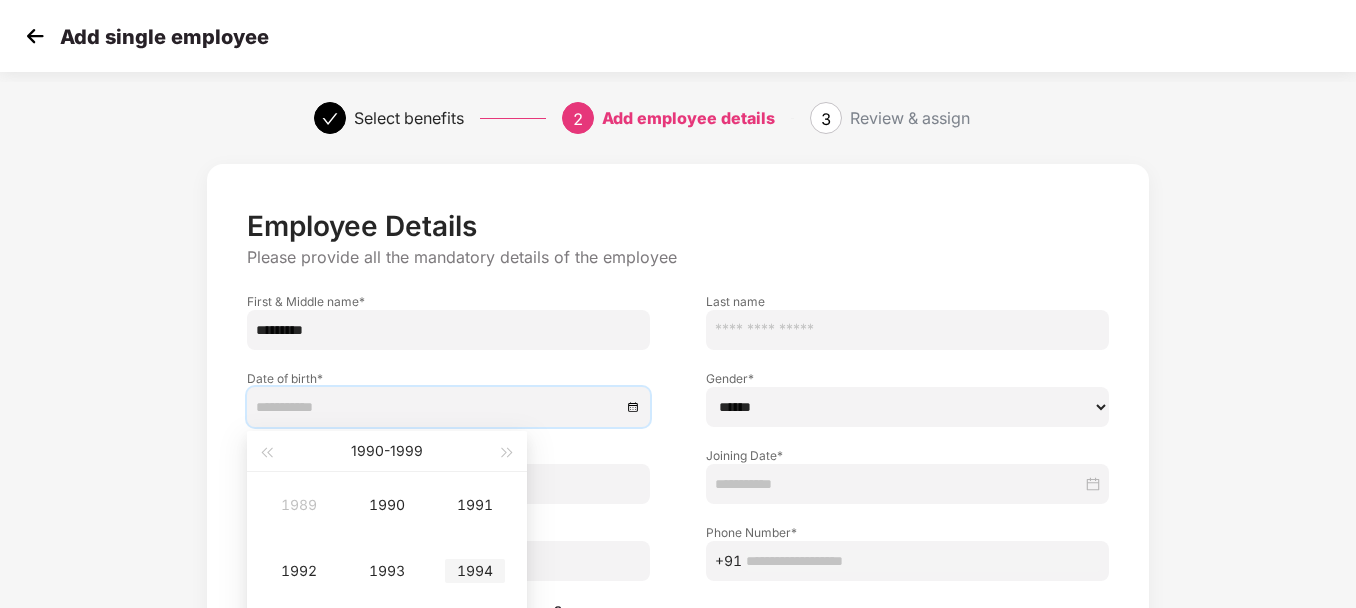 type on "**********" 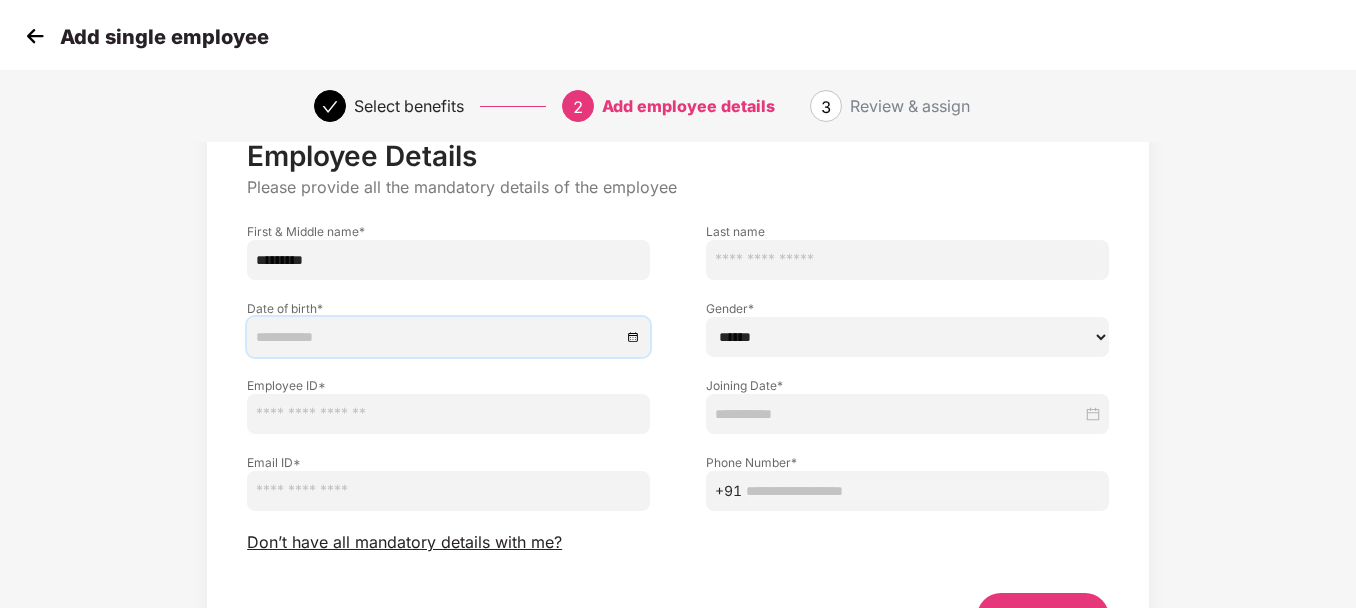 scroll, scrollTop: 90, scrollLeft: 0, axis: vertical 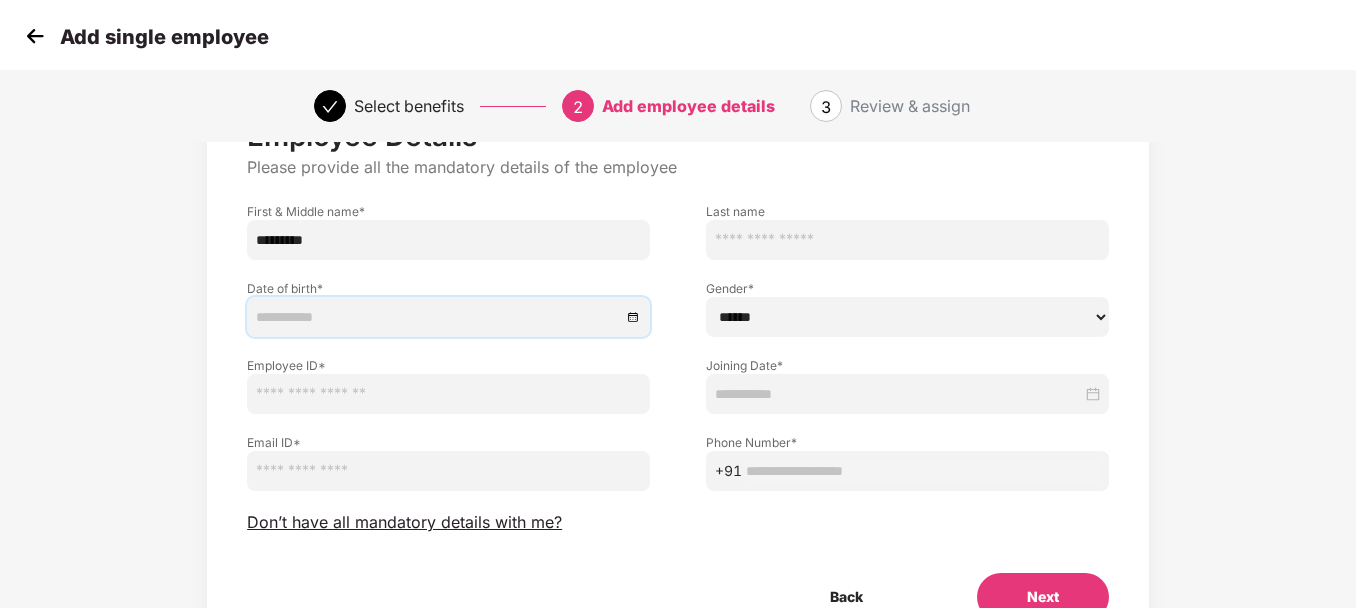 click at bounding box center (448, 317) 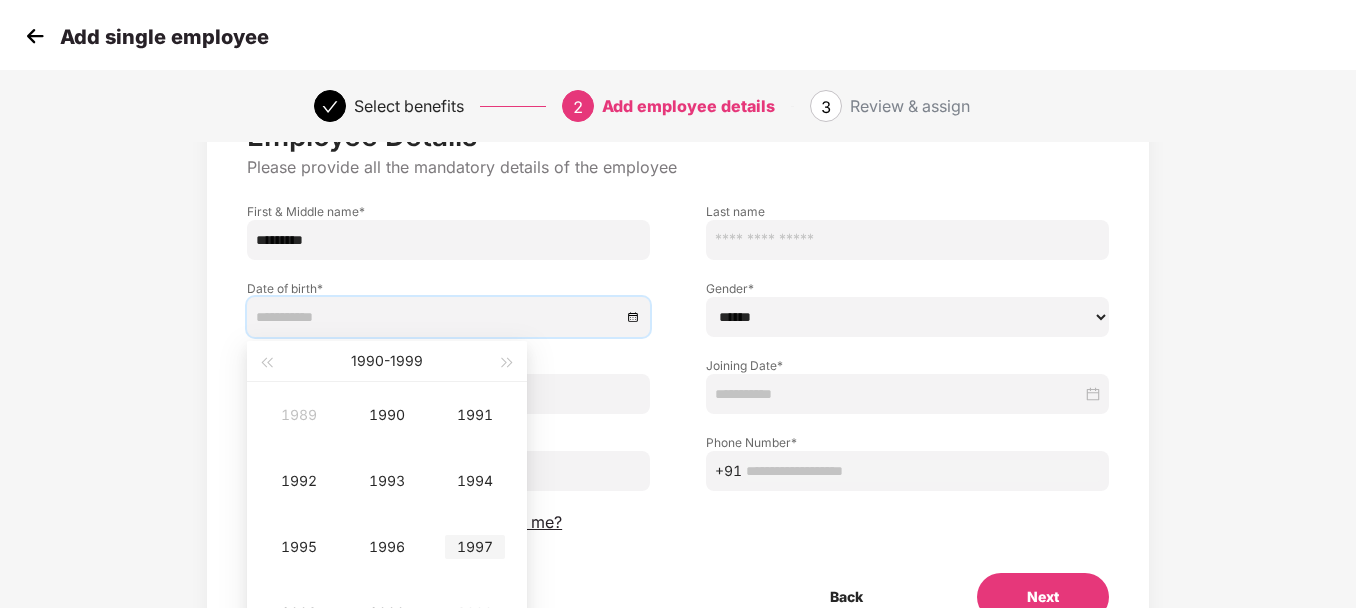 type on "**********" 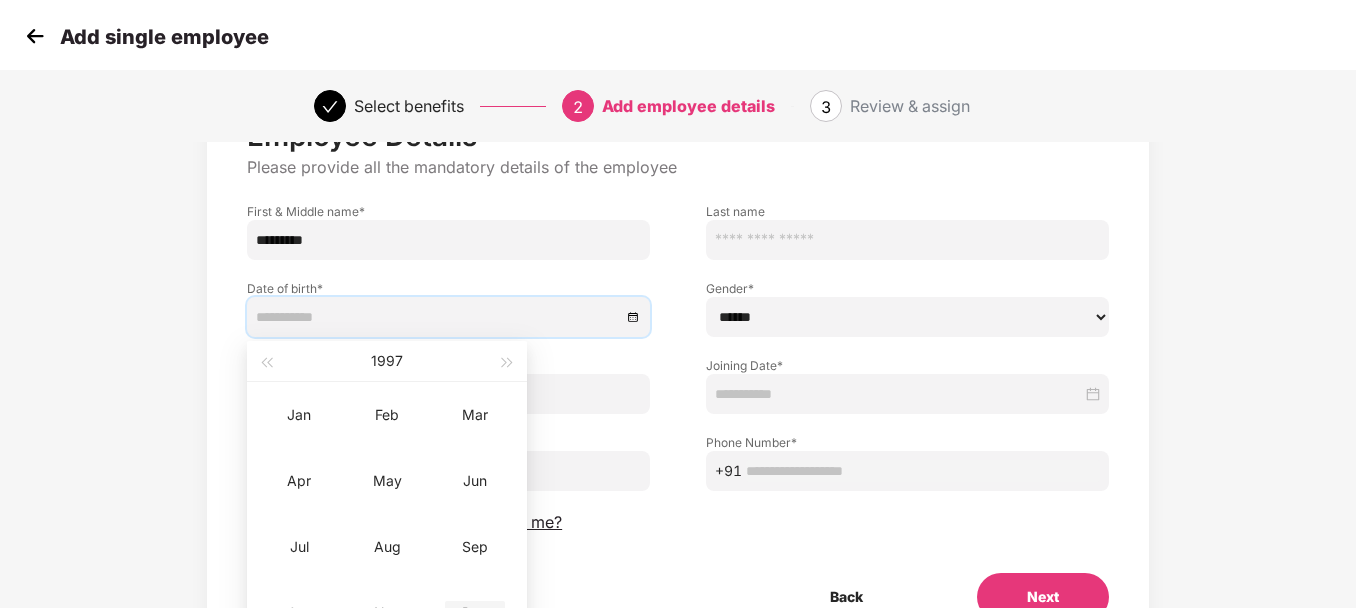 type on "**********" 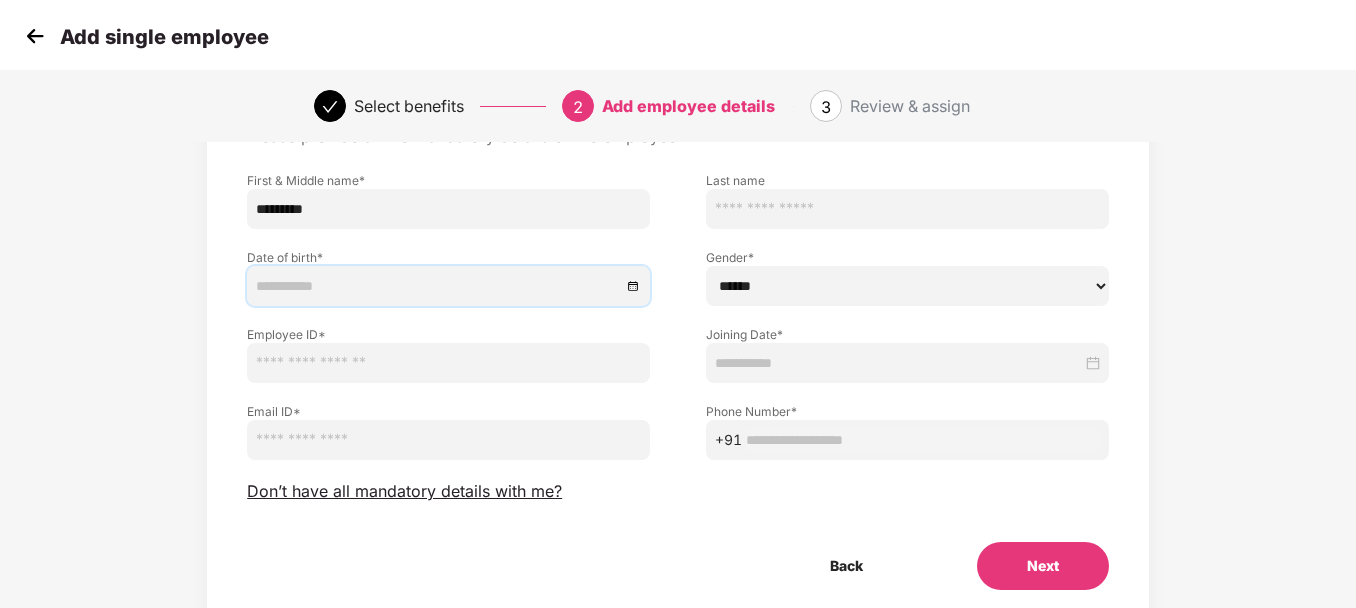 scroll, scrollTop: 128, scrollLeft: 0, axis: vertical 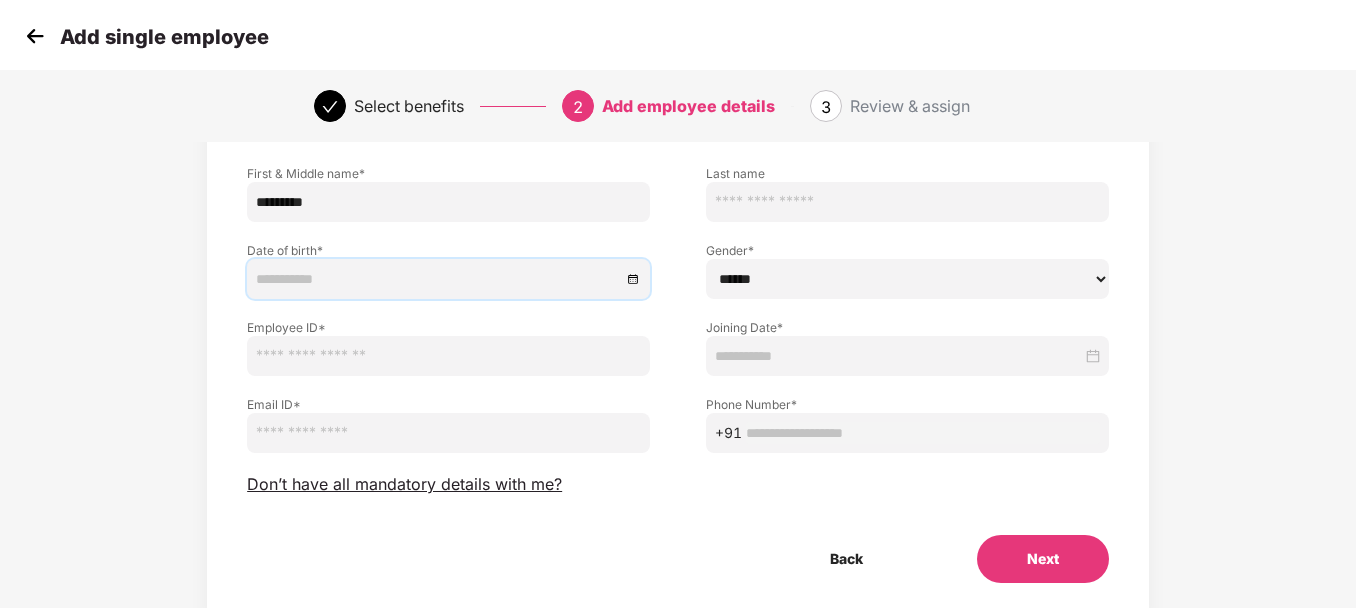 click at bounding box center (438, 279) 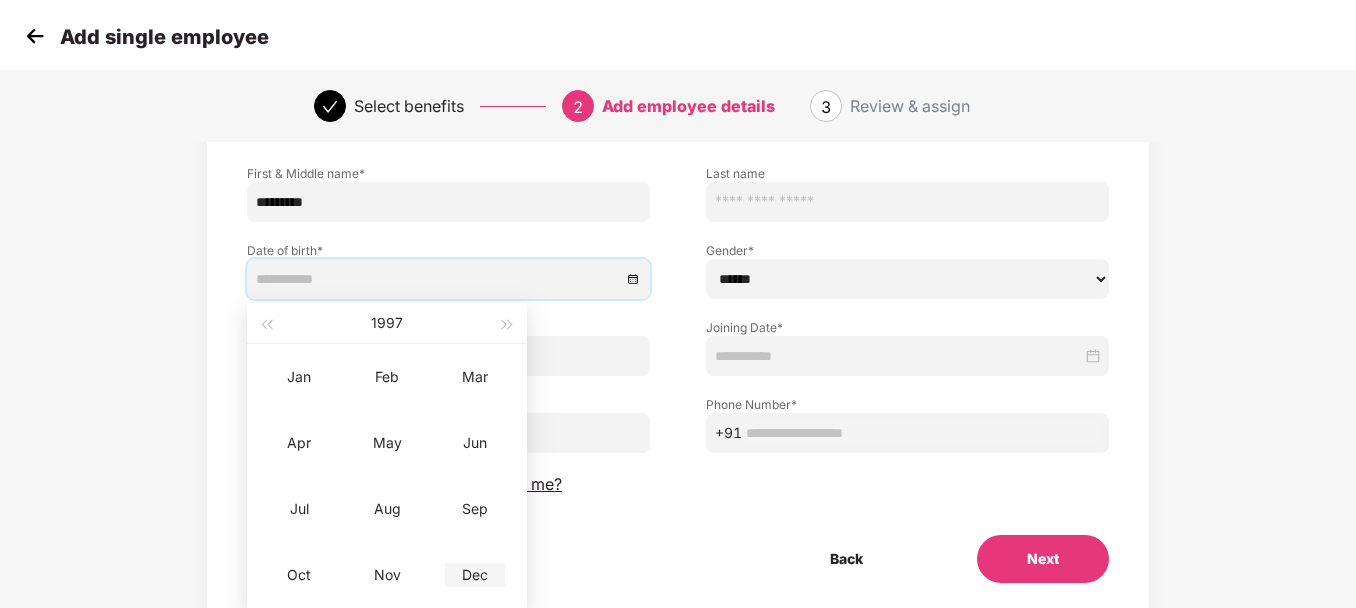 type on "**********" 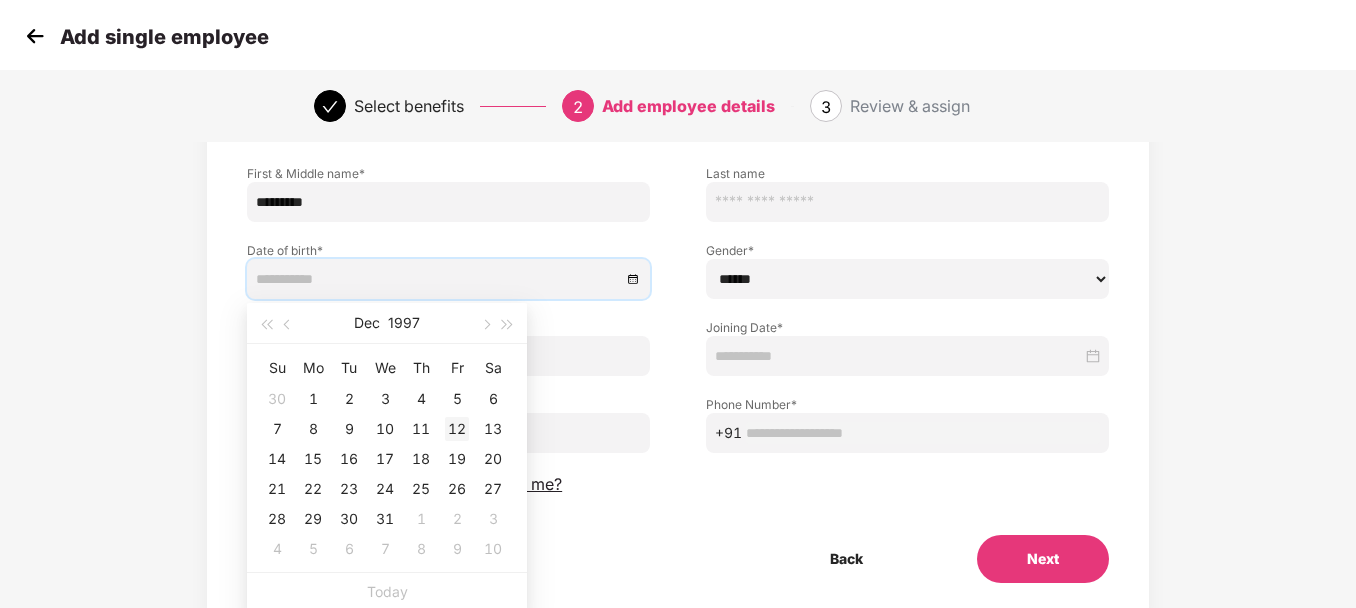 click on "12" at bounding box center [457, 429] 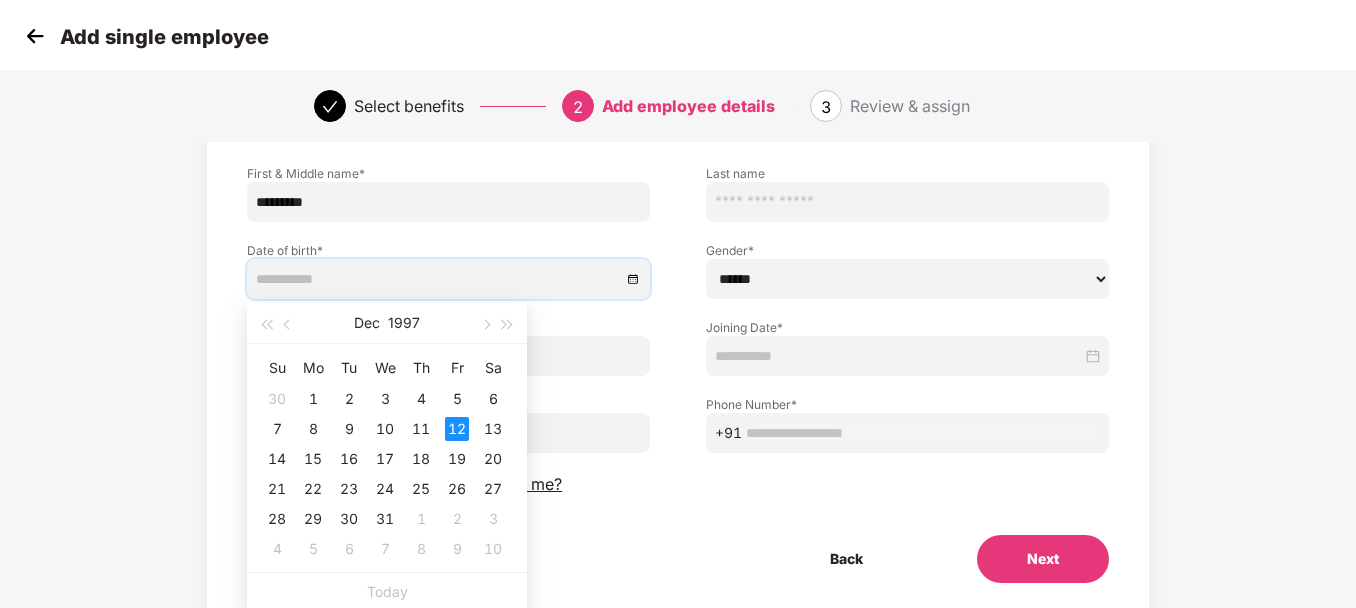 type on "**********" 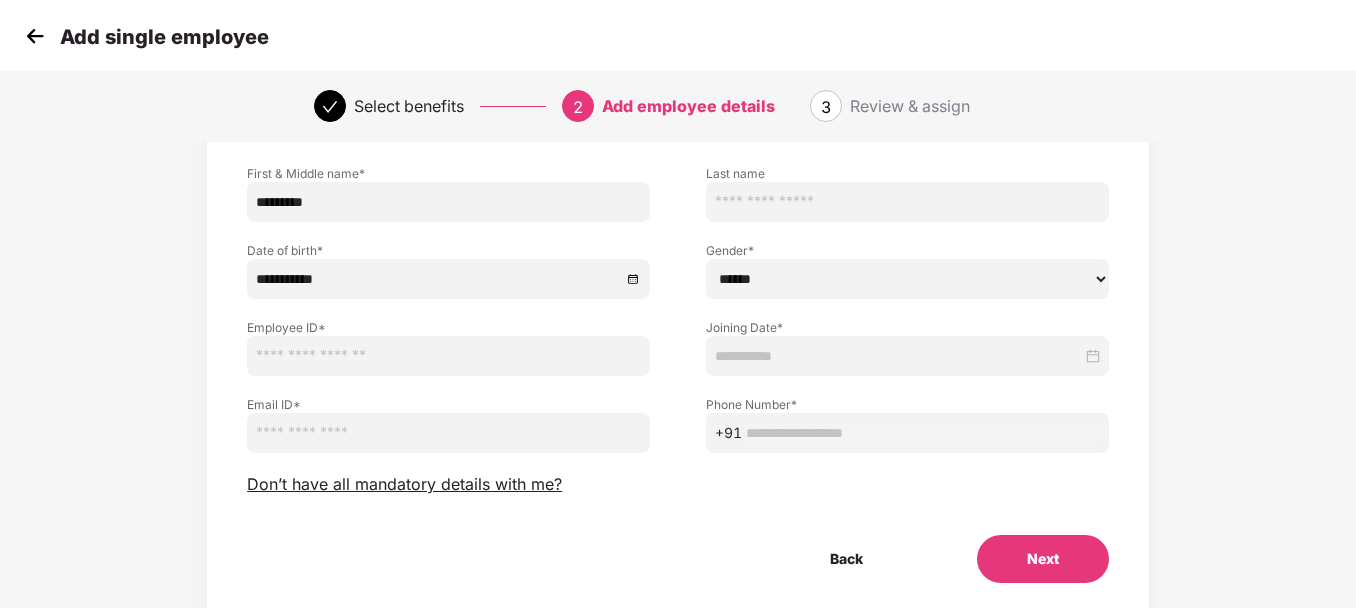 click on "****** **** ******" at bounding box center [907, 279] 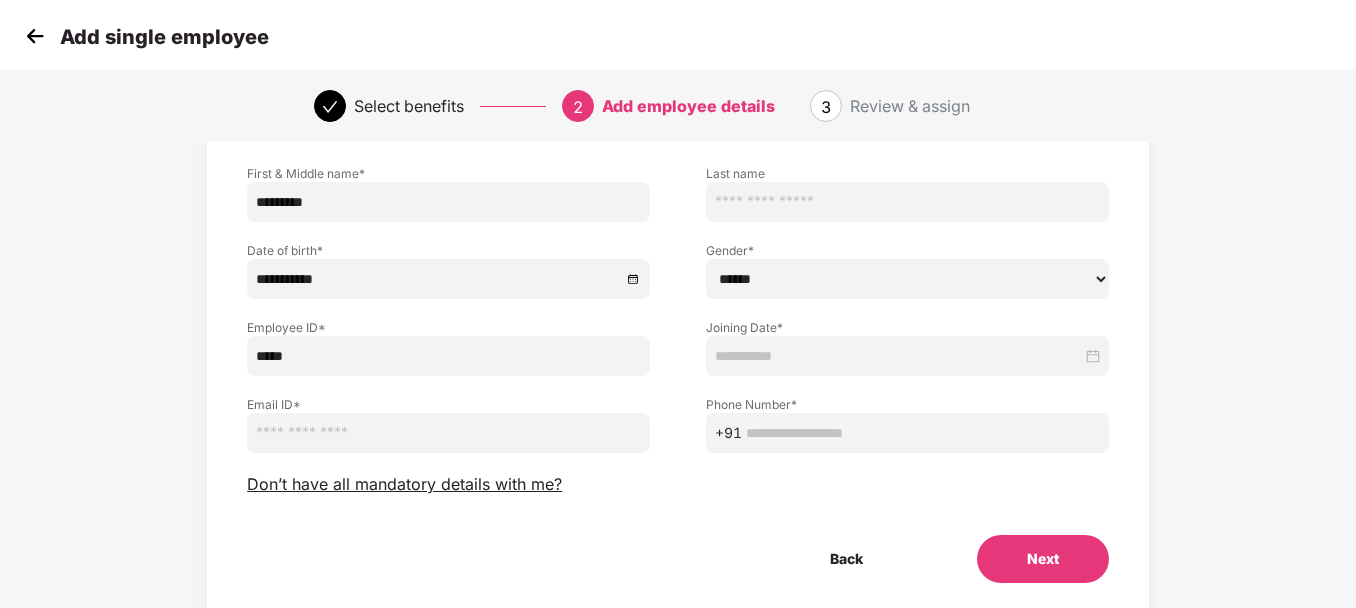 type on "*****" 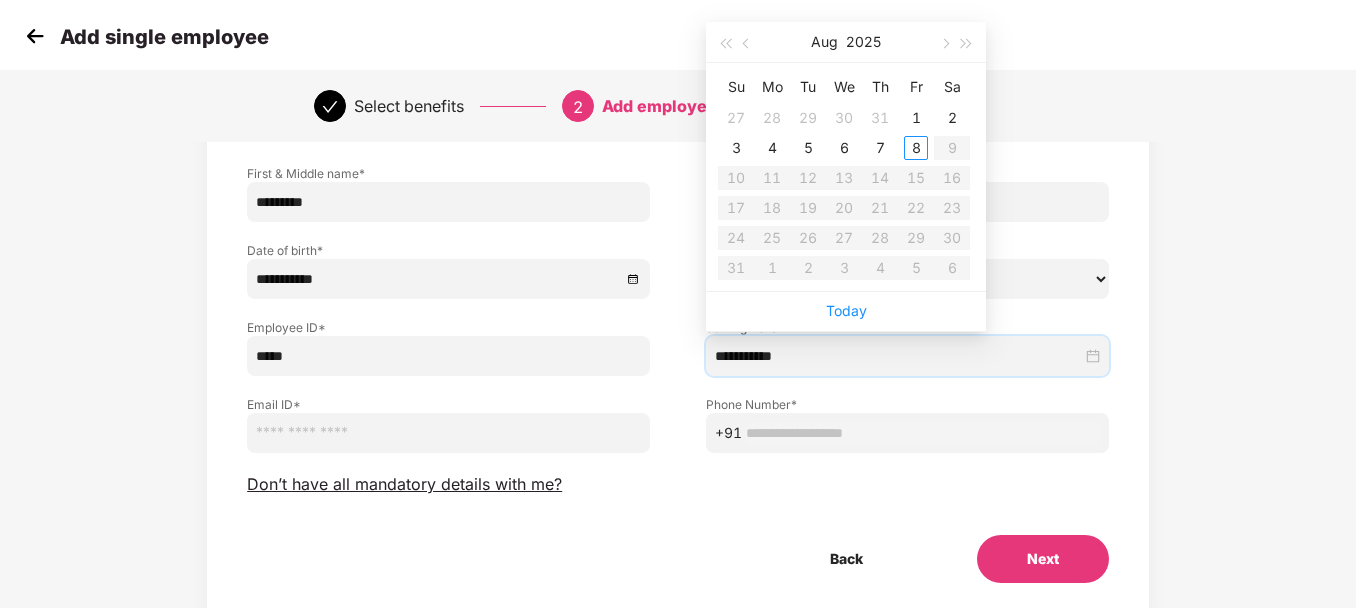 type on "**********" 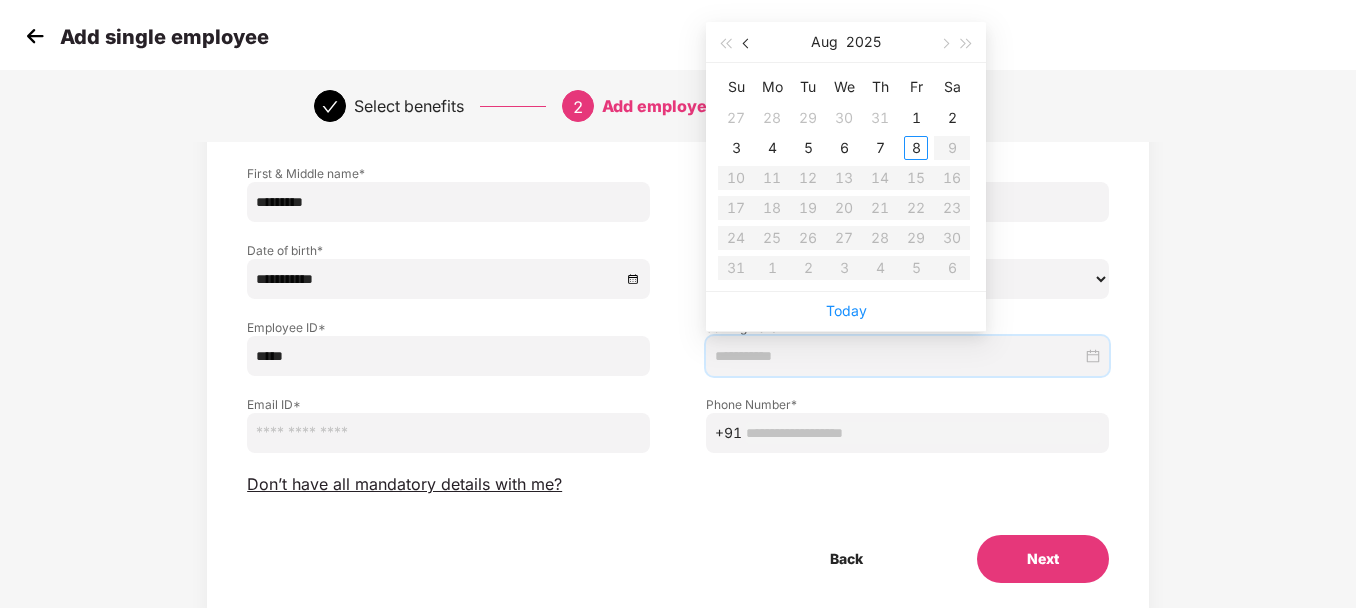 click at bounding box center [748, 44] 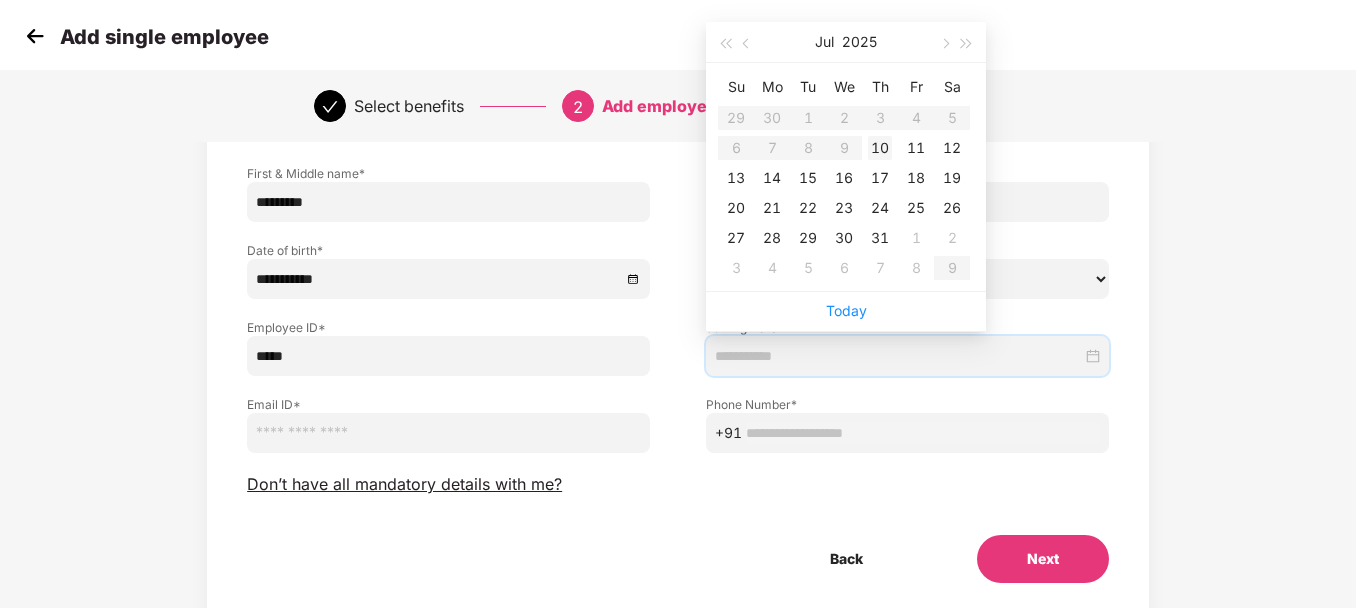 type on "**********" 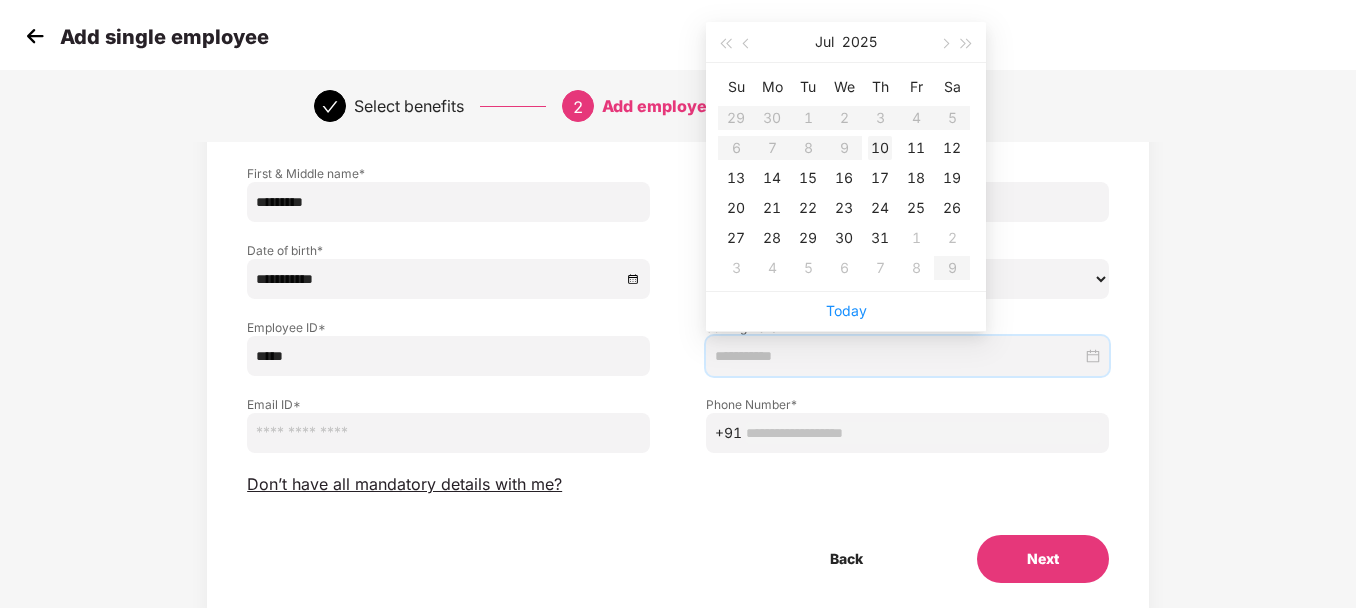 click on "10" at bounding box center [880, 148] 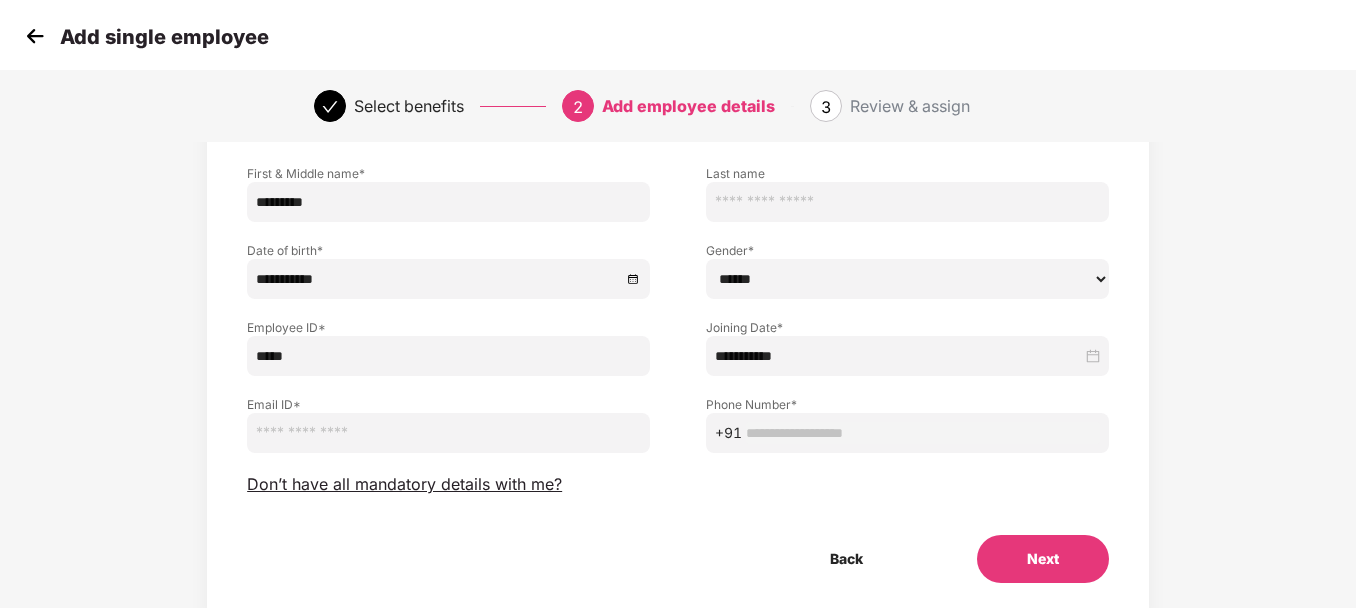 paste on "**********" 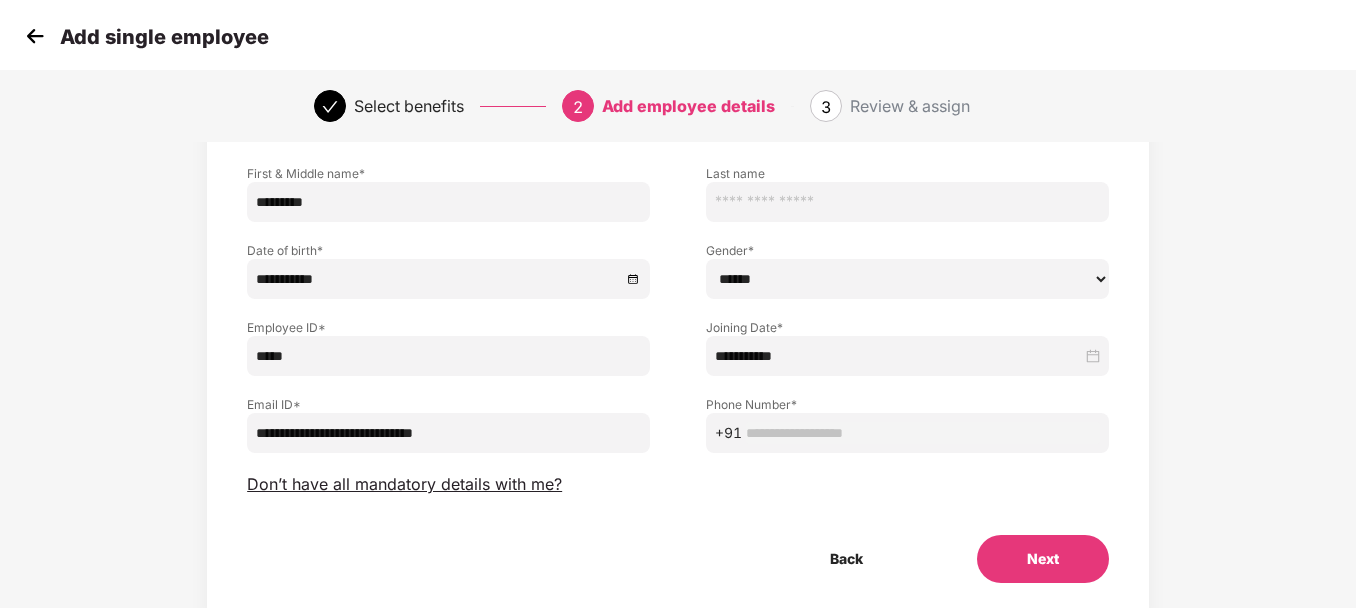 type on "**********" 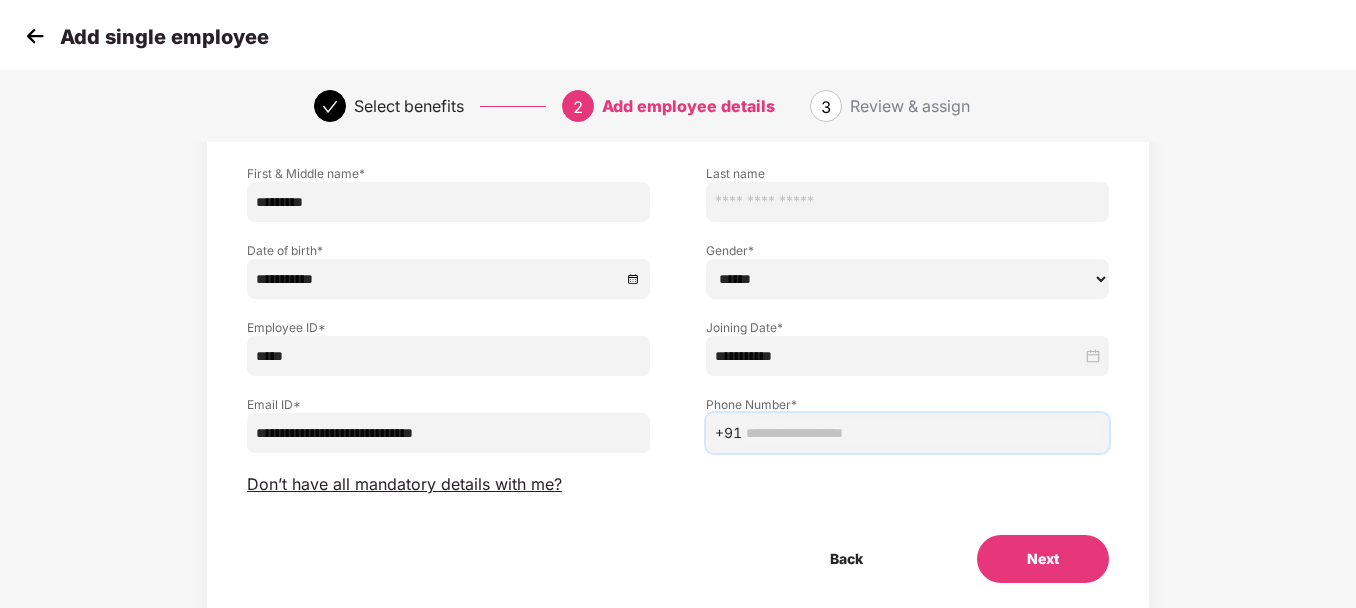 paste on "**********" 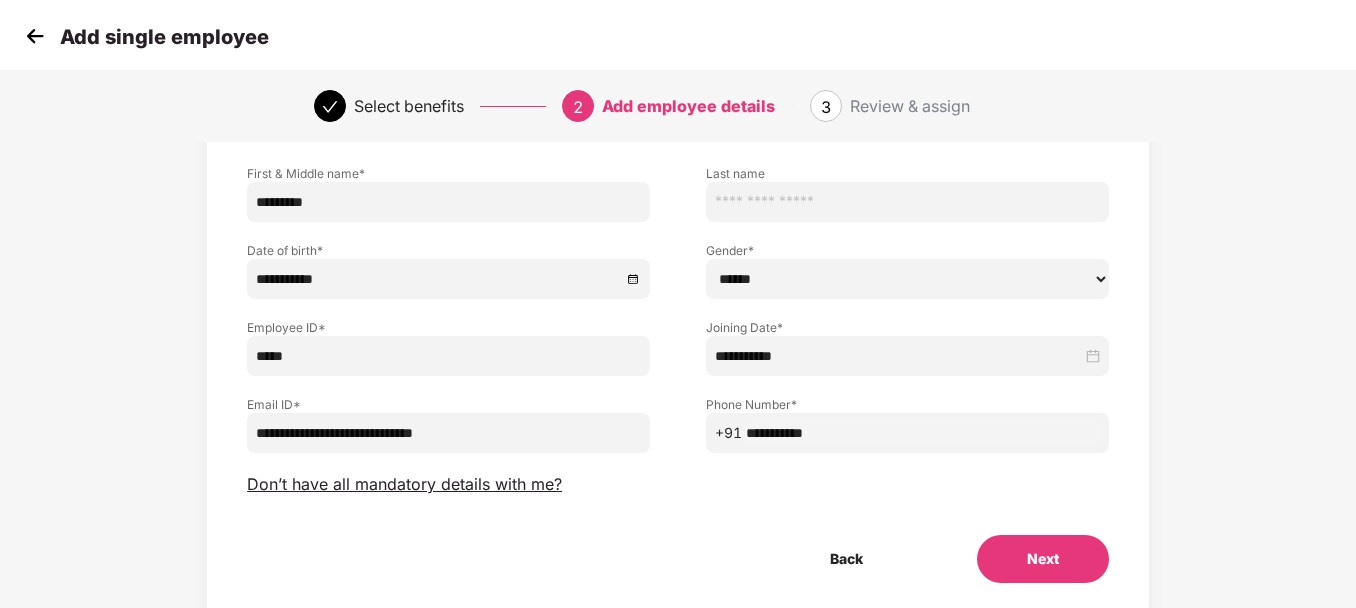 click on "Next" at bounding box center (1043, 559) 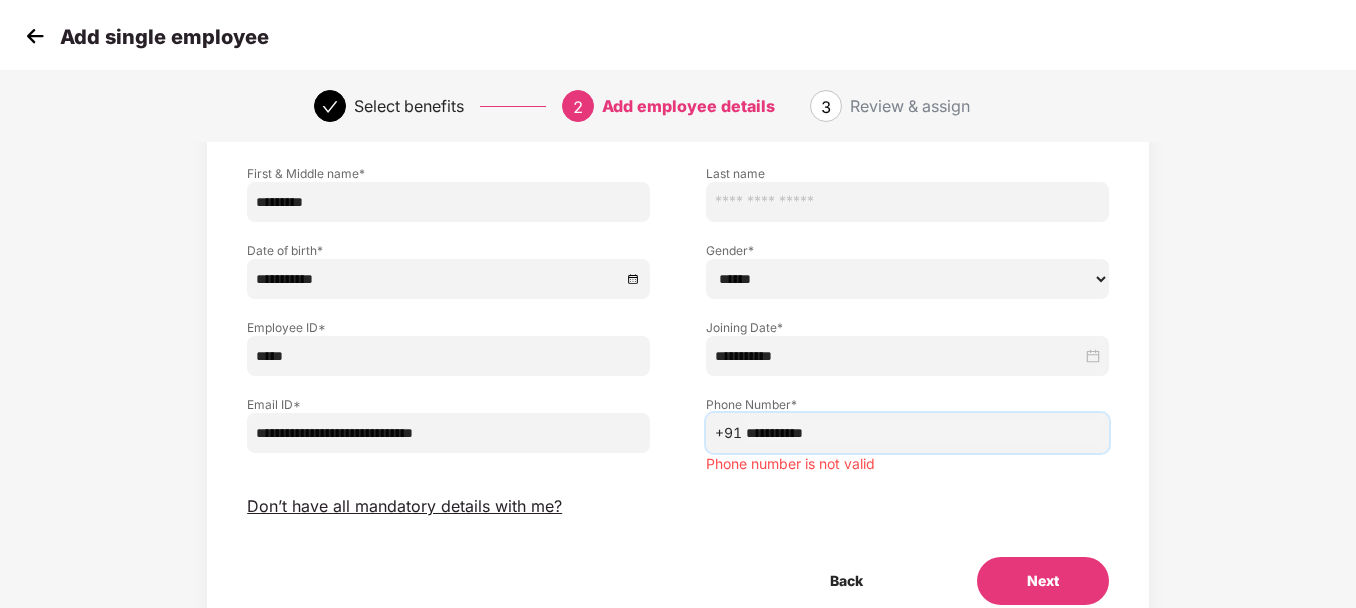 click on "**********" at bounding box center [923, 433] 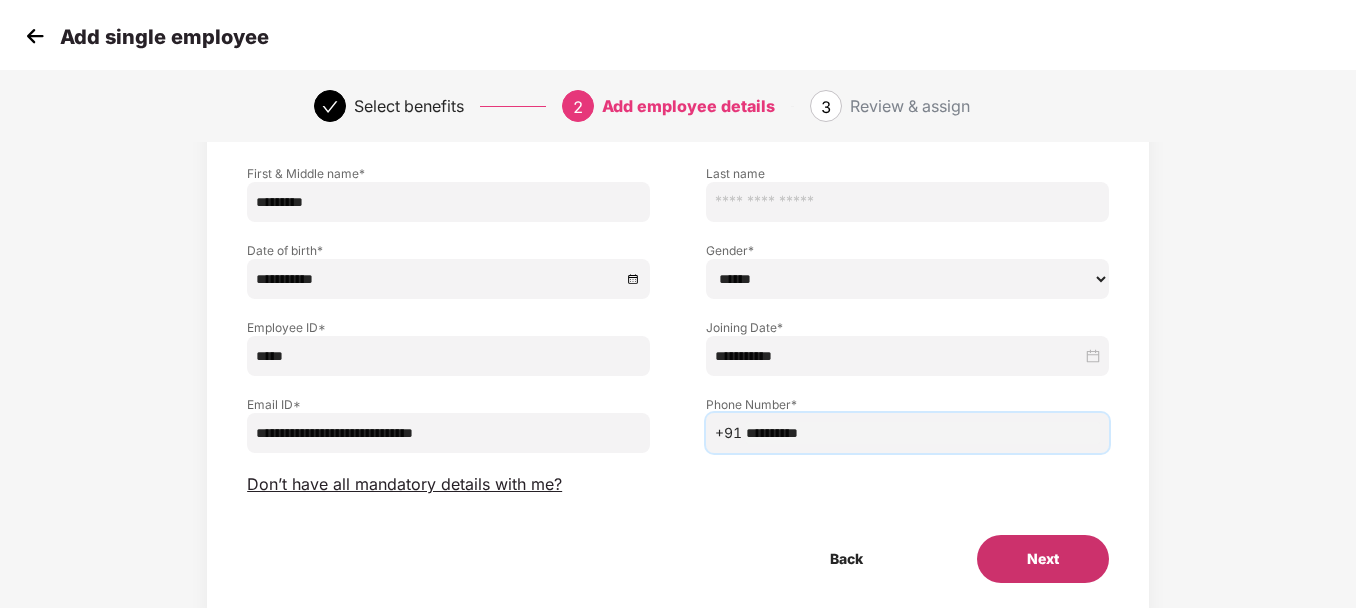 type on "**********" 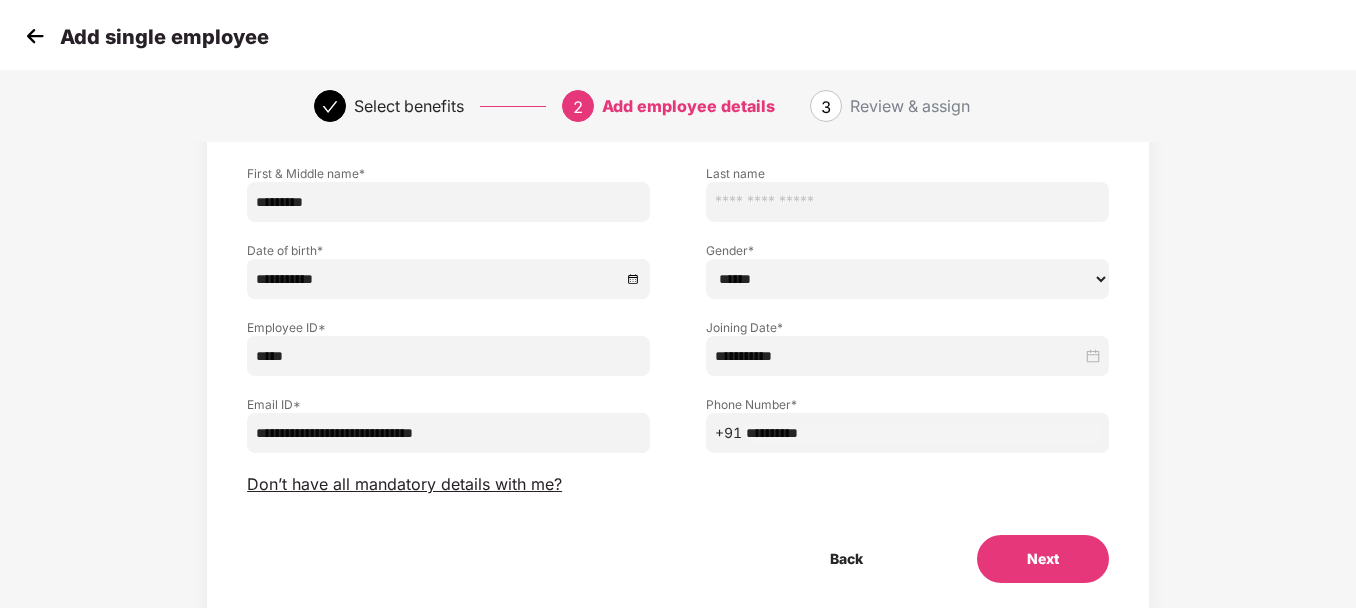 click on "Next" at bounding box center [1043, 559] 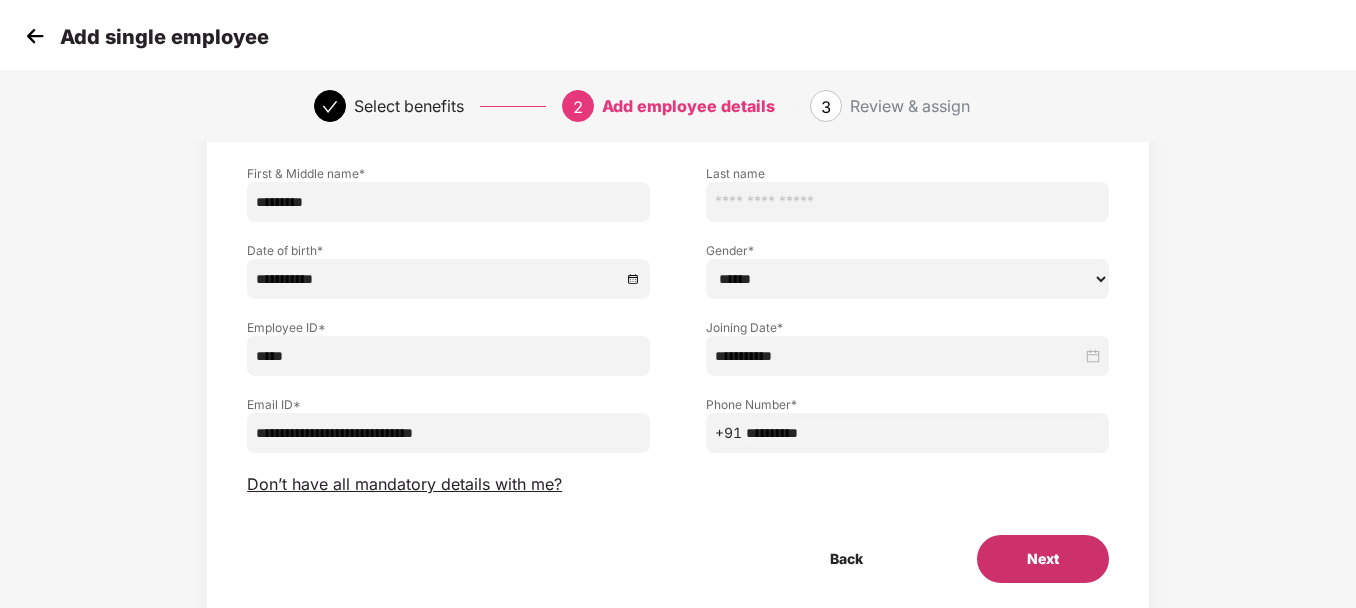 scroll, scrollTop: 0, scrollLeft: 0, axis: both 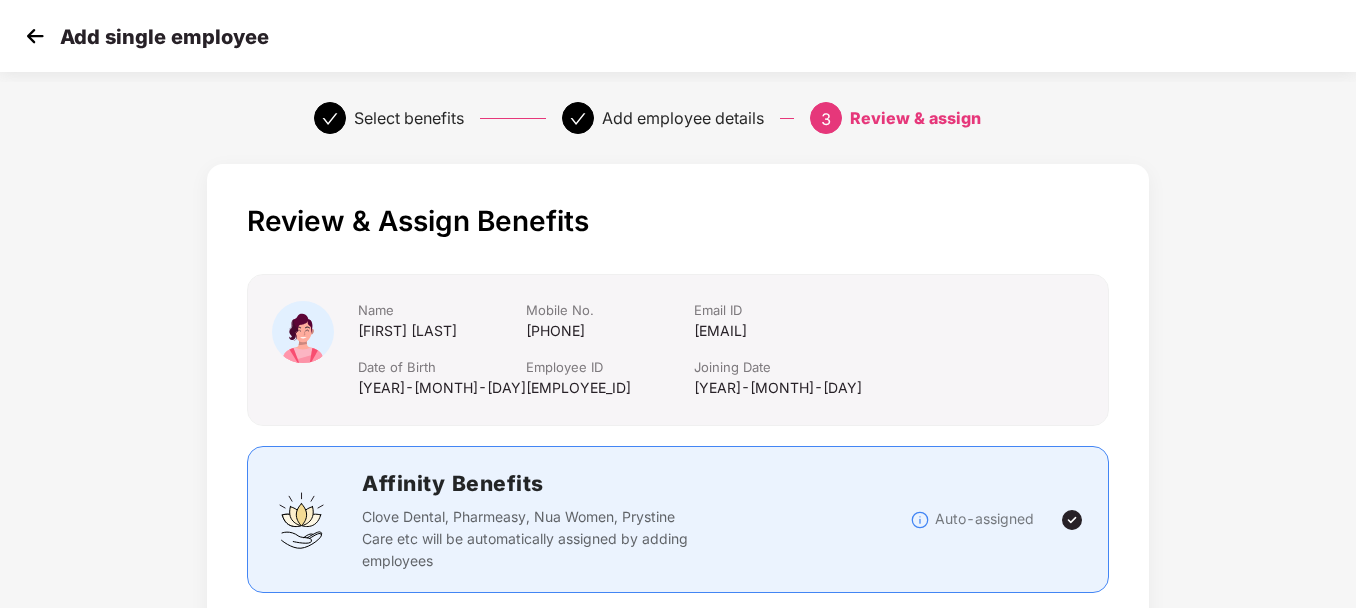 click on "Review & Assign Benefits Name    [FIRST] [LAST]  Mobile No.    [PHONE] Email ID    [EMAIL] Date of Birth    [YEAR]-[MONTH]-[DAY] Employee ID  [EMPLOYEE_ID]   Joining Date    [YEAR]-[MONTH]-[DAY] Affinity Benefits Clove Dental, Pharmeasy, Nua Women, Prystine Care etc will be automatically assigned by adding employees Auto-assigned Selected Benefits Group Health Insurance Covers  Employee, spouse, children Policy No. -  [POLICY_NUMBER] Sum Insured ₹2,00,000 Email preference Send Onboarding Email If you plan to send this email later, you can send it using the ‘Reminder’ button on the Employees Tab Back Submit" at bounding box center [678, 664] 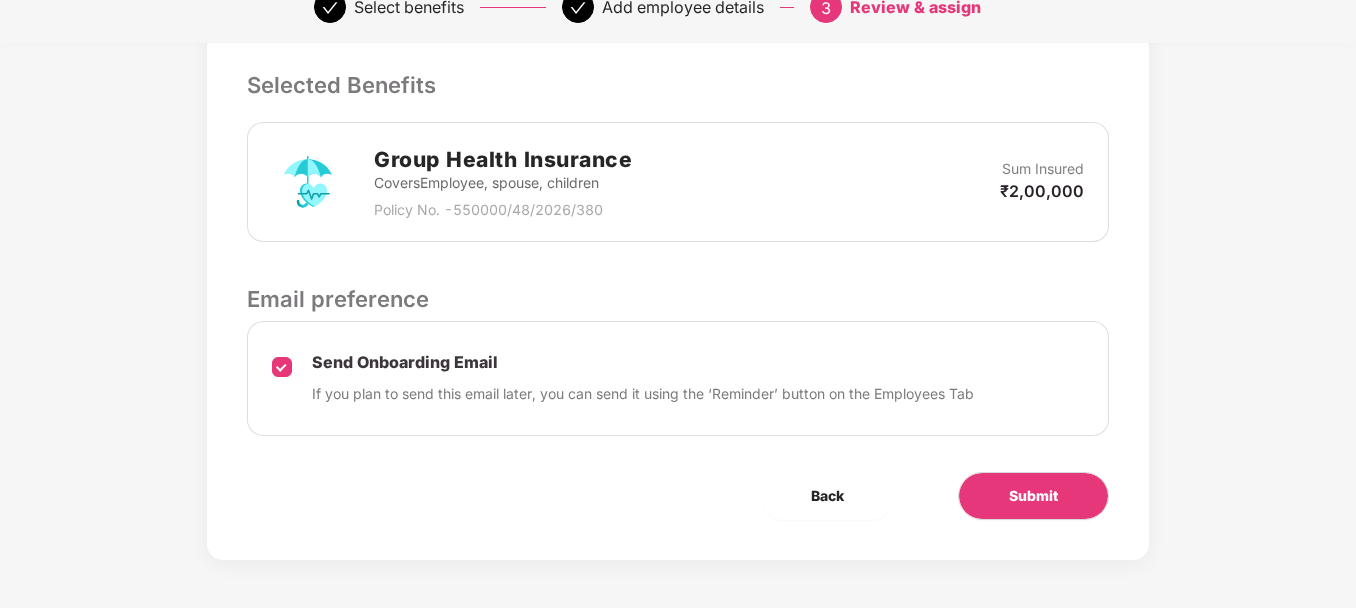 scroll, scrollTop: 567, scrollLeft: 0, axis: vertical 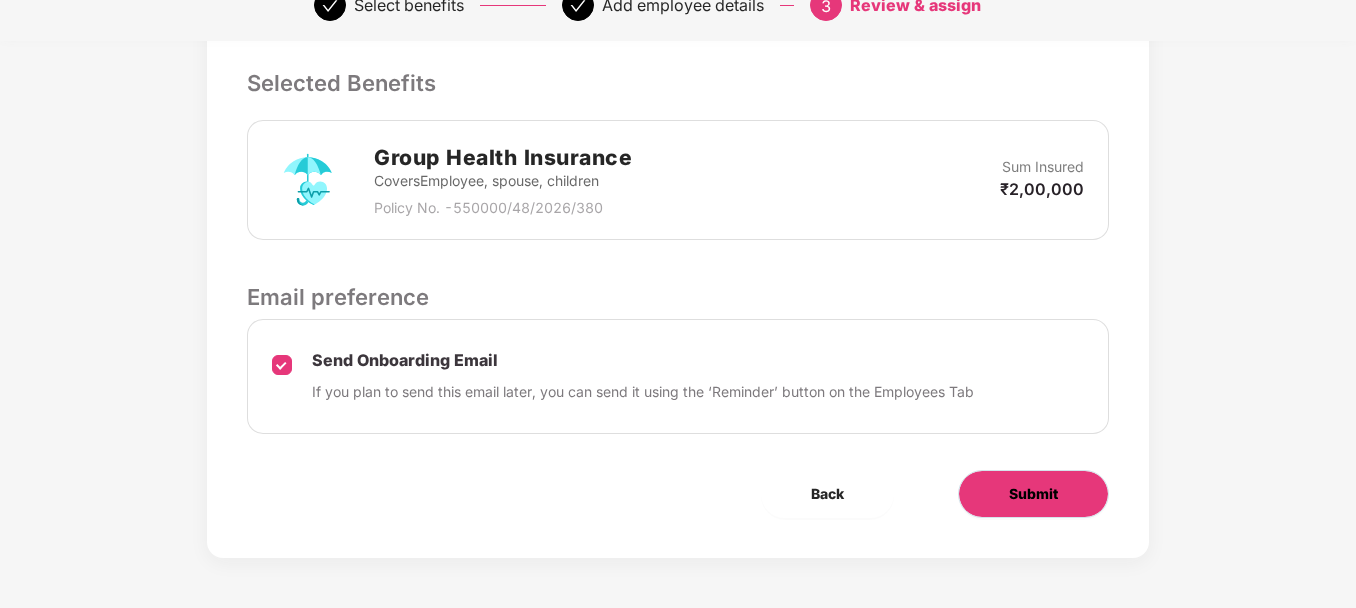 click on "Submit" at bounding box center (1033, 494) 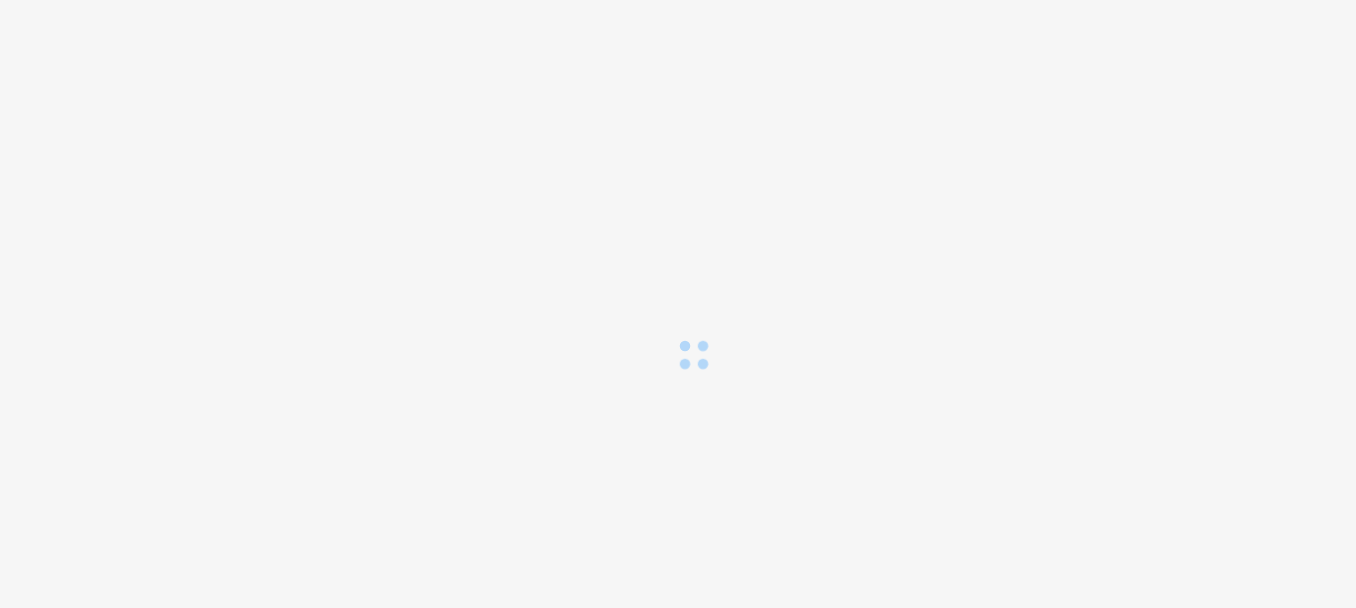 scroll, scrollTop: 0, scrollLeft: 0, axis: both 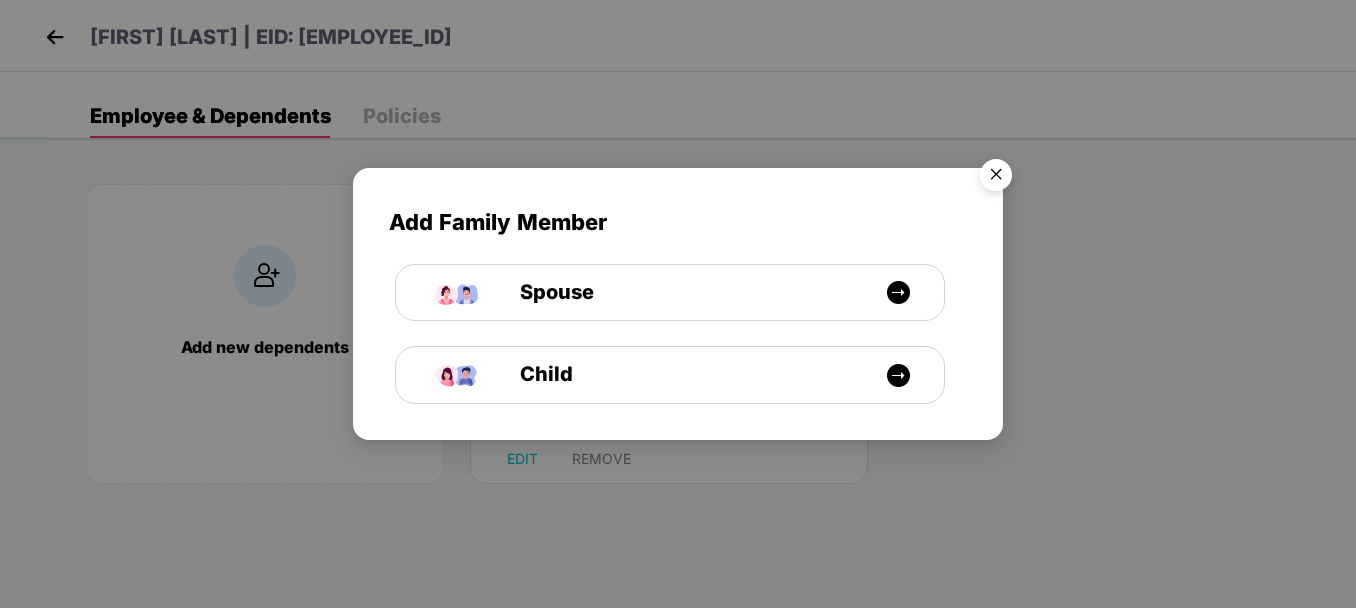 click at bounding box center [996, 178] 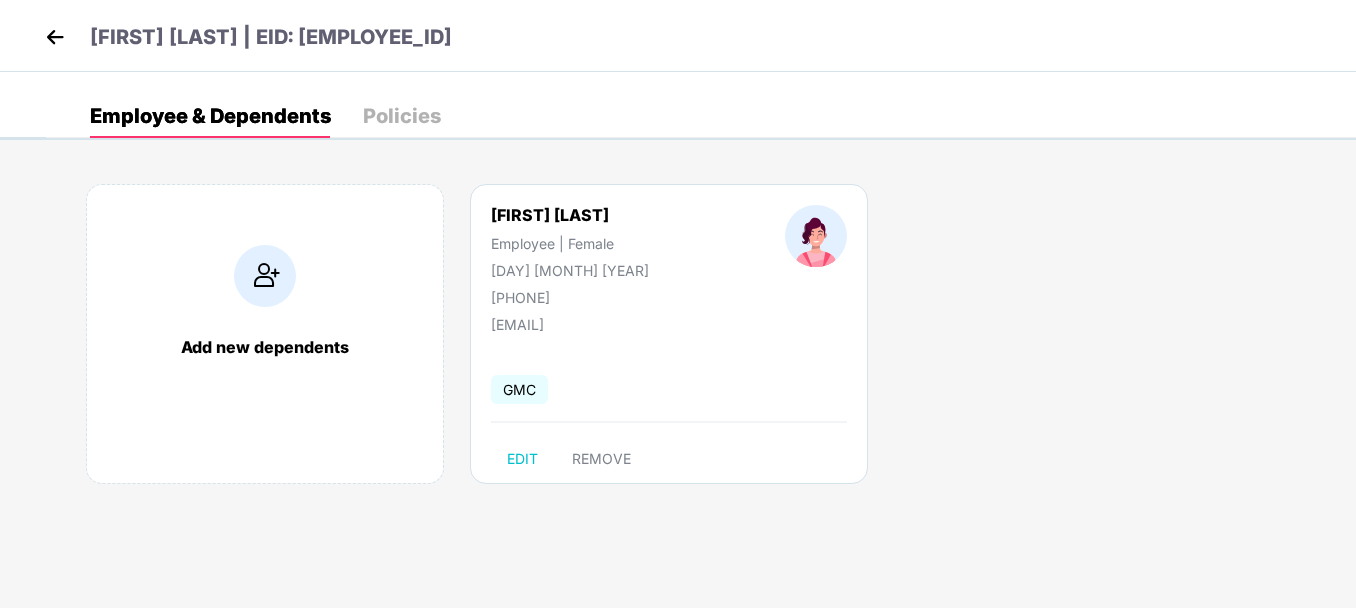click at bounding box center (55, 37) 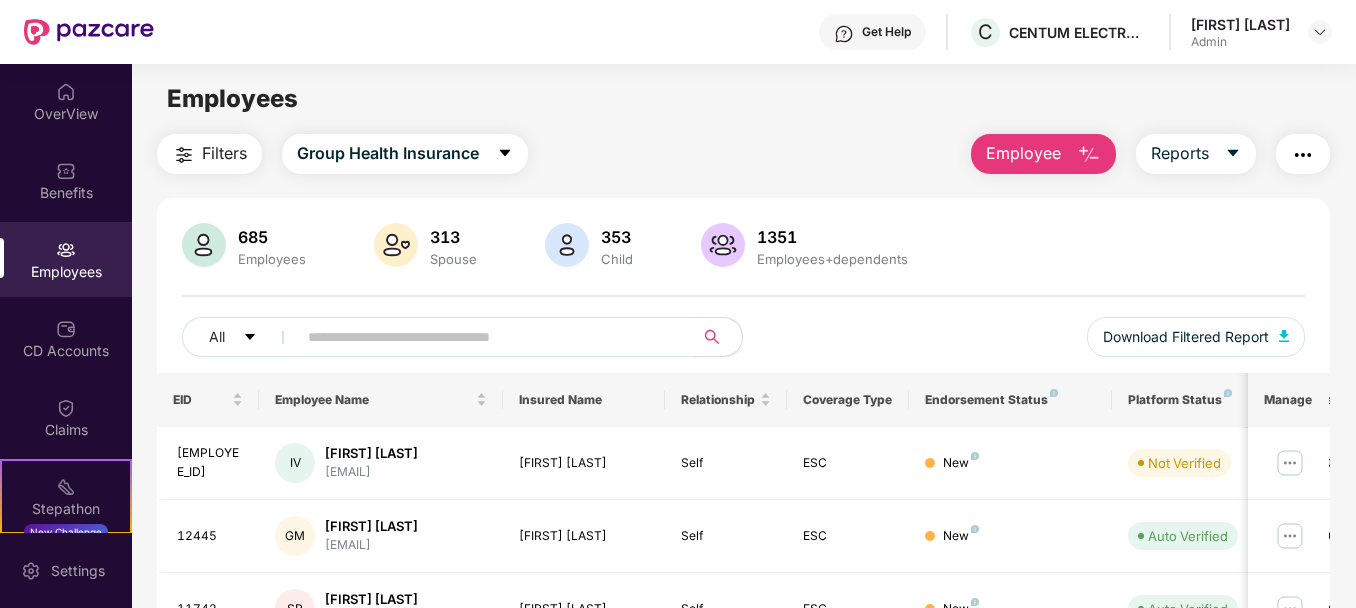 click at bounding box center (1089, 155) 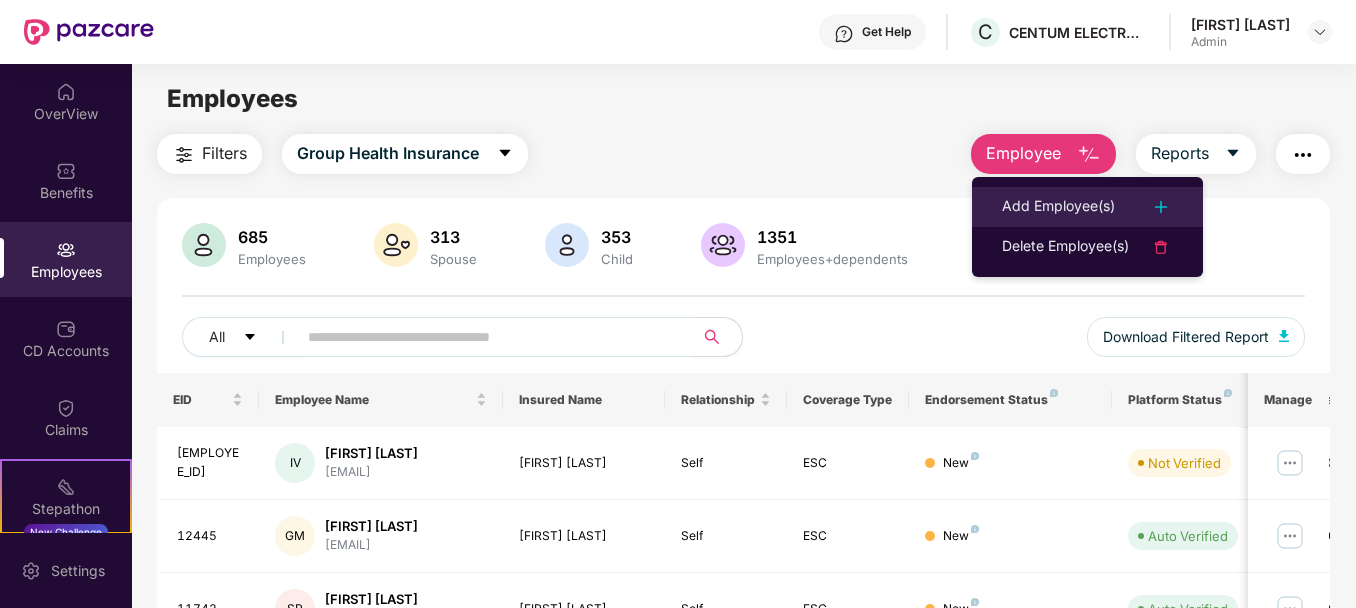 click on "Add Employee(s)" at bounding box center [1058, 207] 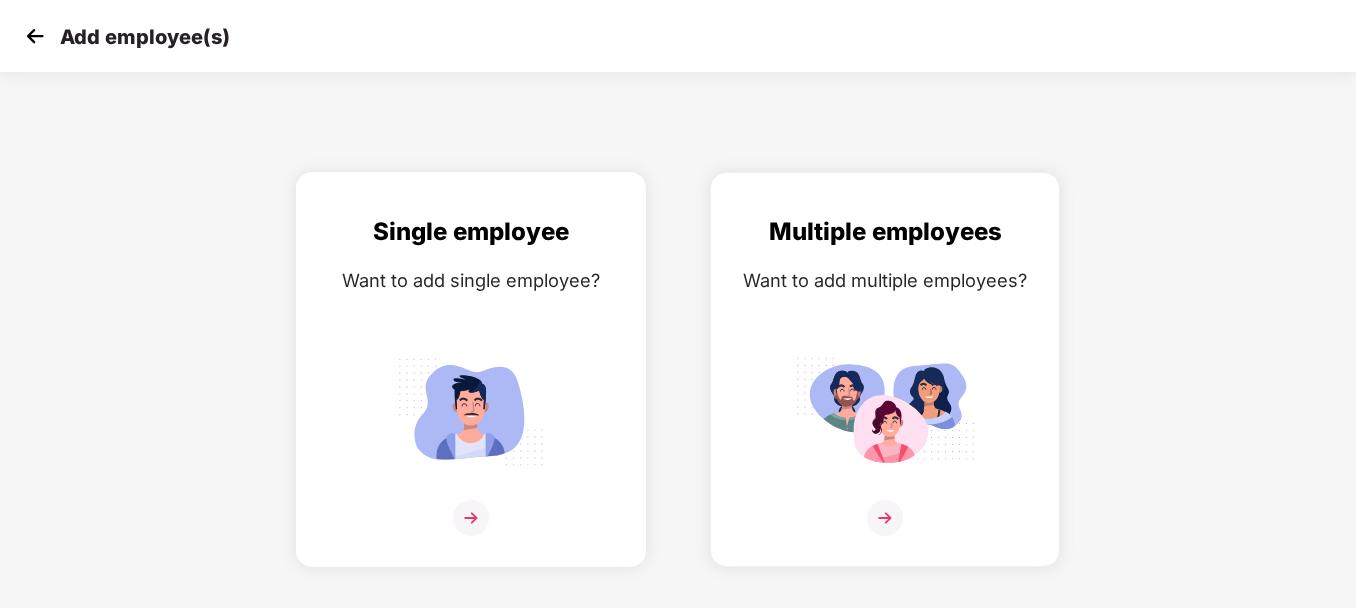 click at bounding box center [471, 411] 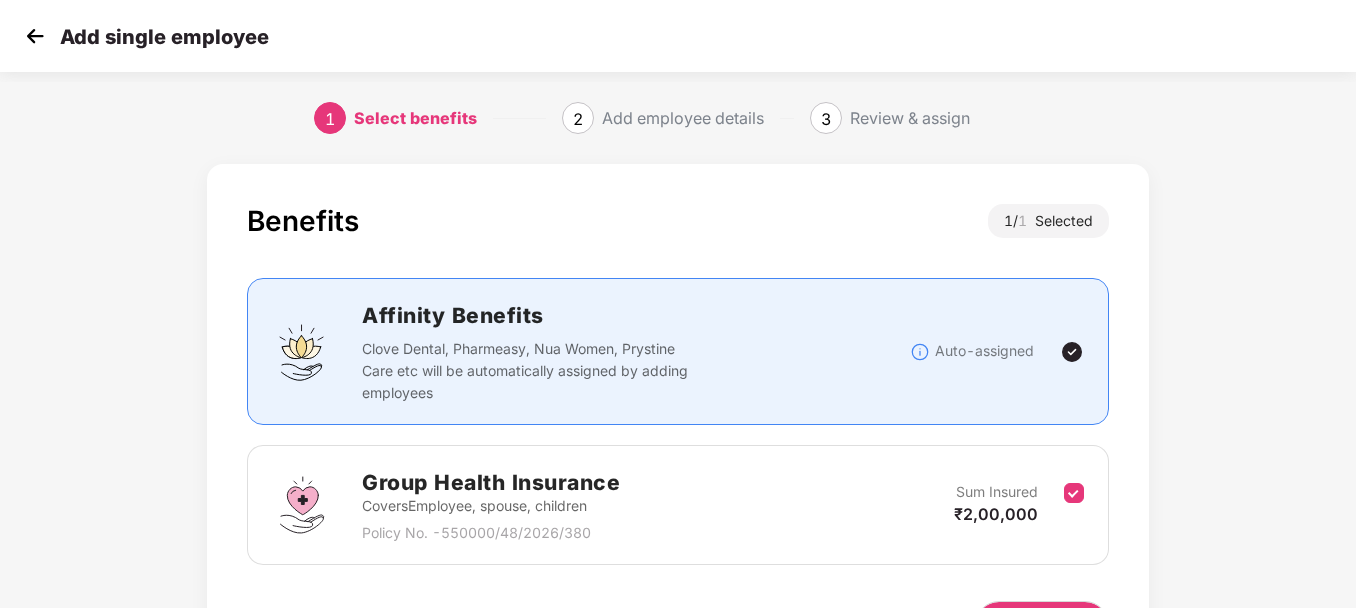 click on "Benefits 1 / 1     Selected Affinity Benefits Clove Dental, Pharmeasy, Nua Women, Prystine Care etc will be automatically assigned by adding employees Auto-assigned Group Health Insurance Covers  Employee, spouse, children Policy No. -  550000/48/2026/380 Sum Insured   ₹2,00,000 Back Next" at bounding box center (678, 446) 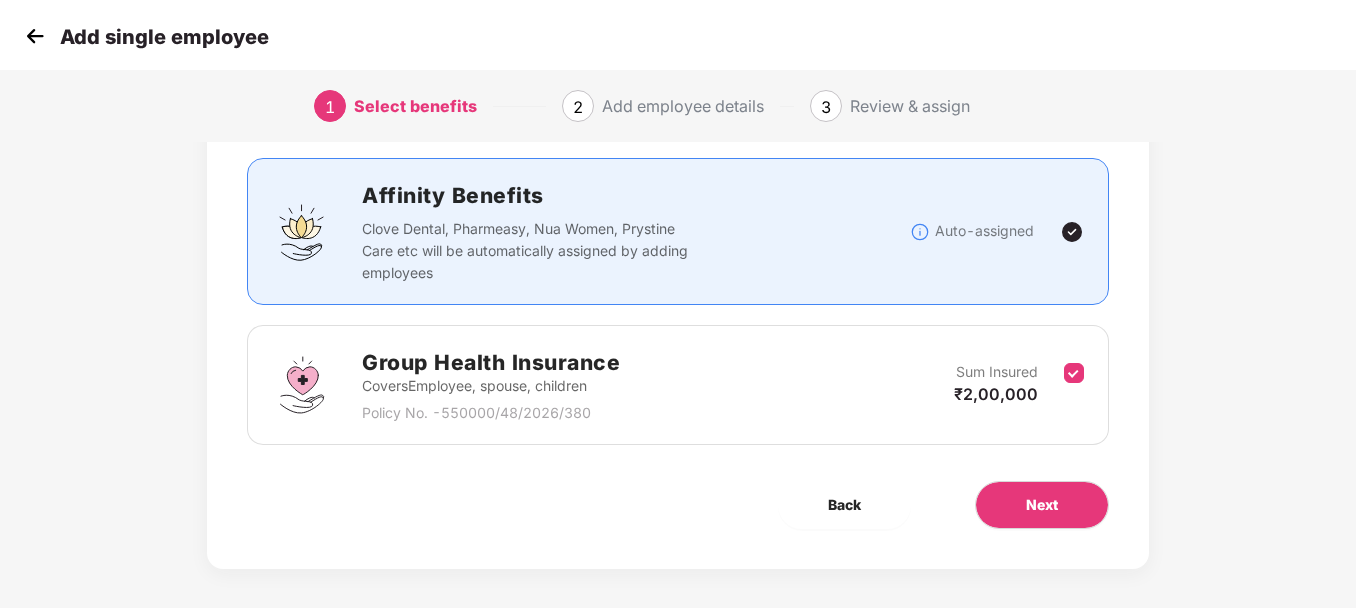 scroll, scrollTop: 131, scrollLeft: 0, axis: vertical 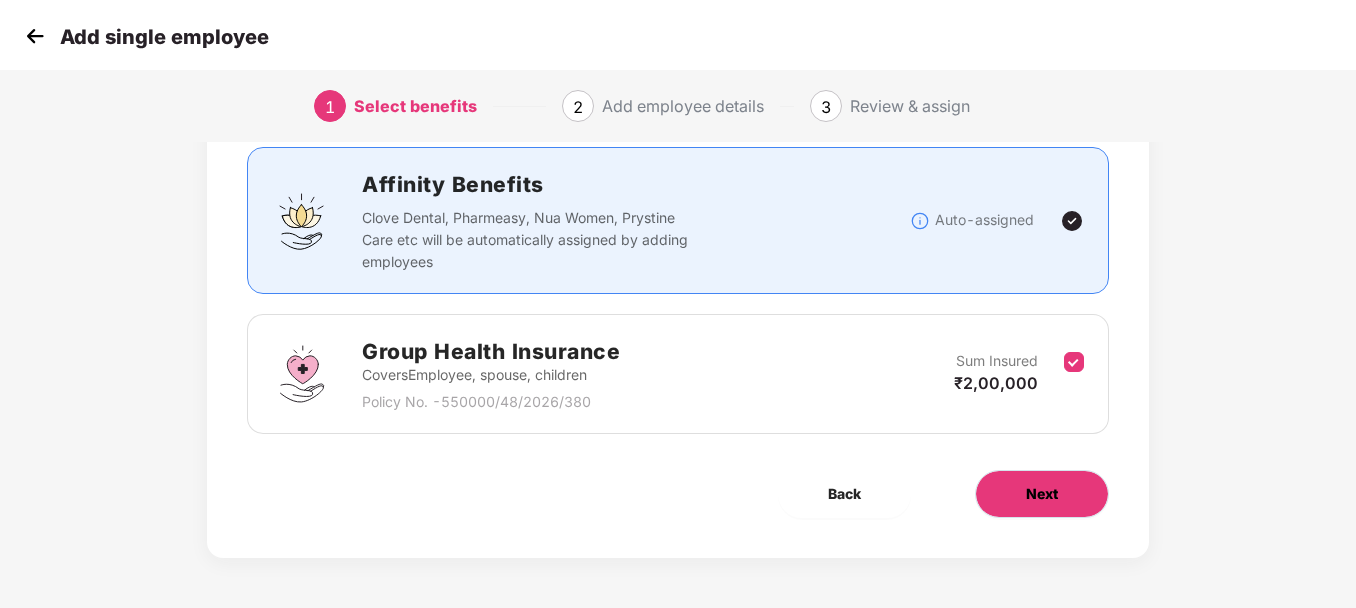 click on "Next" at bounding box center [1042, 494] 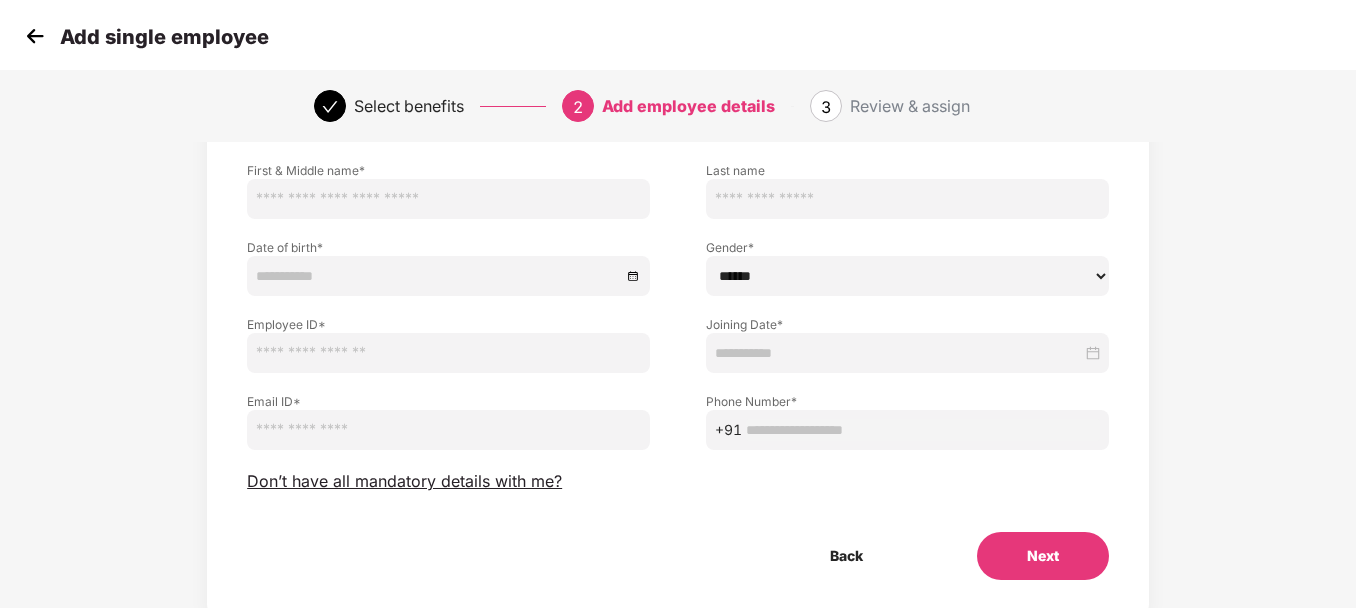 scroll, scrollTop: 0, scrollLeft: 0, axis: both 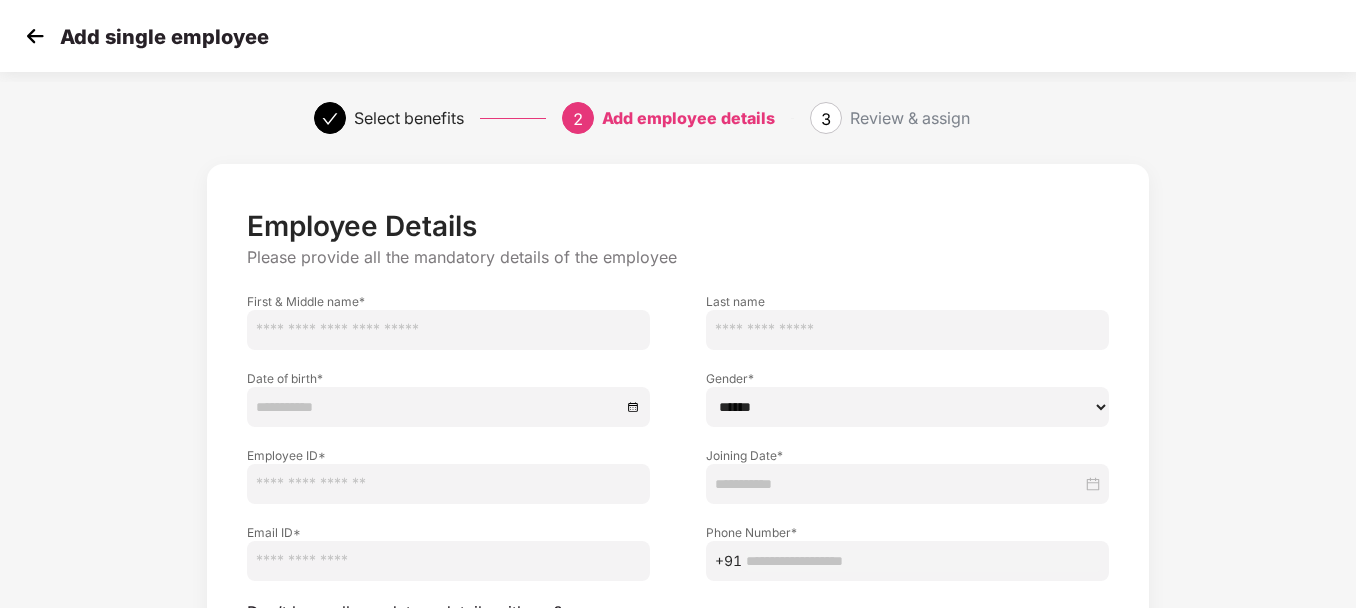 click at bounding box center [448, 330] 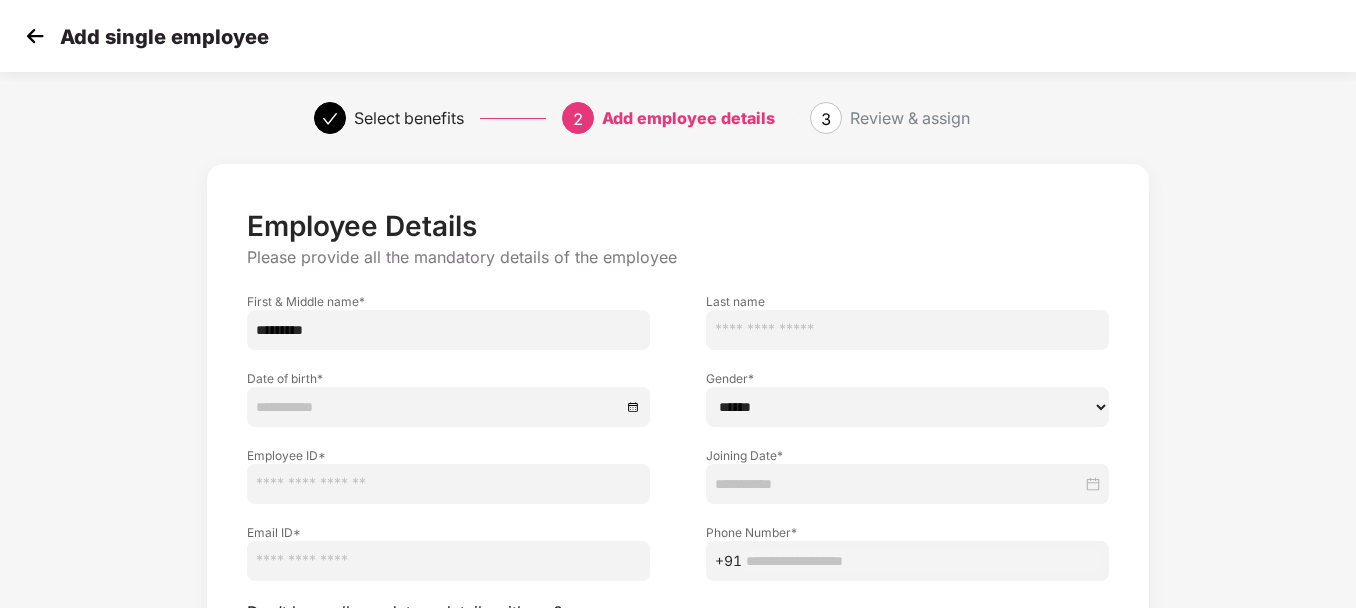 click on "*********" at bounding box center [448, 330] 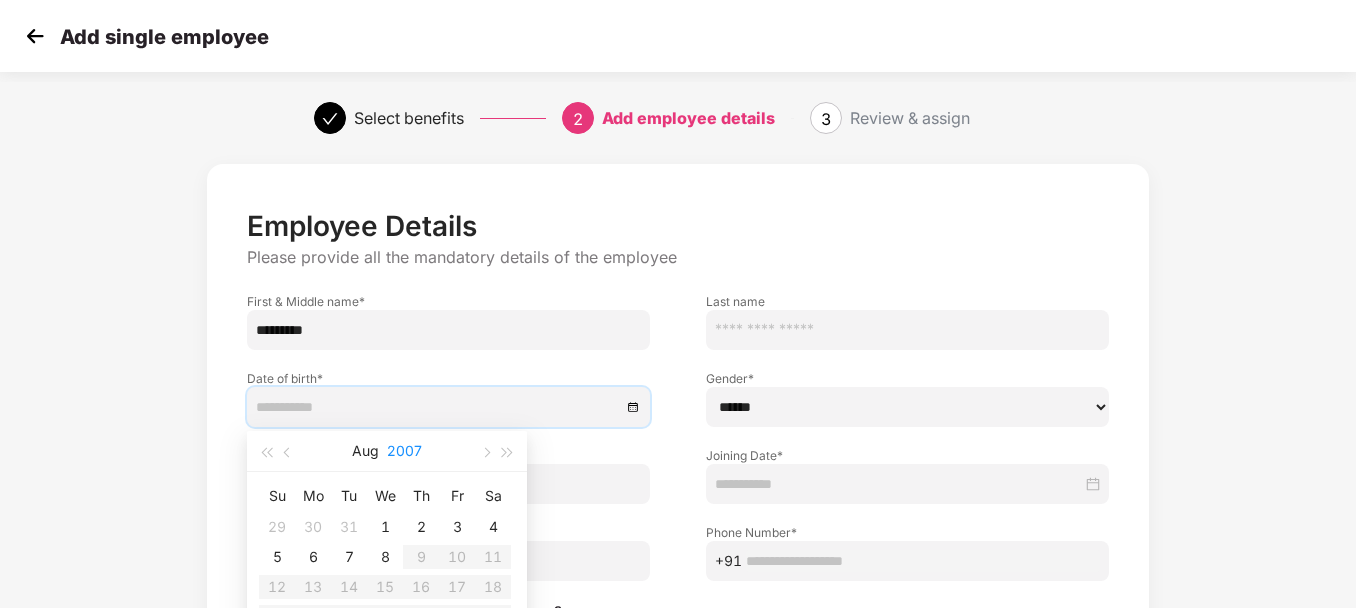 click on "2007" at bounding box center (404, 451) 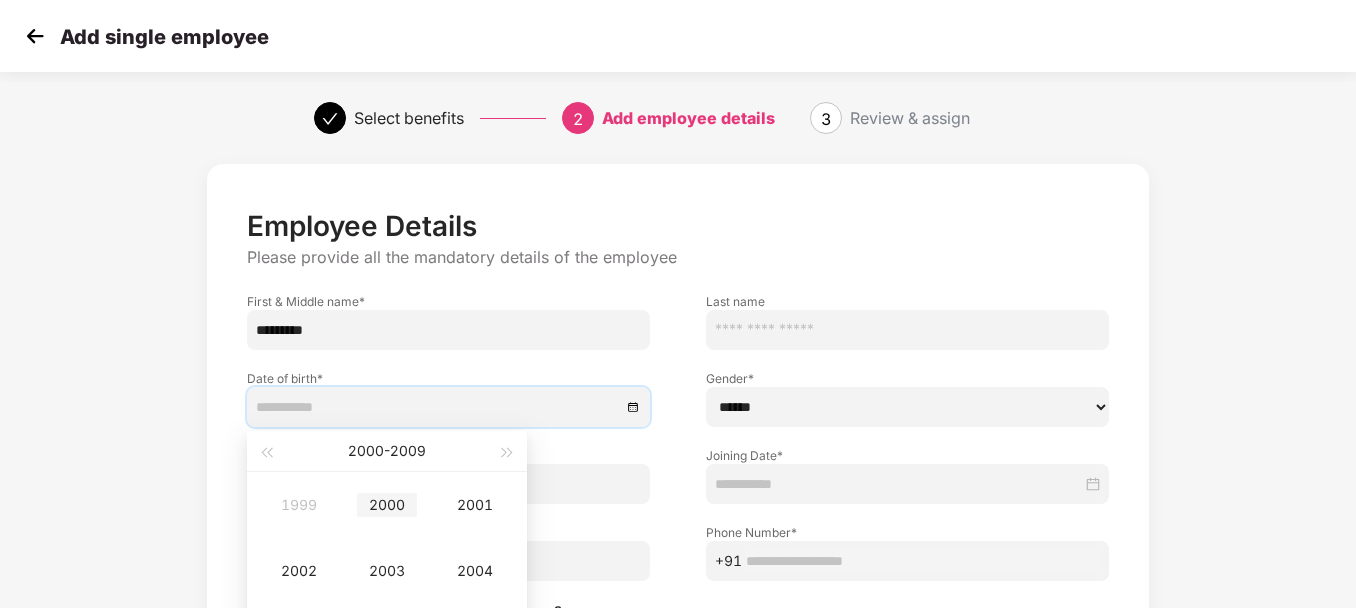 type on "**********" 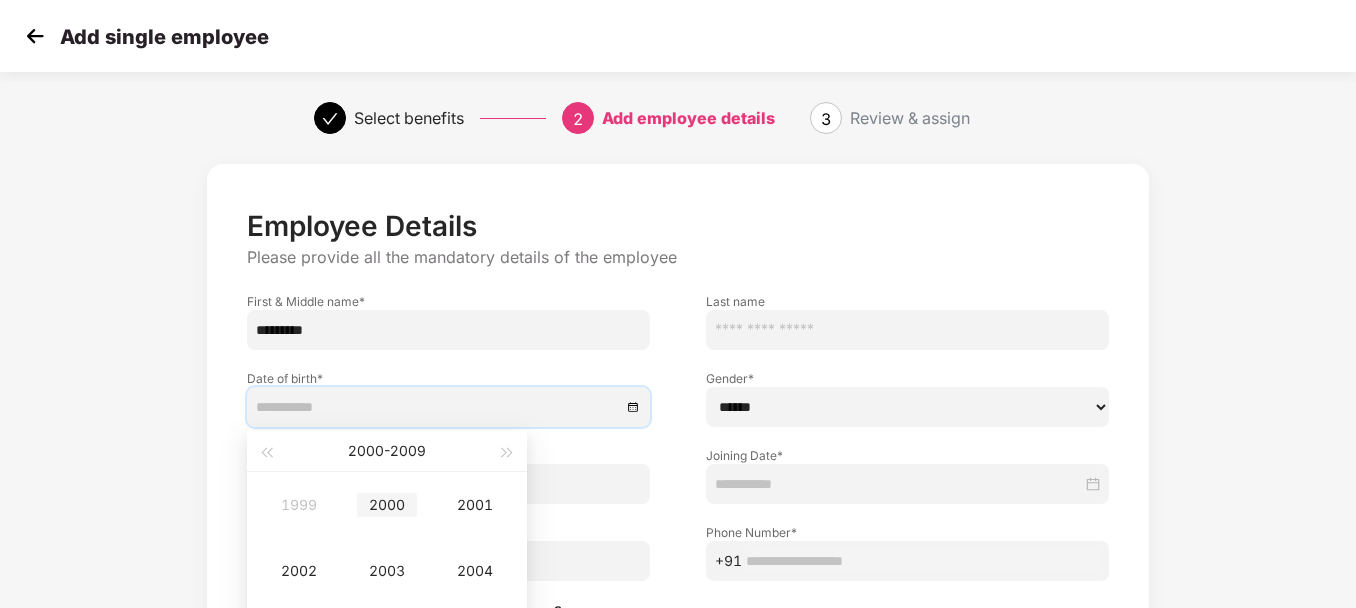 click on "2000" at bounding box center [387, 505] 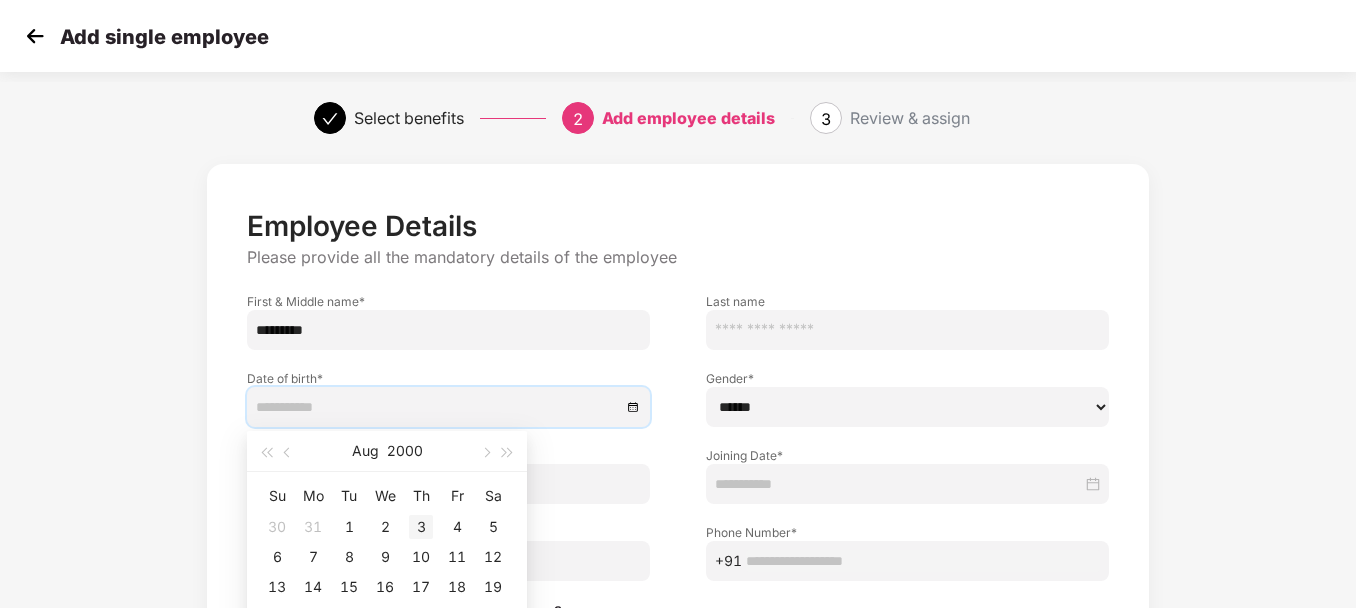 type on "**********" 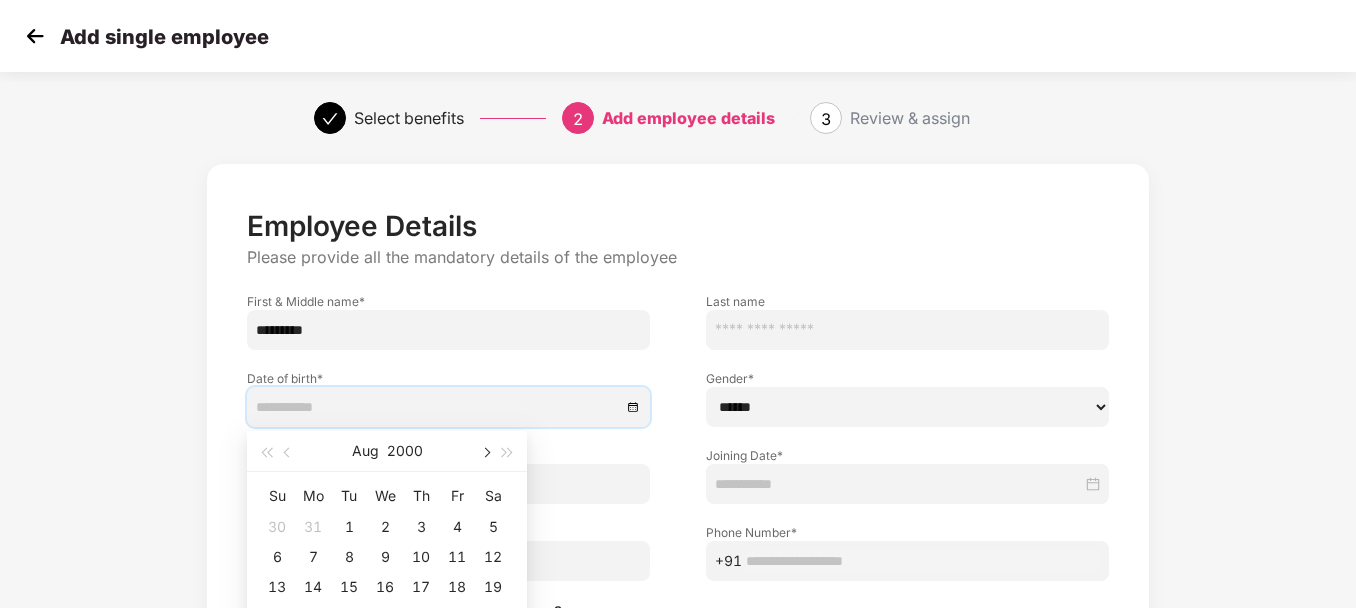click at bounding box center (485, 451) 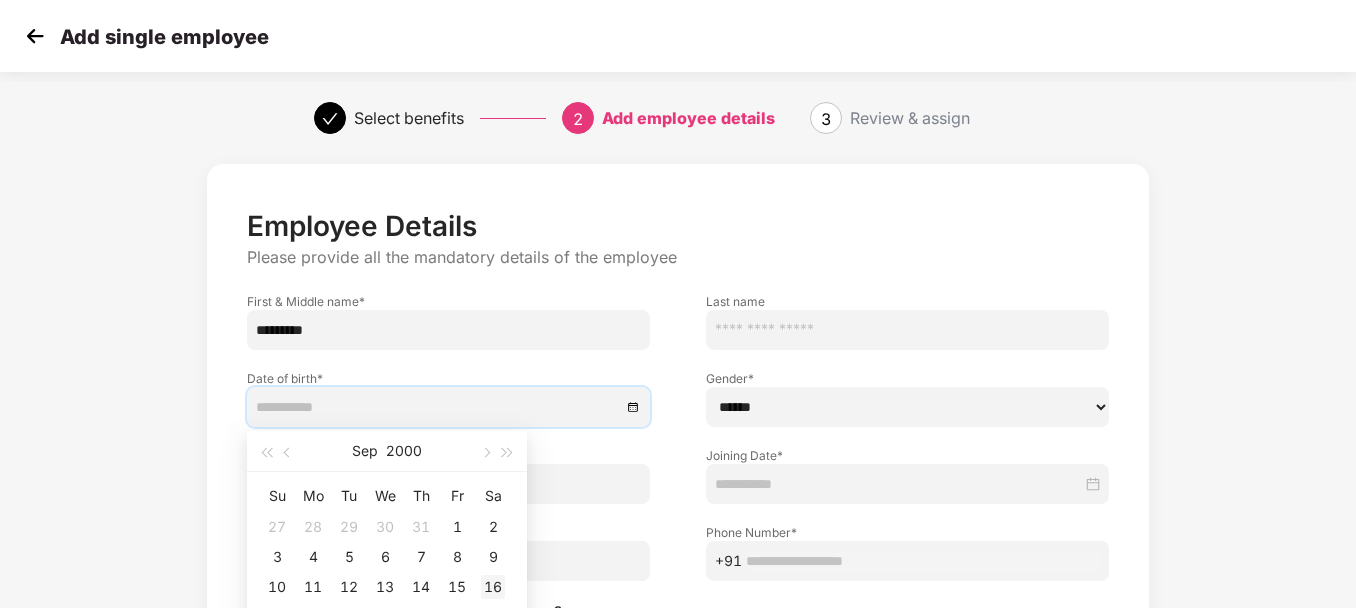 type on "**********" 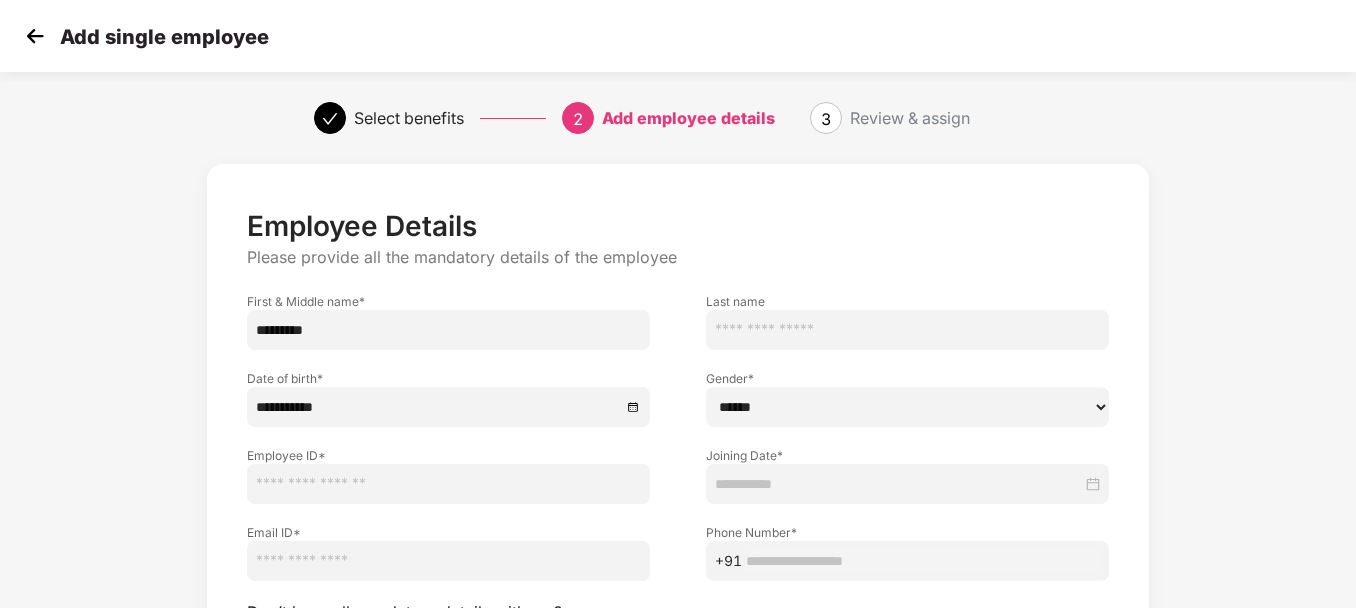 click on "****** **** ******" at bounding box center [907, 407] 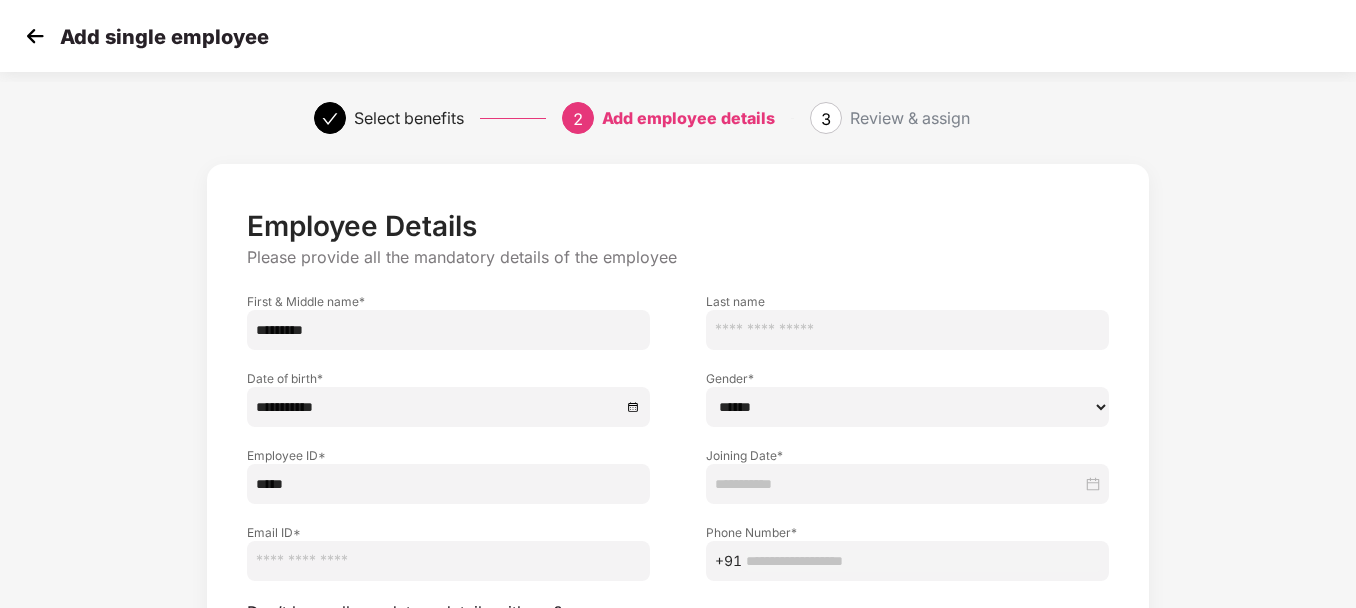 type on "*****" 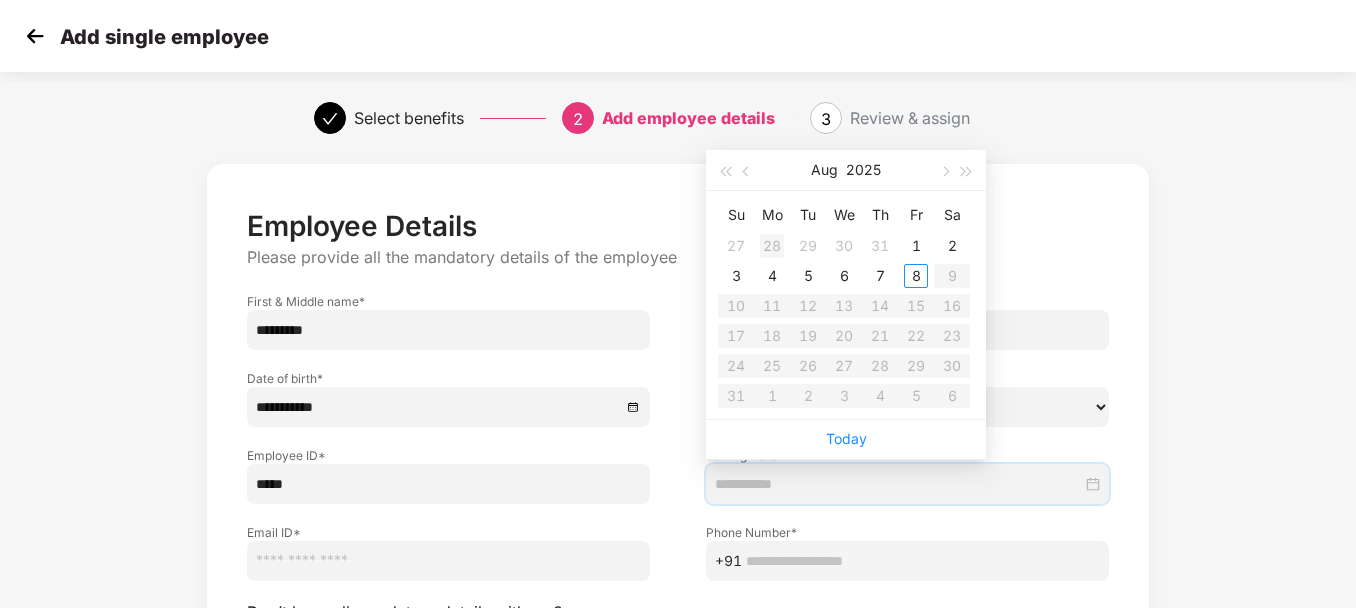 type on "**********" 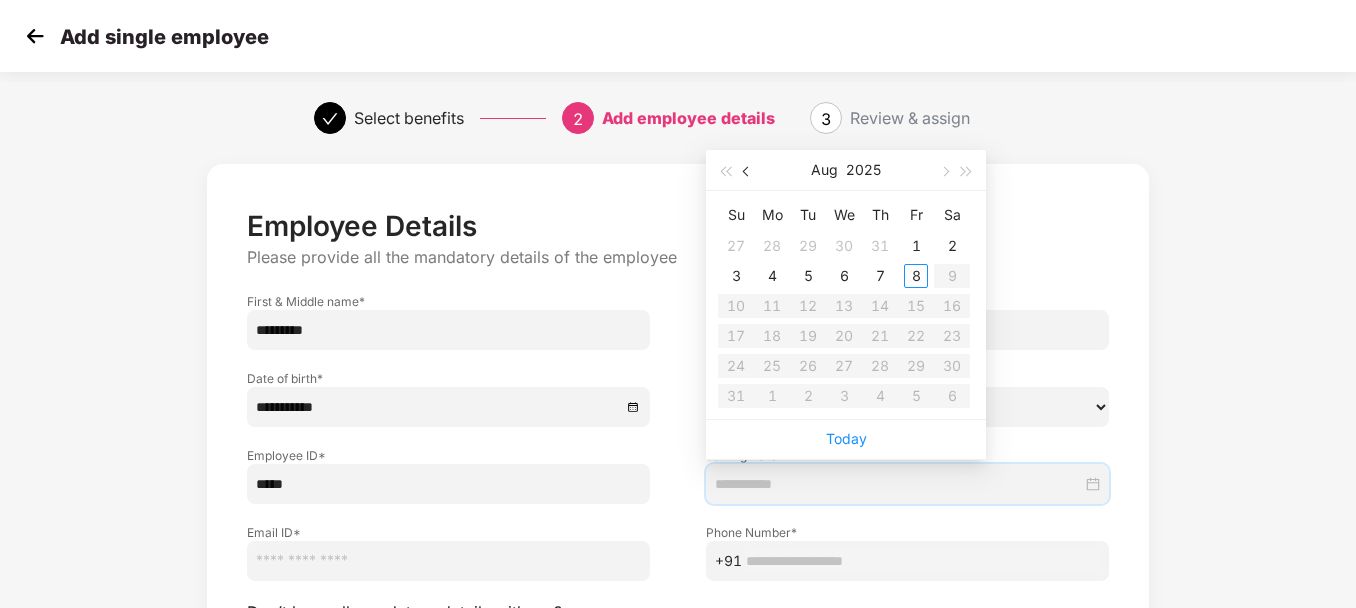 click at bounding box center [747, 170] 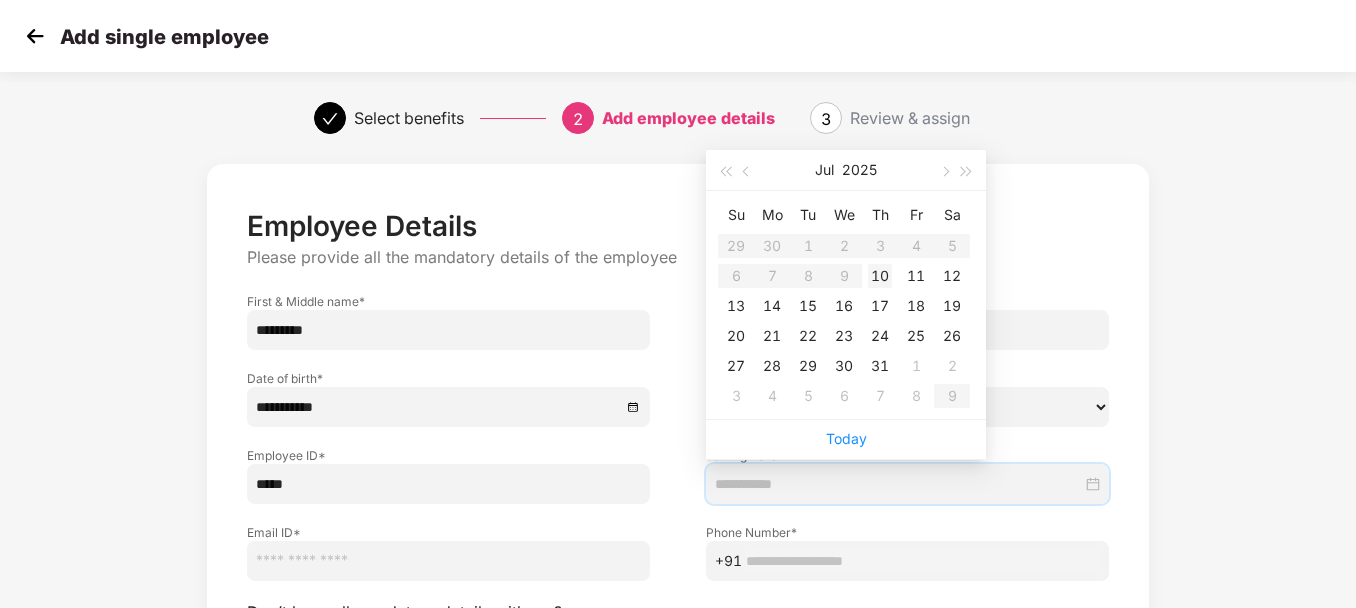 type on "**********" 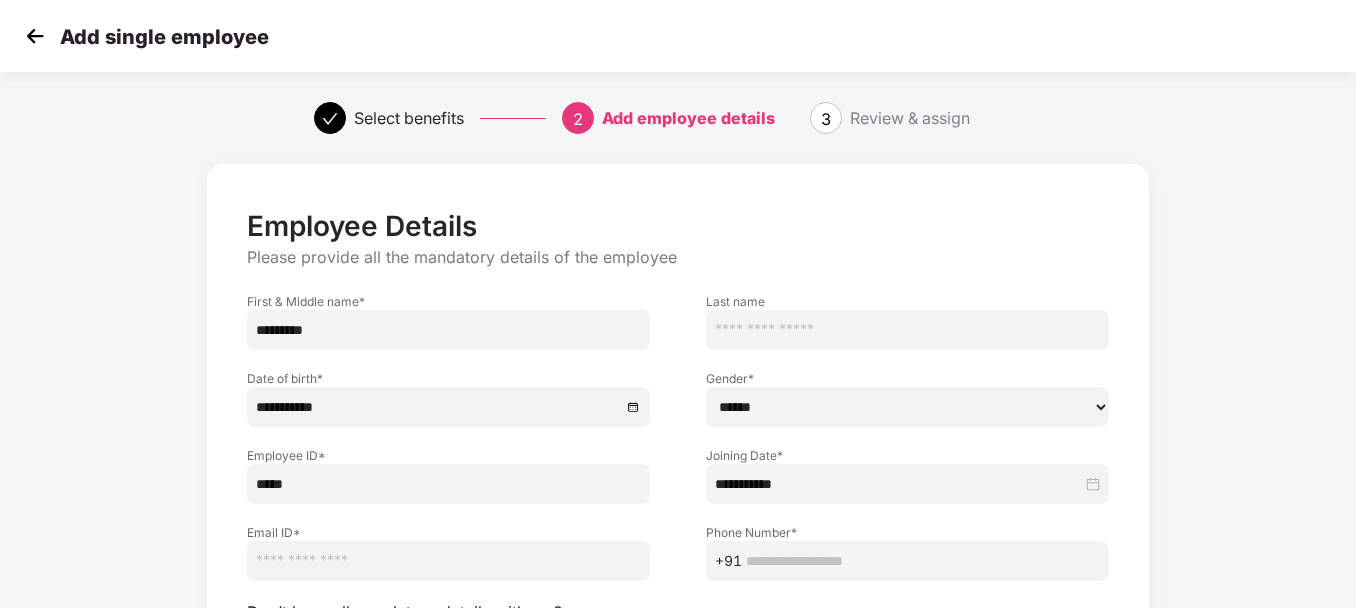 click at bounding box center [448, 561] 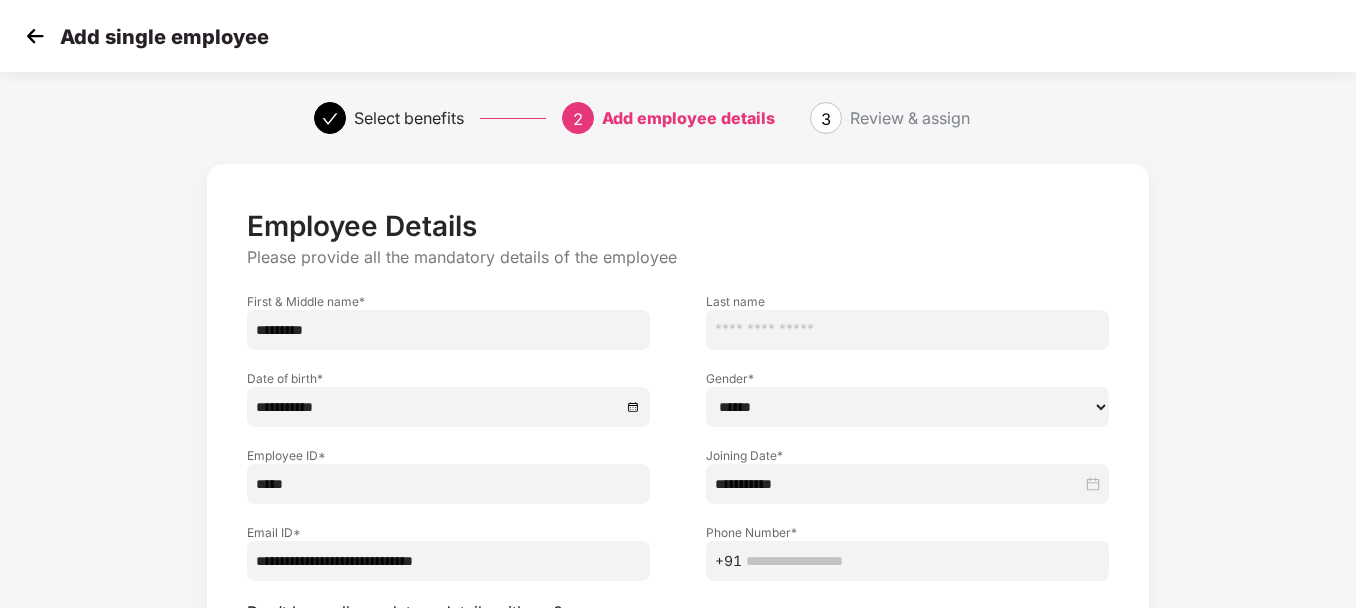 type on "**********" 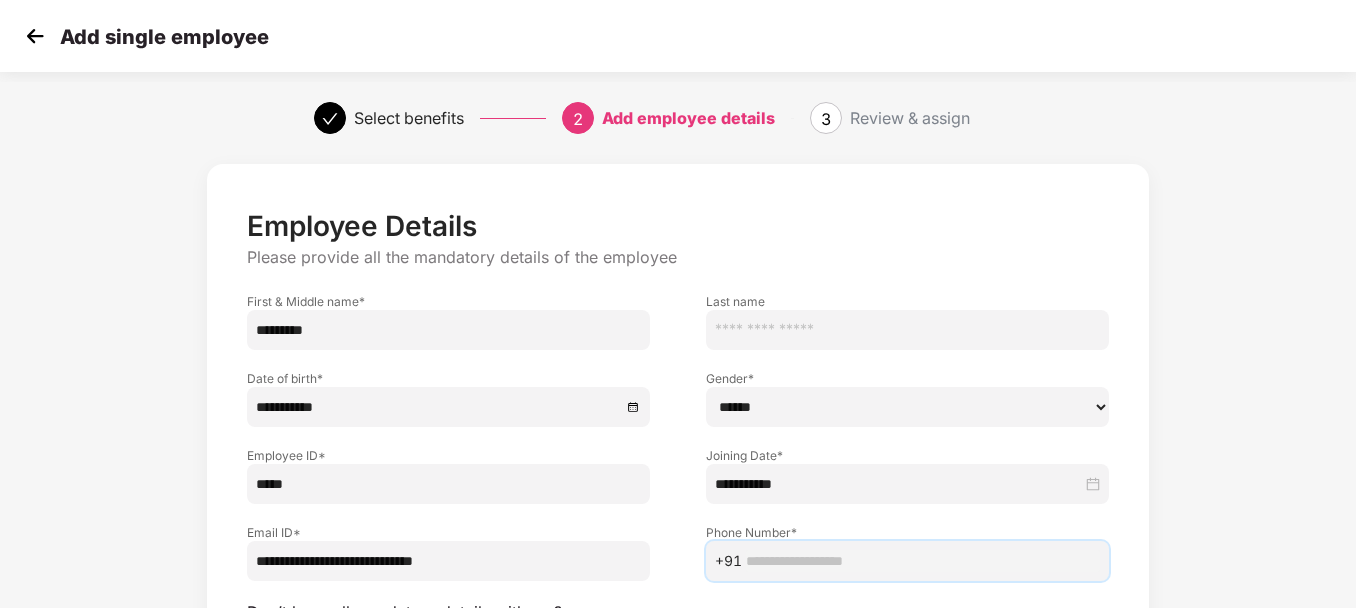 paste on "**********" 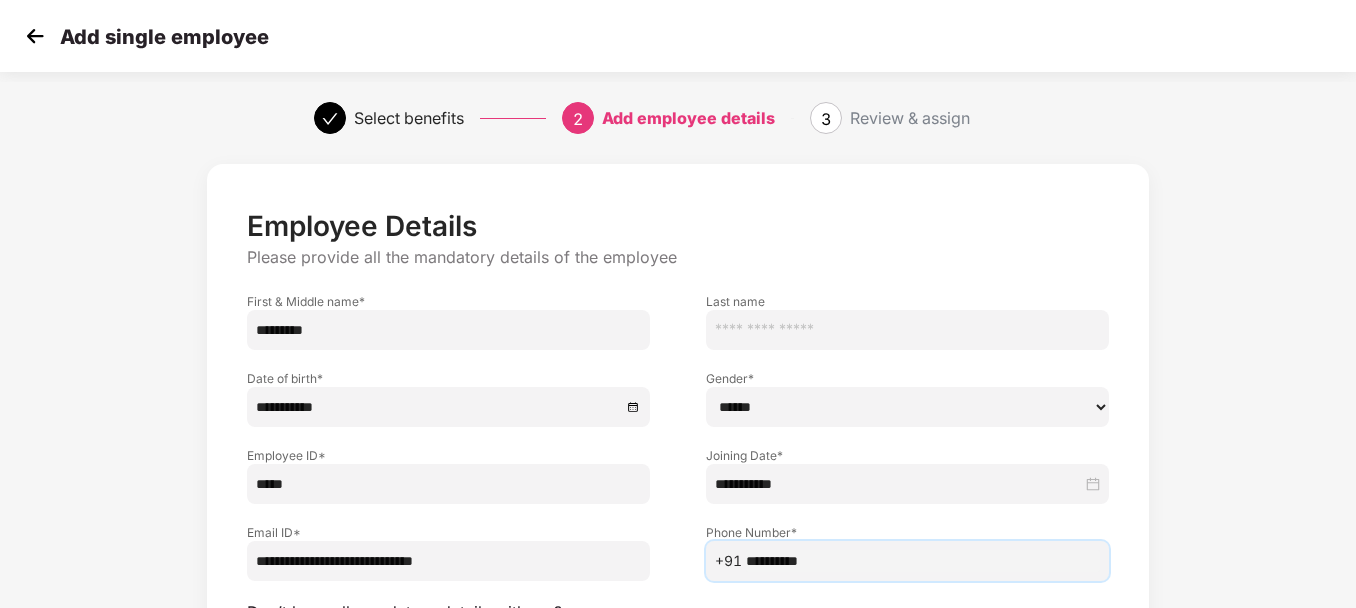 type on "**********" 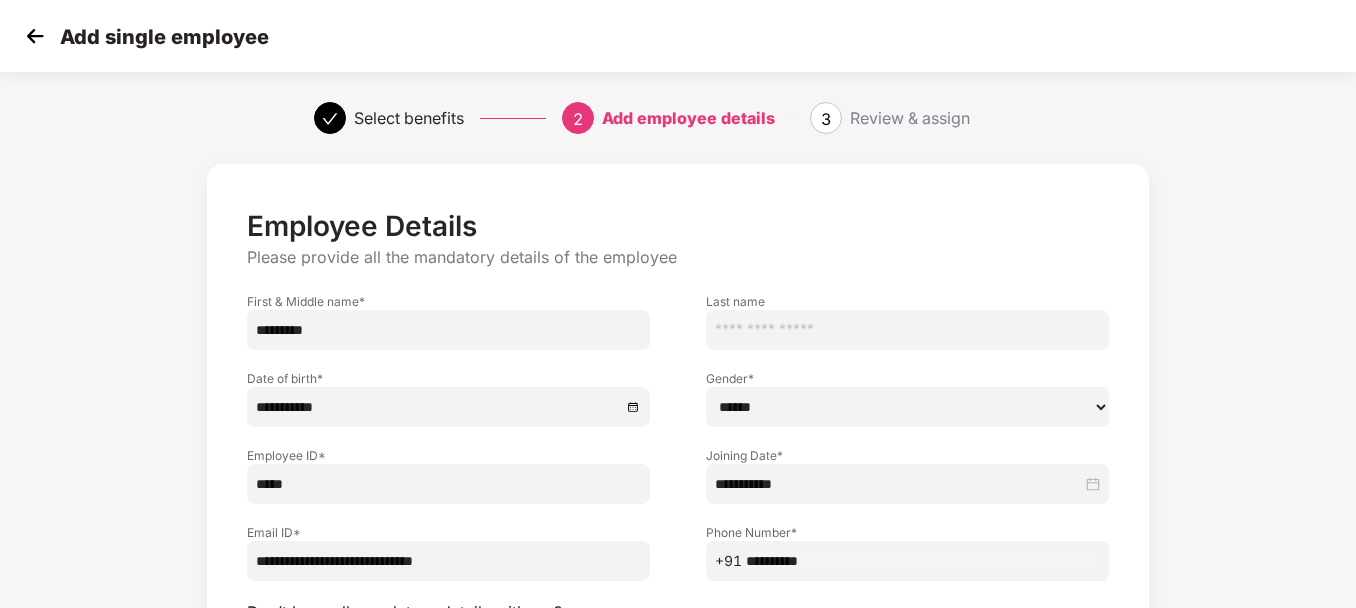 click on "**********" at bounding box center (678, 477) 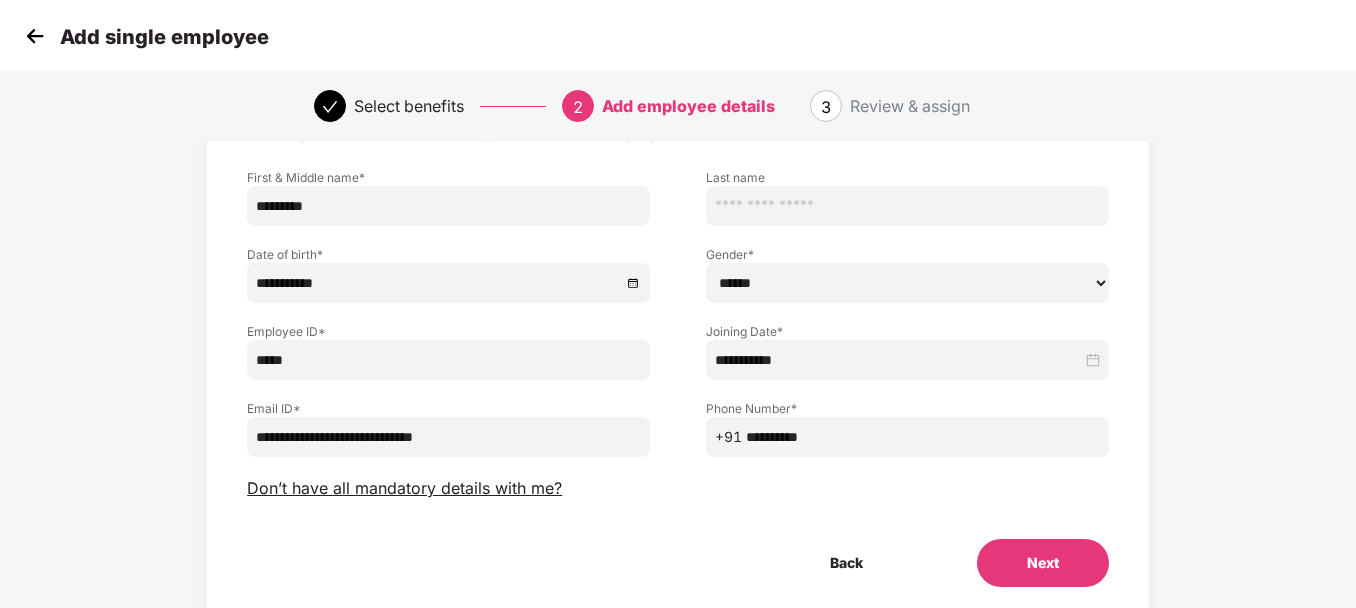 scroll, scrollTop: 160, scrollLeft: 0, axis: vertical 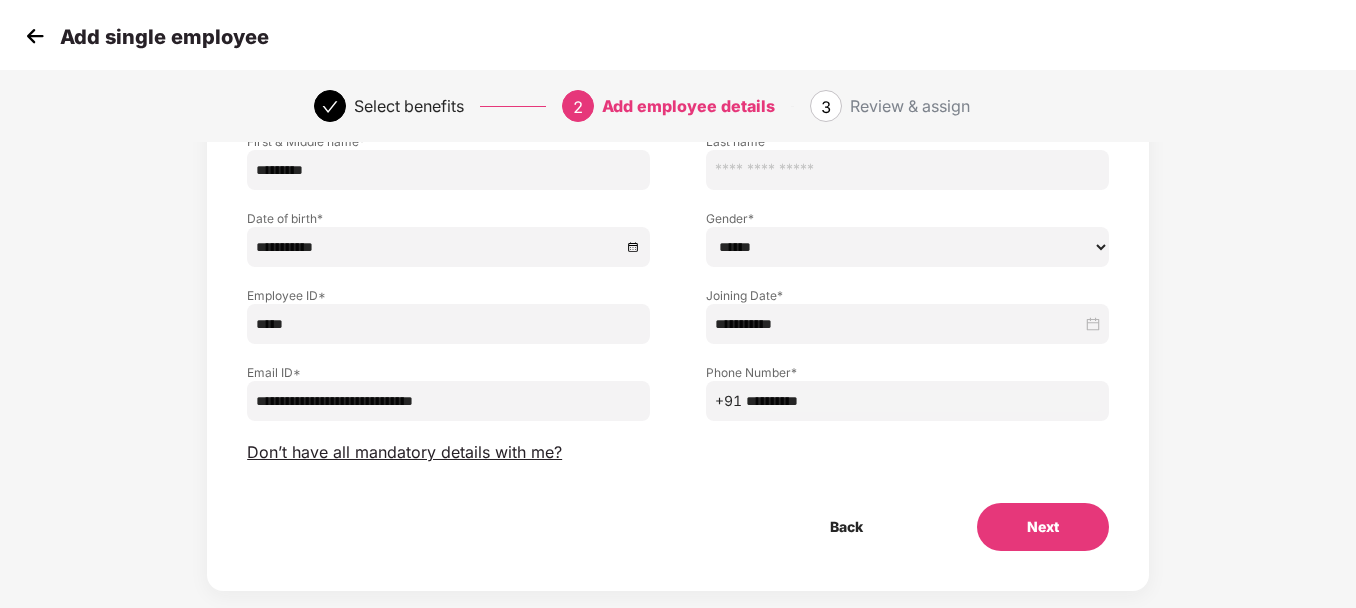 click on "**********" at bounding box center (678, 297) 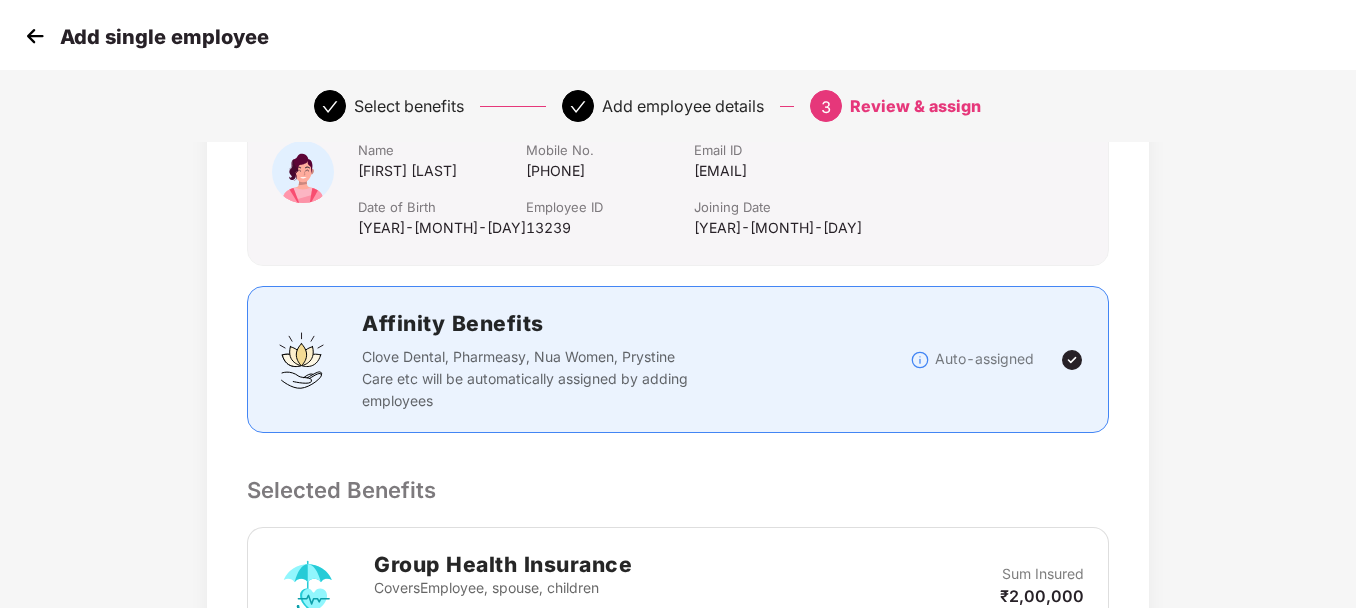 scroll, scrollTop: 0, scrollLeft: 0, axis: both 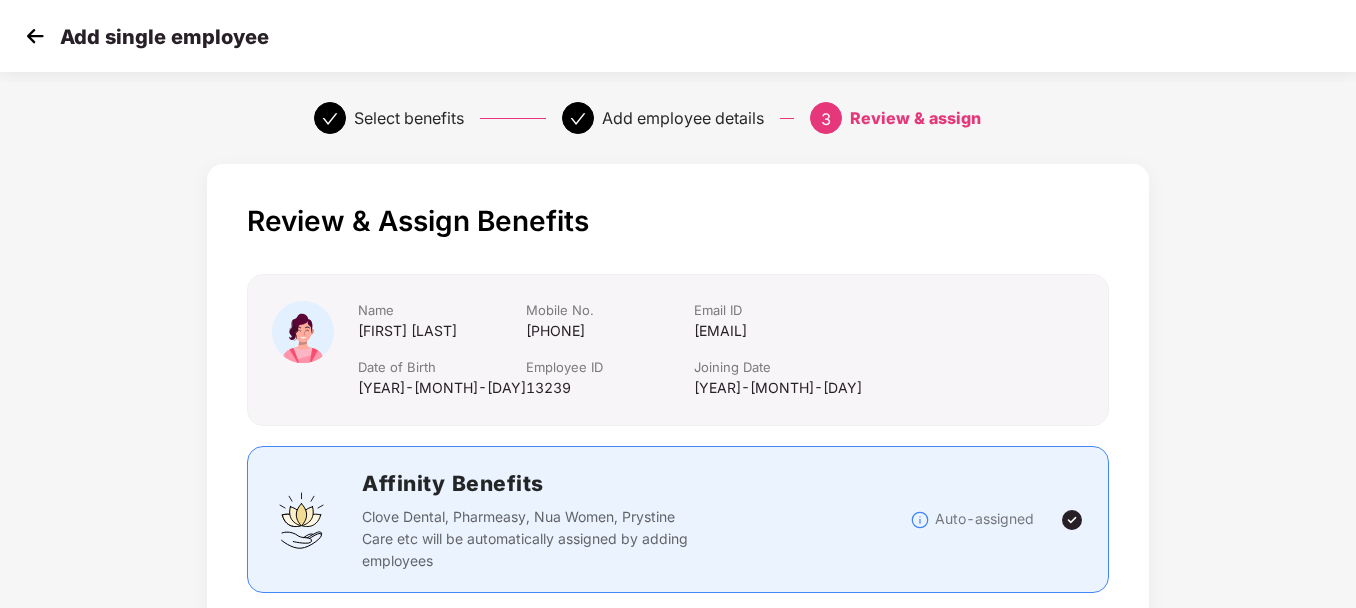 click on "Review & Assign Benefits Name    [FIRST] [LAST]  Mobile No.    [PHONE] Email ID    [EMAIL] Date of Birth    [YEAR]-[MONTH]-[DAY] Employee ID  [EMPLOYEE_ID]   Joining Date    [YEAR]-[MONTH]-[DAY] Affinity Benefits Clove Dental, Pharmeasy, Nua Women, Prystine Care etc will be automatically assigned by adding employees Auto-assigned Selected Benefits Group Health Insurance Covers  Employee, spouse, children Policy No. -  [POLICY_NUMBER] Sum Insured ₹2,00,000 Email preference Send Onboarding Email If you plan to send this email later, you can send it using the ‘Reminder’ button on the Employees Tab Back Submit" at bounding box center (678, 664) 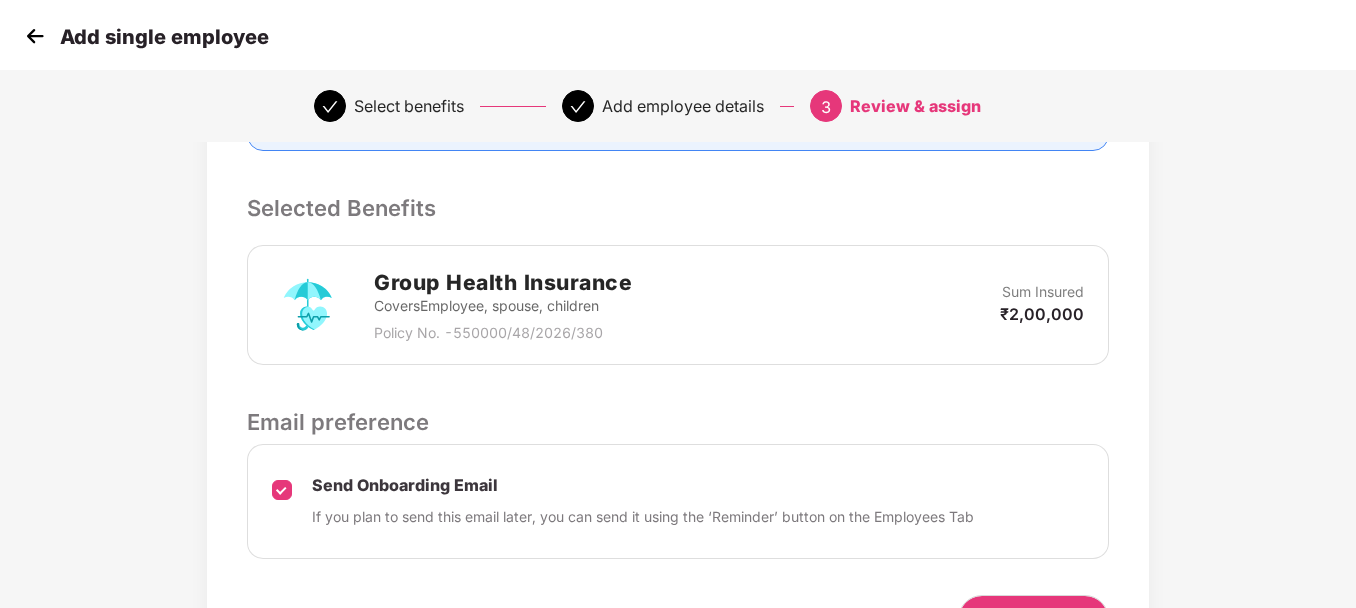 scroll, scrollTop: 567, scrollLeft: 0, axis: vertical 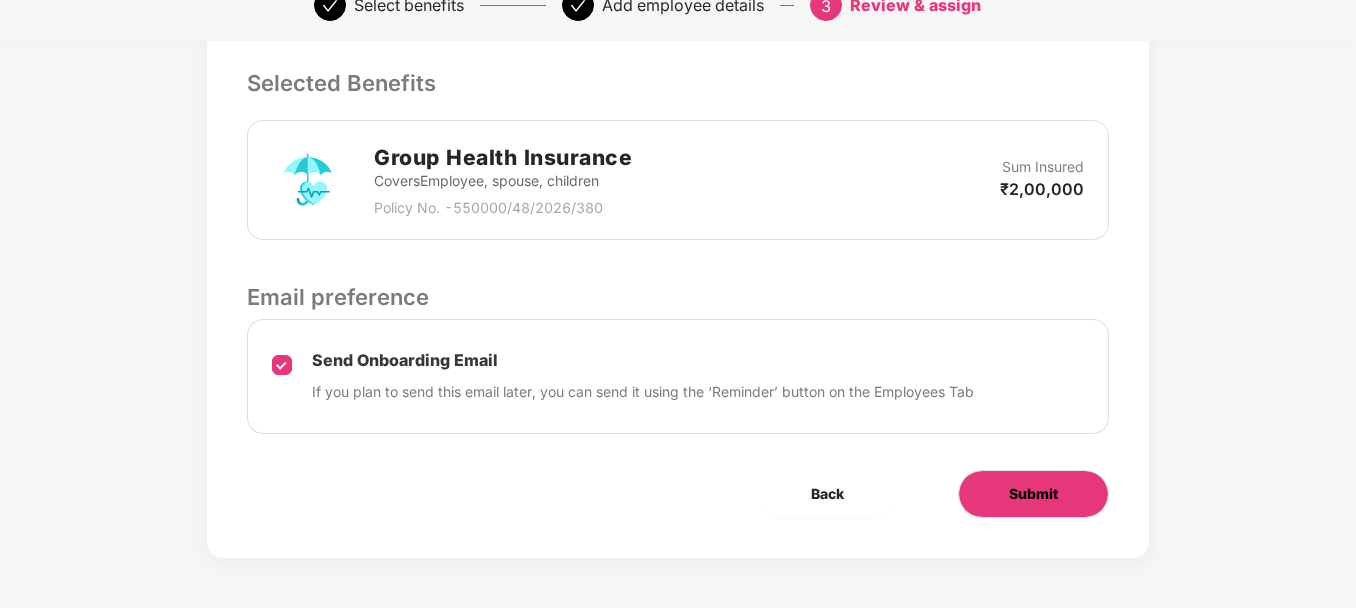 click on "Submit" at bounding box center [1033, 494] 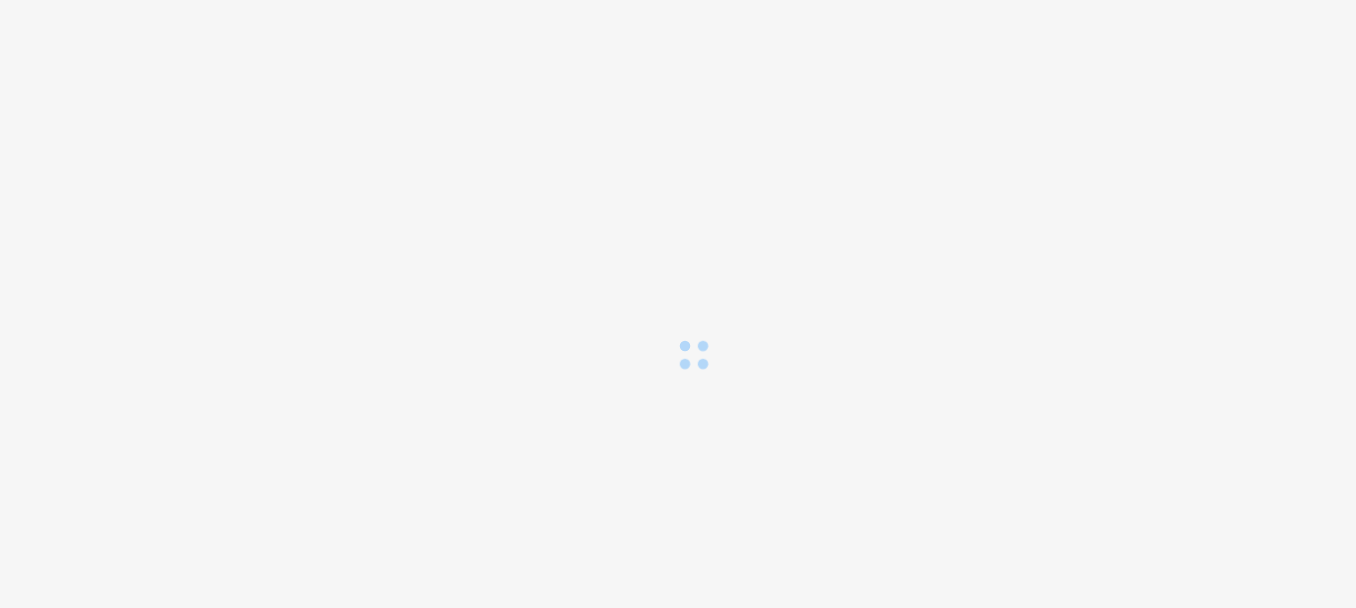 scroll, scrollTop: 0, scrollLeft: 0, axis: both 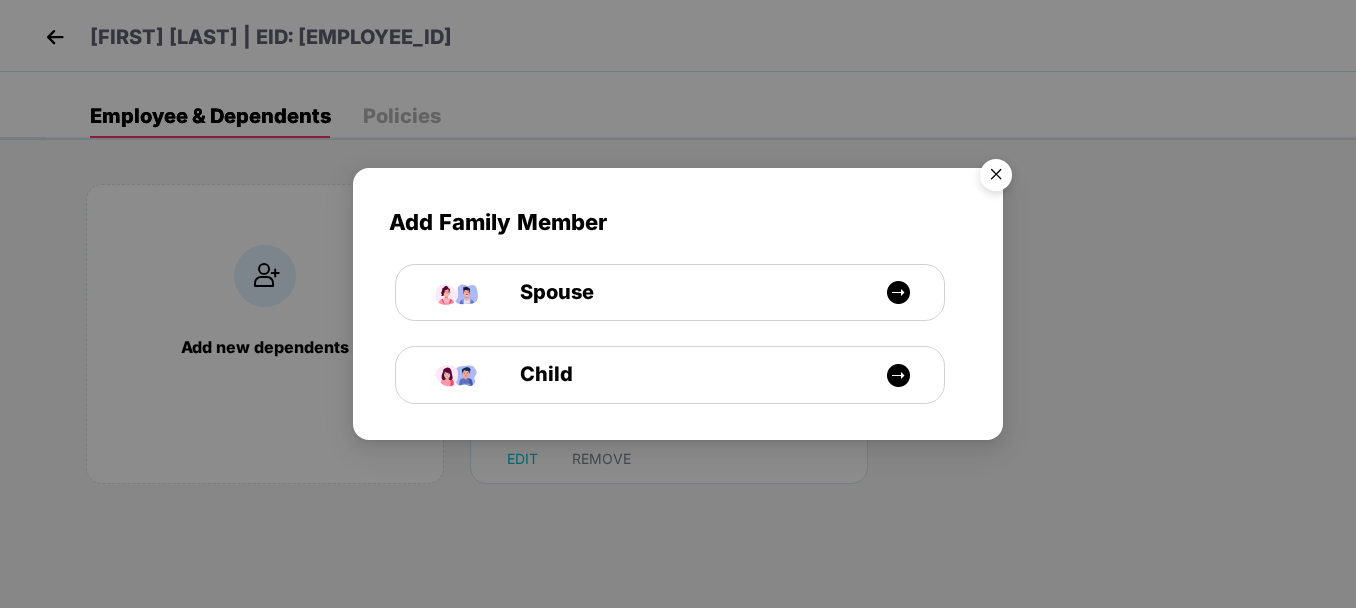 click at bounding box center [996, 178] 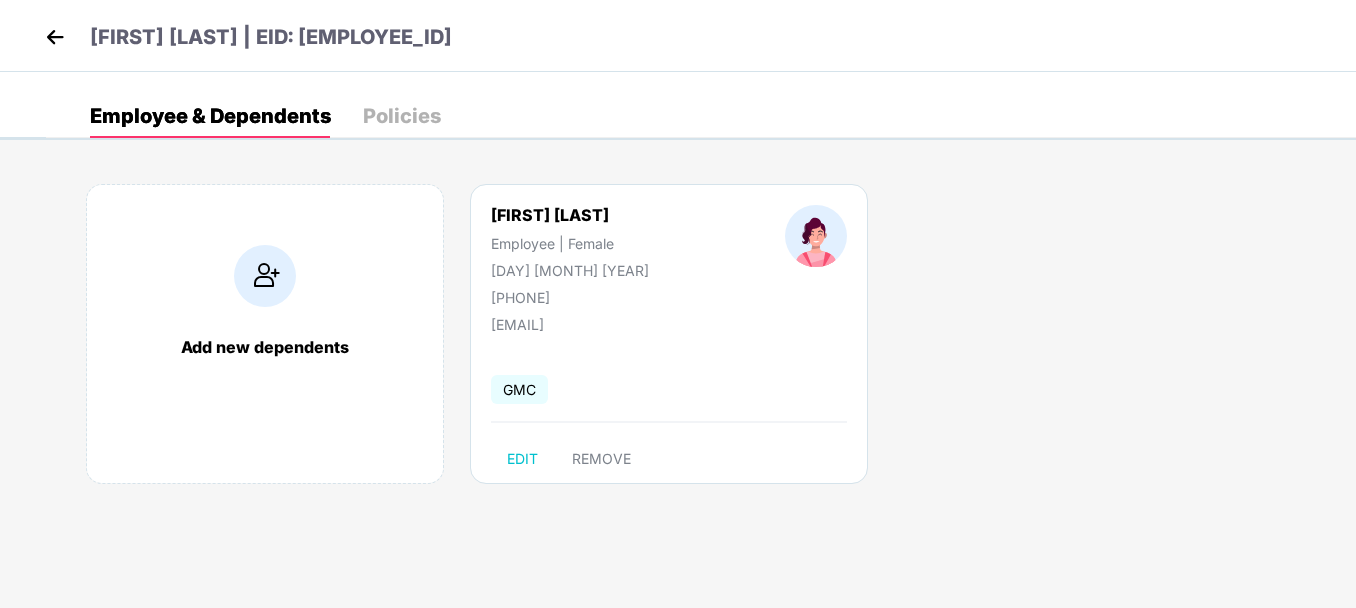 click at bounding box center (55, 37) 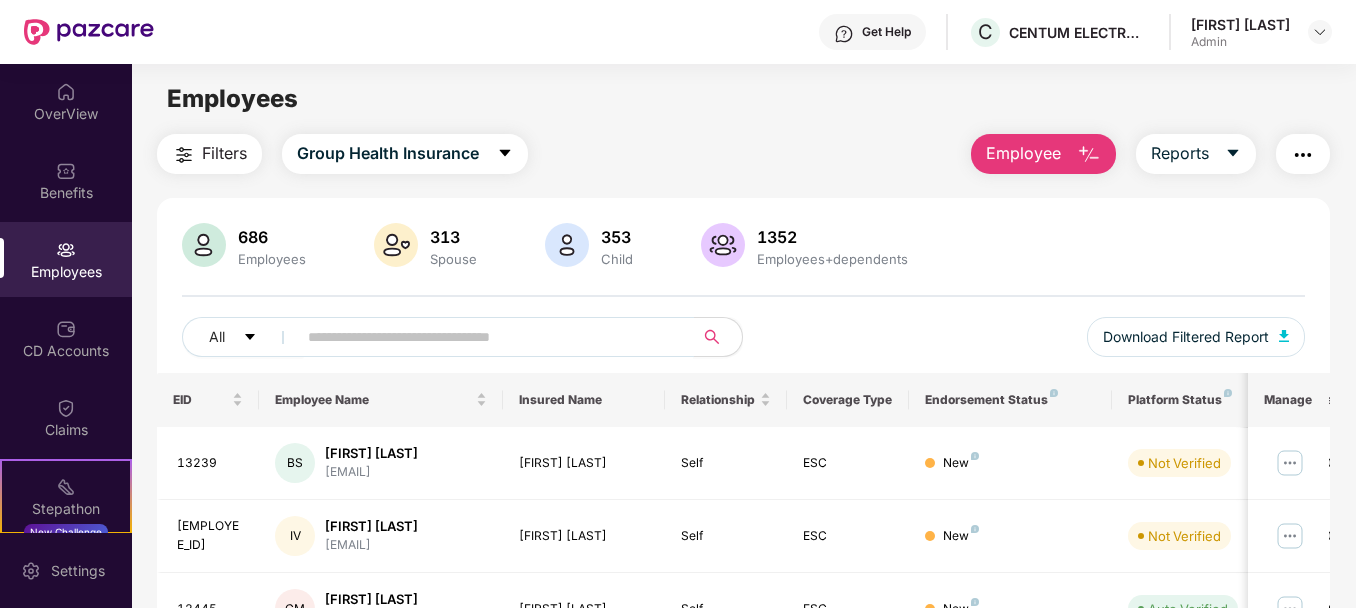 click at bounding box center (487, 337) 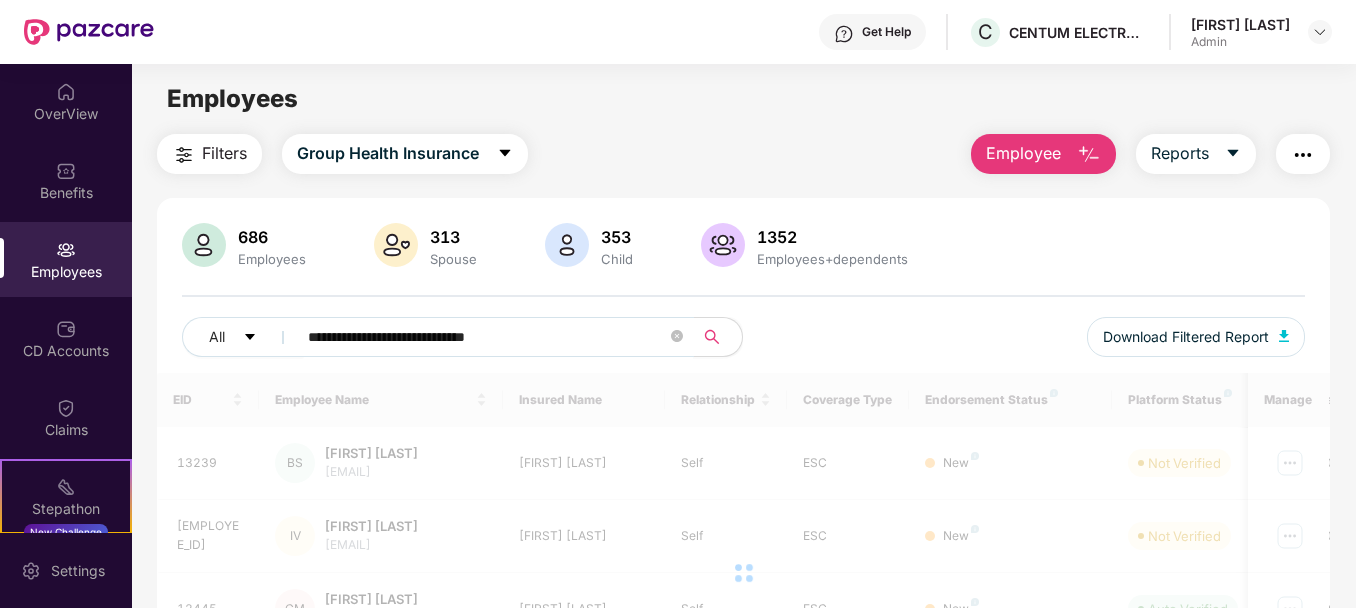type on "**********" 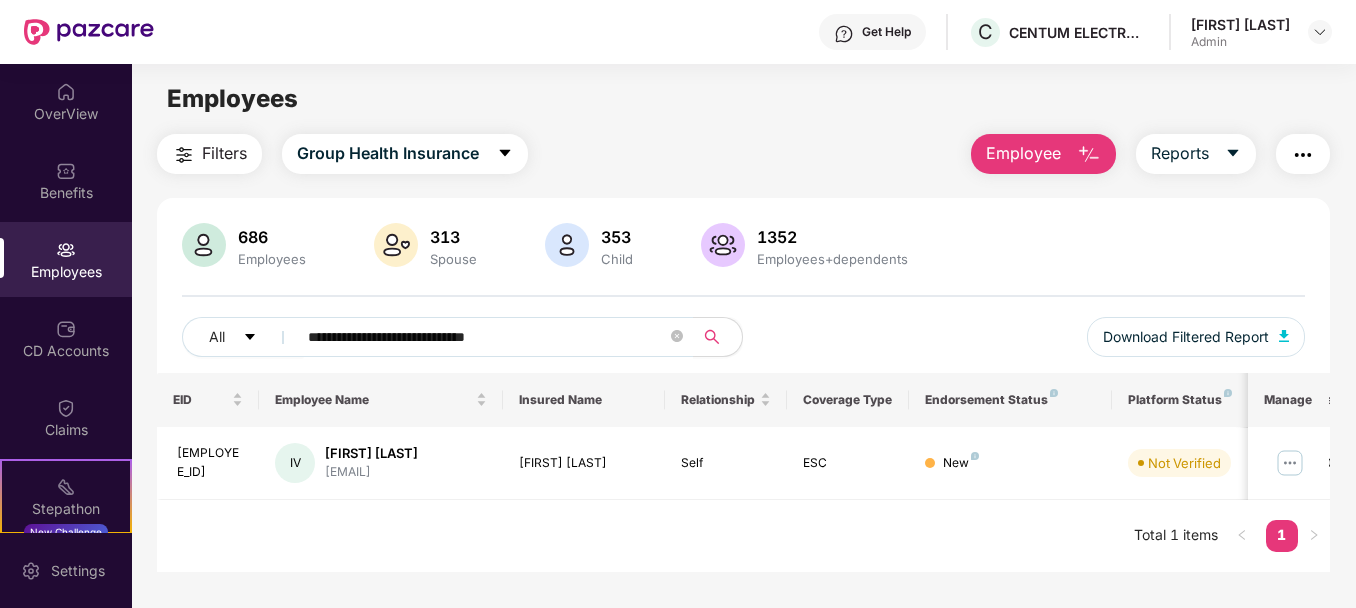 click at bounding box center (1089, 155) 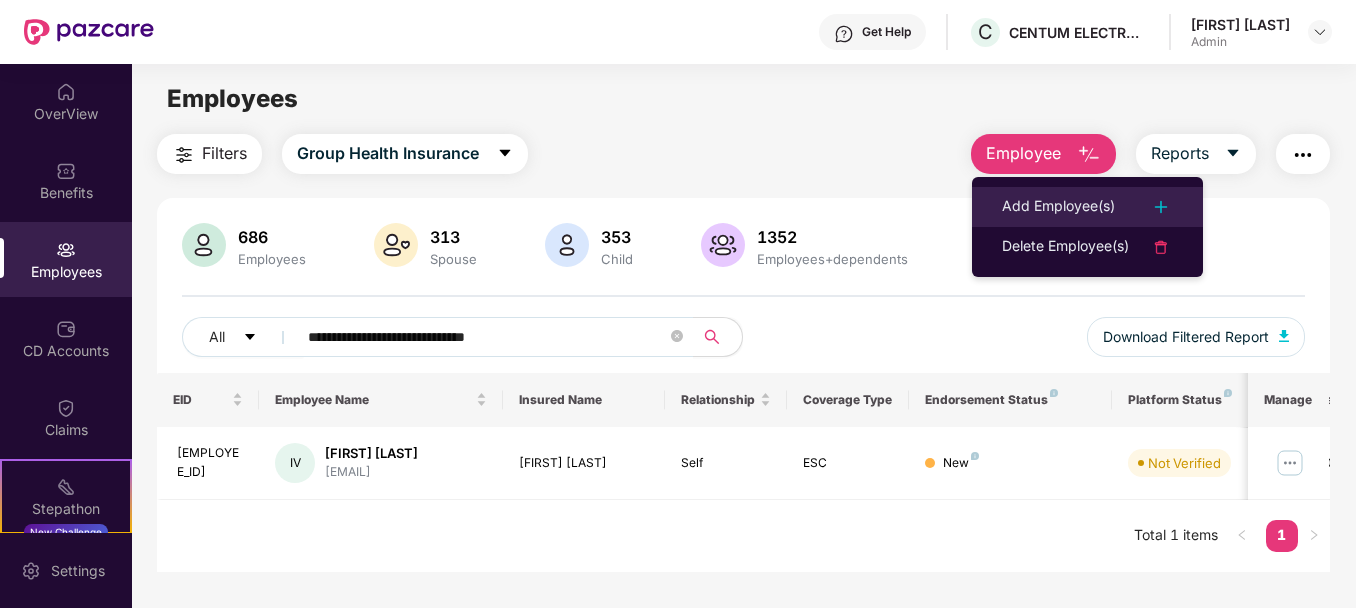 click on "Add Employee(s)" at bounding box center [1058, 207] 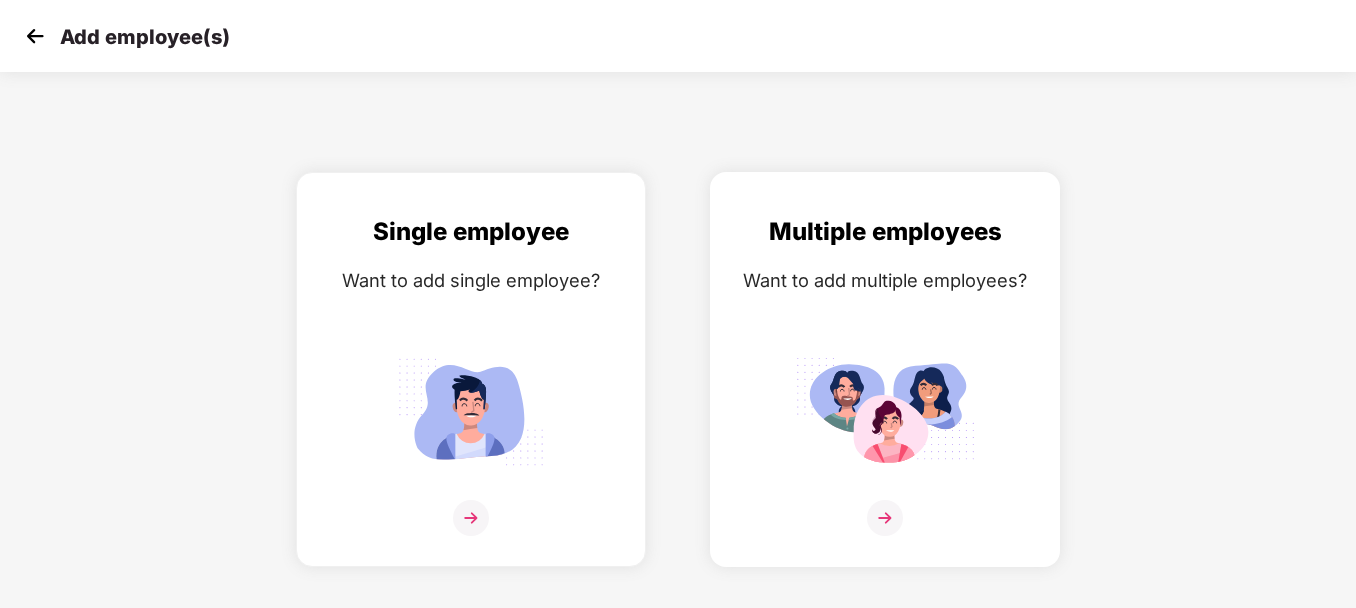 click at bounding box center (885, 518) 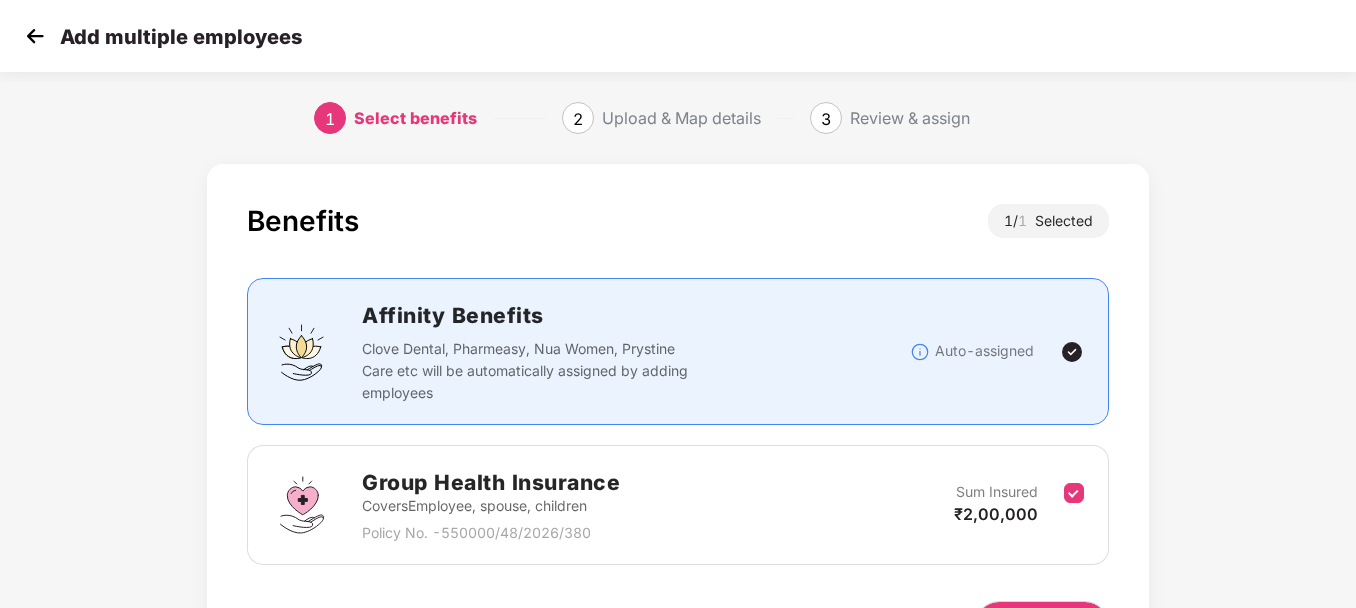 click on "Benefits 1 / 1     Selected Affinity Benefits Clove Dental, Pharmeasy, Nua Women, Prystine Care etc will be automatically assigned by adding employees Auto-assigned Group Health Insurance Covers  Employee, spouse, children Policy No. -  550000/48/2026/380 Sum Insured   ₹2,00,000 Back Next" at bounding box center (678, 446) 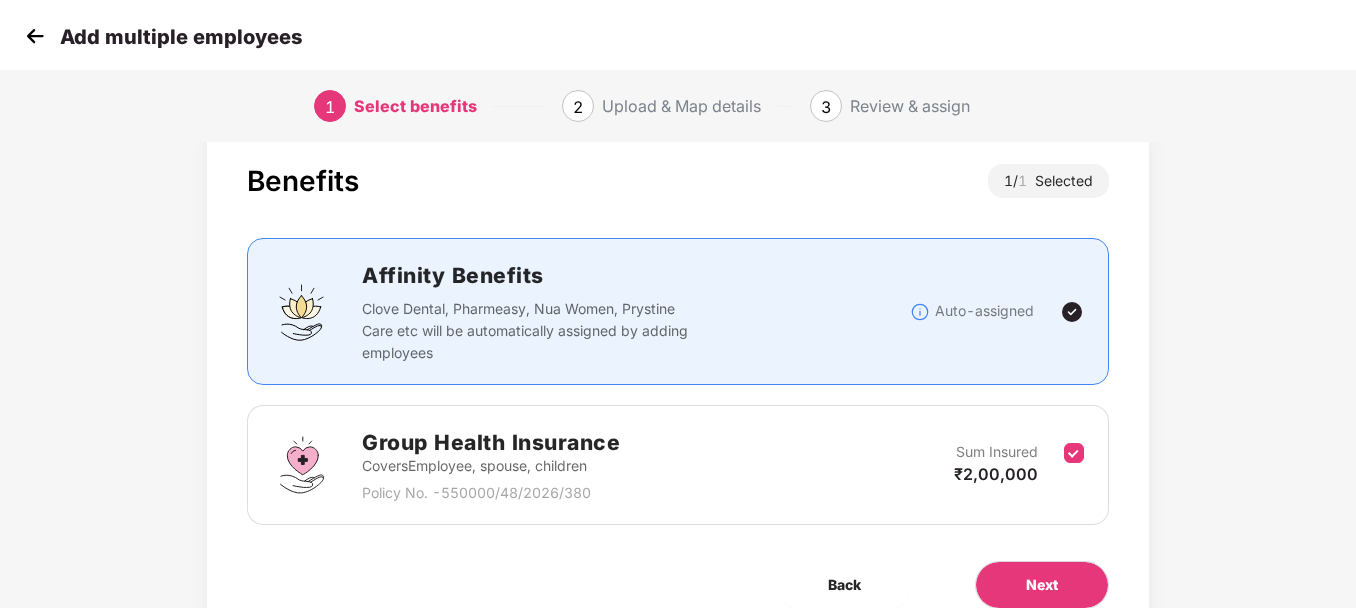 scroll, scrollTop: 131, scrollLeft: 0, axis: vertical 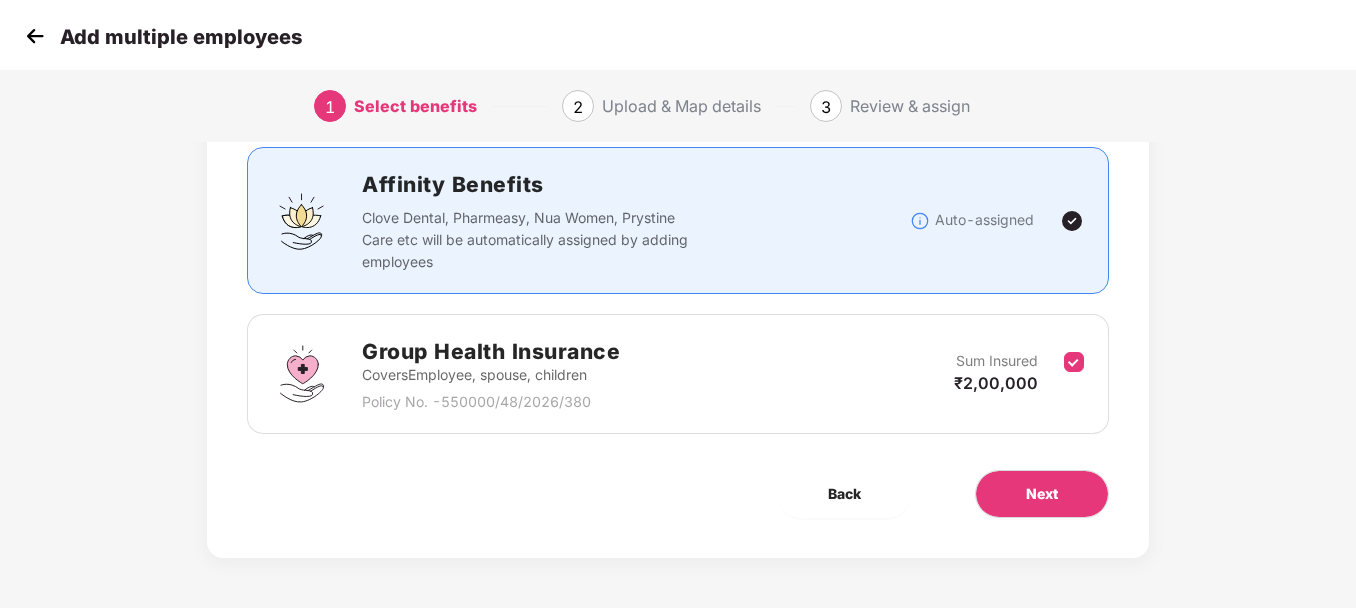 click on "Benefits 1 / 1     Selected Affinity Benefits Clove Dental, Pharmeasy, Nua Women, Prystine Care etc will be automatically assigned by adding employees Auto-assigned Group Health Insurance Covers  Employee, spouse, children Policy No. -  550000/48/2026/380 Sum Insured   ₹2,00,000 Back Next" at bounding box center [678, 295] 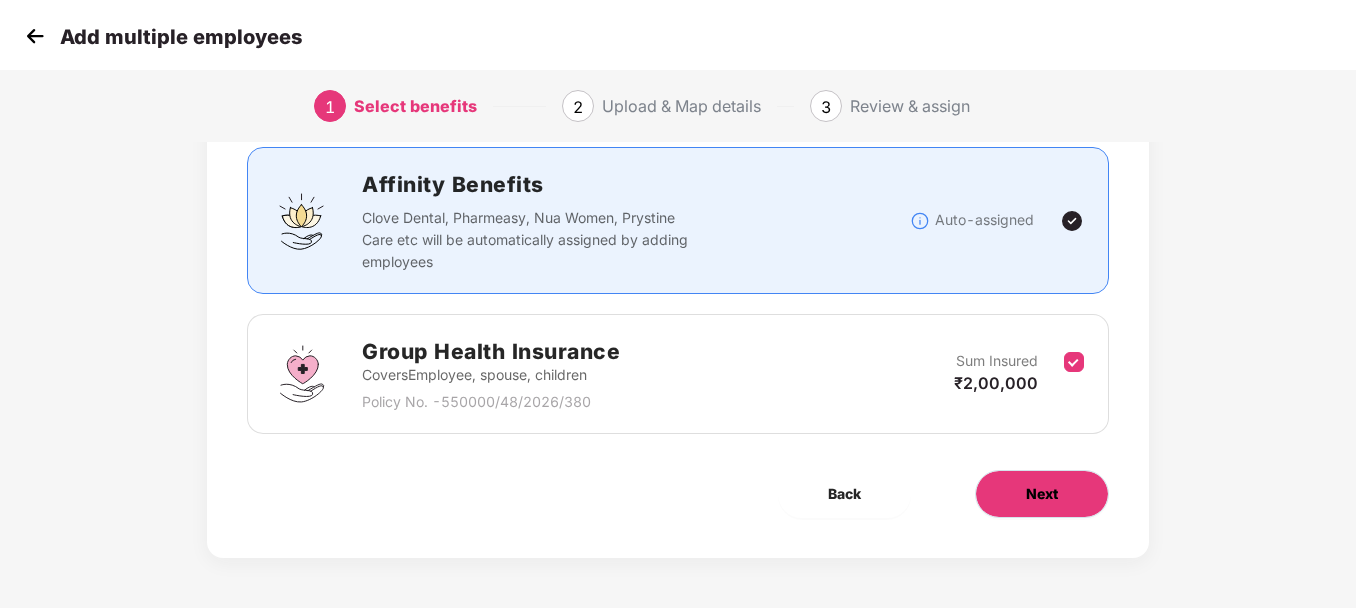 click on "Next" at bounding box center (1042, 494) 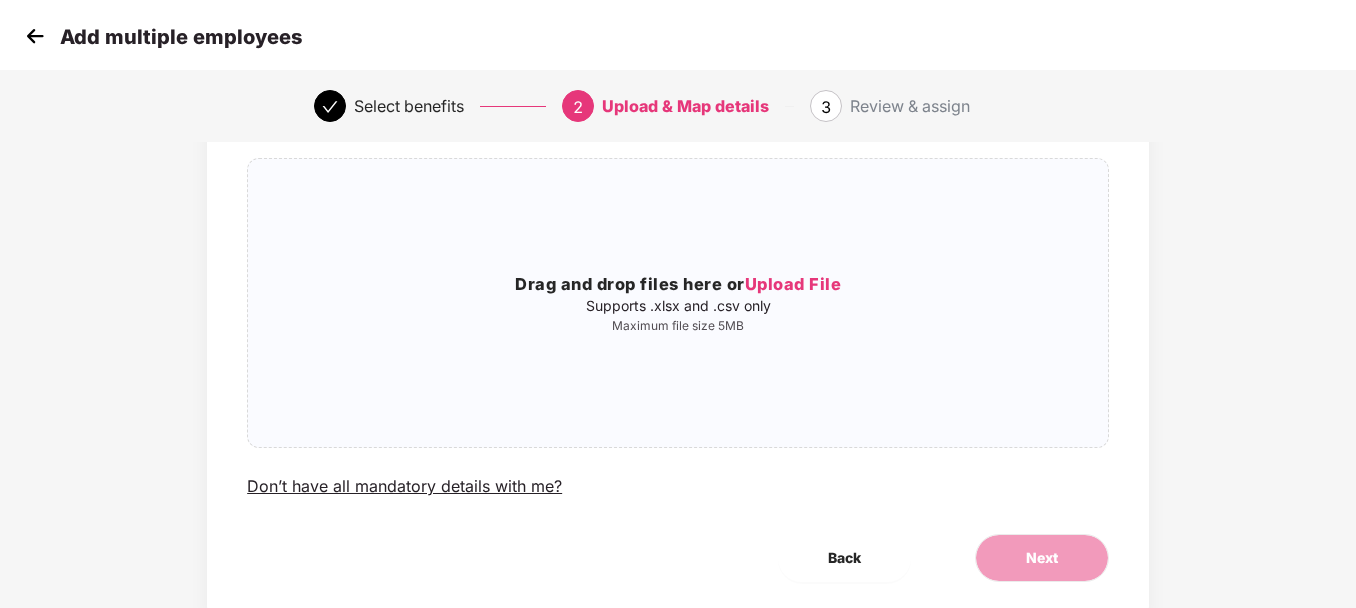 scroll, scrollTop: 0, scrollLeft: 0, axis: both 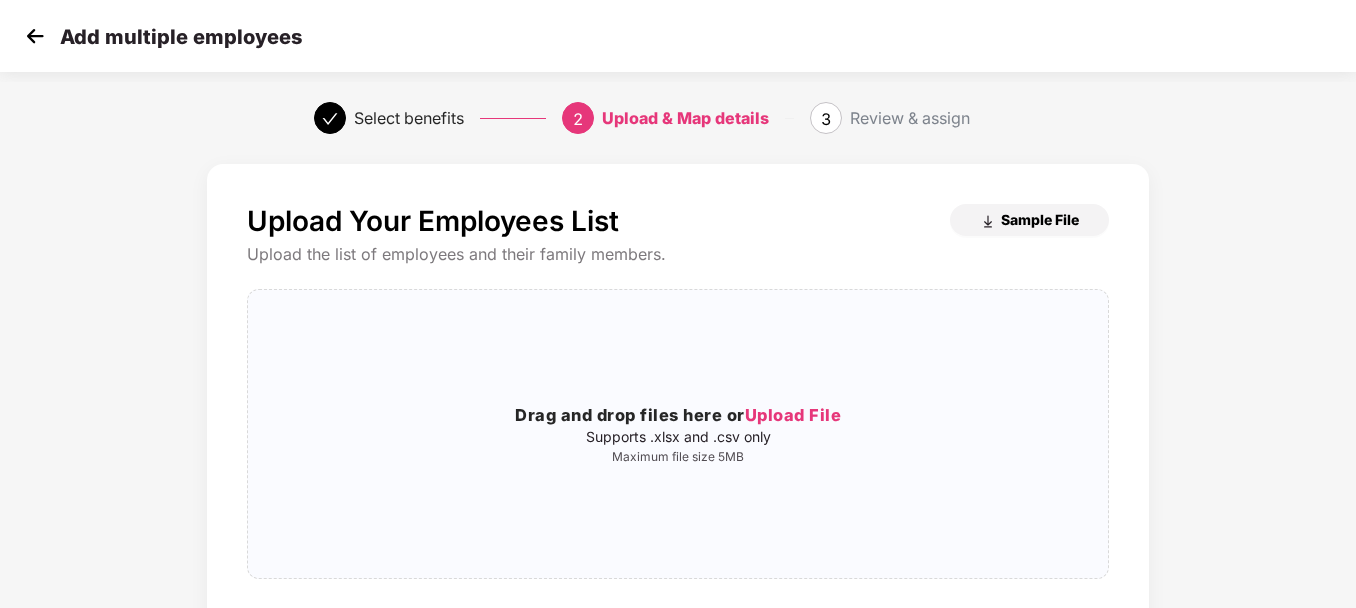 click on "Sample File" at bounding box center [1040, 219] 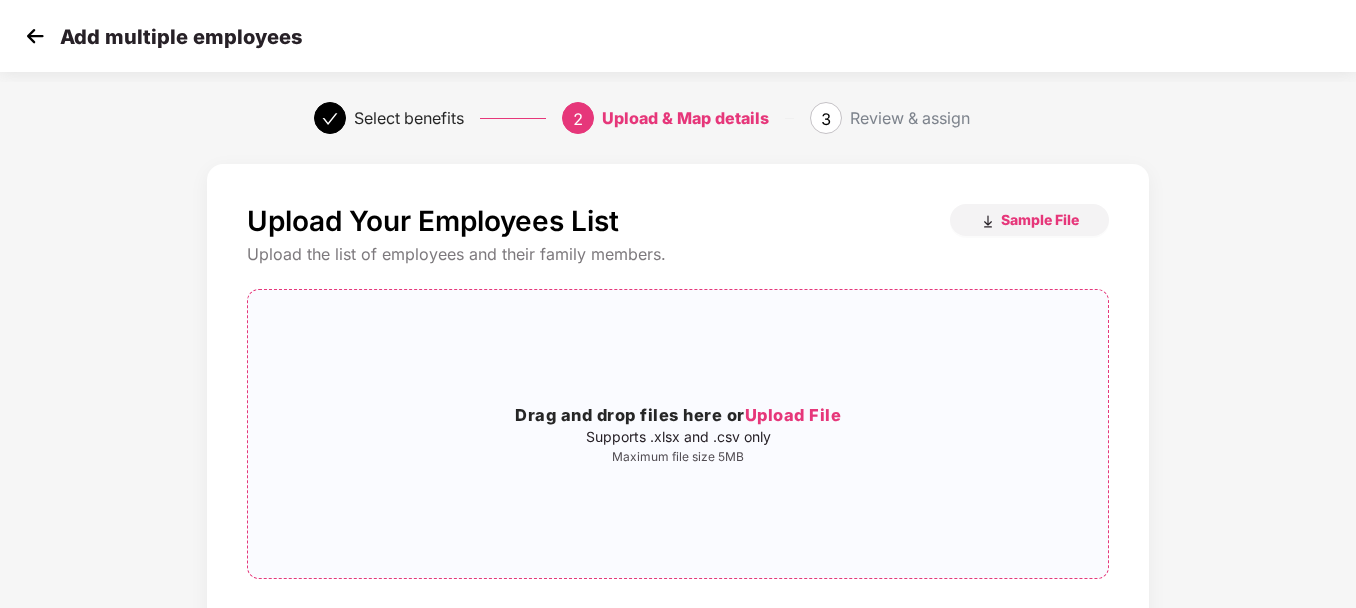 click on "Supports .xlsx and .csv only" at bounding box center (678, 437) 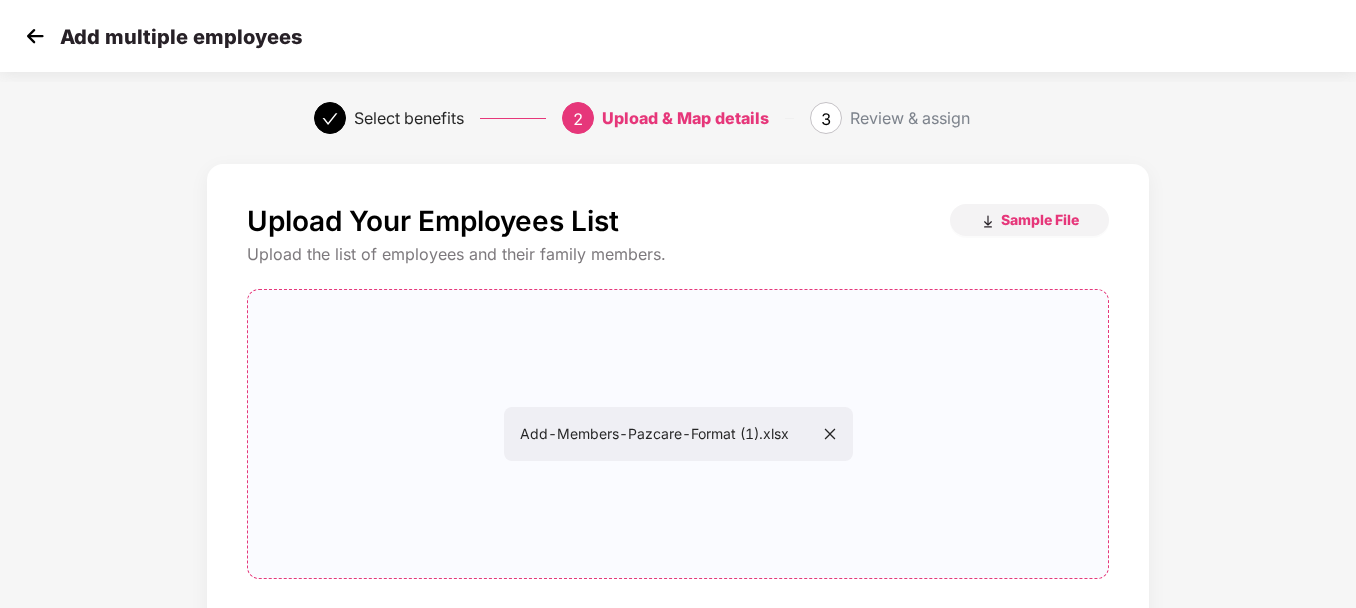 click on "Upload Your Employees List Sample File Upload the list of employees and their family members. Add-Members-Pazcare-Format (1).xlsx   Add-Members-Pazcare-Format (1).xlsx Don’t have all mandatory details with me? Back Next" at bounding box center (678, 478) 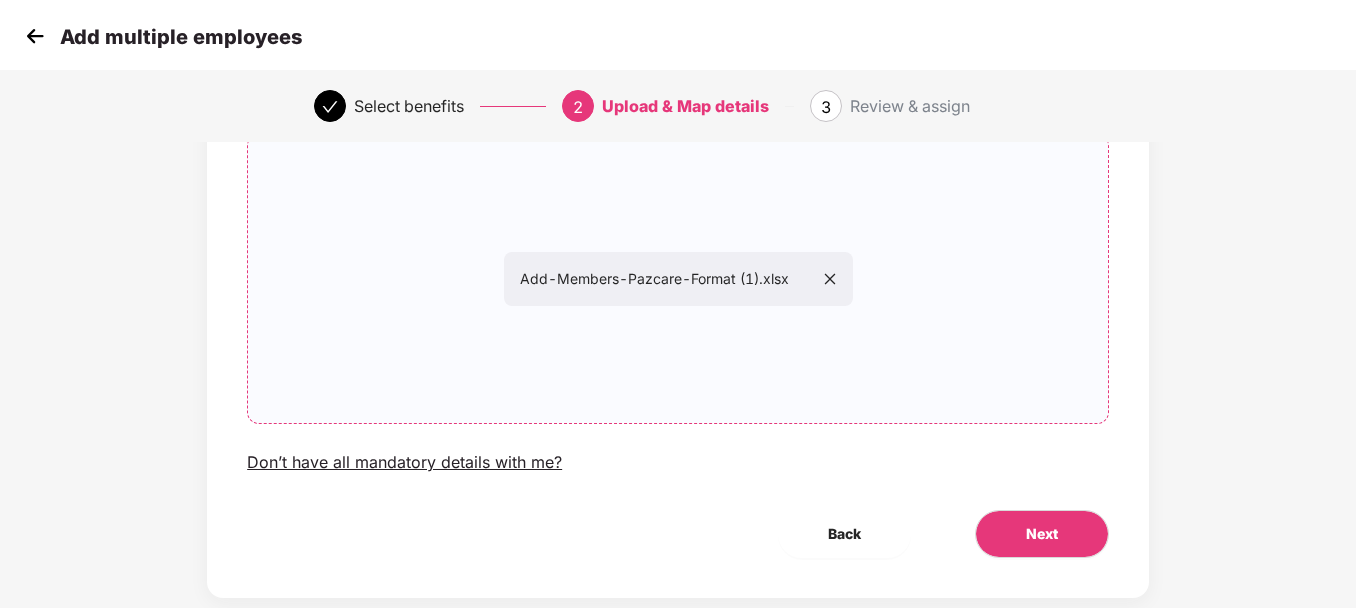 scroll, scrollTop: 160, scrollLeft: 0, axis: vertical 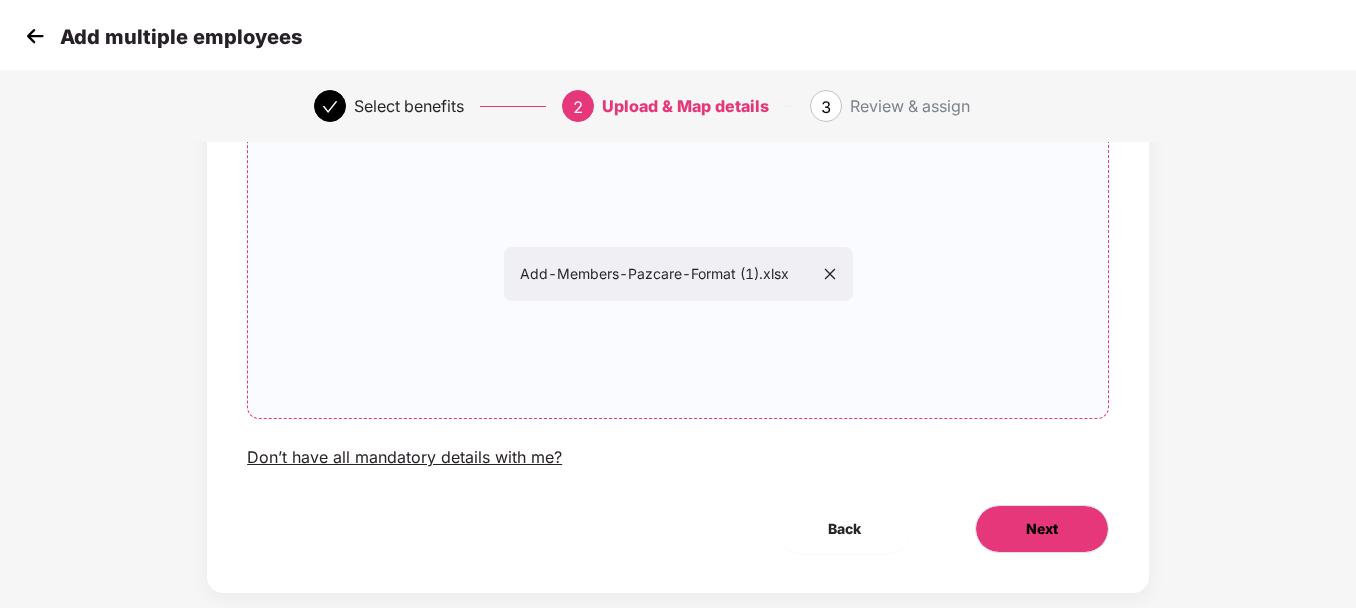 click on "Next" at bounding box center (1042, 529) 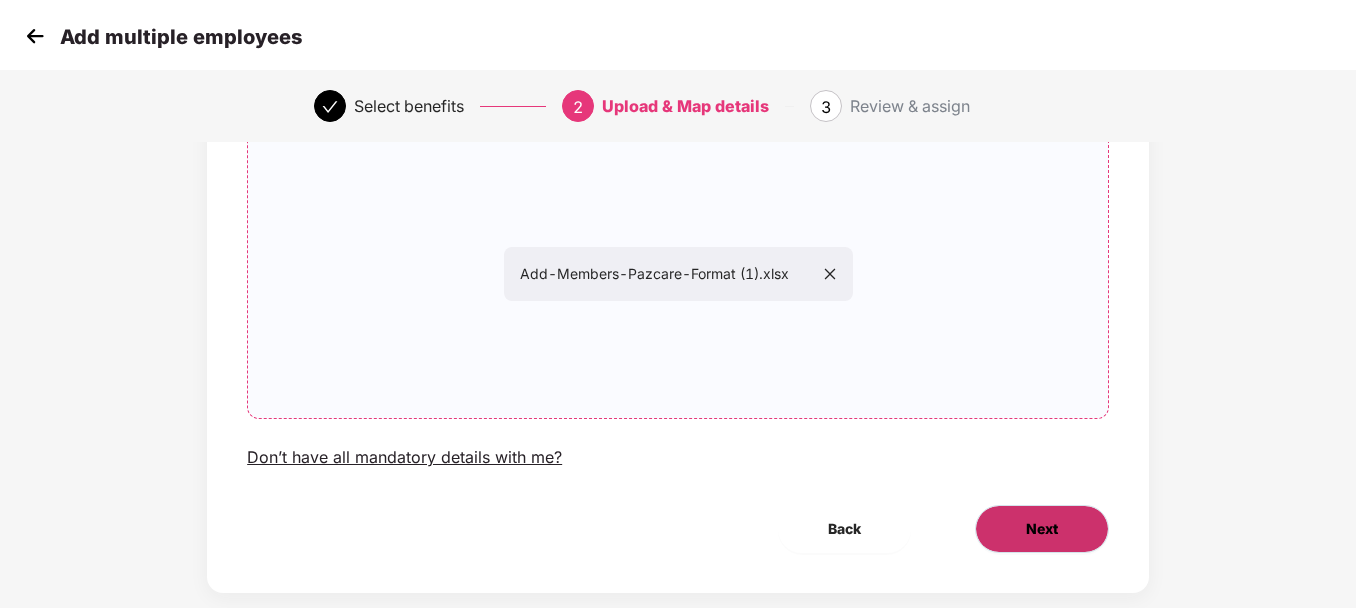 scroll, scrollTop: 0, scrollLeft: 0, axis: both 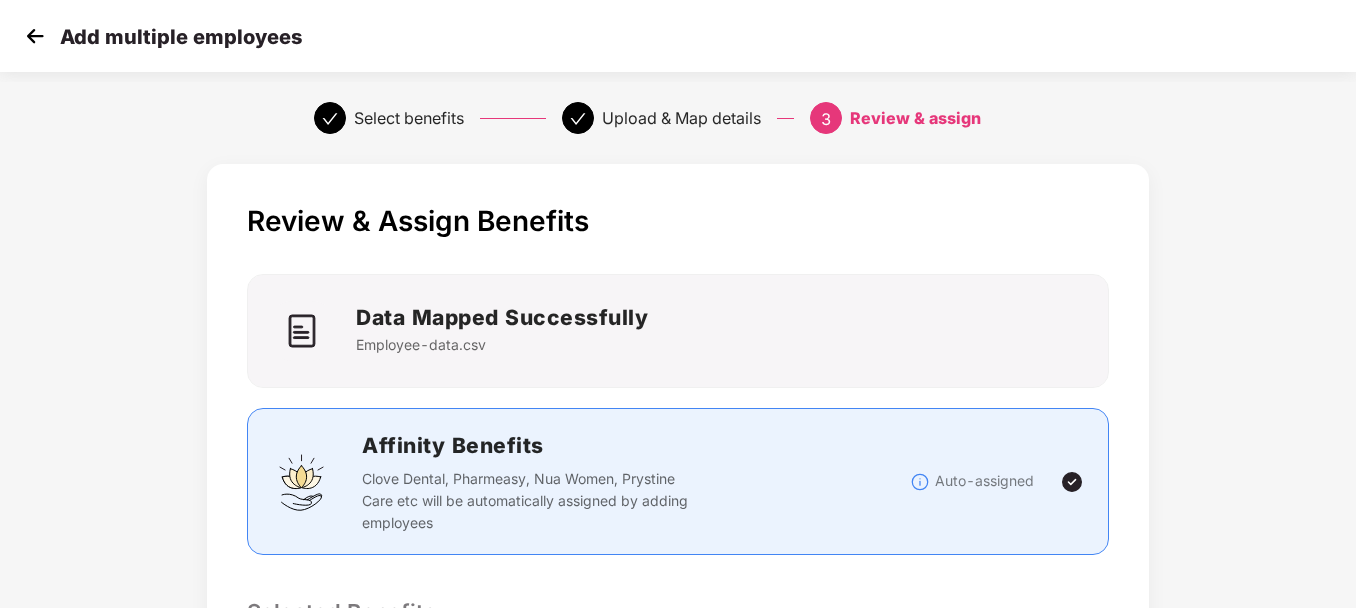 click on "Review & Assign Benefits Data Mapped Successfully Employee-data.csv Affinity Benefits Clove Dental, Pharmeasy, Nua Women, Prystine Care etc will be automatically assigned by adding employees Auto-assigned Selected Benefits Group Health Insurance Covers  Employee, spouse, children Policy No. -  550000/48/2026/380 Sum Insured ₹2,00,000 Email preference Send Onboarding Email If you plan to send this email later, you can send it using the ‘Reminder’ button on the Employees Tab Back Submit" at bounding box center (678, 645) 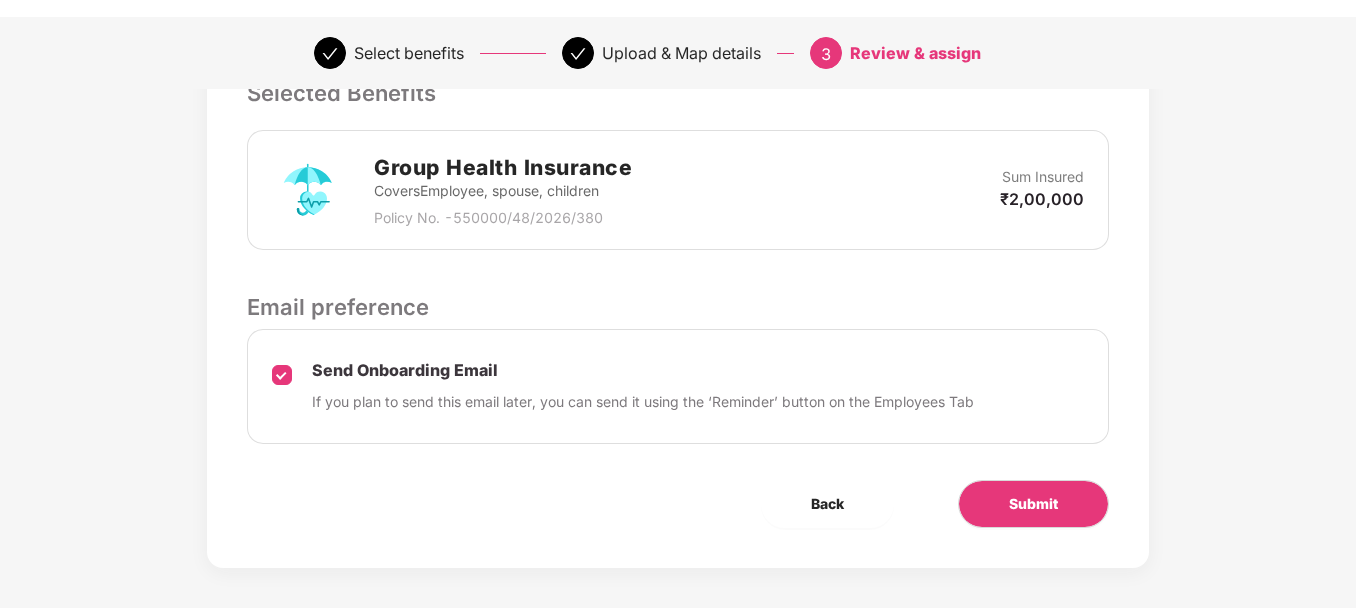scroll, scrollTop: 520, scrollLeft: 0, axis: vertical 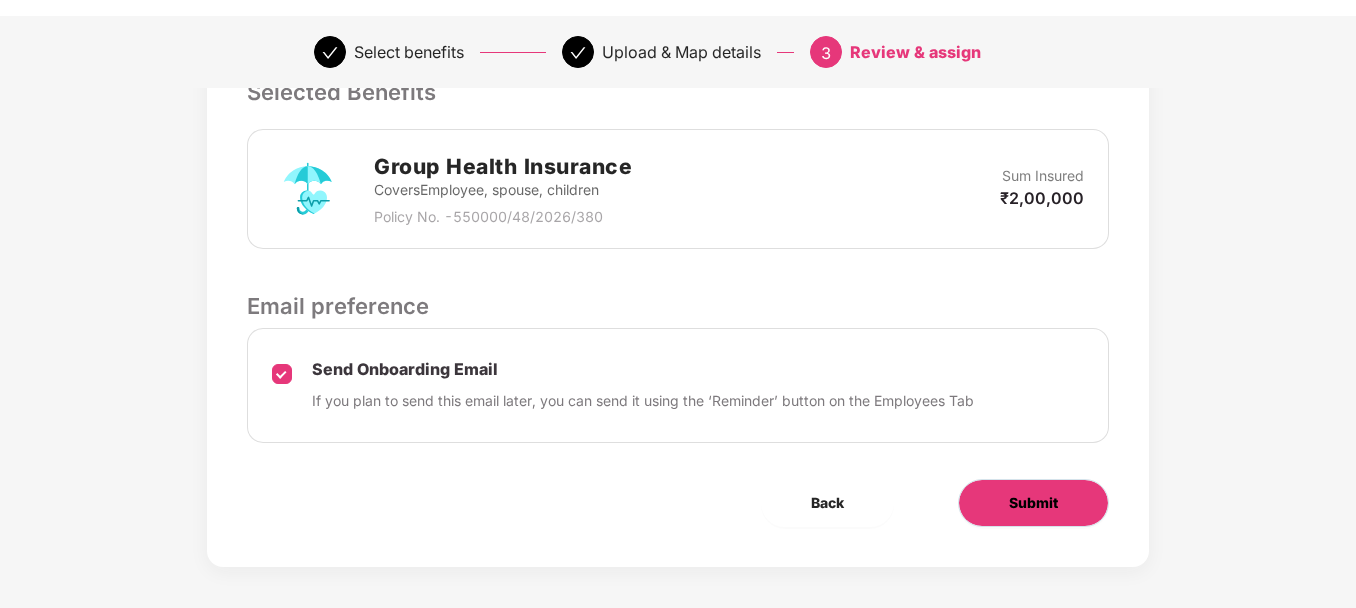 click on "Submit" at bounding box center (1033, 503) 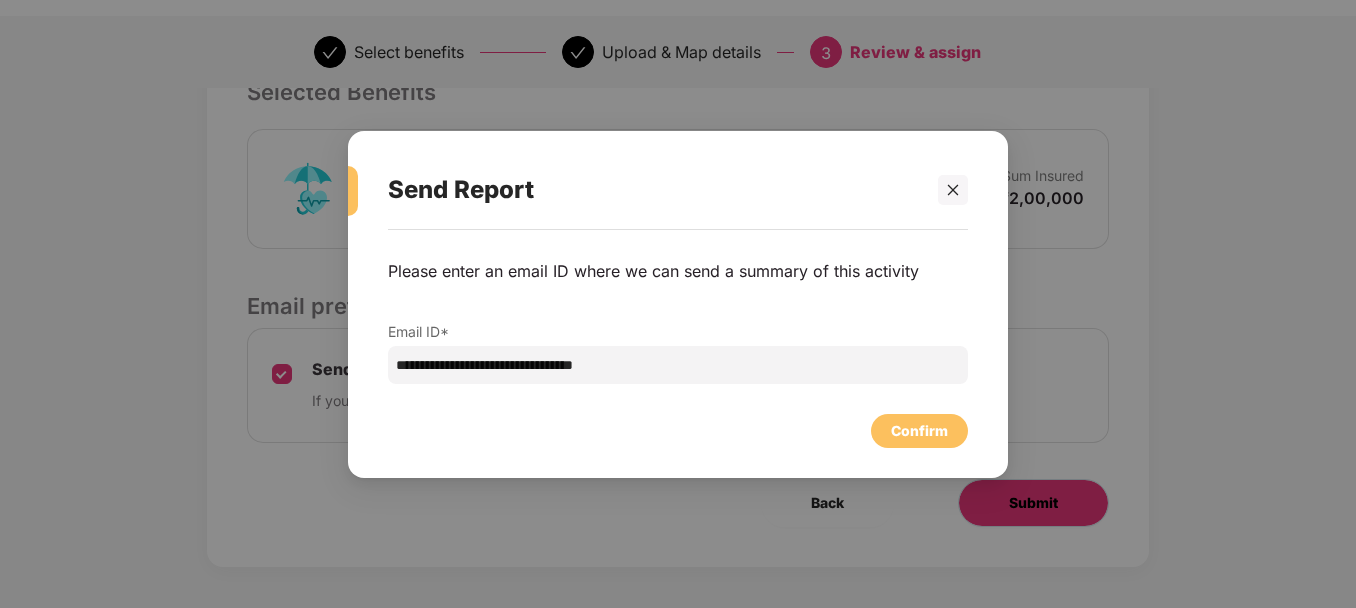 scroll, scrollTop: 0, scrollLeft: 0, axis: both 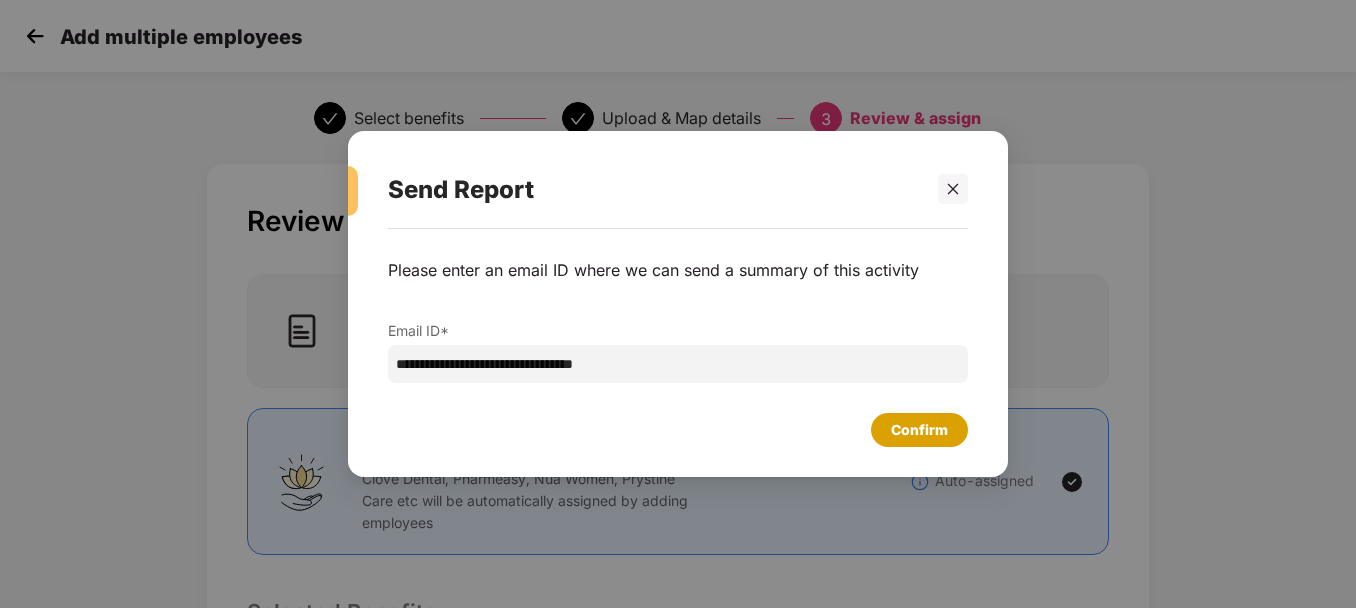 click on "Confirm" at bounding box center (919, 430) 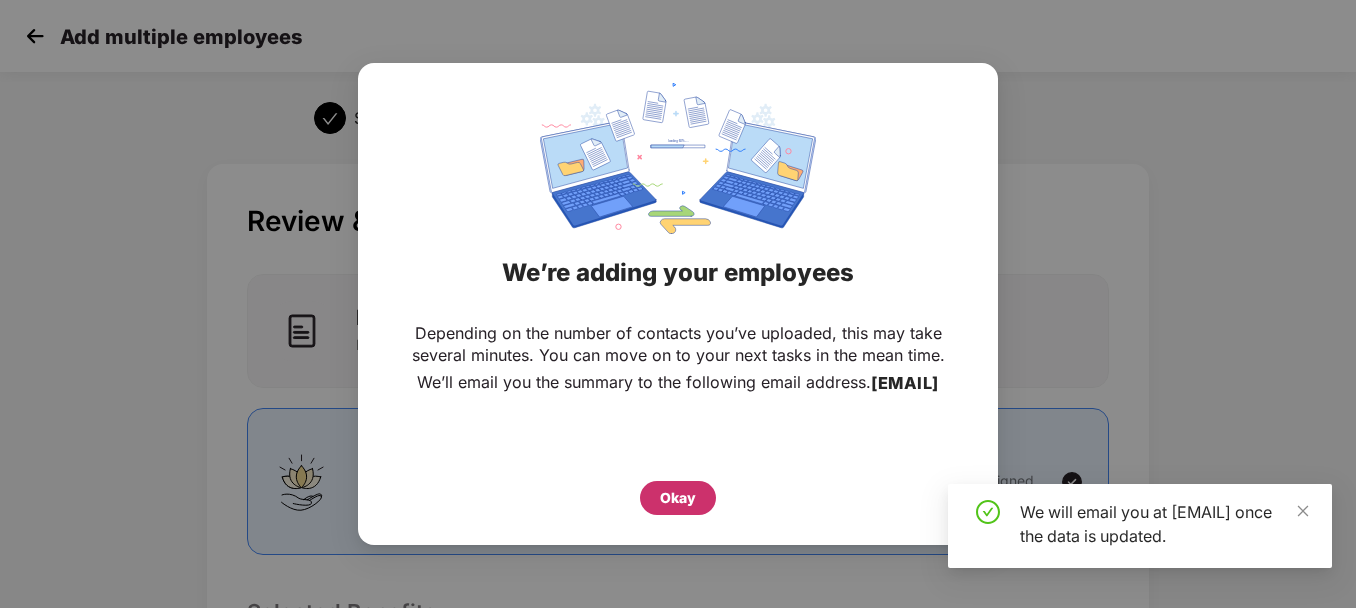 click on "Okay" at bounding box center [678, 498] 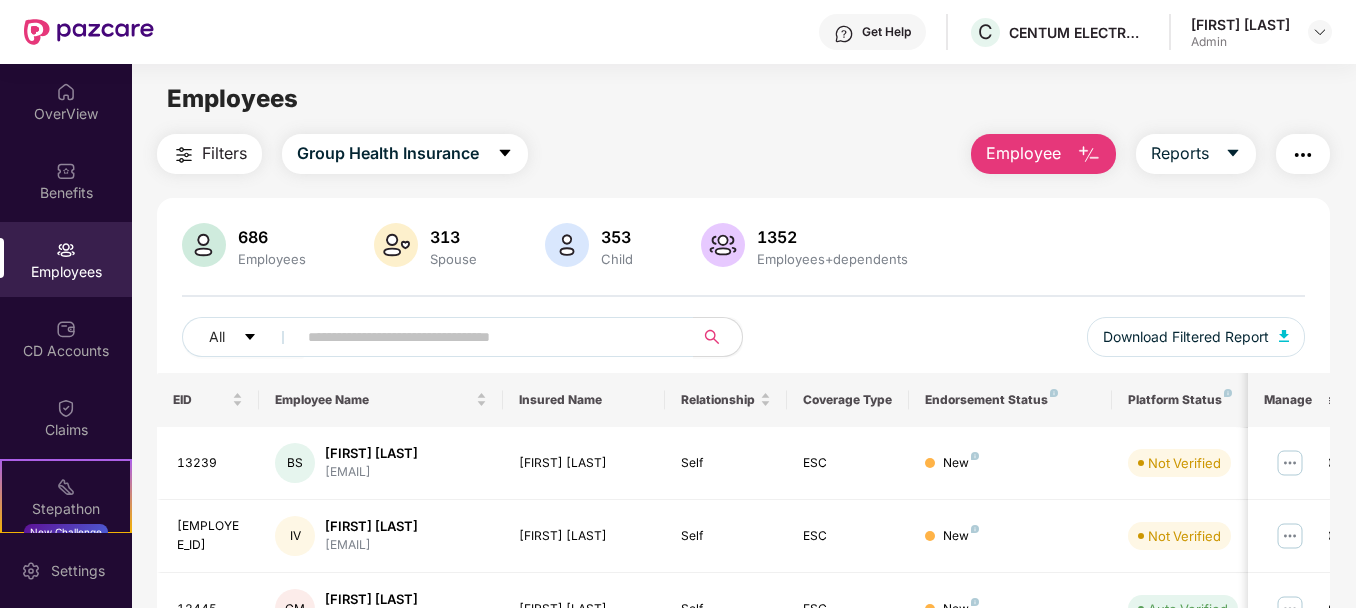 click at bounding box center (1089, 155) 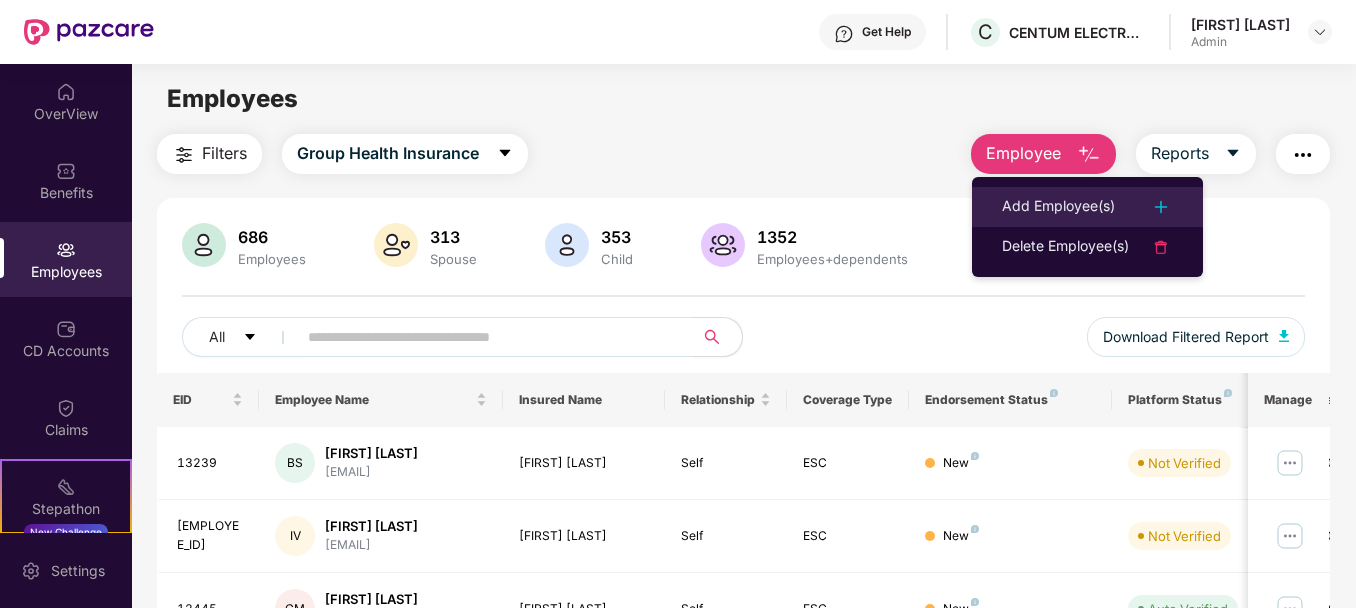click on "Add Employee(s)" at bounding box center [1058, 207] 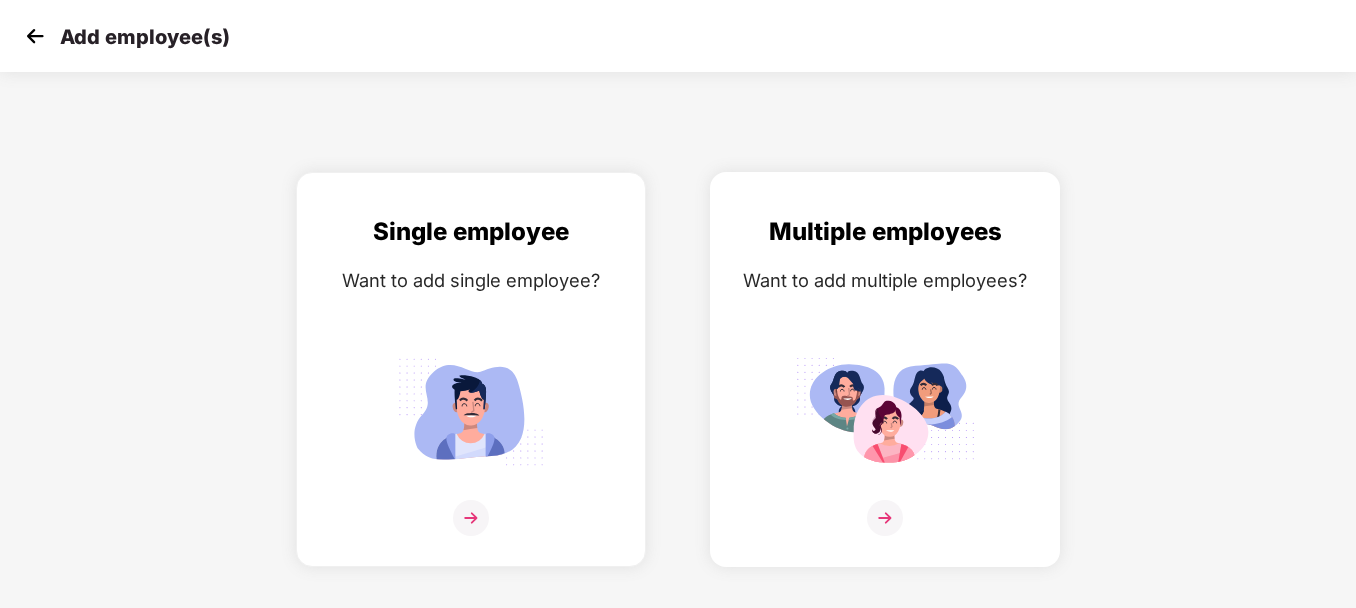 click on "Want to add multiple employees?" at bounding box center (885, 280) 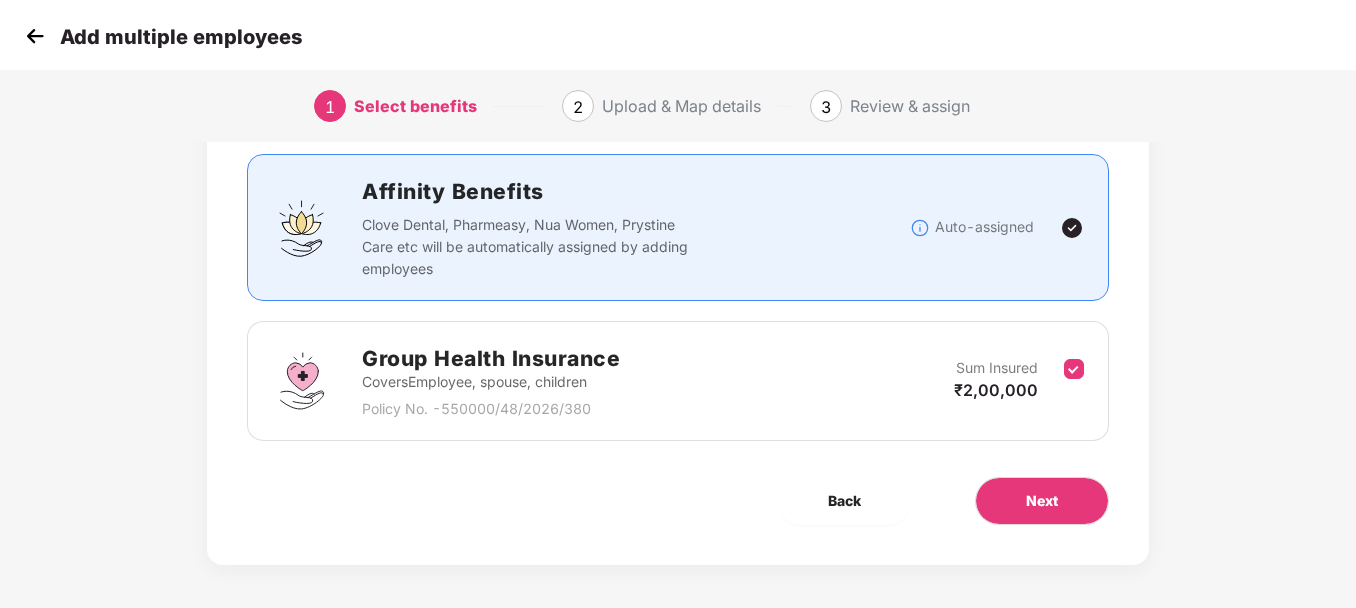 scroll, scrollTop: 131, scrollLeft: 0, axis: vertical 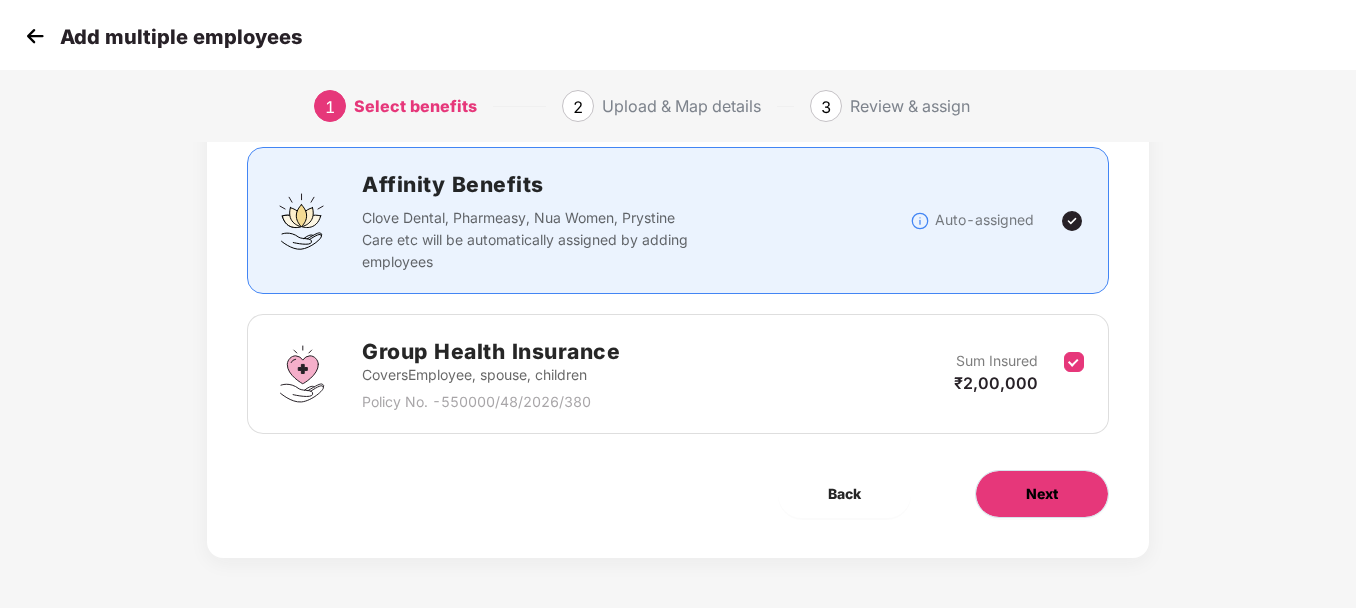 click on "Next" at bounding box center (1042, 494) 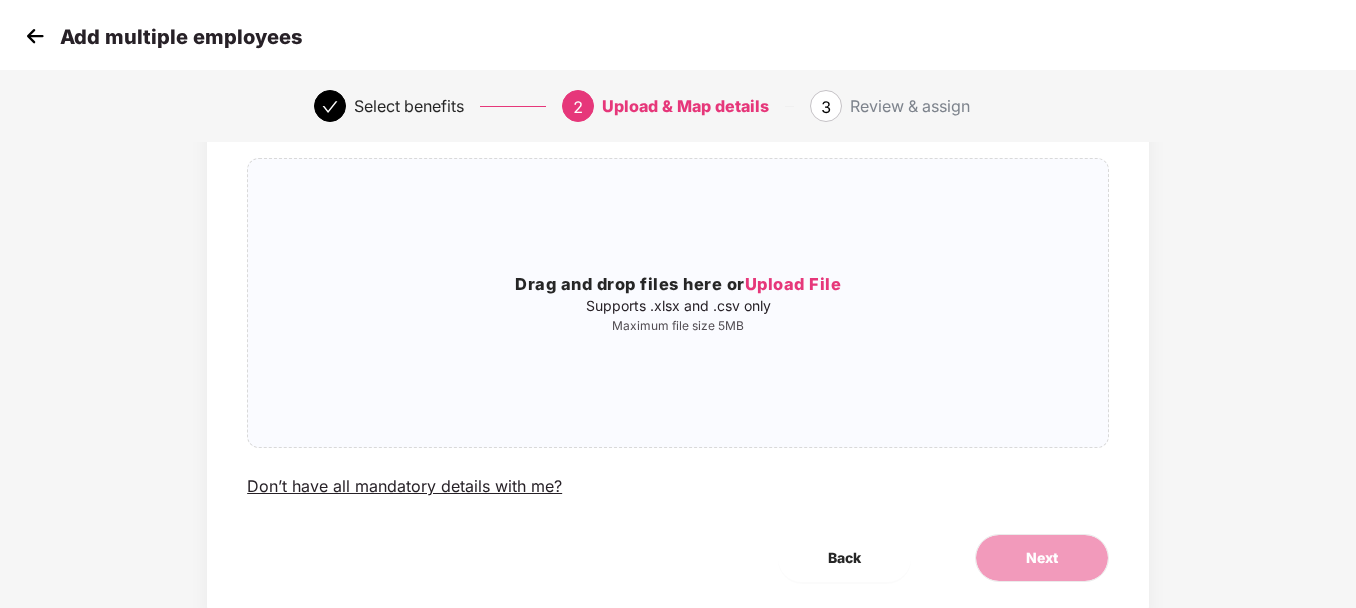 scroll, scrollTop: 0, scrollLeft: 0, axis: both 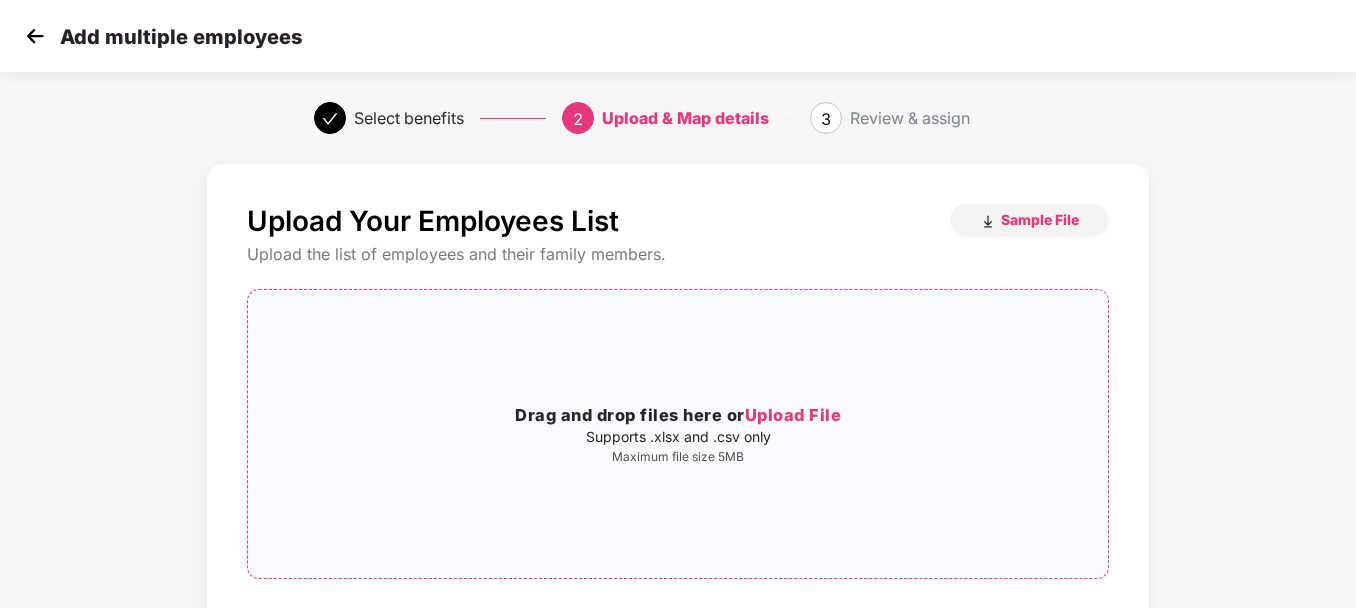 click on "Supports .xlsx and .csv only" at bounding box center [678, 437] 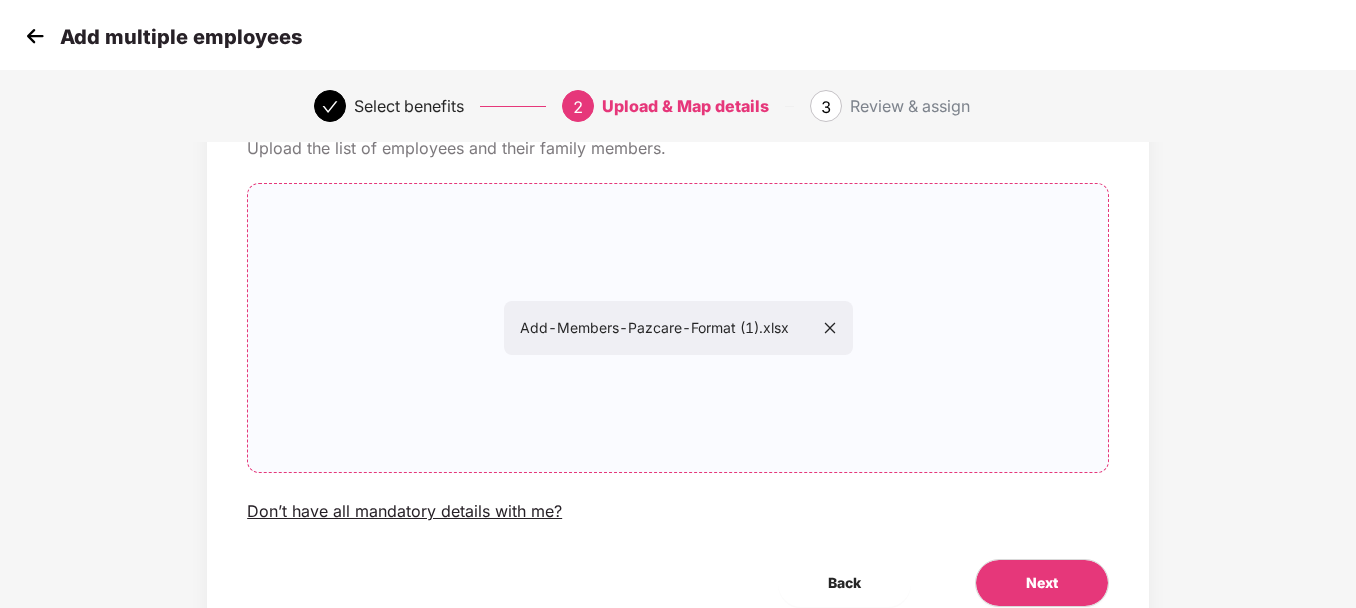 scroll, scrollTop: 195, scrollLeft: 0, axis: vertical 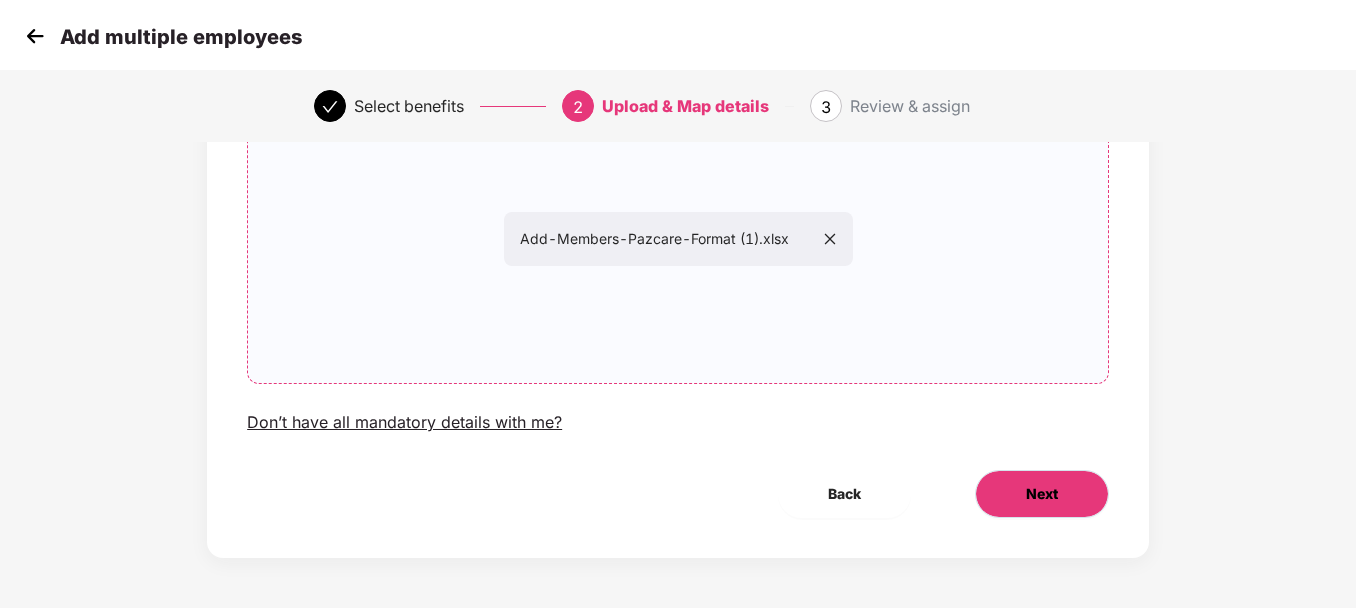 click on "Next" at bounding box center [1042, 494] 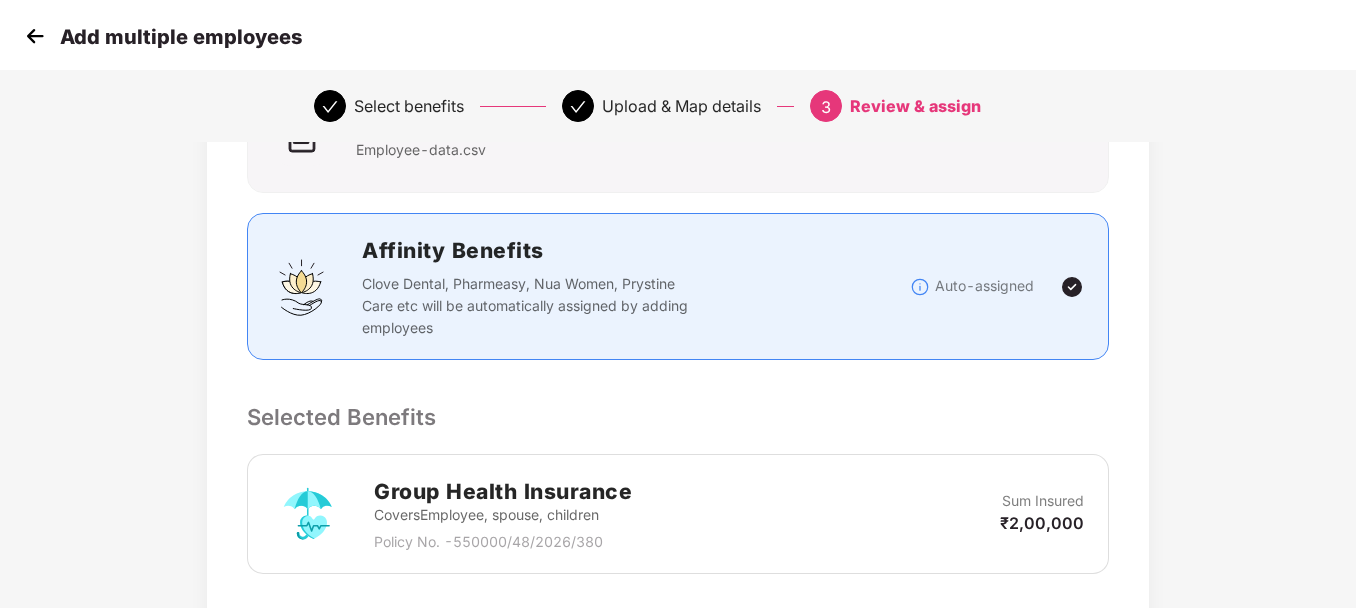 scroll, scrollTop: 0, scrollLeft: 0, axis: both 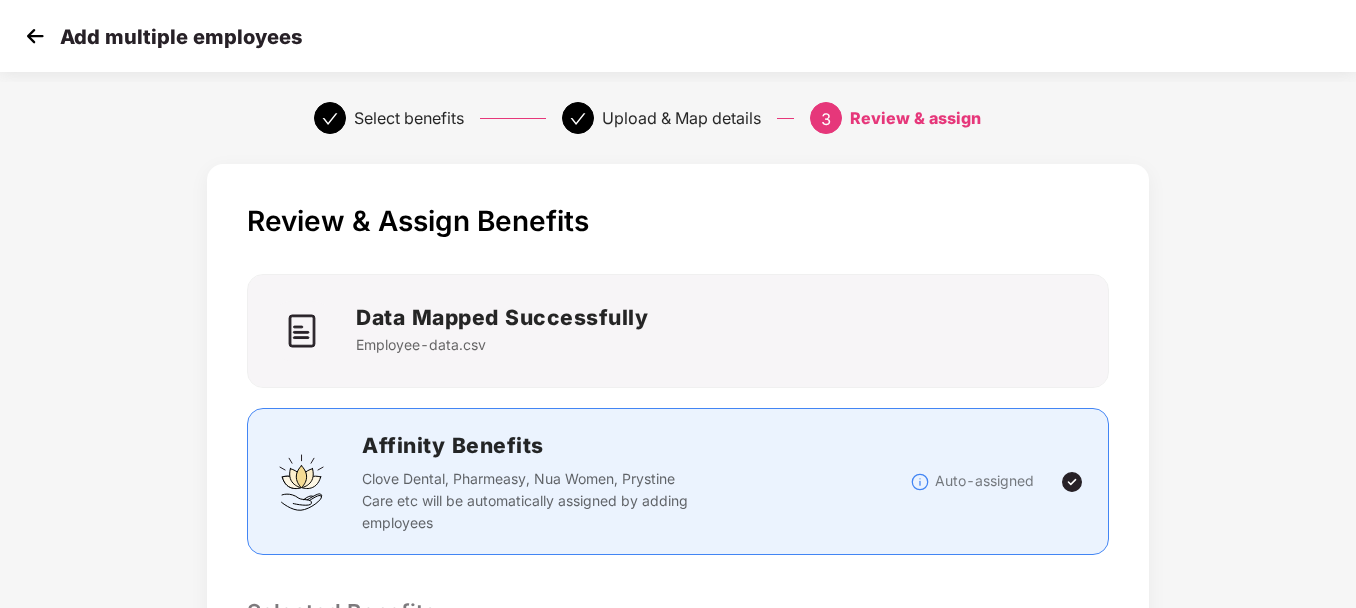 click on "Review & Assign Benefits Data Mapped Successfully Employee-data.csv Affinity Benefits Clove Dental, Pharmeasy, Nua Women, Prystine Care etc will be automatically assigned by adding employees Auto-assigned Selected Benefits Group Health Insurance Covers  Employee, spouse, children Policy No. -  550000/48/2026/380 Sum Insured ₹2,00,000 Email preference Send Onboarding Email If you plan to send this email later, you can send it using the ‘Reminder’ button on the Employees Tab Back Submit" at bounding box center [678, 645] 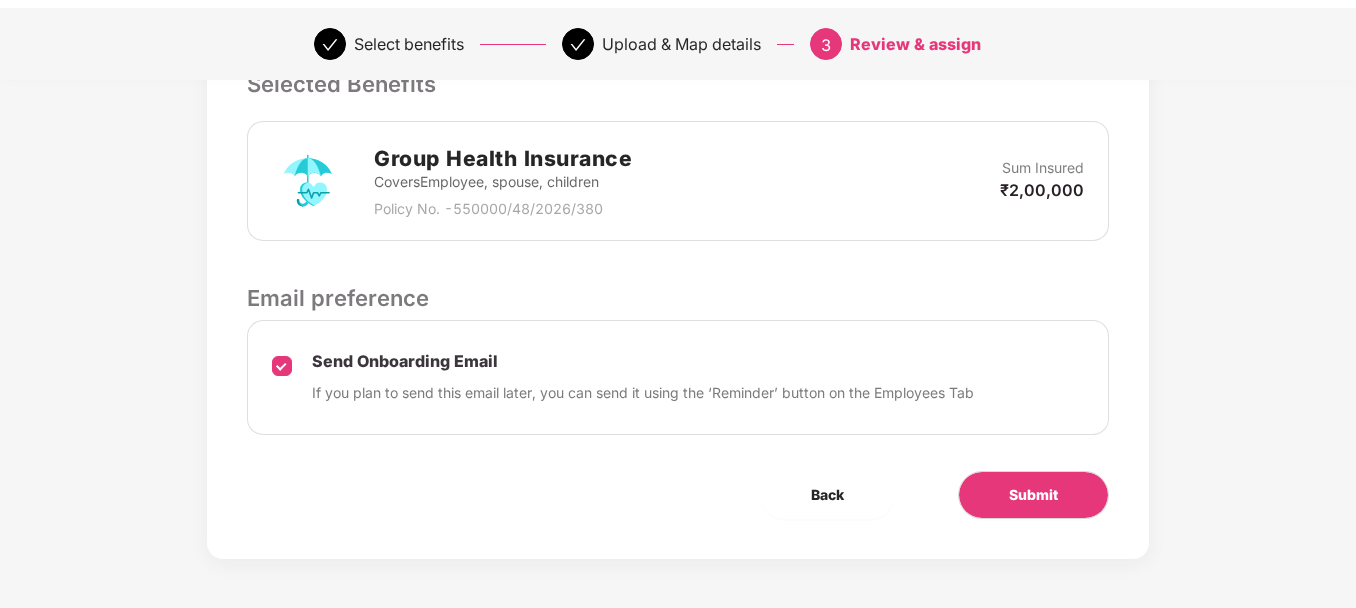 scroll, scrollTop: 529, scrollLeft: 0, axis: vertical 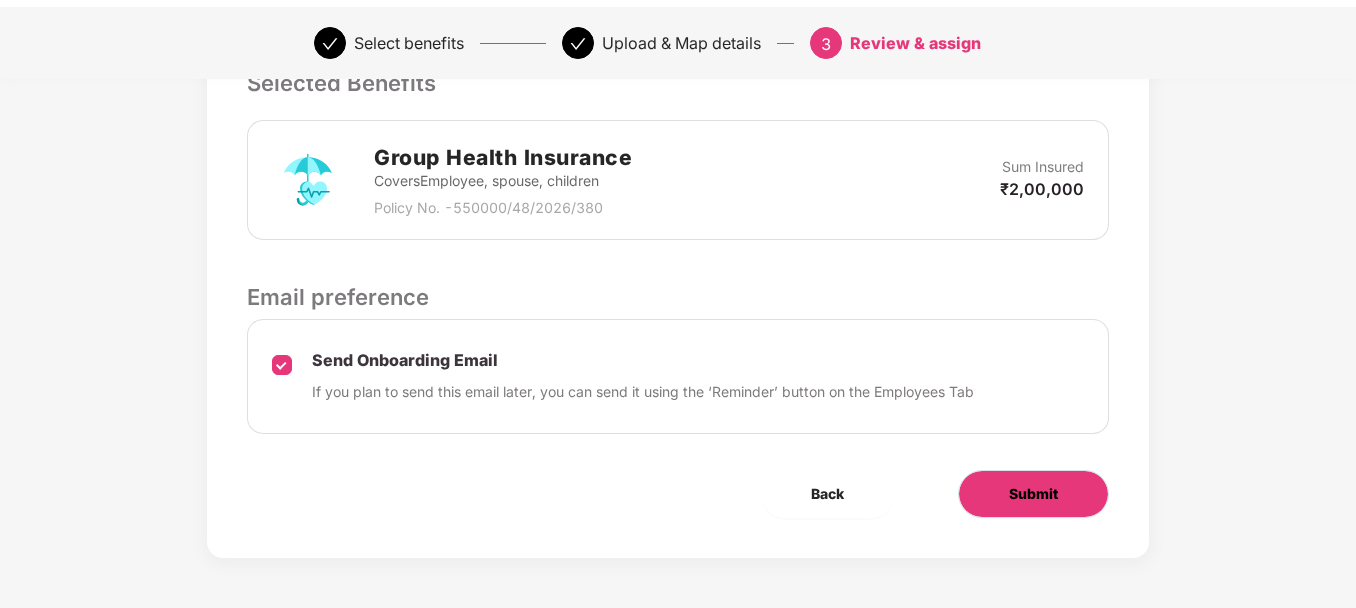 click on "Submit" at bounding box center (1033, 494) 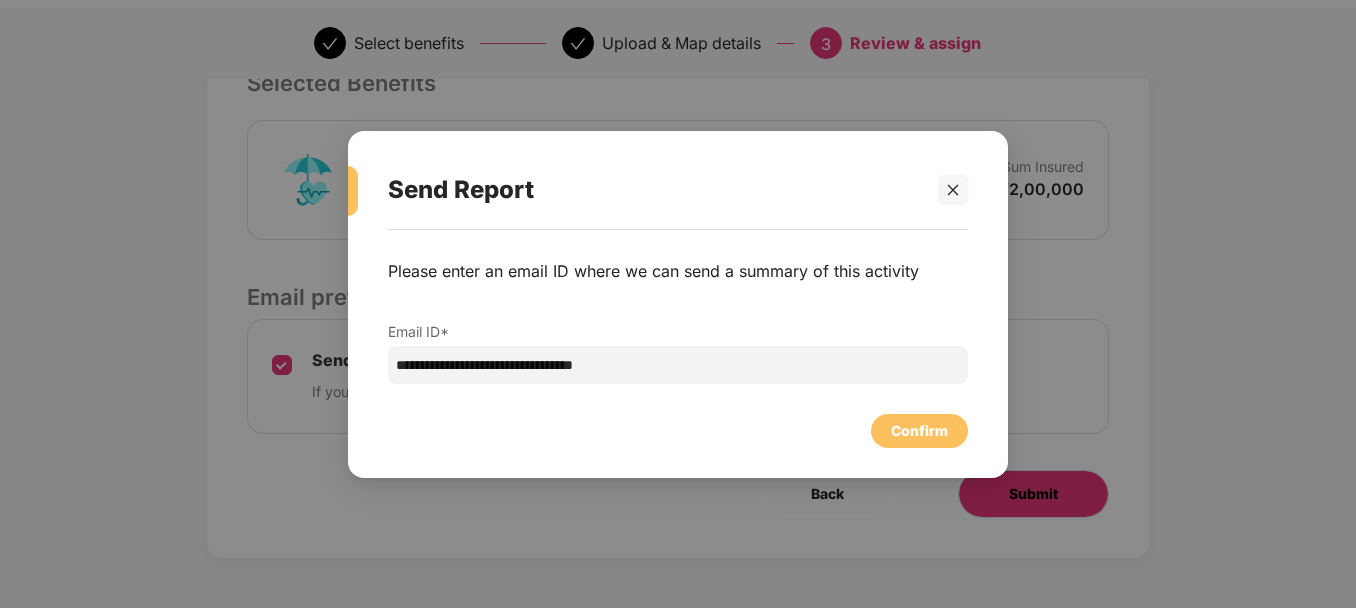 scroll, scrollTop: 0, scrollLeft: 0, axis: both 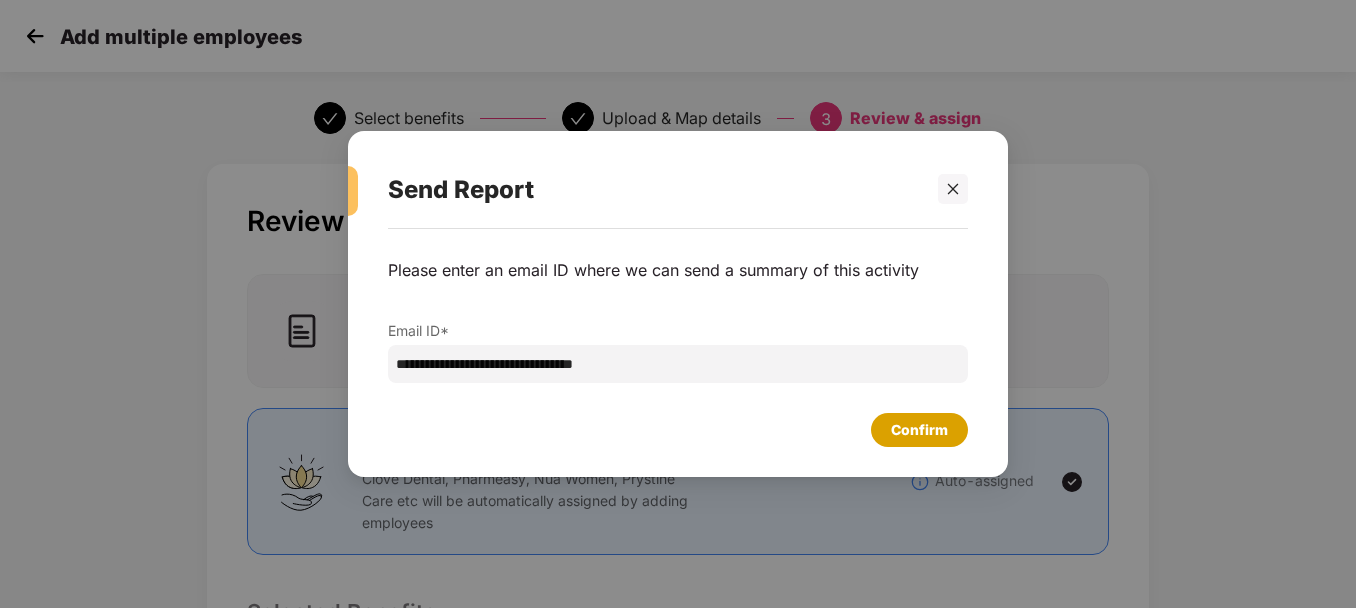 click on "Confirm" at bounding box center (919, 430) 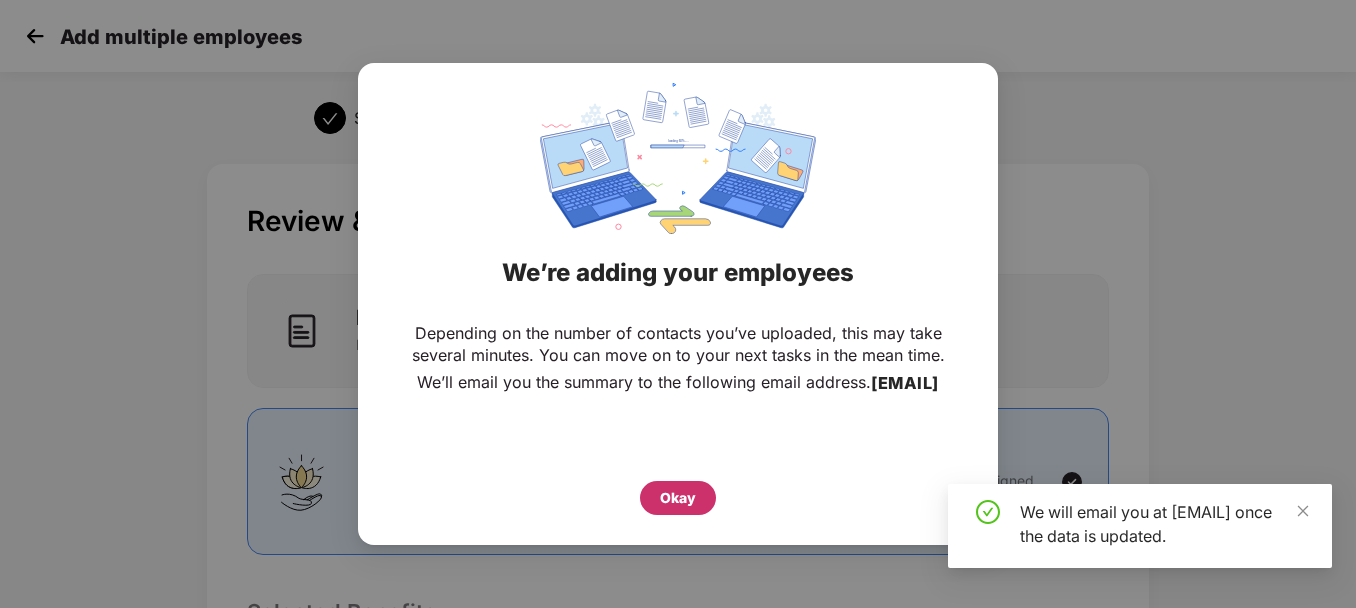 click on "Okay" at bounding box center [678, 498] 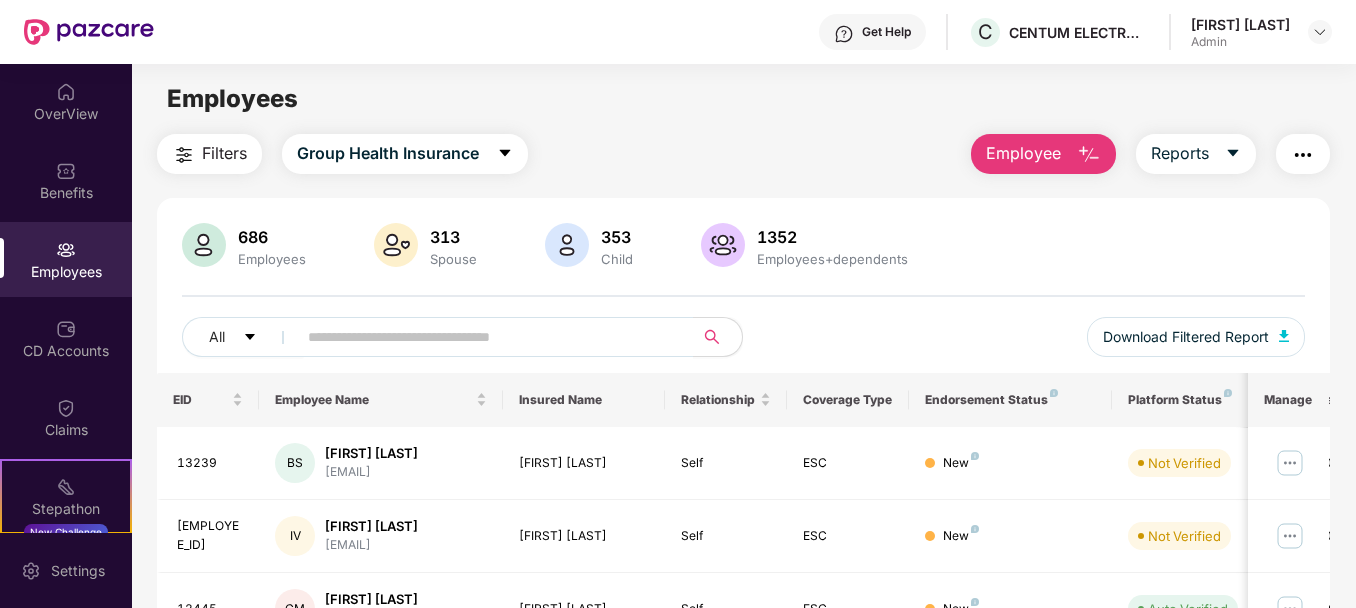 click on "Employee" at bounding box center (1023, 153) 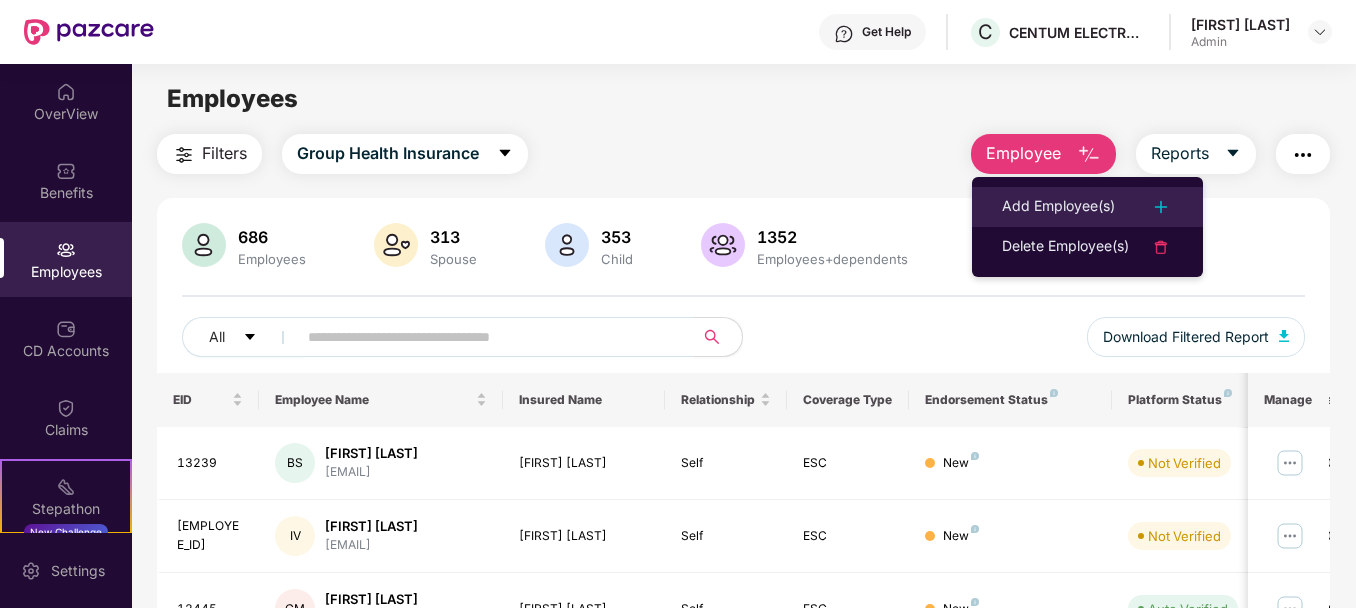 click on "Add Employee(s)" at bounding box center [1058, 207] 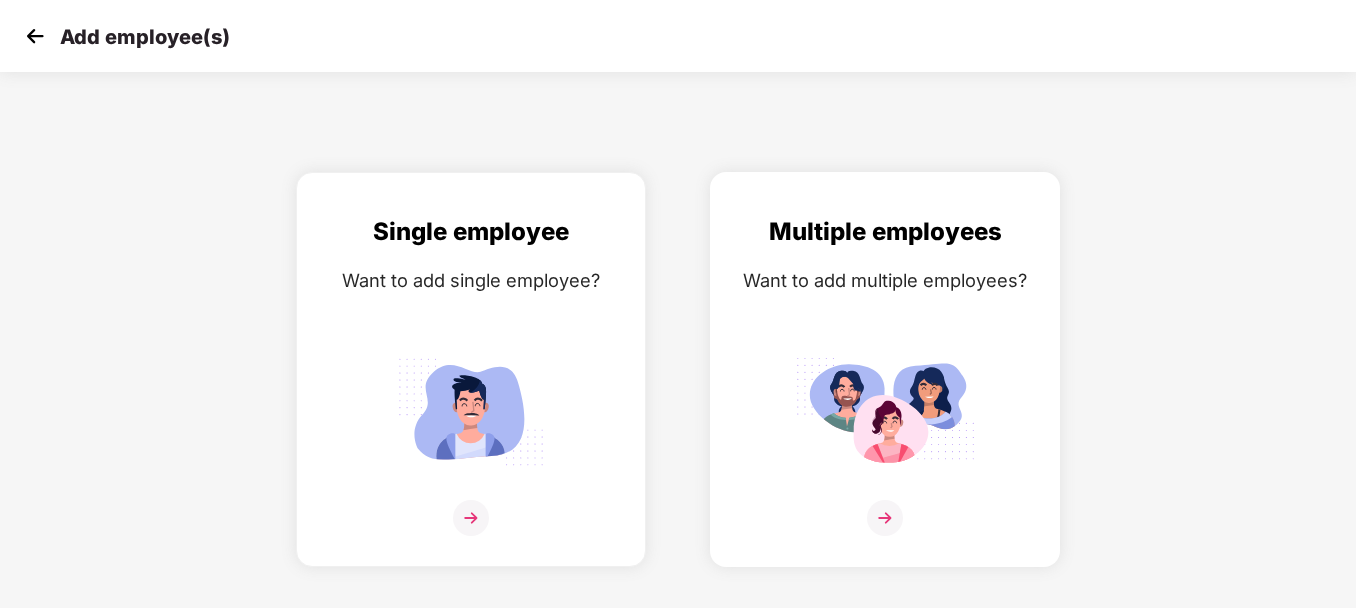 click on "Multiple employees Want to add multiple employees?" at bounding box center [885, 387] 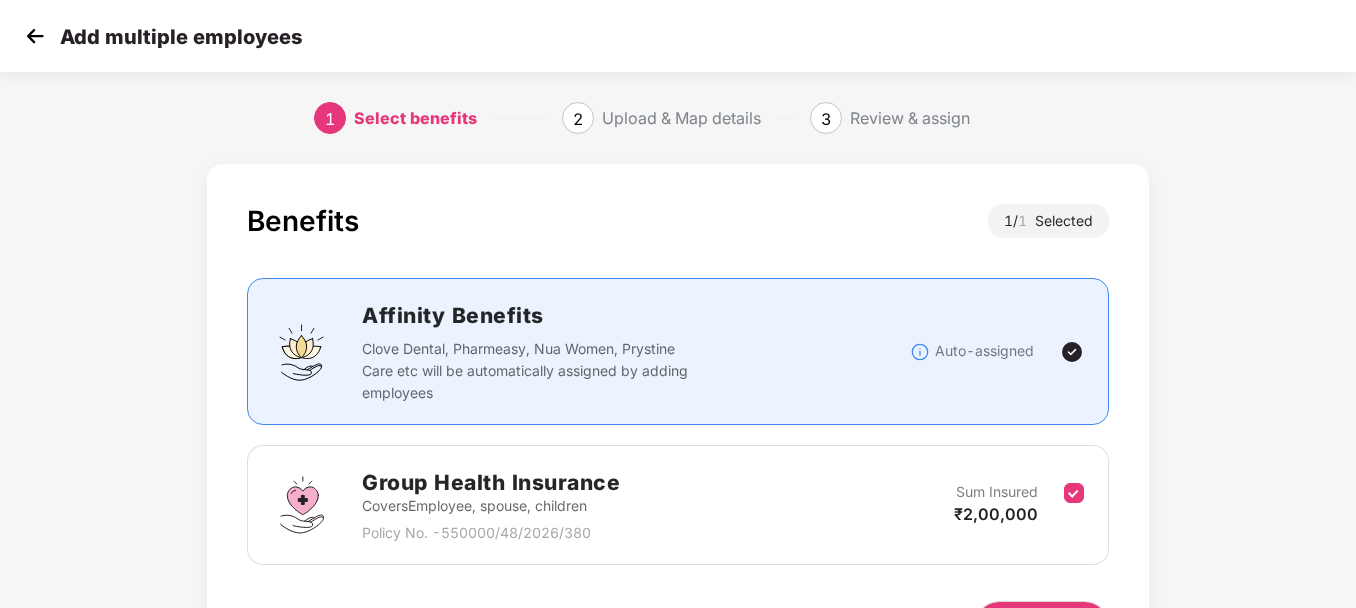 scroll, scrollTop: 131, scrollLeft: 0, axis: vertical 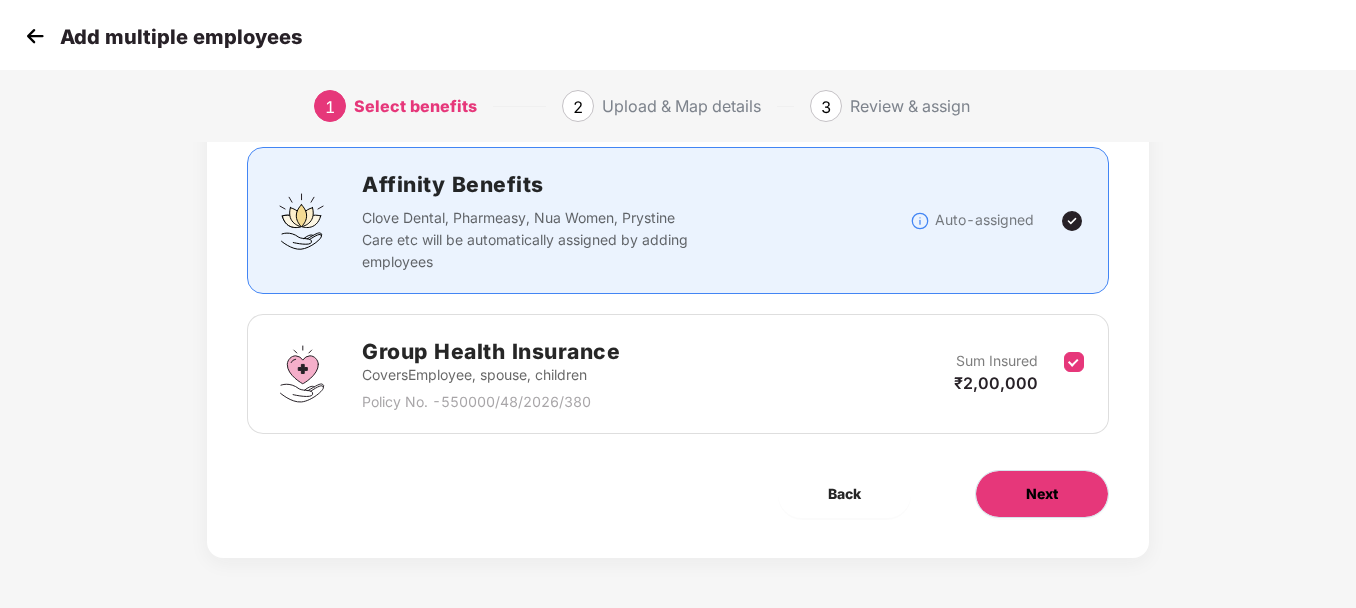 click on "Next" at bounding box center [1042, 494] 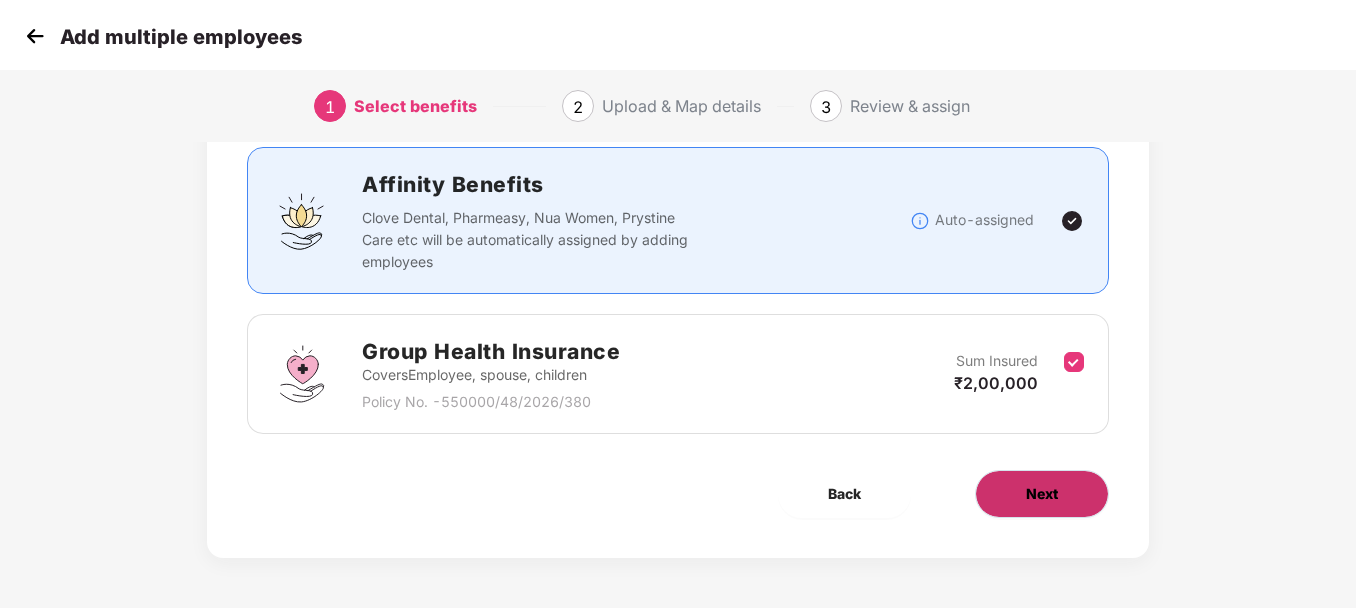 scroll, scrollTop: 0, scrollLeft: 0, axis: both 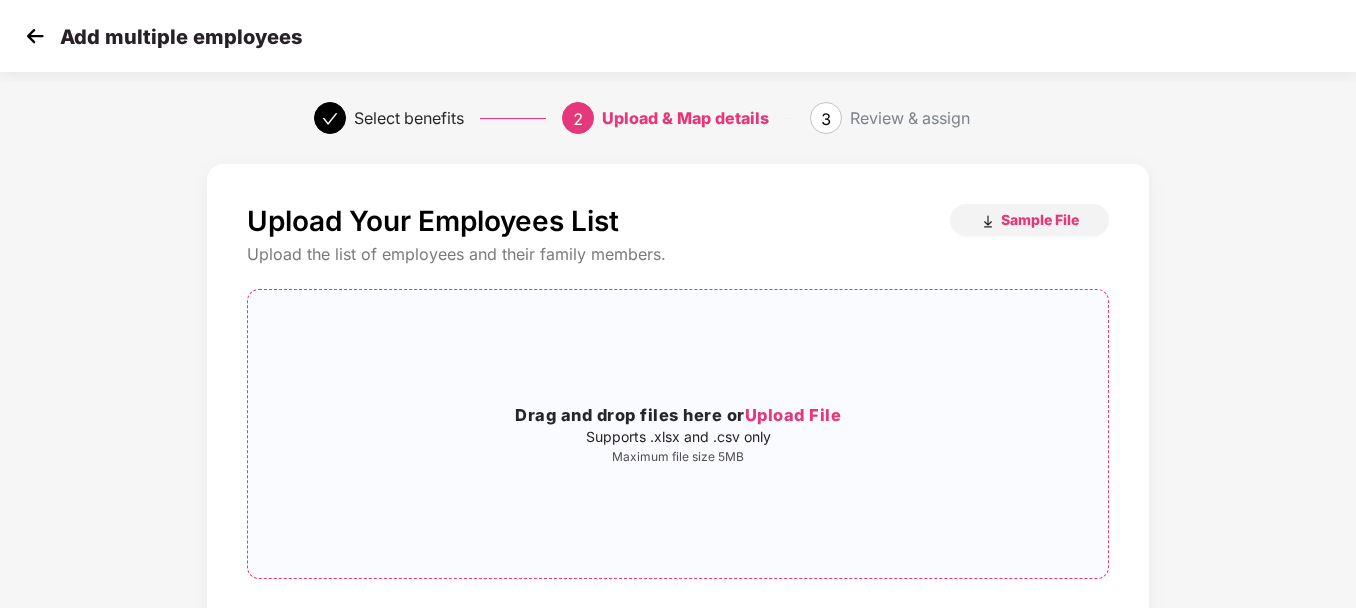 click on "Upload File" at bounding box center (793, 415) 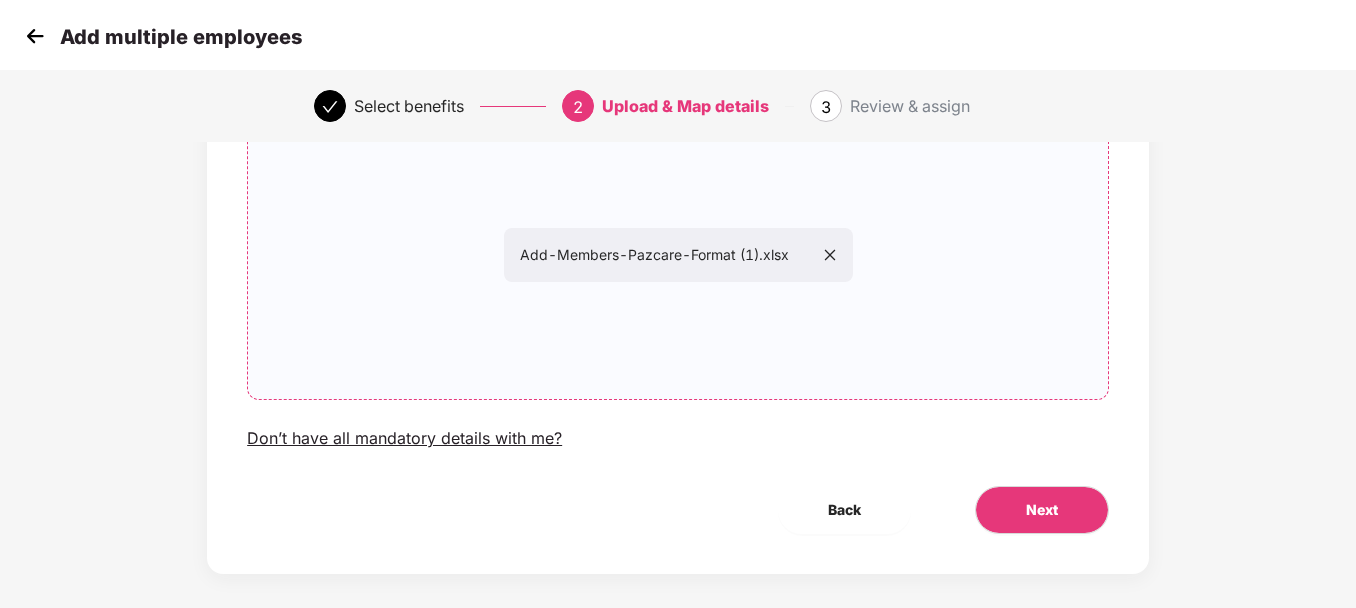 scroll, scrollTop: 187, scrollLeft: 0, axis: vertical 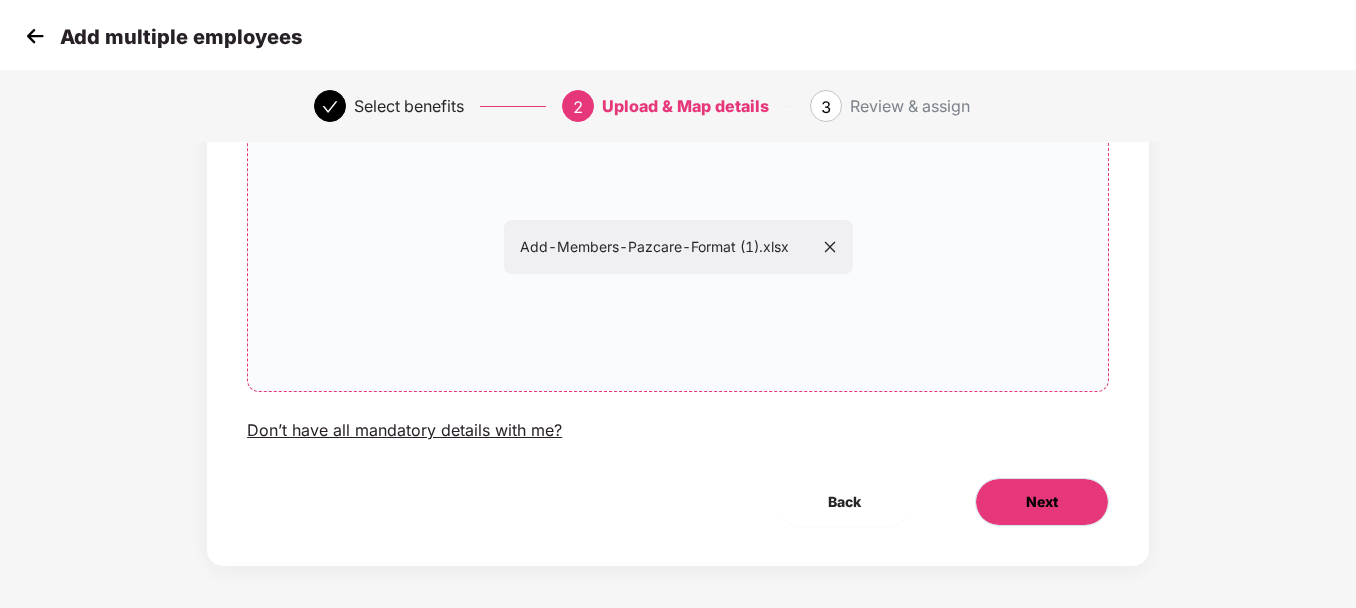 click on "Next" at bounding box center [1042, 502] 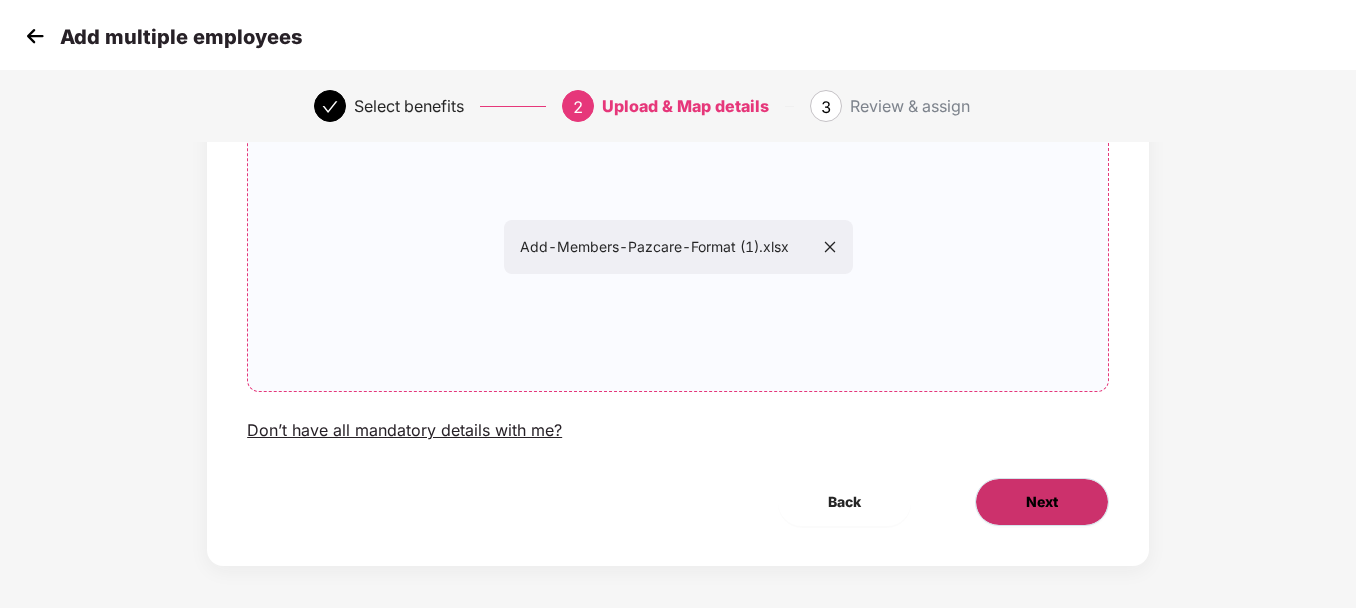 scroll, scrollTop: 0, scrollLeft: 0, axis: both 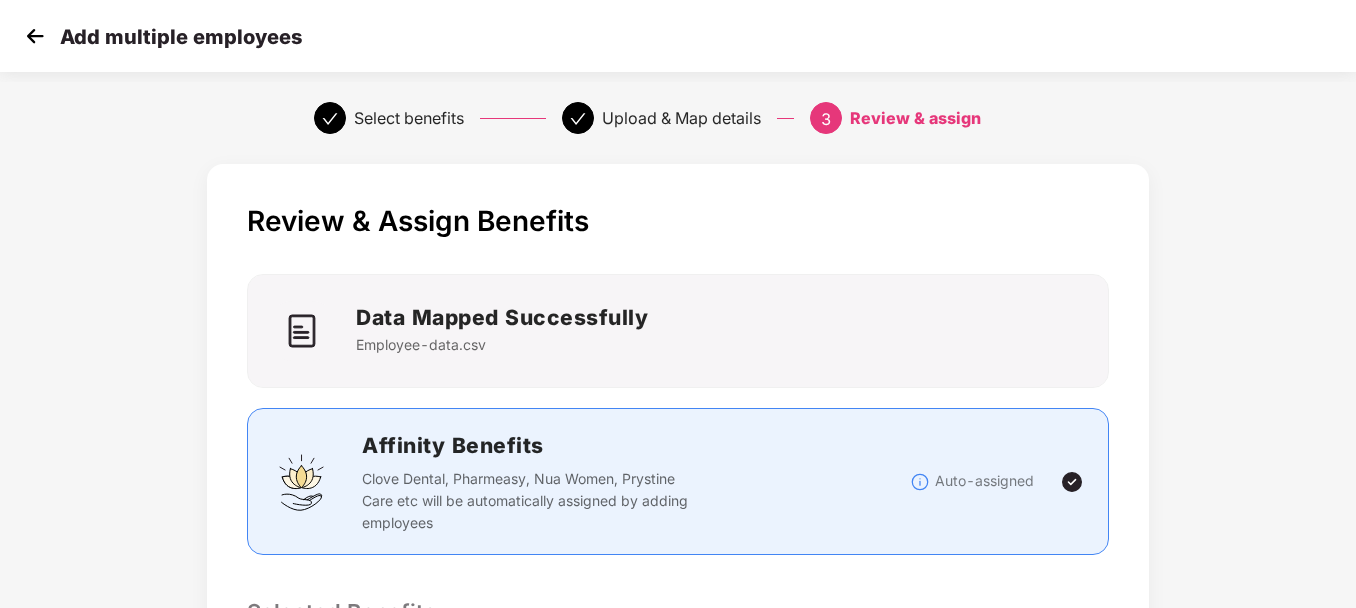 click on "Review & Assign Benefits Data Mapped Successfully Employee-data.csv Affinity Benefits Clove Dental, Pharmeasy, Nua Women, Prystine Care etc will be automatically assigned by adding employees Auto-assigned Selected Benefits Group Health Insurance Covers  Employee, spouse, children Policy No. -  550000/48/2026/380 Sum Insured ₹2,00,000 Email preference Send Onboarding Email If you plan to send this email later, you can send it using the ‘Reminder’ button on the Employees Tab Back Submit" at bounding box center (678, 645) 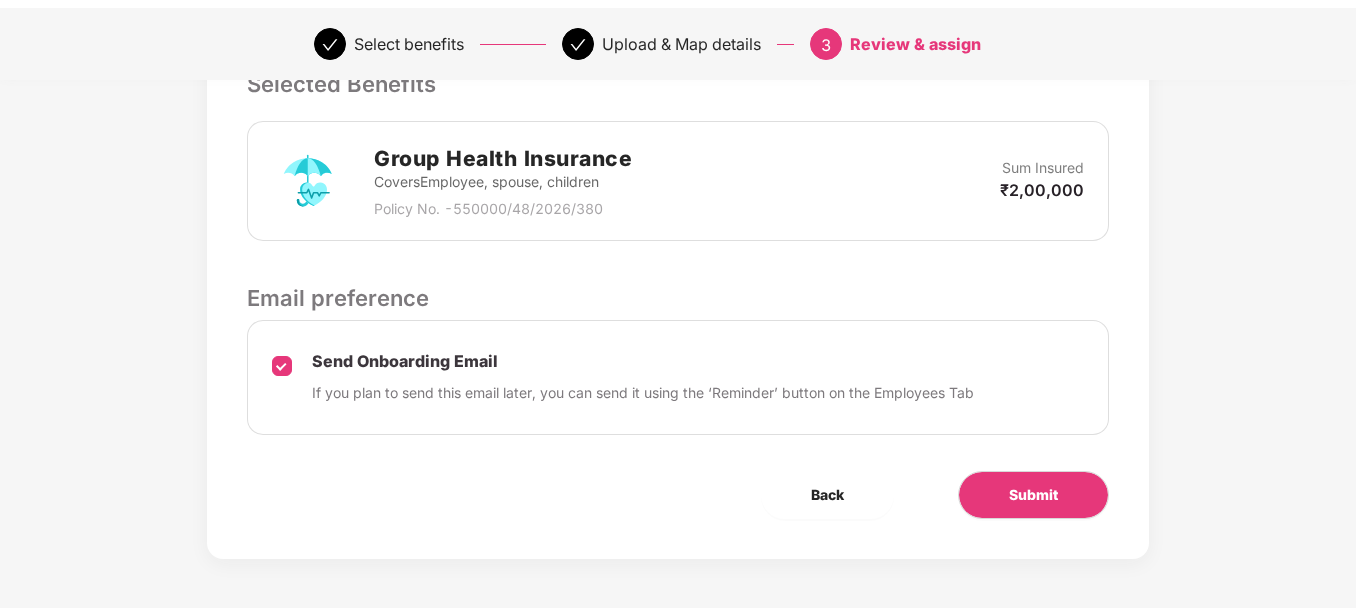 scroll, scrollTop: 529, scrollLeft: 0, axis: vertical 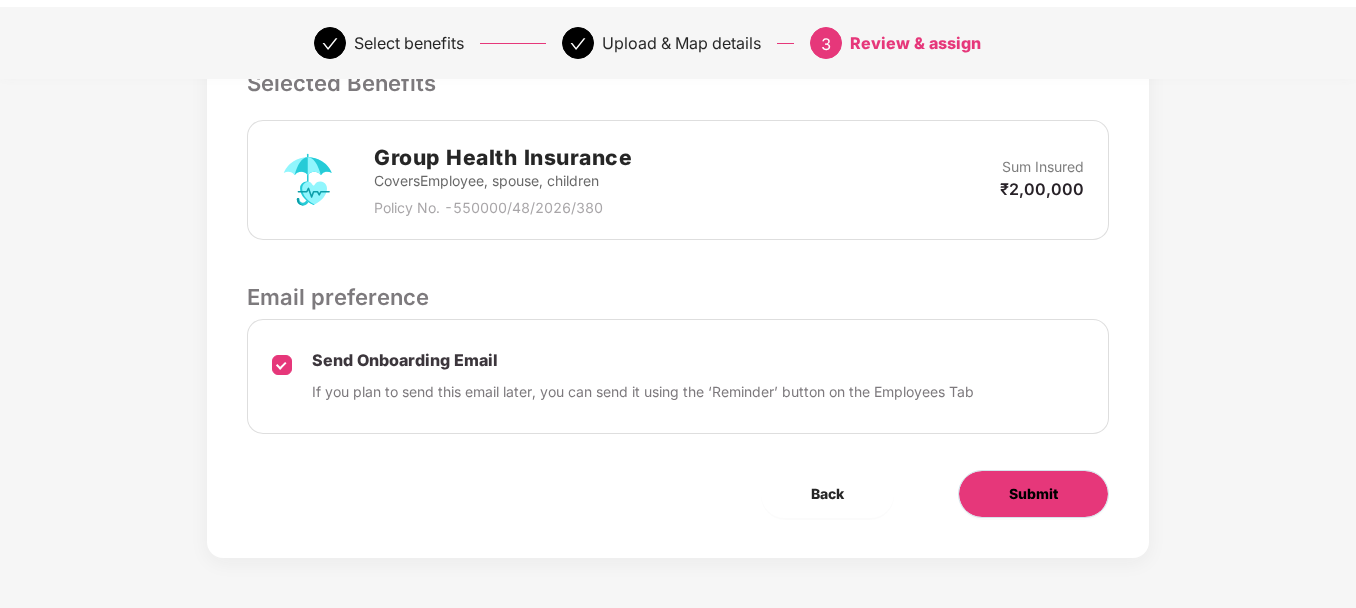 click on "Submit" at bounding box center (1033, 494) 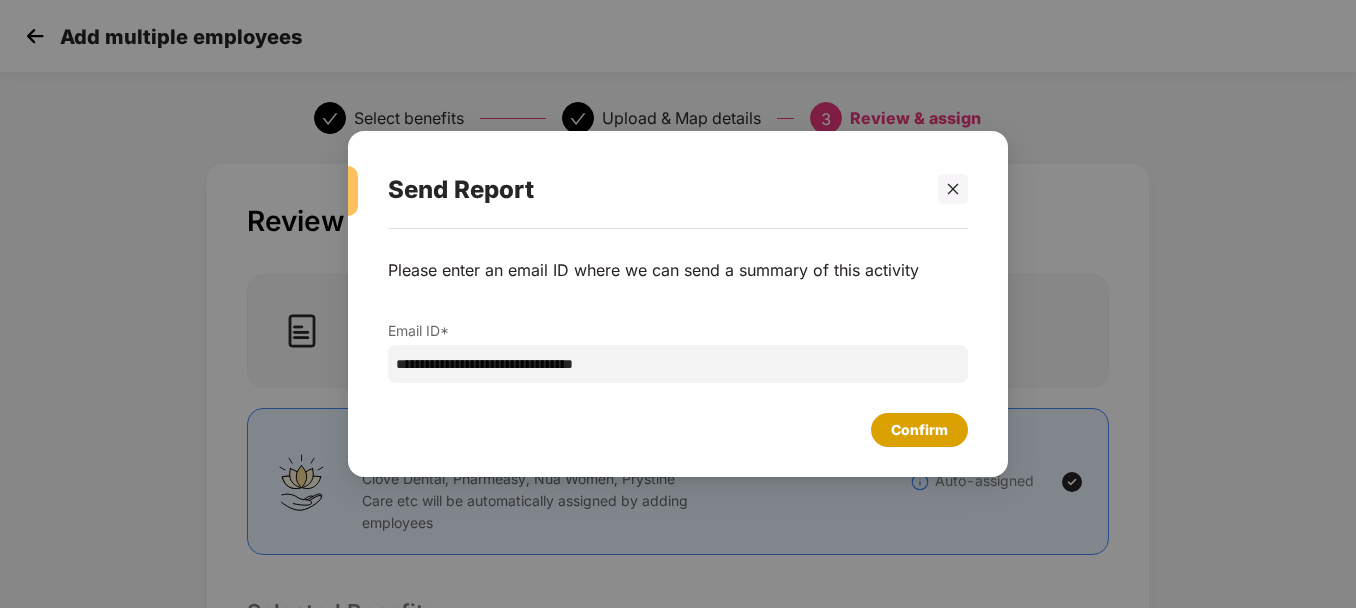 click on "Confirm" at bounding box center [919, 430] 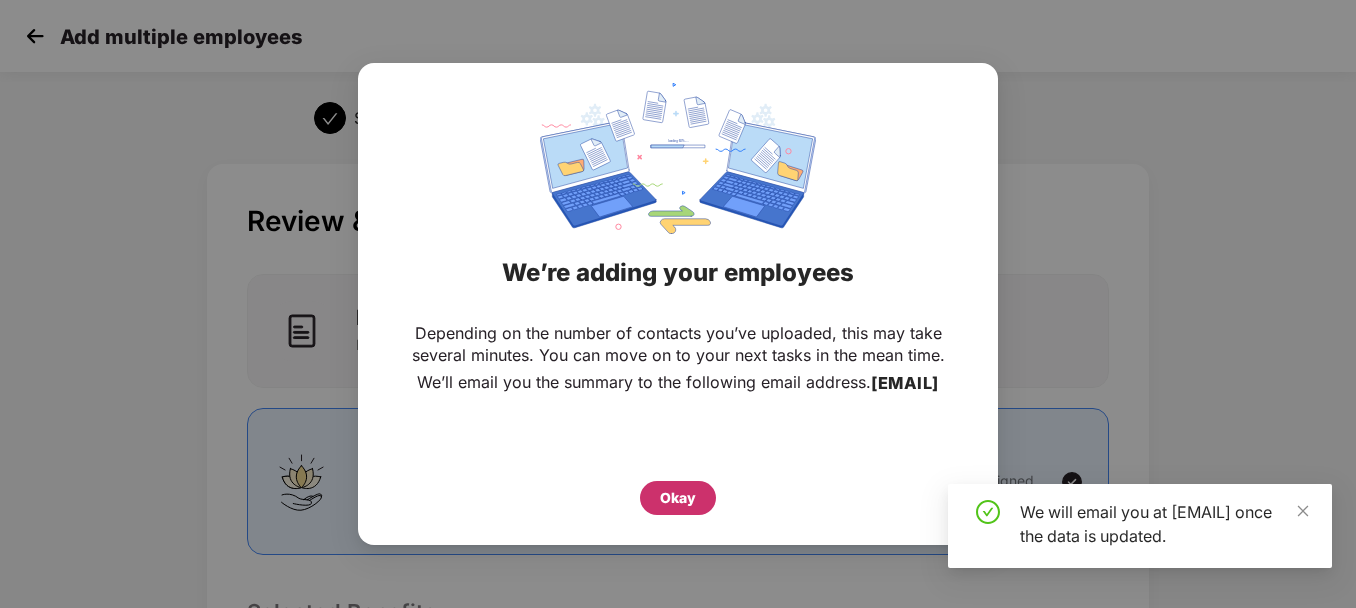 click on "Okay" at bounding box center (678, 498) 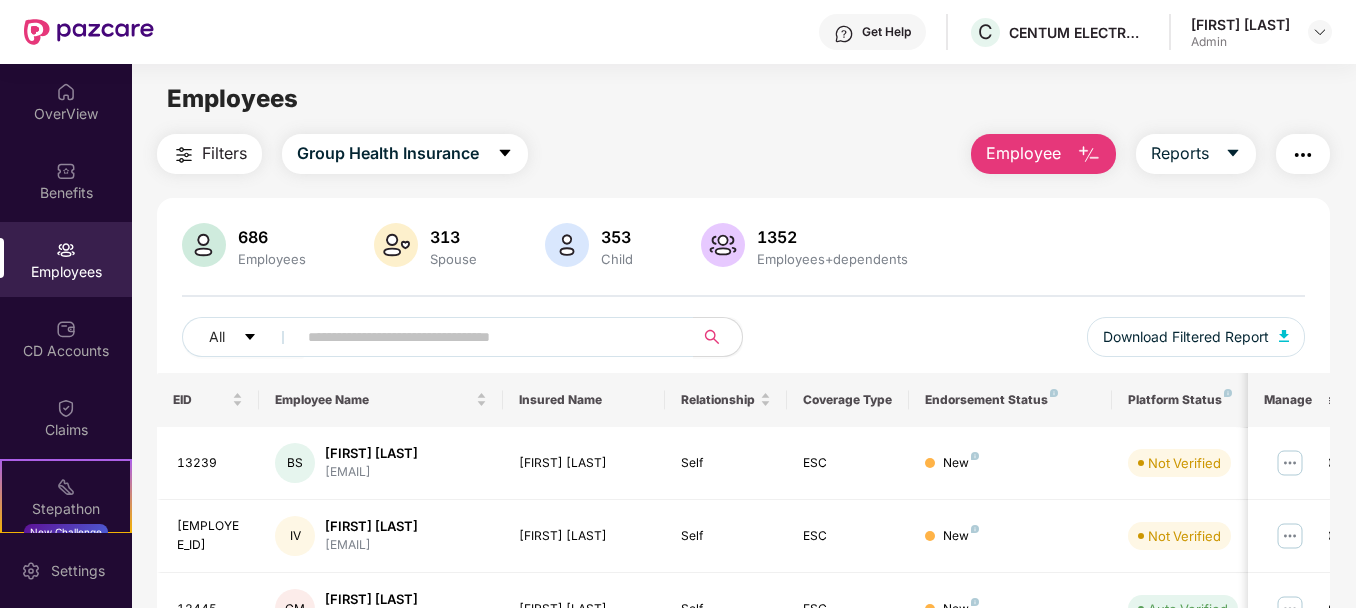click on "Employee" at bounding box center (1023, 153) 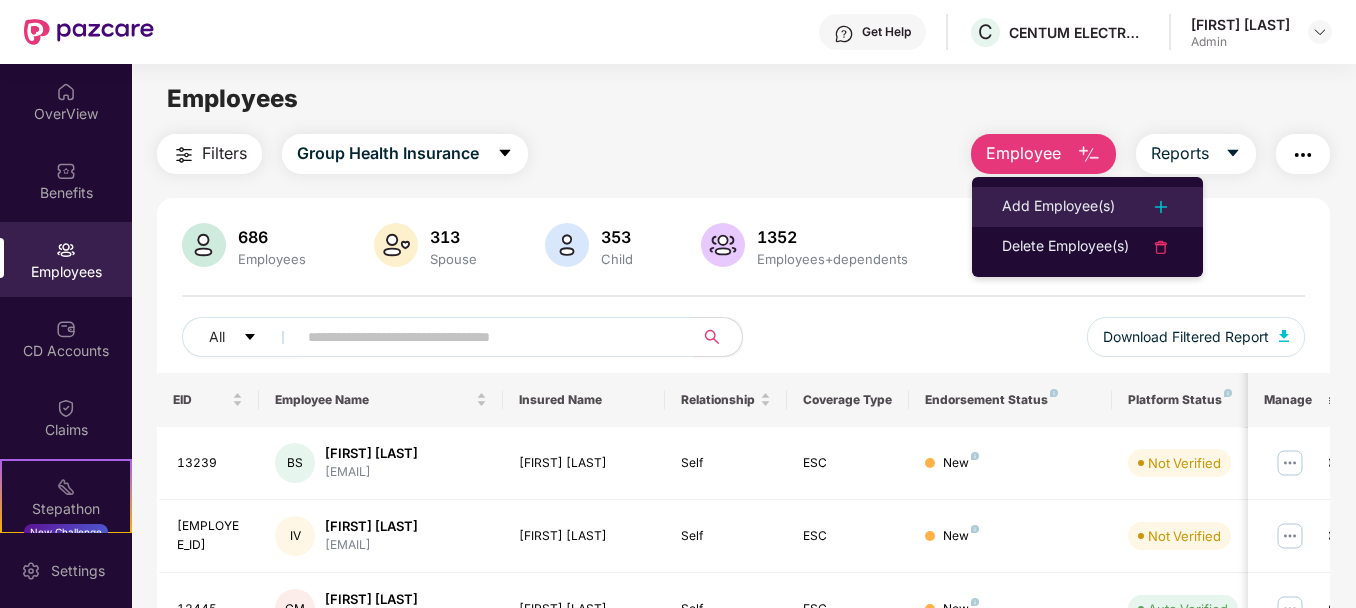 click on "Add Employee(s)" at bounding box center (1058, 207) 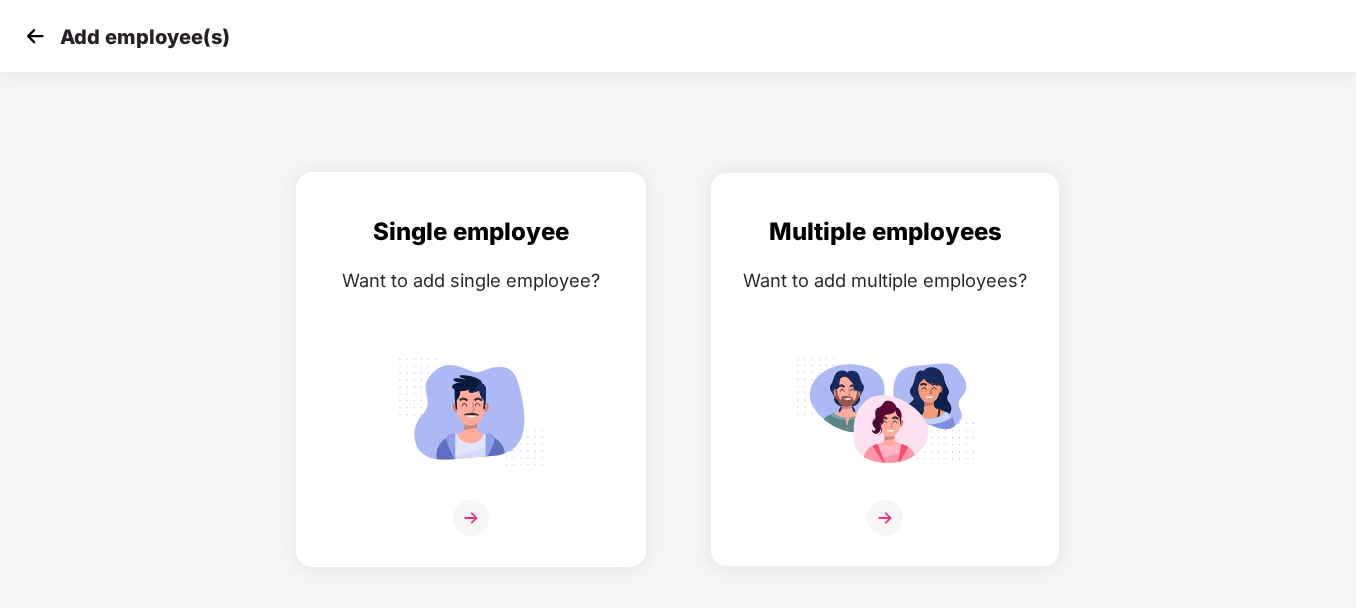 click at bounding box center (471, 411) 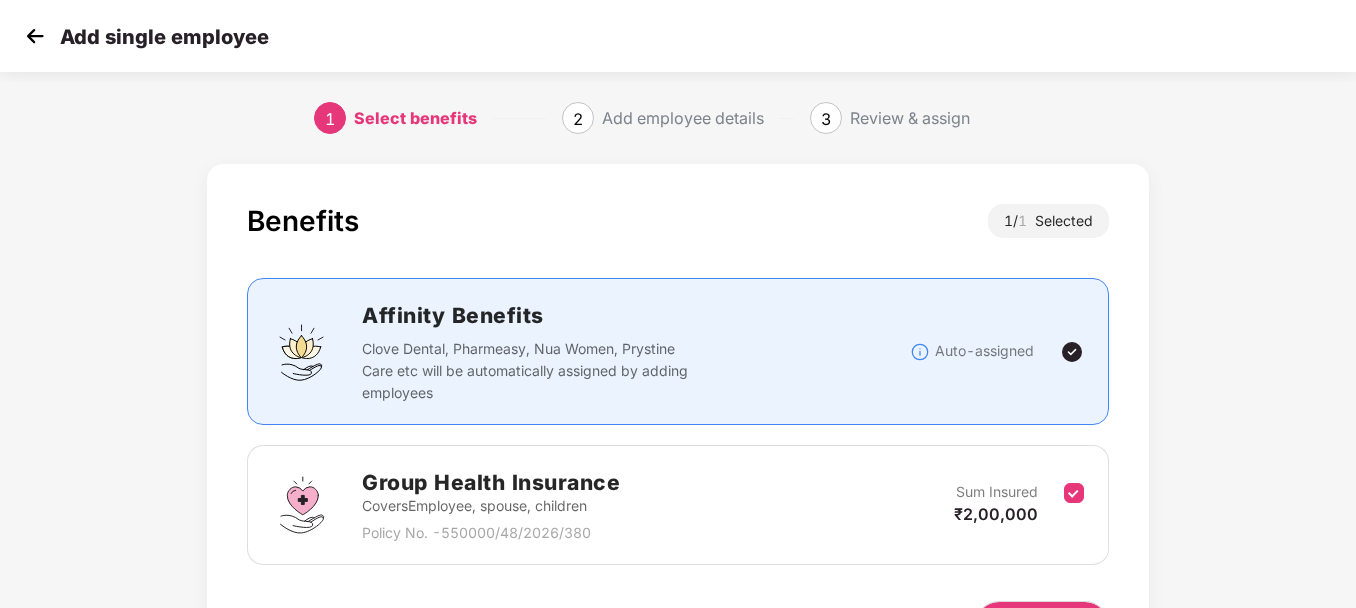 click on "Benefits 1 / 1     Selected Affinity Benefits Clove Dental, Pharmeasy, Nua Women, Prystine Care etc will be automatically assigned by adding employees Auto-assigned Group Health Insurance Covers  Employee, spouse, children Policy No. -  550000/48/2026/380 Sum Insured   ₹2,00,000 Back Next" at bounding box center [678, 446] 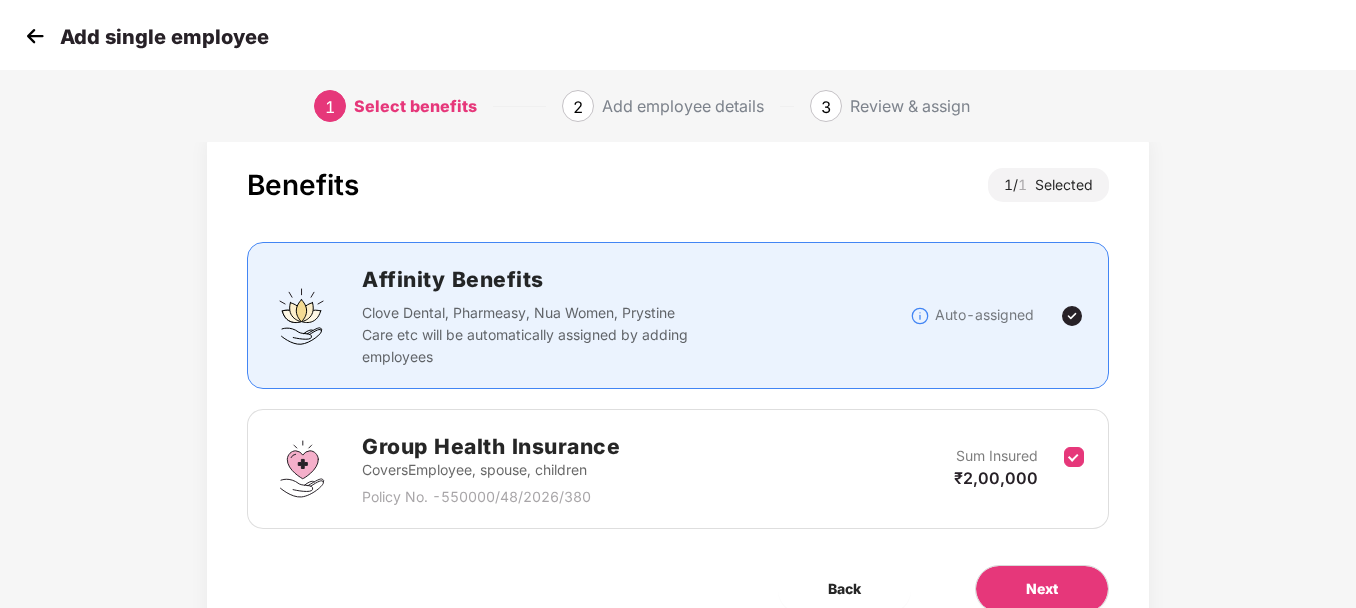scroll, scrollTop: 40, scrollLeft: 0, axis: vertical 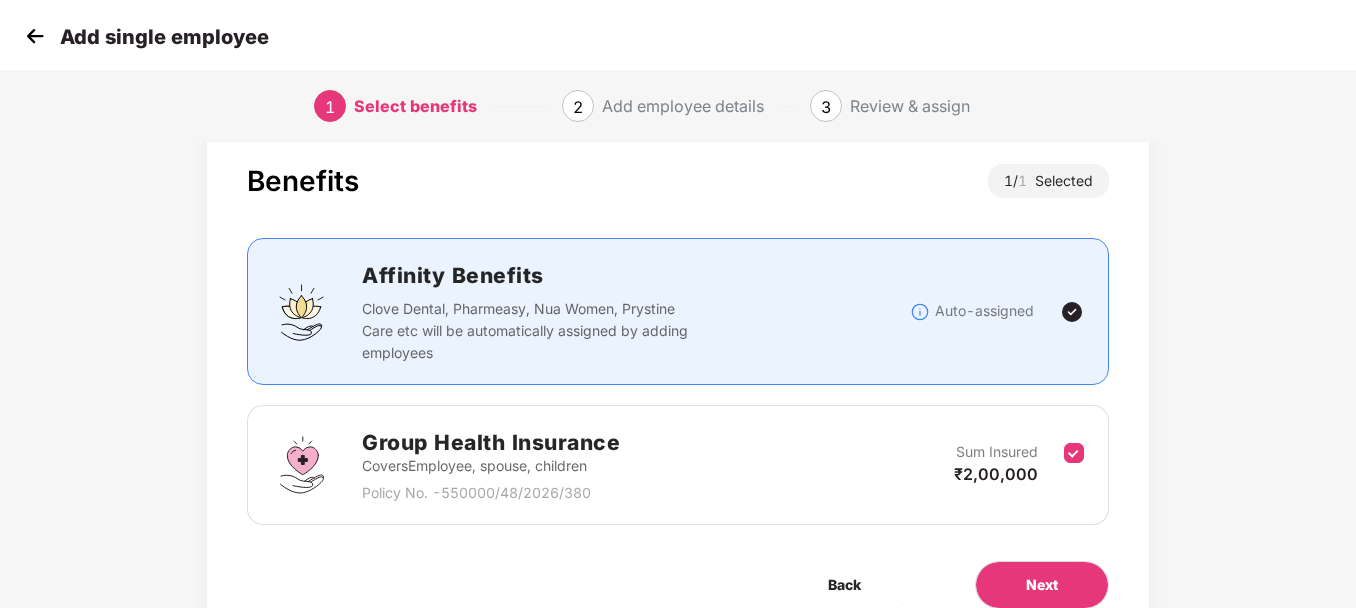 click at bounding box center (35, 36) 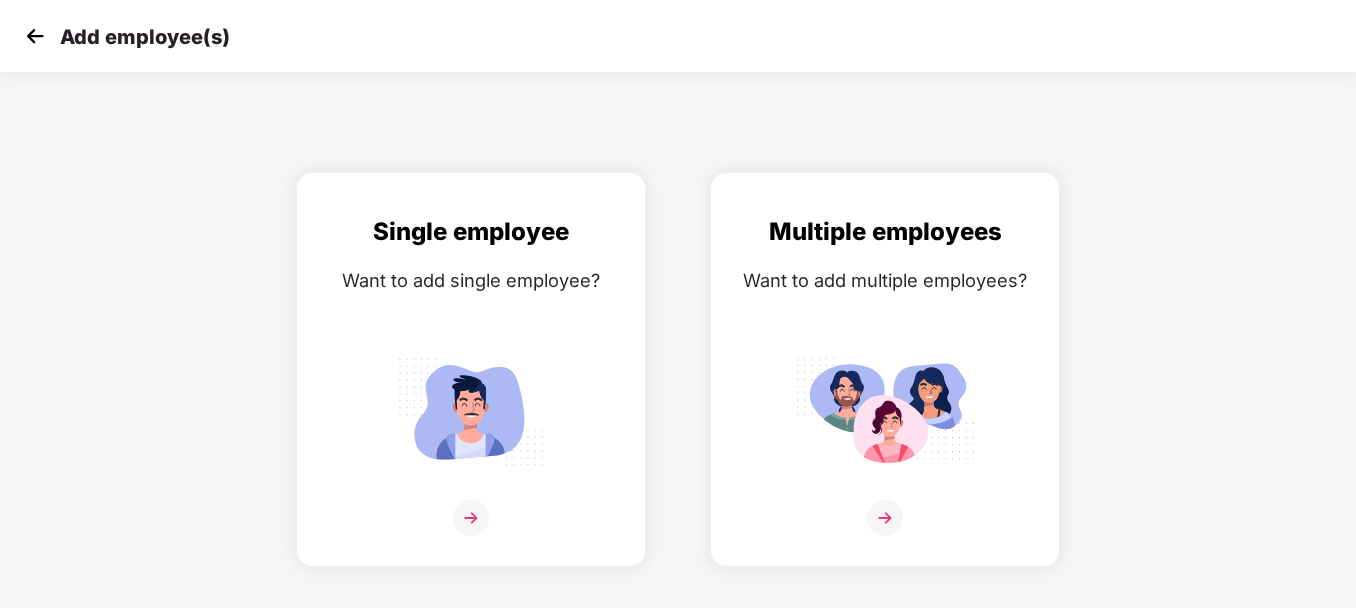 scroll, scrollTop: 0, scrollLeft: 0, axis: both 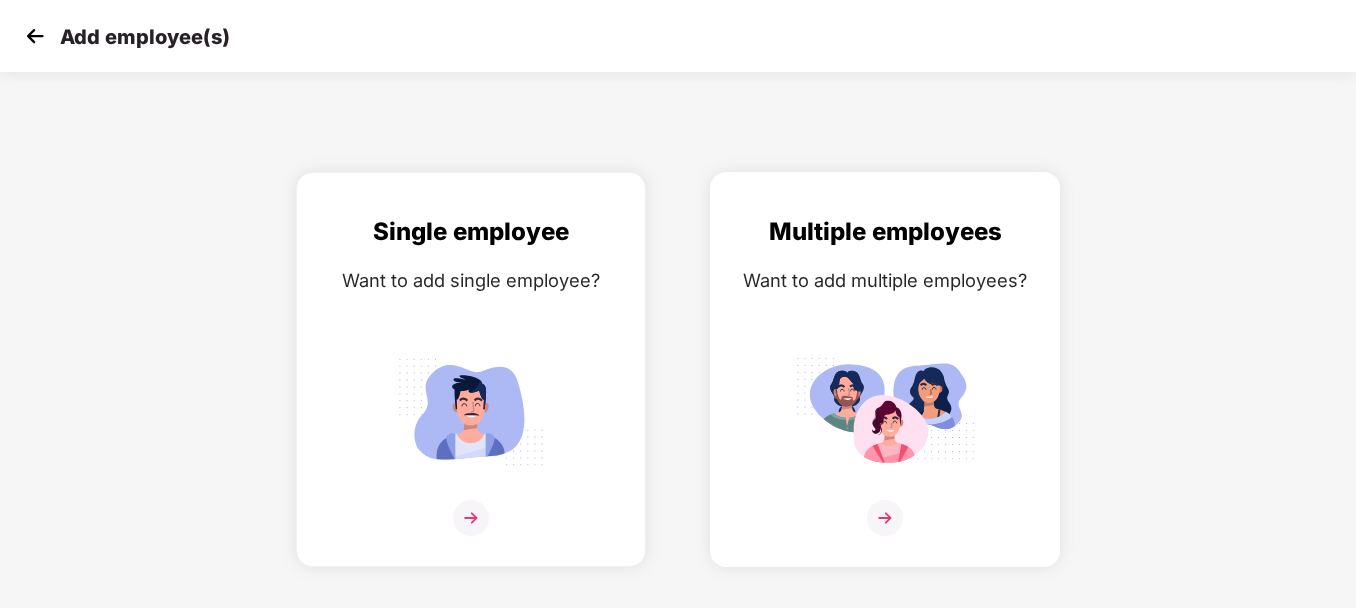 click on "Multiple employees" at bounding box center [885, 232] 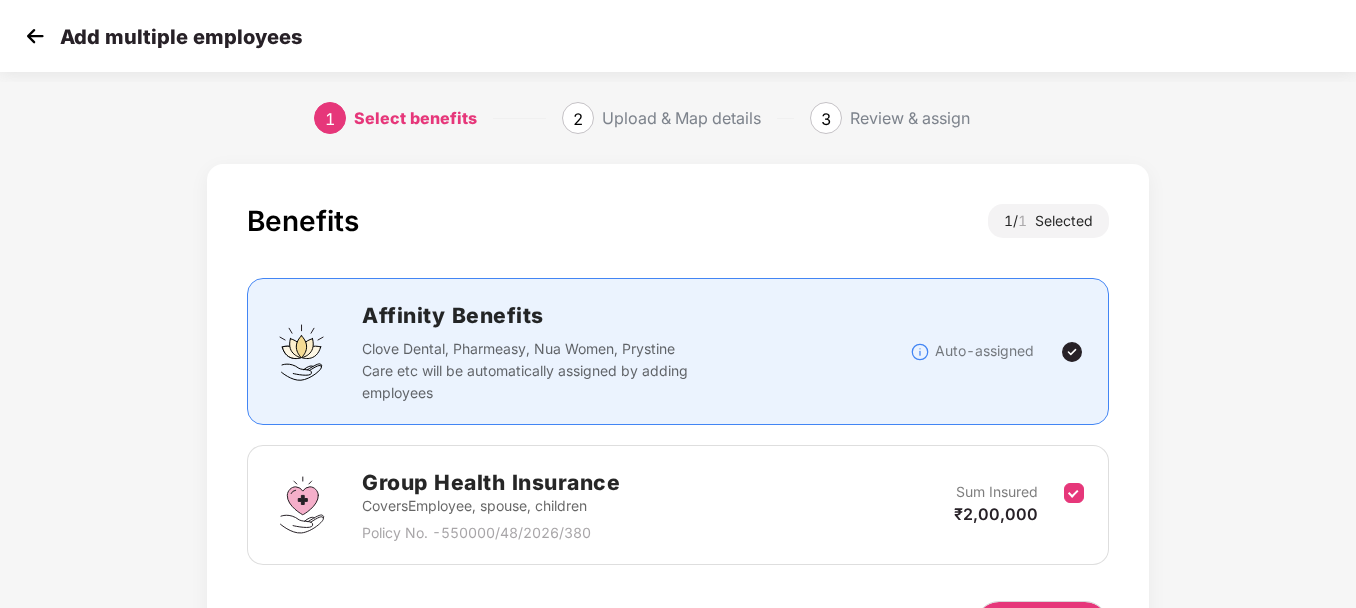 click on "Benefits 1 / 1     Selected Affinity Benefits Clove Dental, Pharmeasy, Nua Women, Prystine Care etc will be automatically assigned by adding employees Auto-assigned Group Health Insurance Covers  Employee, spouse, children Policy No. -  550000/48/2026/380 Sum Insured   ₹2,00,000 Back Next" at bounding box center (678, 446) 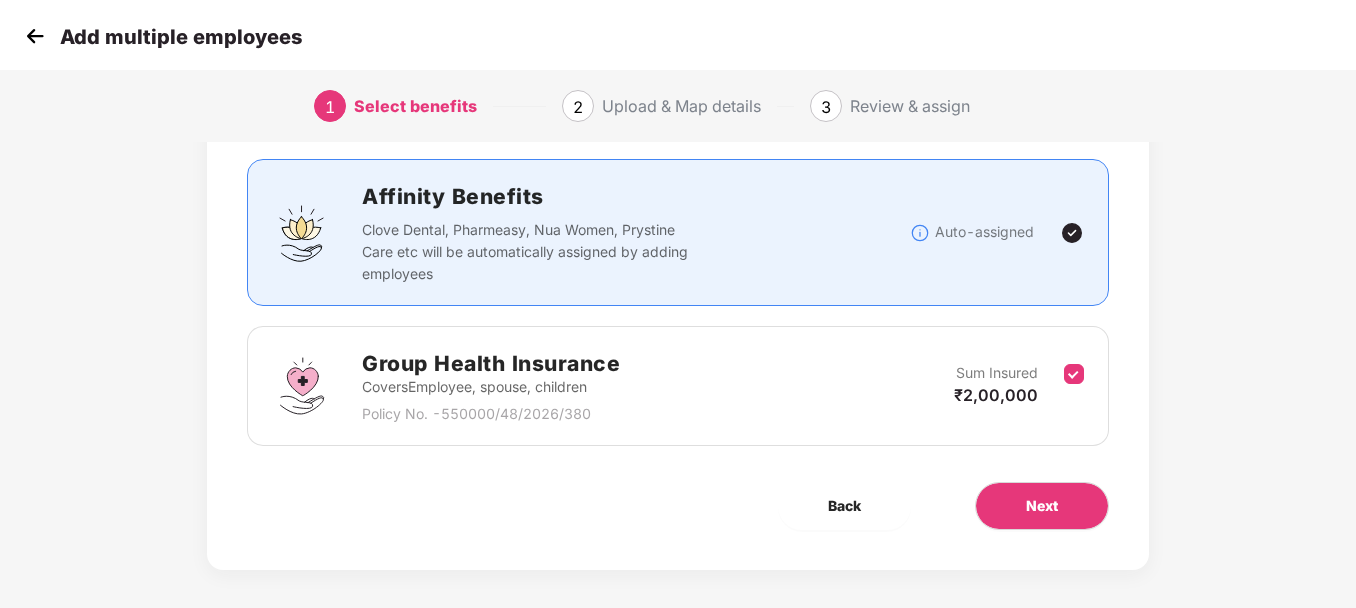 scroll, scrollTop: 120, scrollLeft: 0, axis: vertical 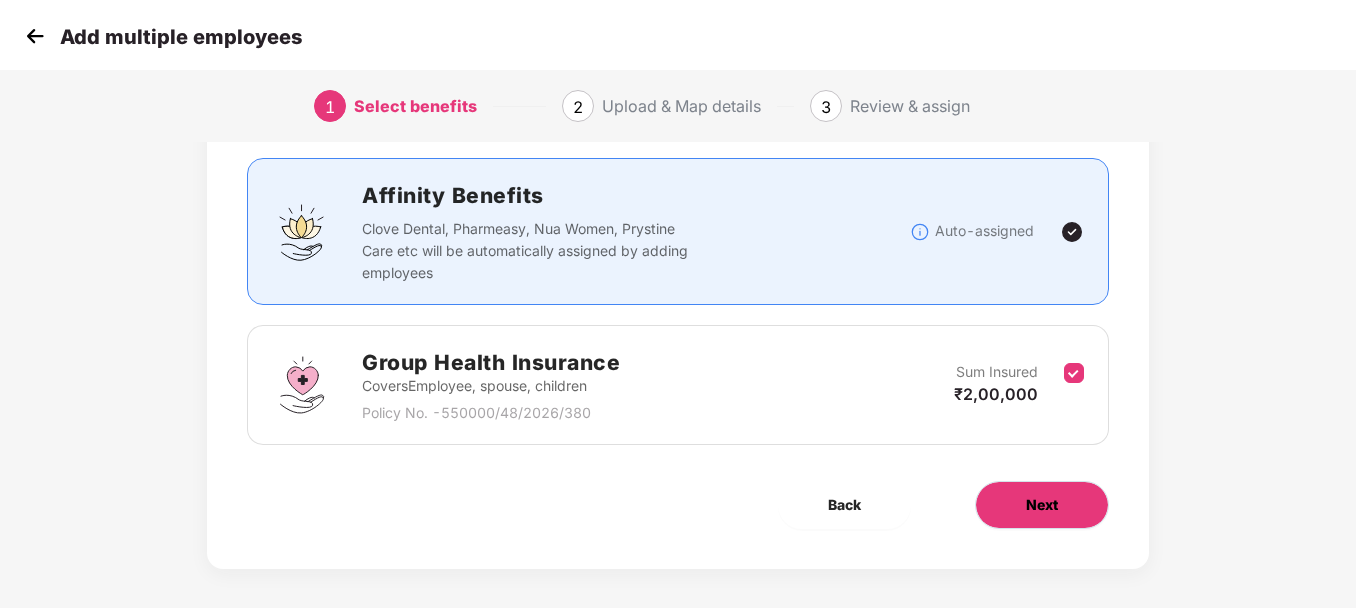 click on "Next" at bounding box center [1042, 505] 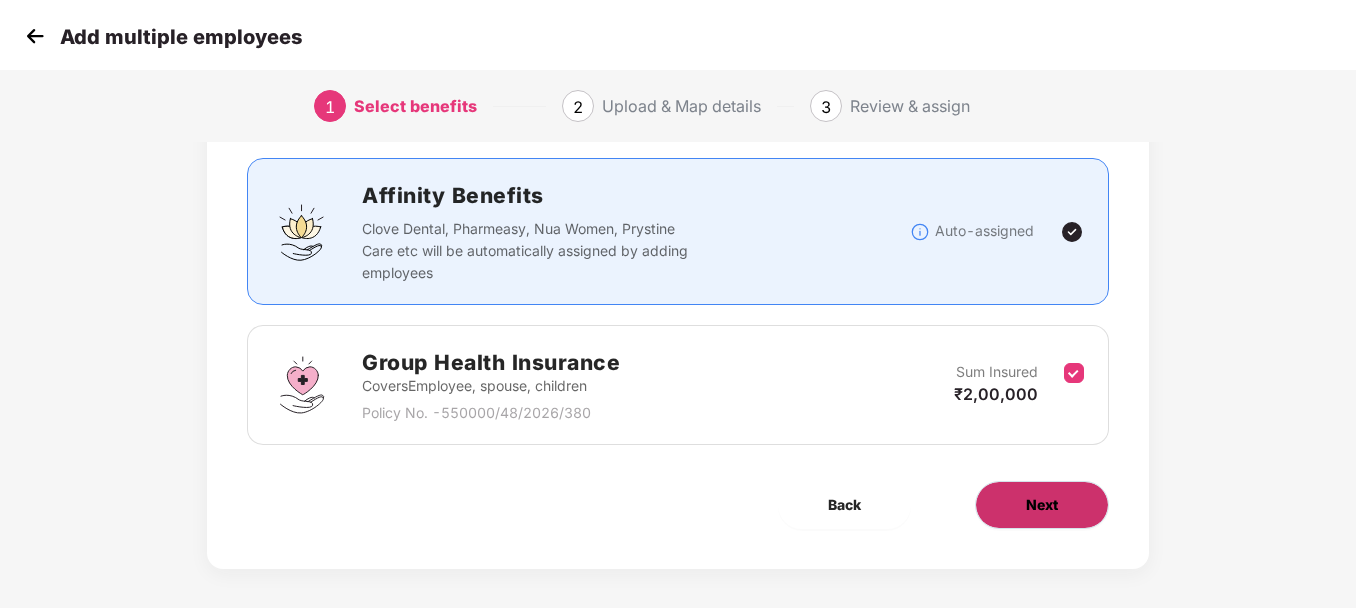 scroll, scrollTop: 0, scrollLeft: 0, axis: both 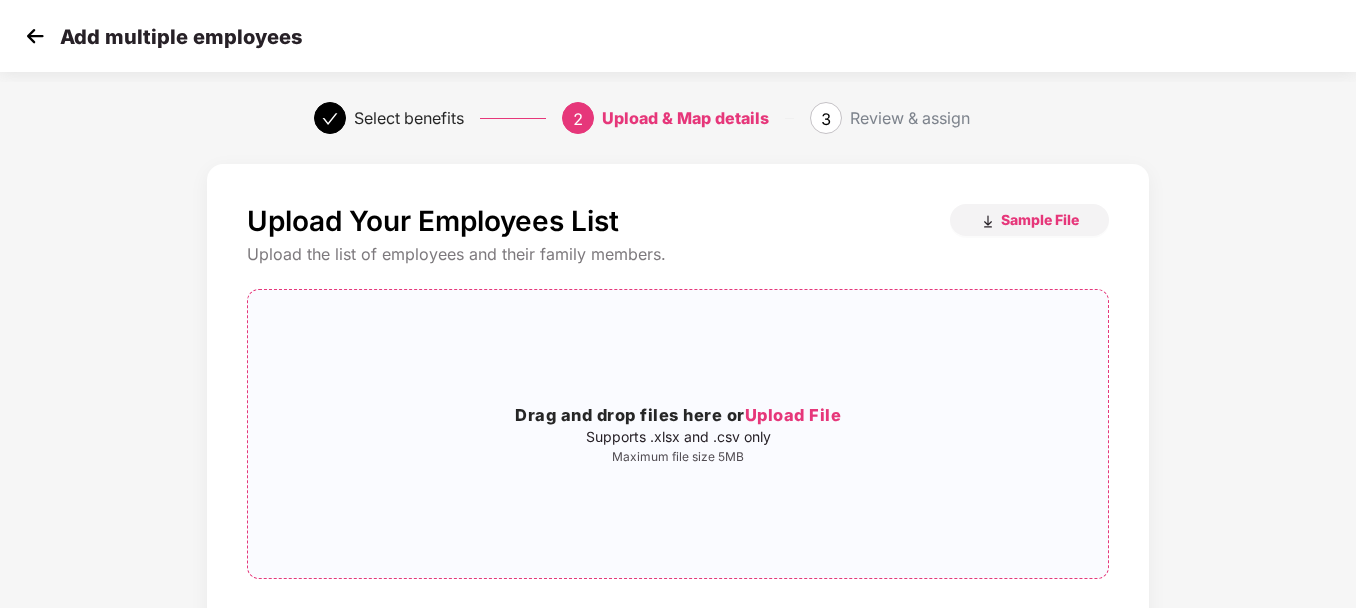 click on "Drag and drop files here or  Upload File" at bounding box center [678, 416] 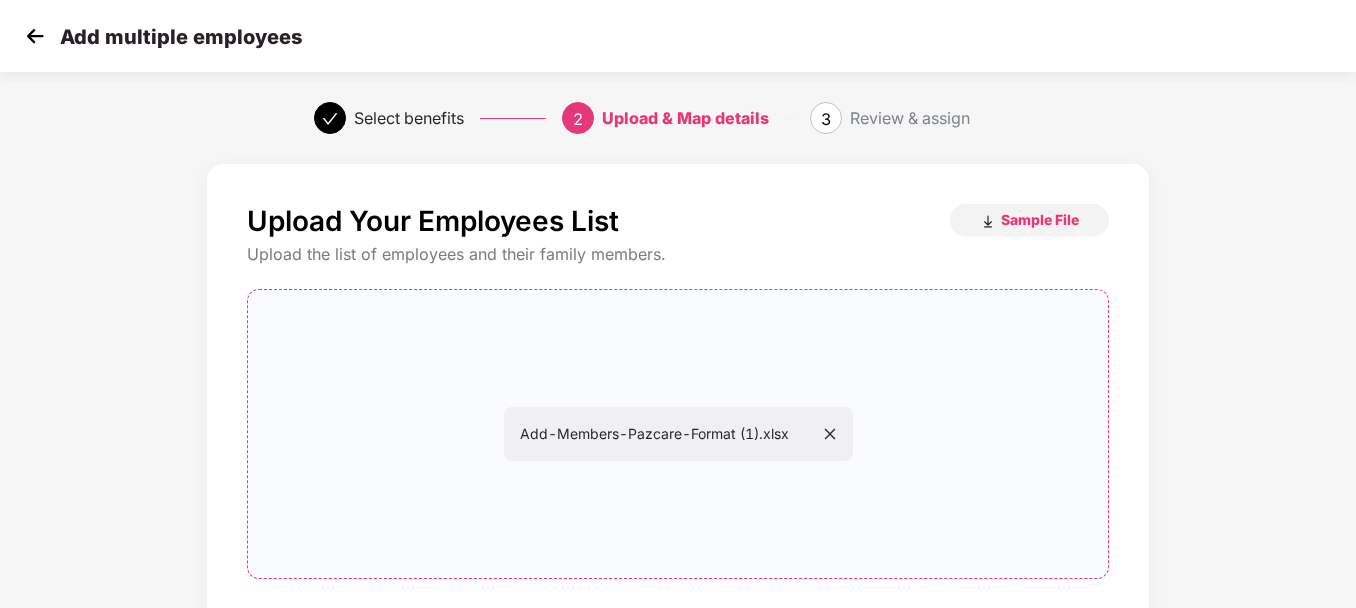 click on "Upload Your Employees List Sample File Upload the list of employees and their family members. Add-Members-Pazcare-Format (1).xlsx   Add-Members-Pazcare-Format (1).xlsx Don’t have all mandatory details with me? Back Next" at bounding box center [678, 478] 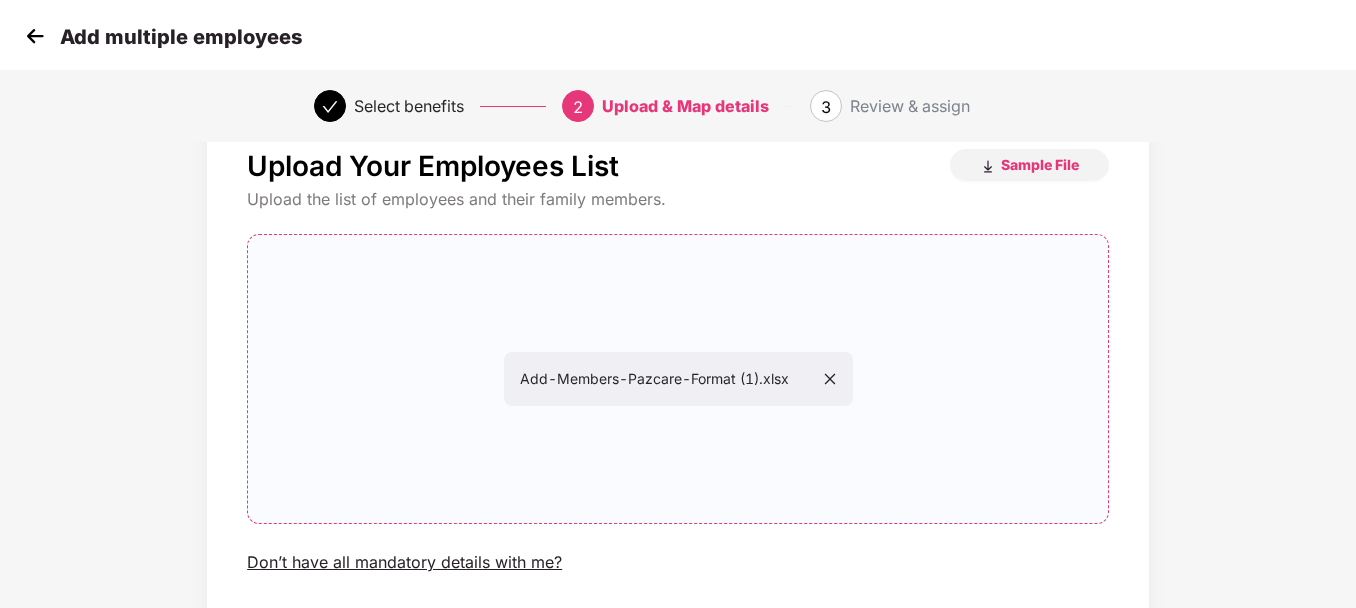 scroll, scrollTop: 120, scrollLeft: 0, axis: vertical 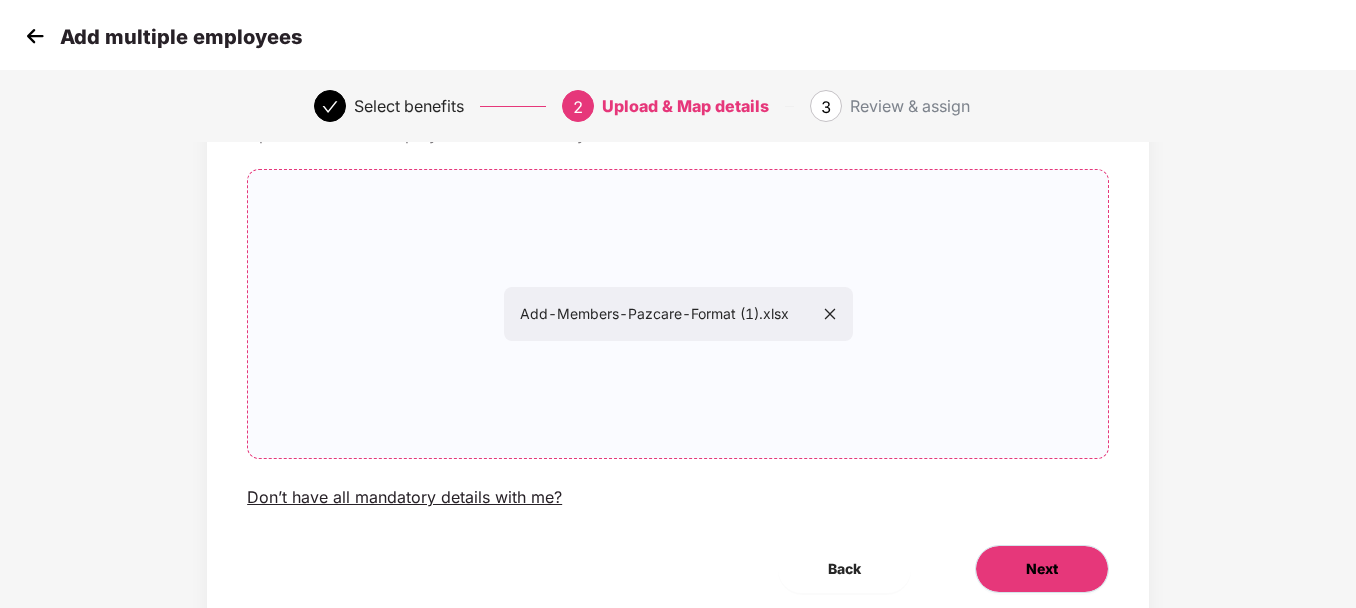 click on "Next" at bounding box center [1042, 569] 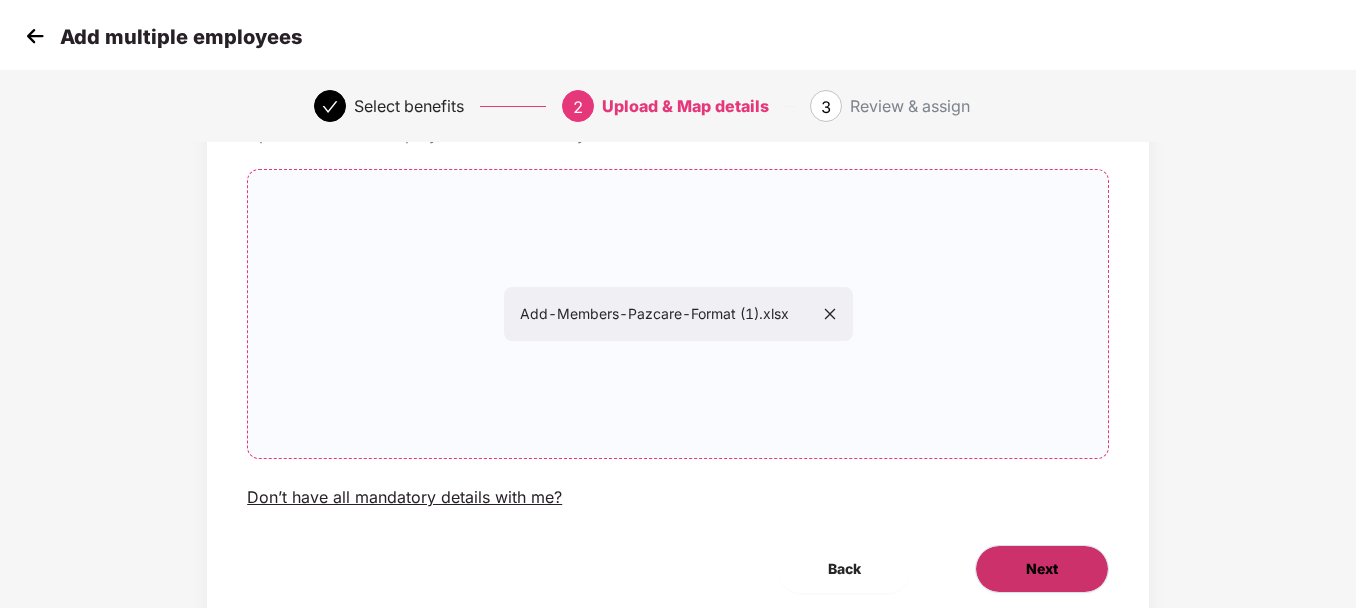 scroll, scrollTop: 0, scrollLeft: 0, axis: both 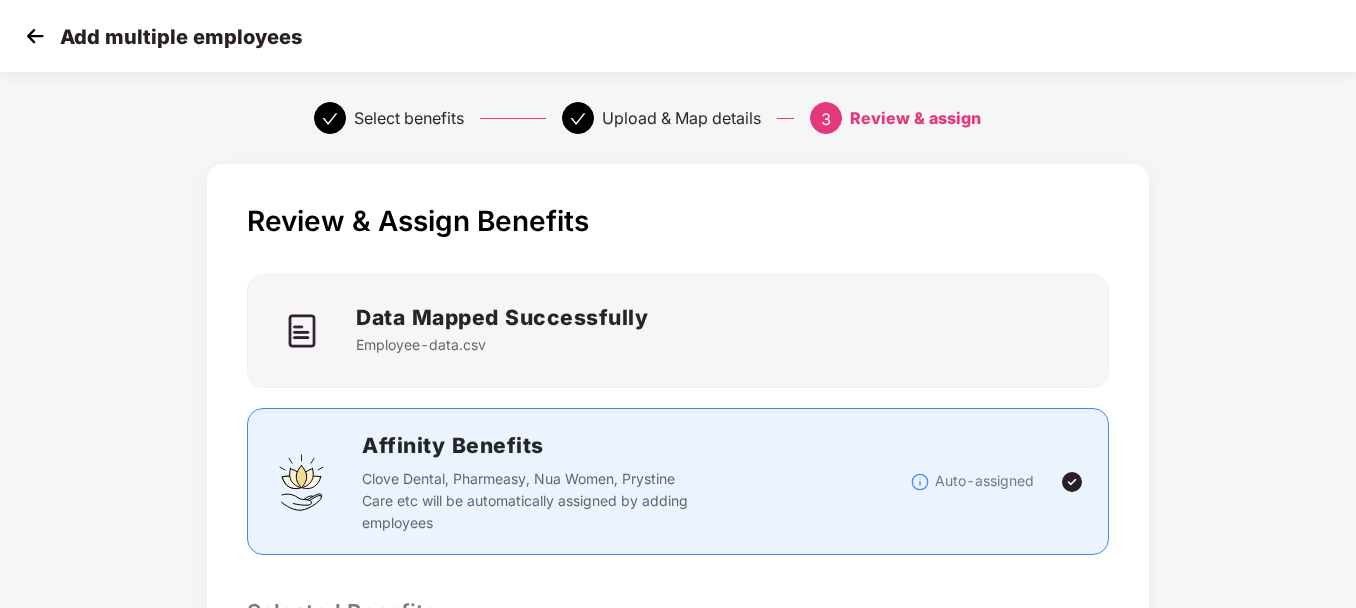 click on "Review & Assign Benefits Data Mapped Successfully Employee-data.csv Affinity Benefits Clove Dental, Pharmeasy, Nua Women, Prystine Care etc will be automatically assigned by adding employees Auto-assigned Selected Benefits Group Health Insurance Covers  Employee, spouse, children Policy No. -  550000/48/2026/380 Sum Insured ₹2,00,000 Email preference Send Onboarding Email If you plan to send this email later, you can send it using the ‘Reminder’ button on the Employees Tab Back Submit" at bounding box center (678, 645) 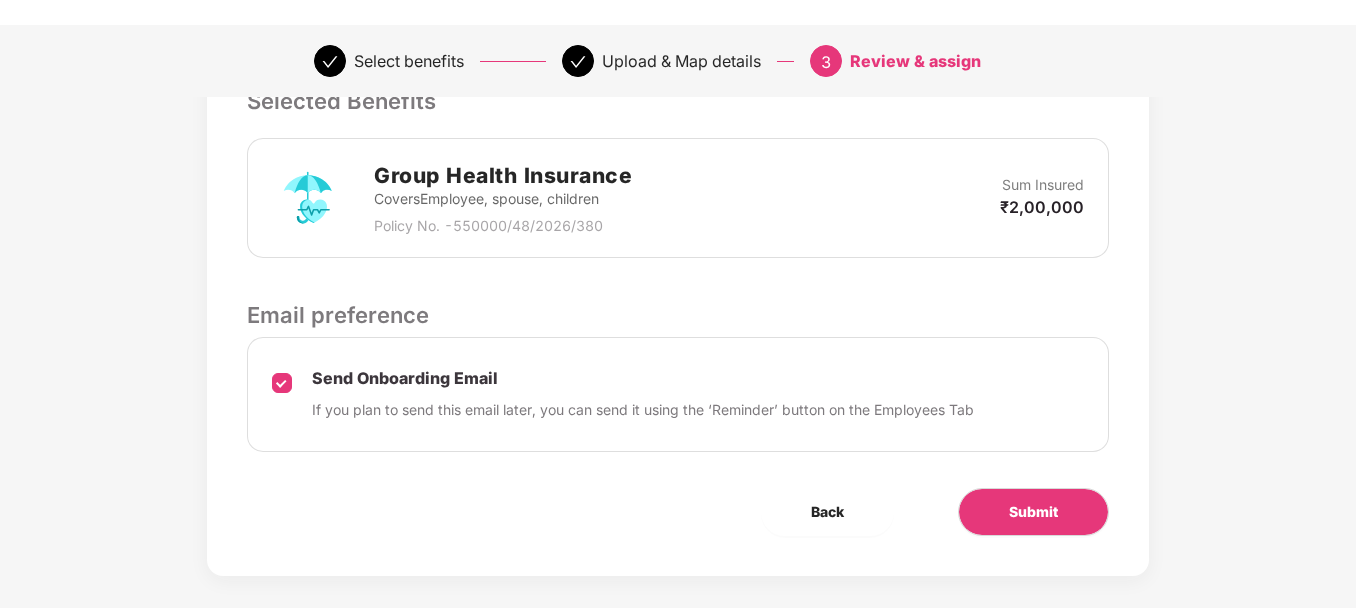 scroll, scrollTop: 520, scrollLeft: 0, axis: vertical 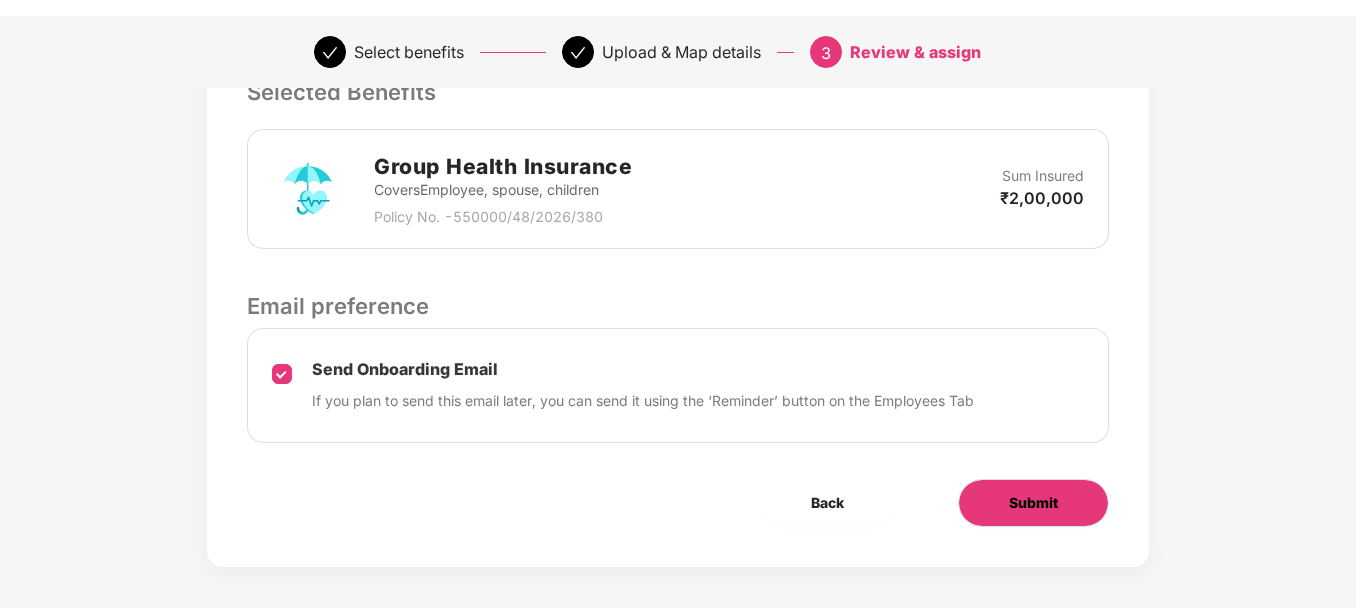 click on "Submit" at bounding box center [1033, 503] 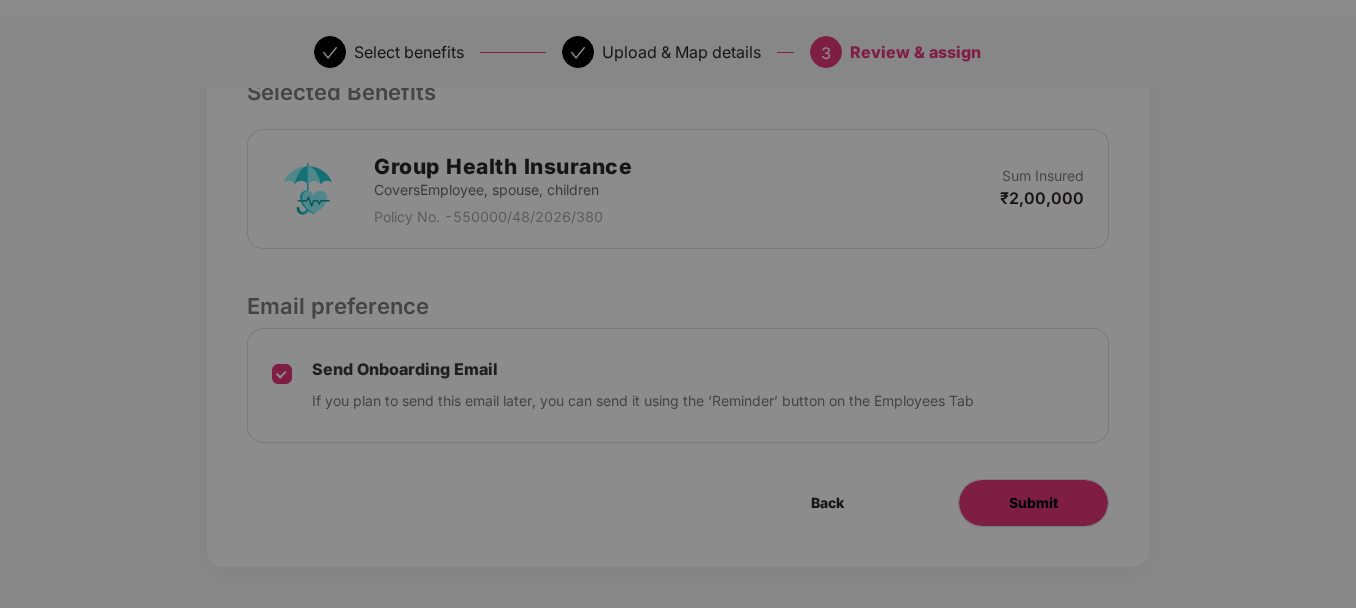 scroll, scrollTop: 0, scrollLeft: 0, axis: both 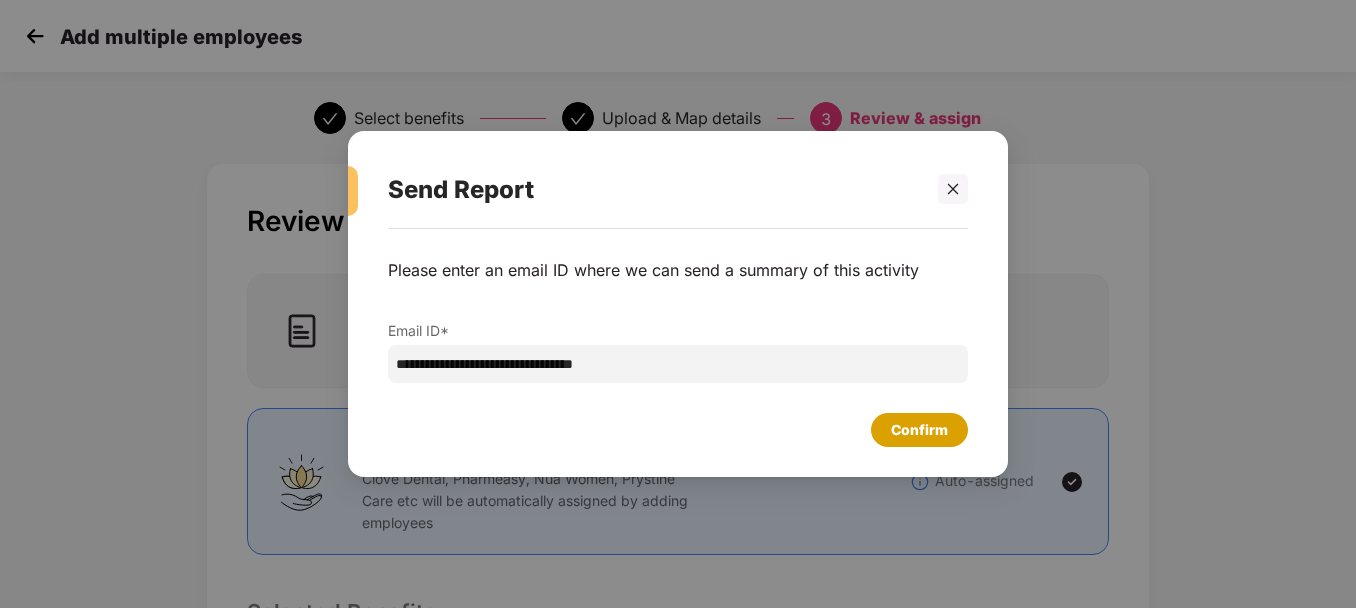 click on "Confirm" at bounding box center (919, 430) 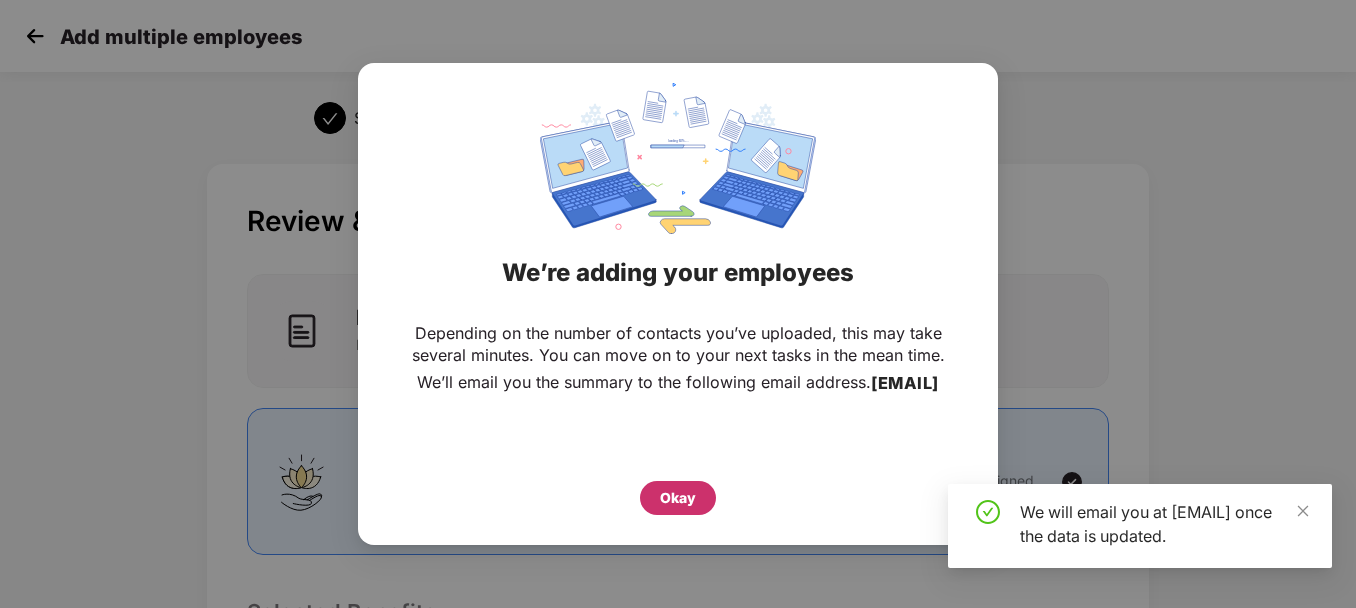 click on "Okay" at bounding box center [678, 498] 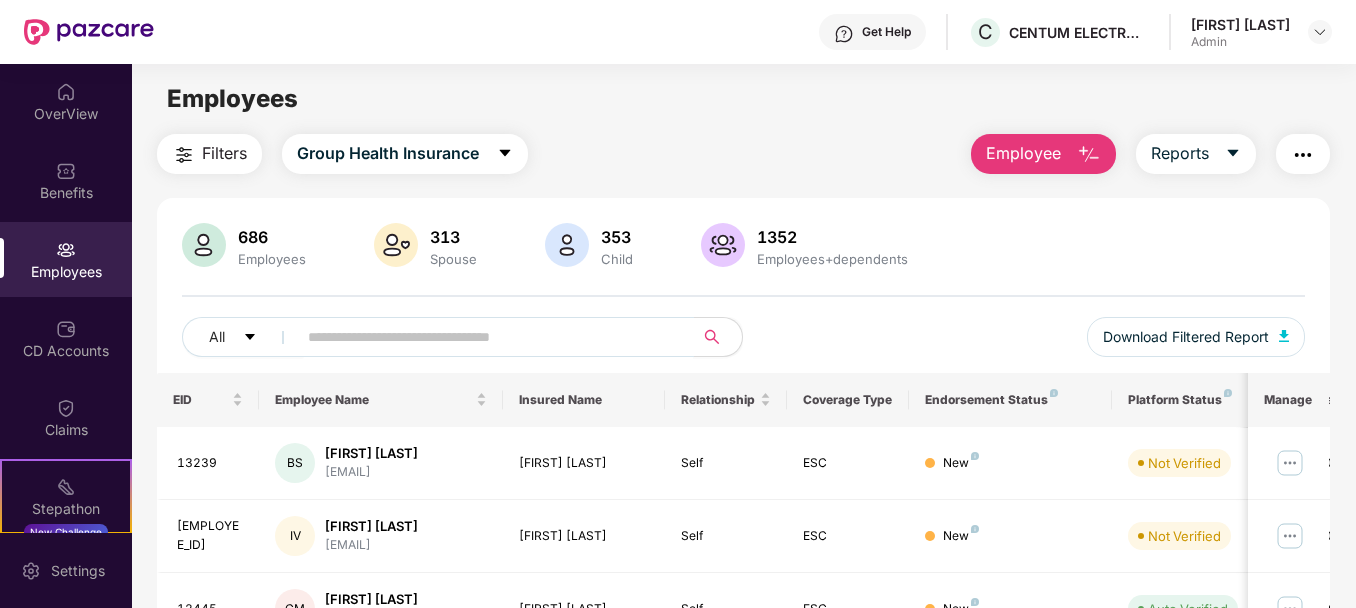 click at bounding box center (487, 337) 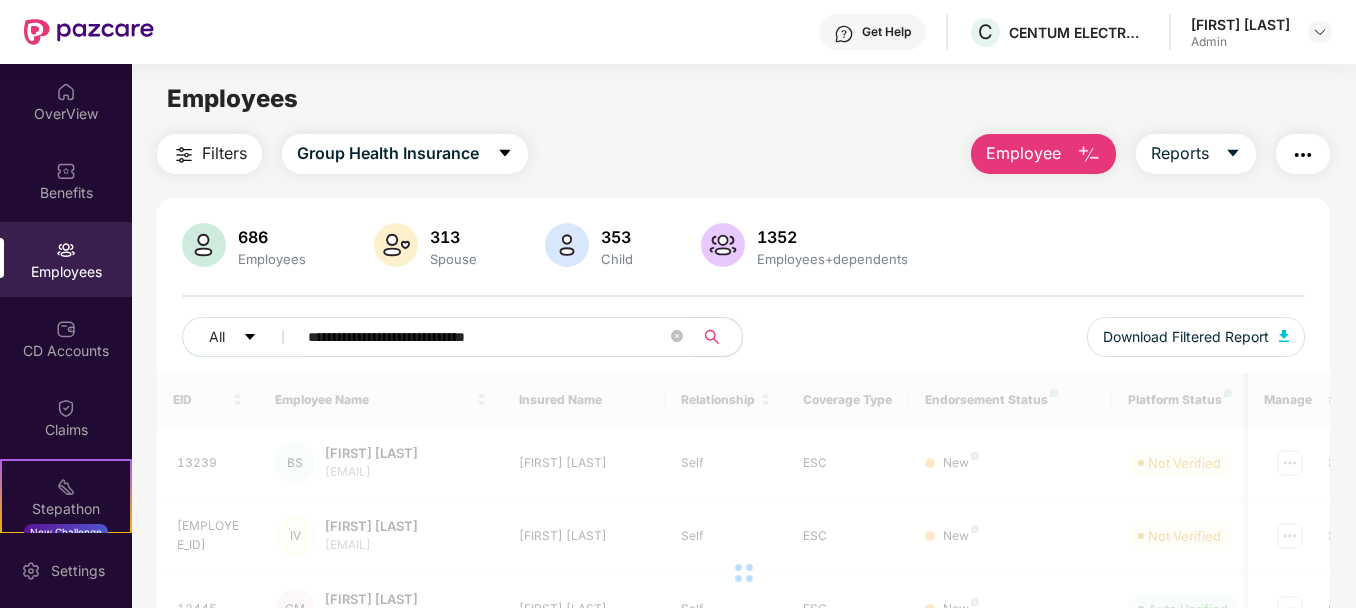 type on "**********" 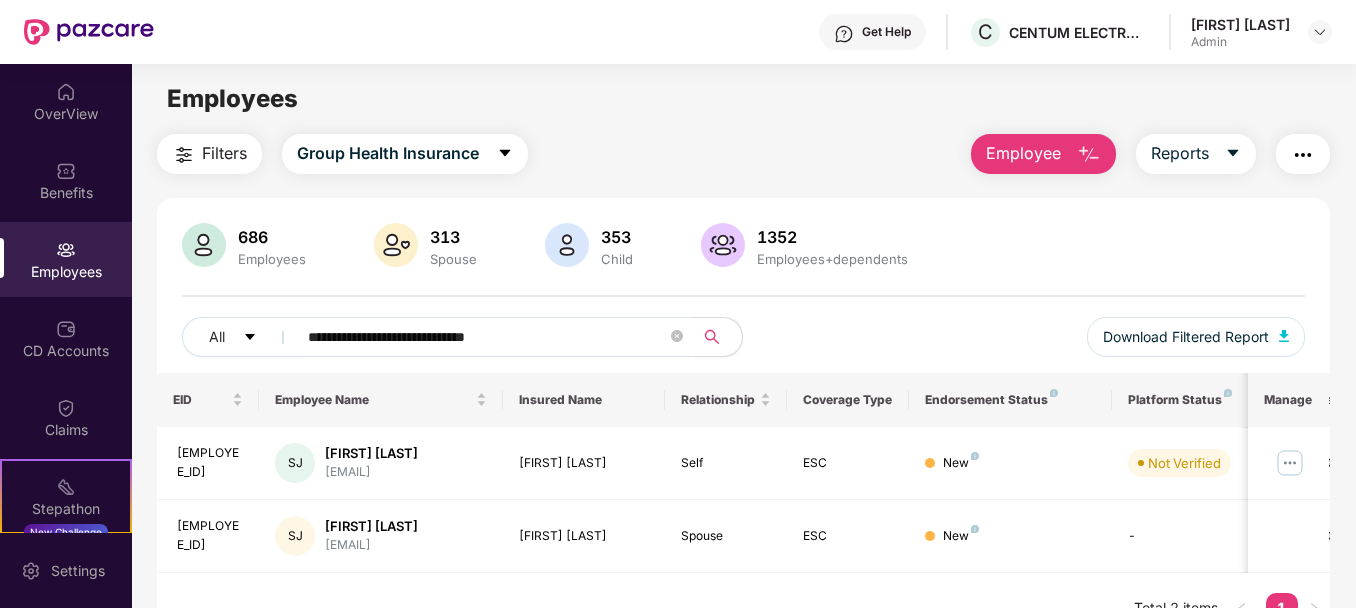click on "**********" at bounding box center [743, 389] 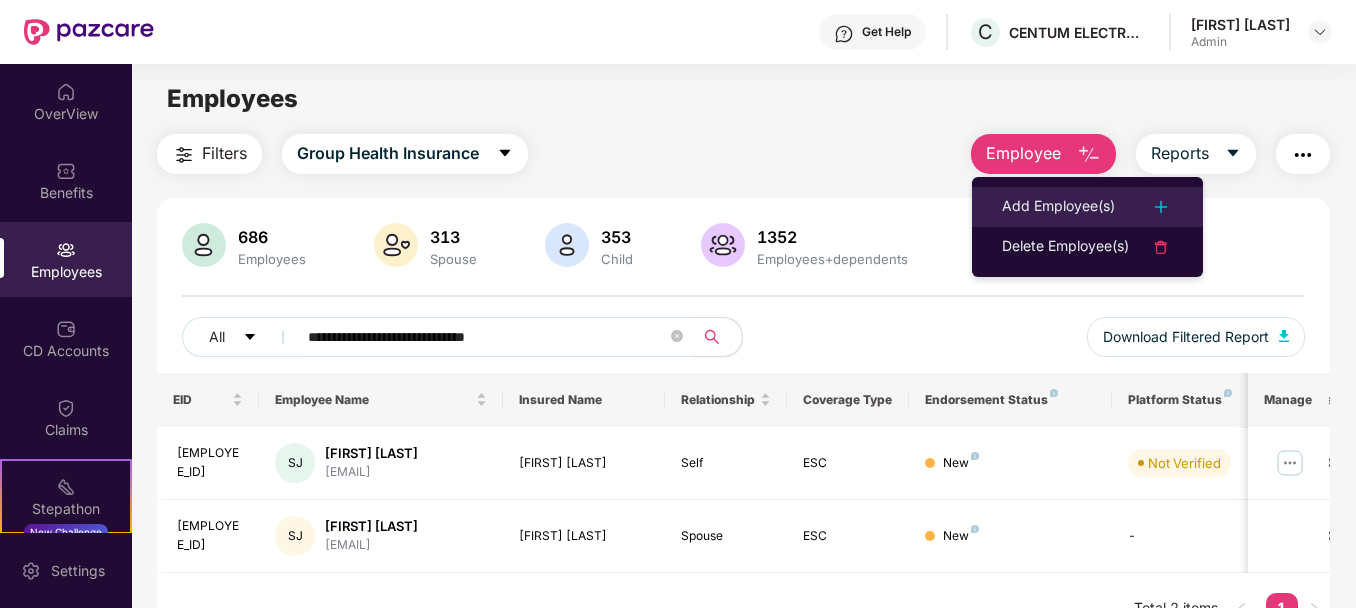 click at bounding box center [1161, 207] 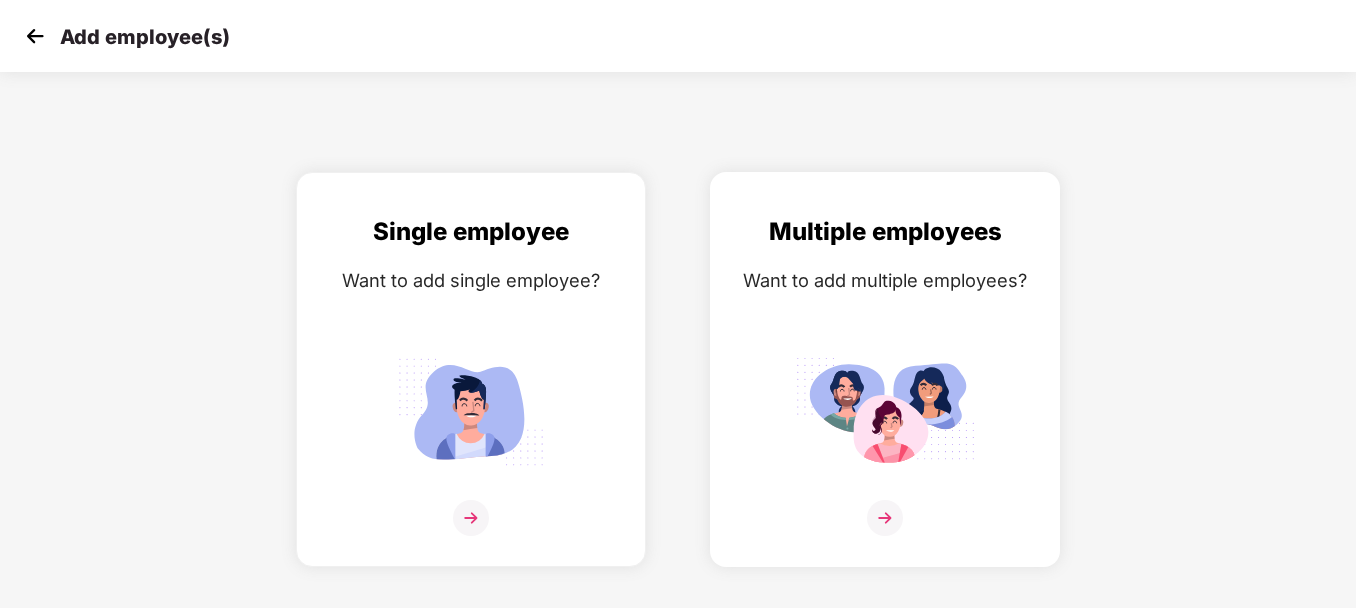 click at bounding box center [885, 411] 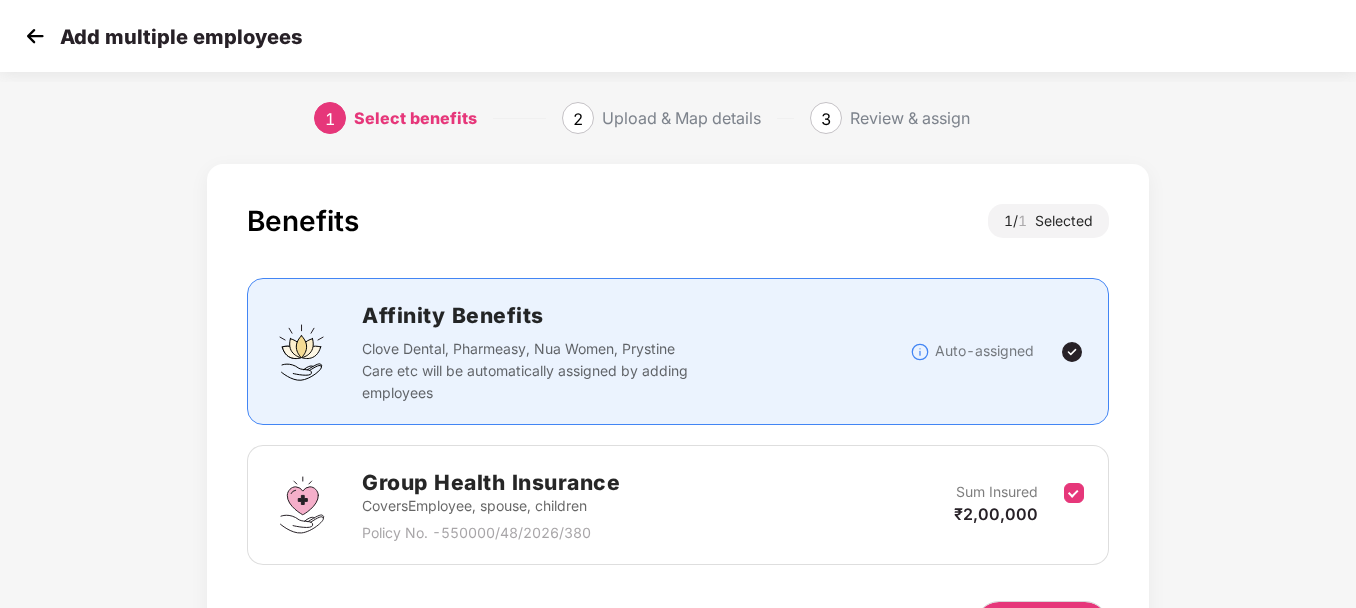 click on "Add multiple employees" at bounding box center [678, 36] 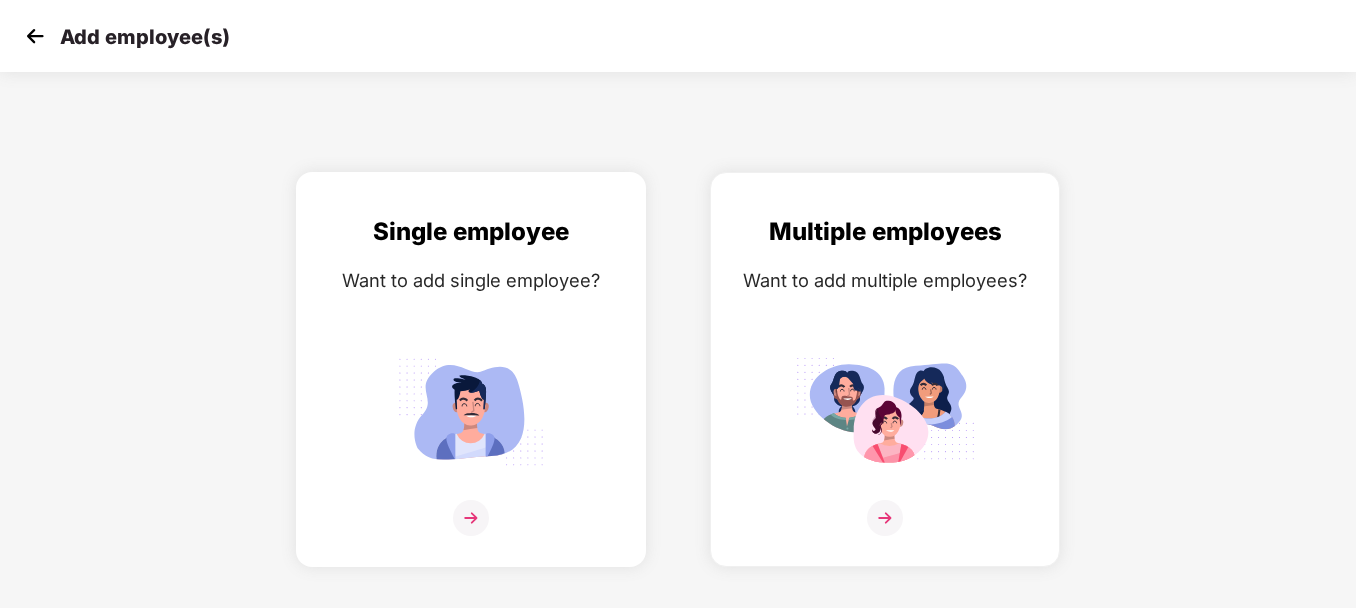 click on "Single employee Want to add single employee?" at bounding box center [471, 387] 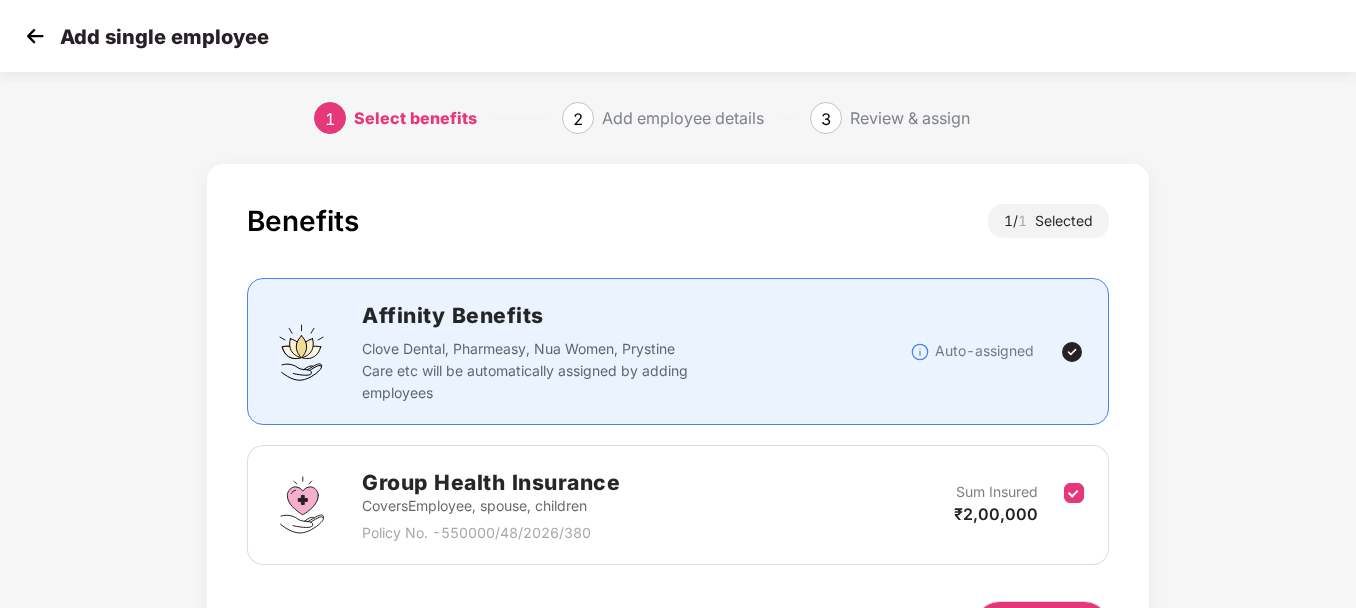 click at bounding box center [35, 36] 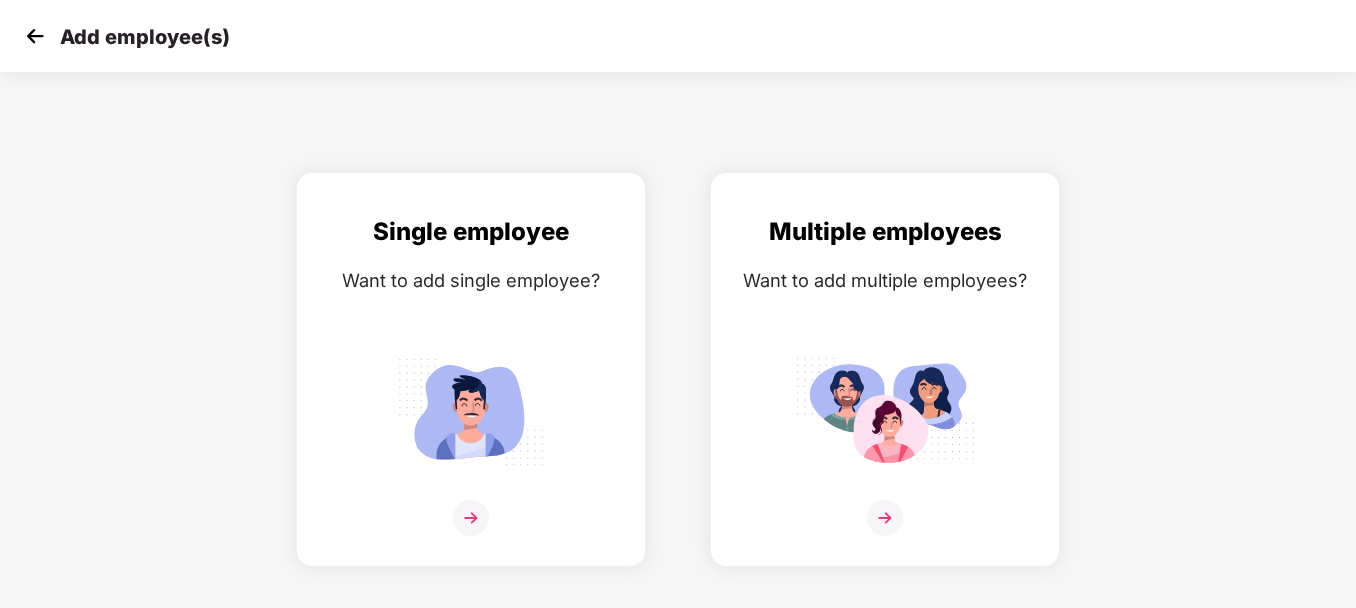 click at bounding box center (35, 36) 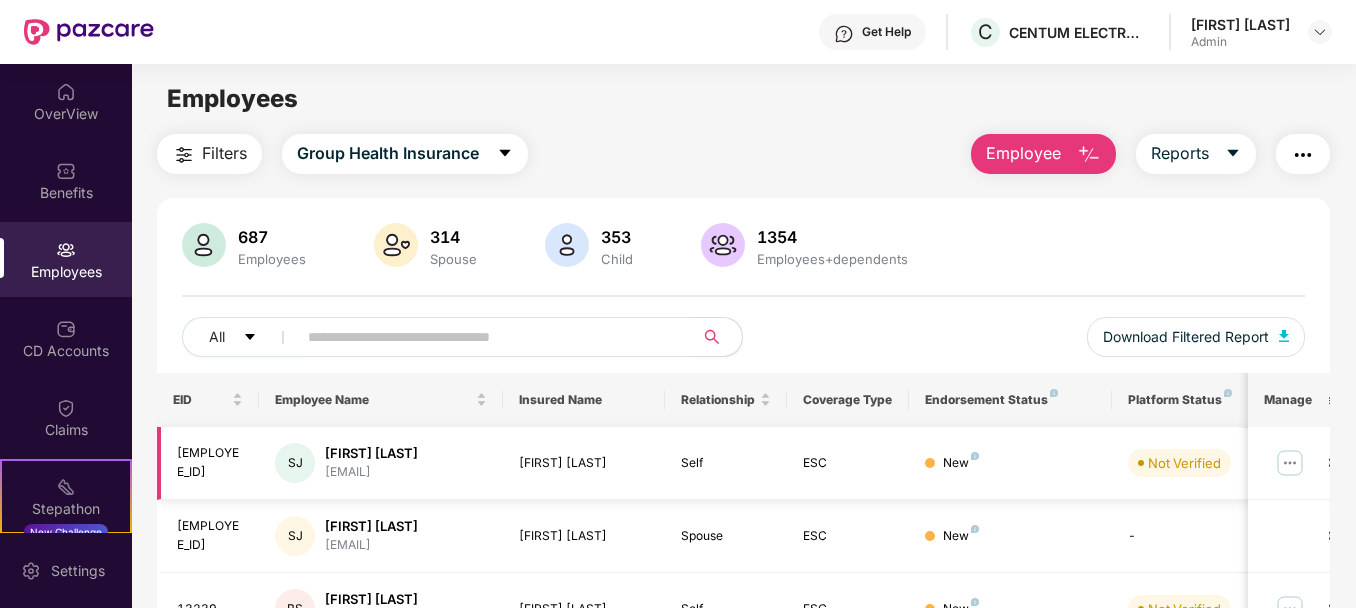 click at bounding box center [1290, 463] 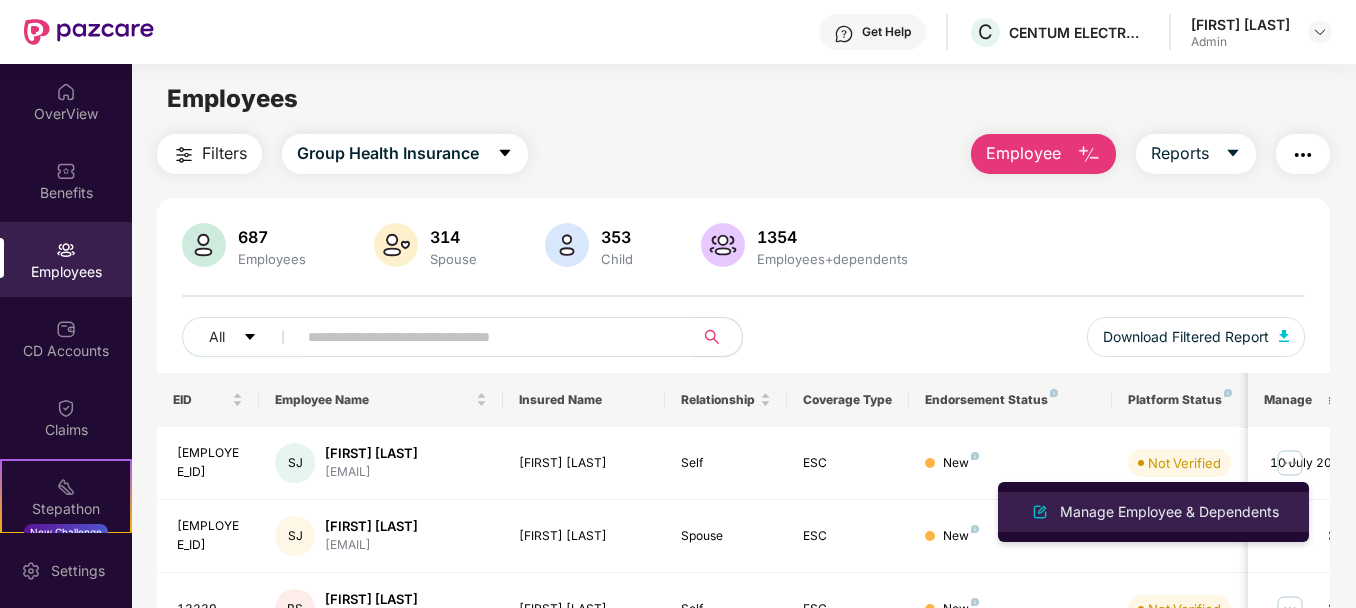 click on "Manage Employee & Dependents" at bounding box center (1169, 512) 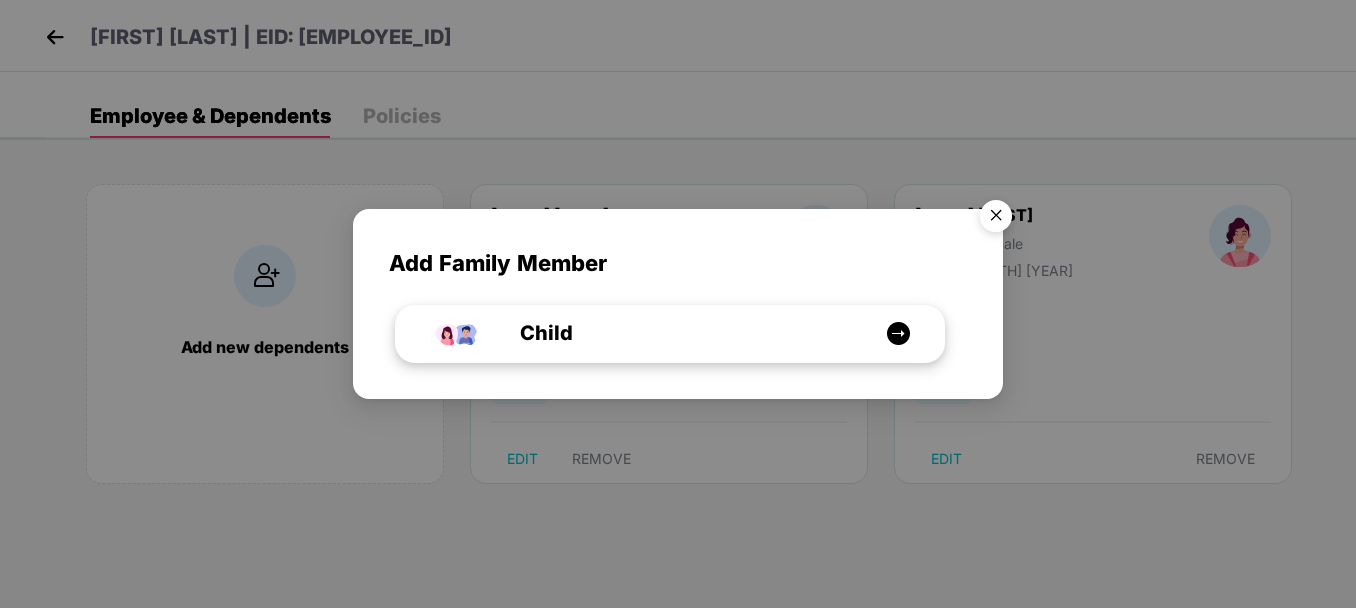 click on "Child" at bounding box center [680, 333] 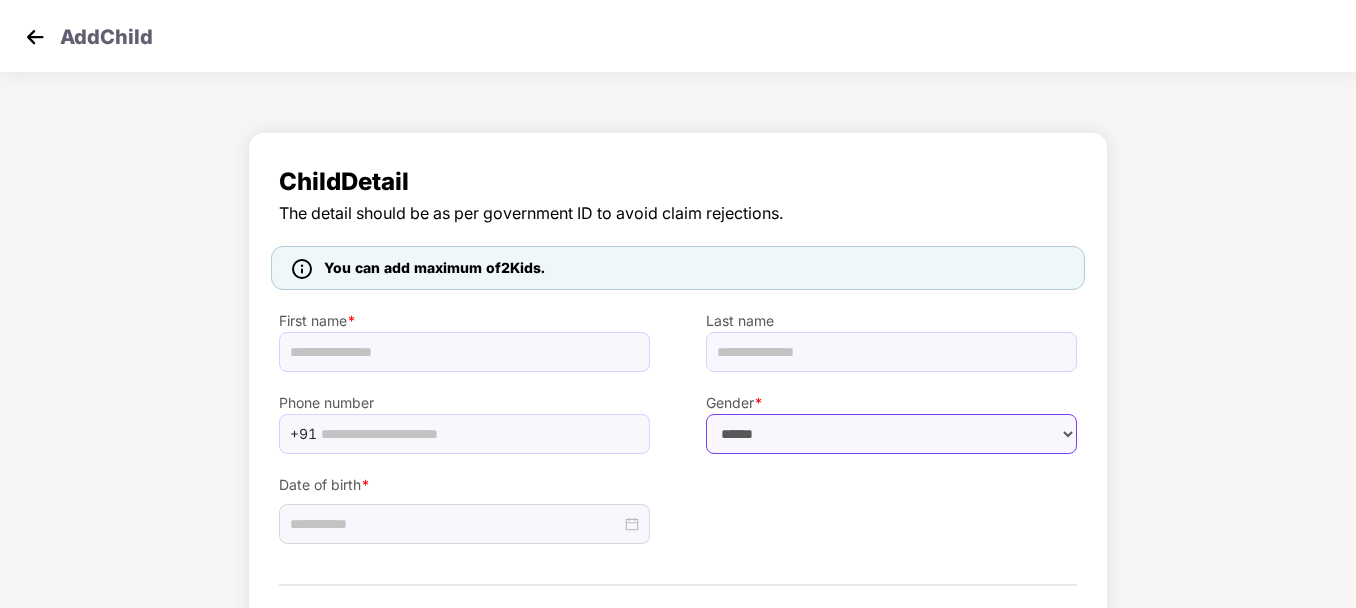 click on "****** **** ******" at bounding box center [891, 434] 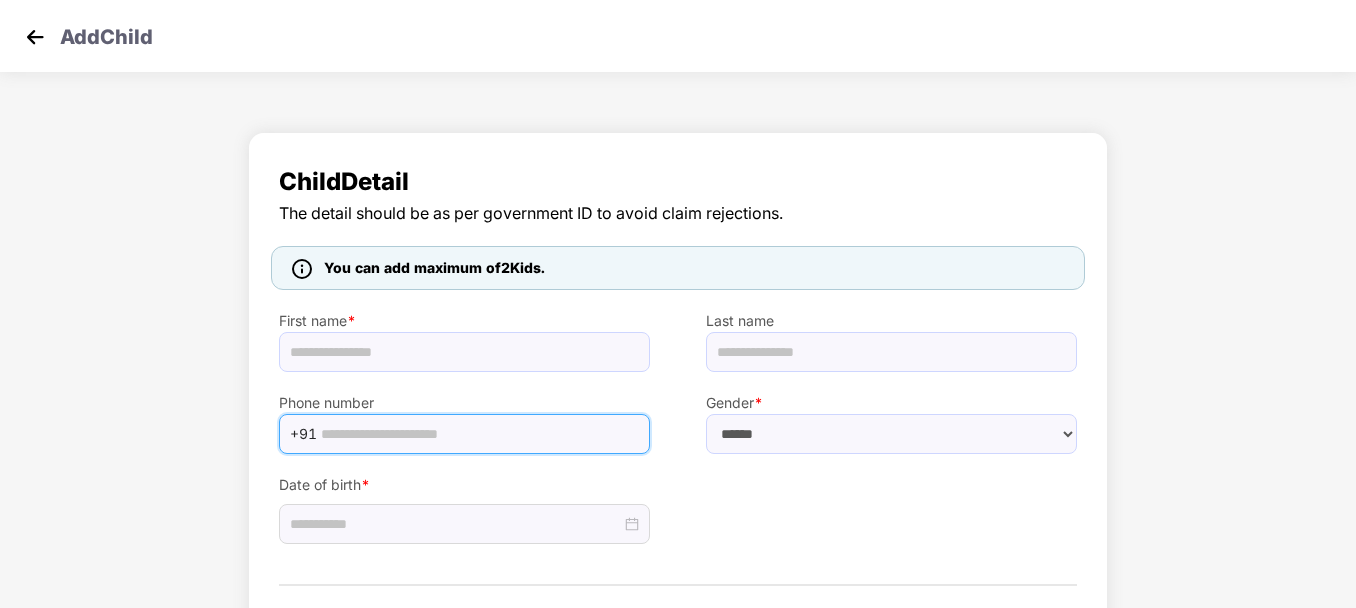 click at bounding box center [479, 434] 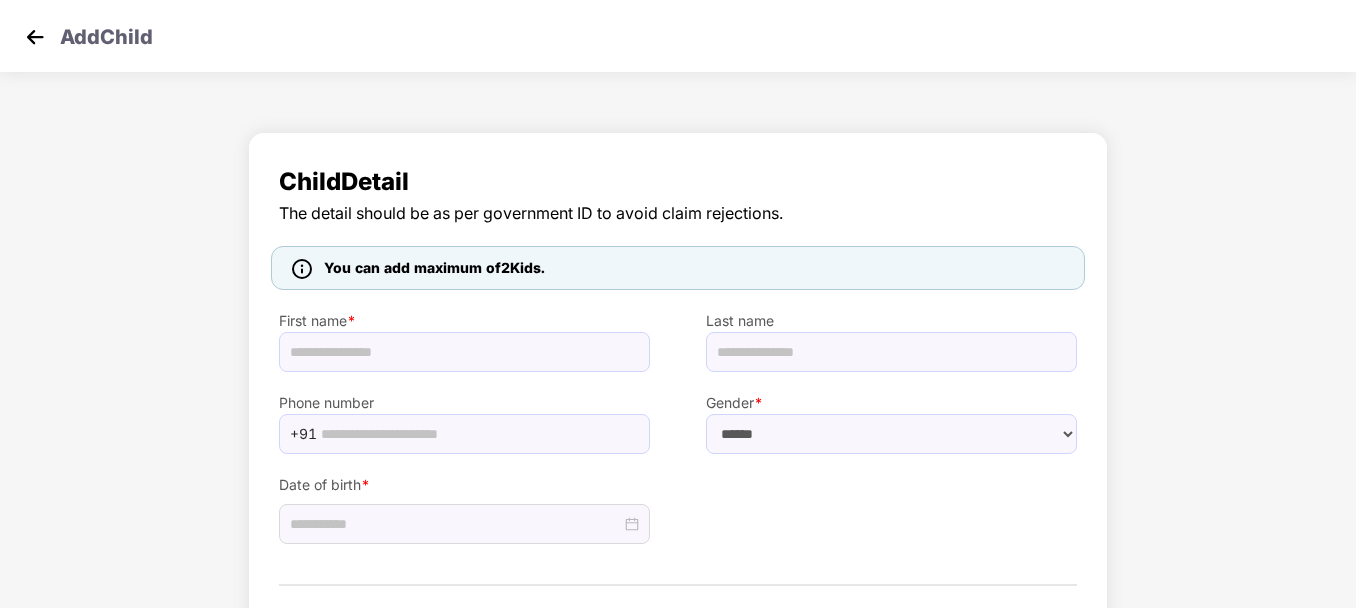 click on "Date of birth  *" at bounding box center [678, 499] 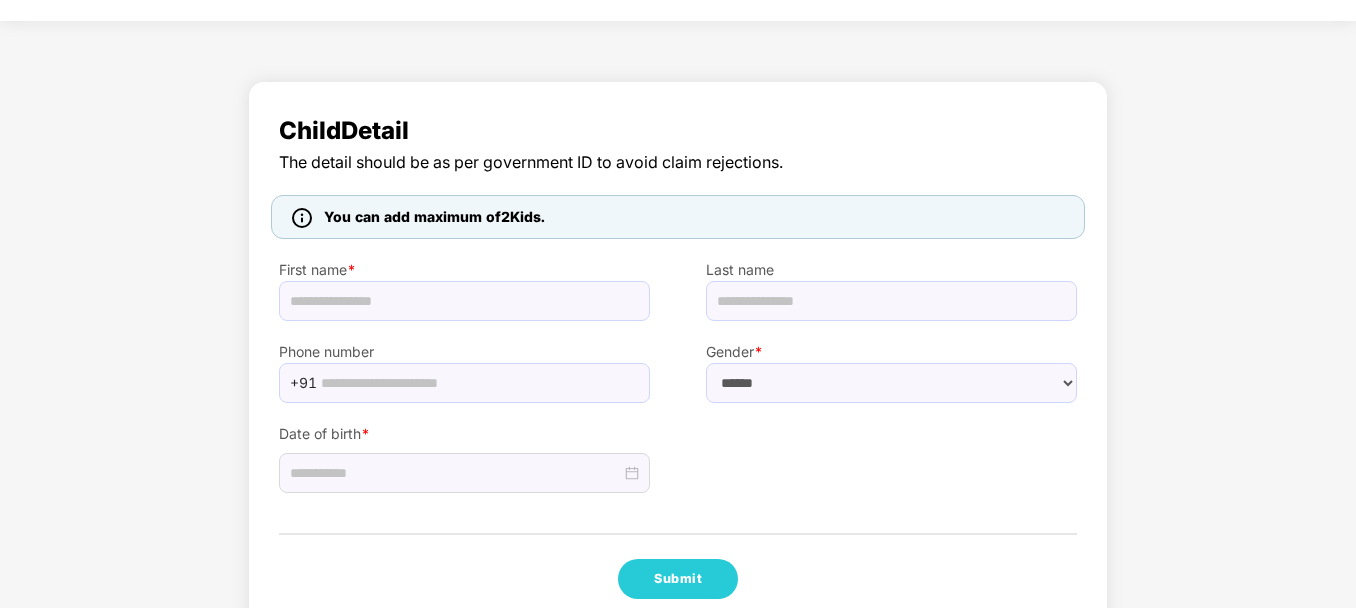 scroll, scrollTop: 93, scrollLeft: 0, axis: vertical 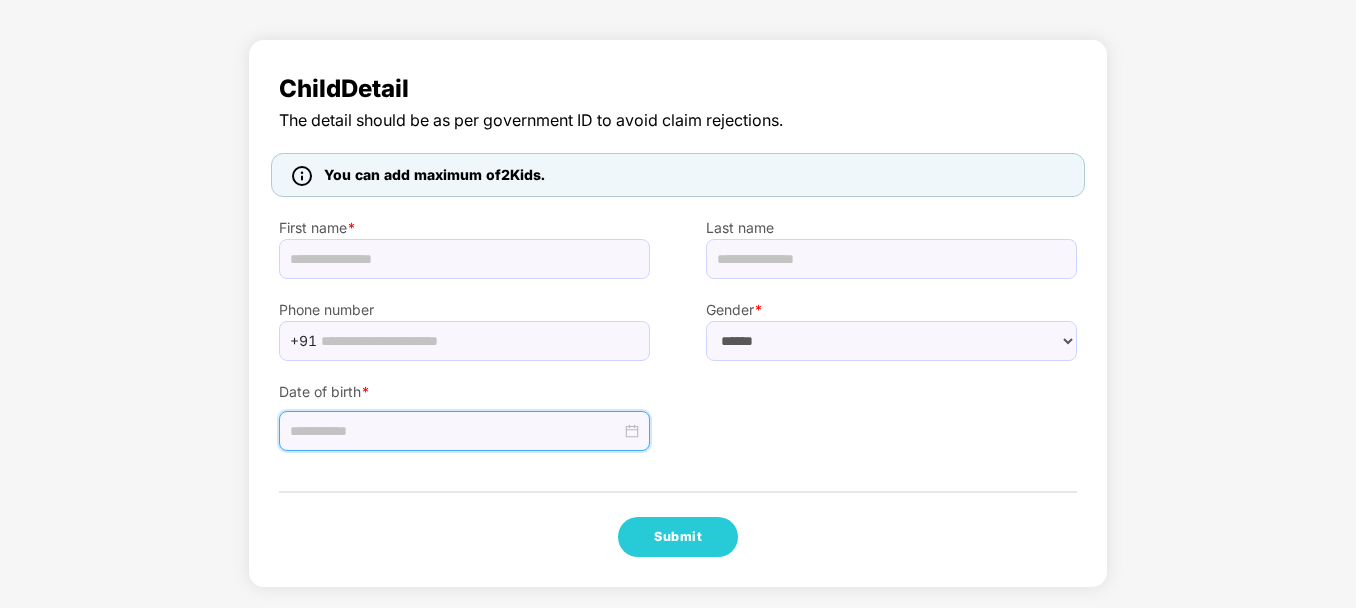 click at bounding box center (455, 431) 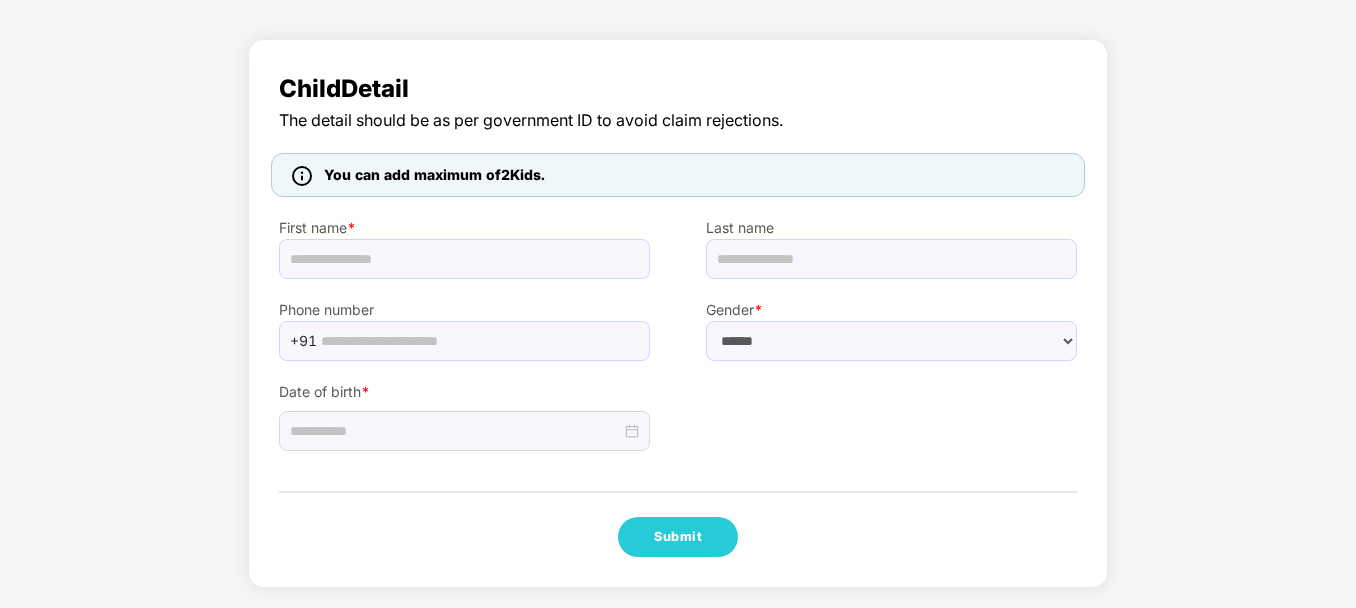 click on "Date of birth  *" at bounding box center [678, 406] 